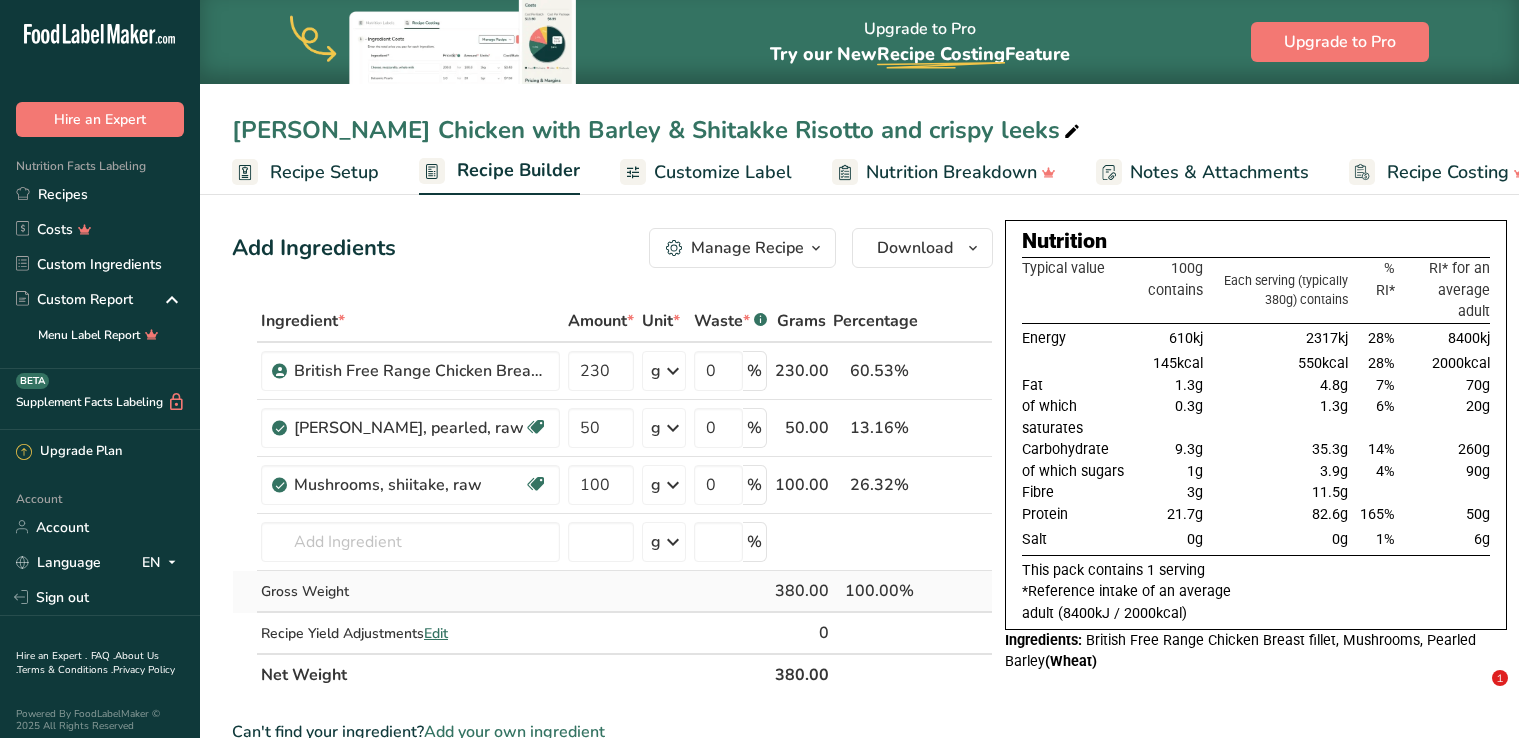 scroll, scrollTop: 0, scrollLeft: 0, axis: both 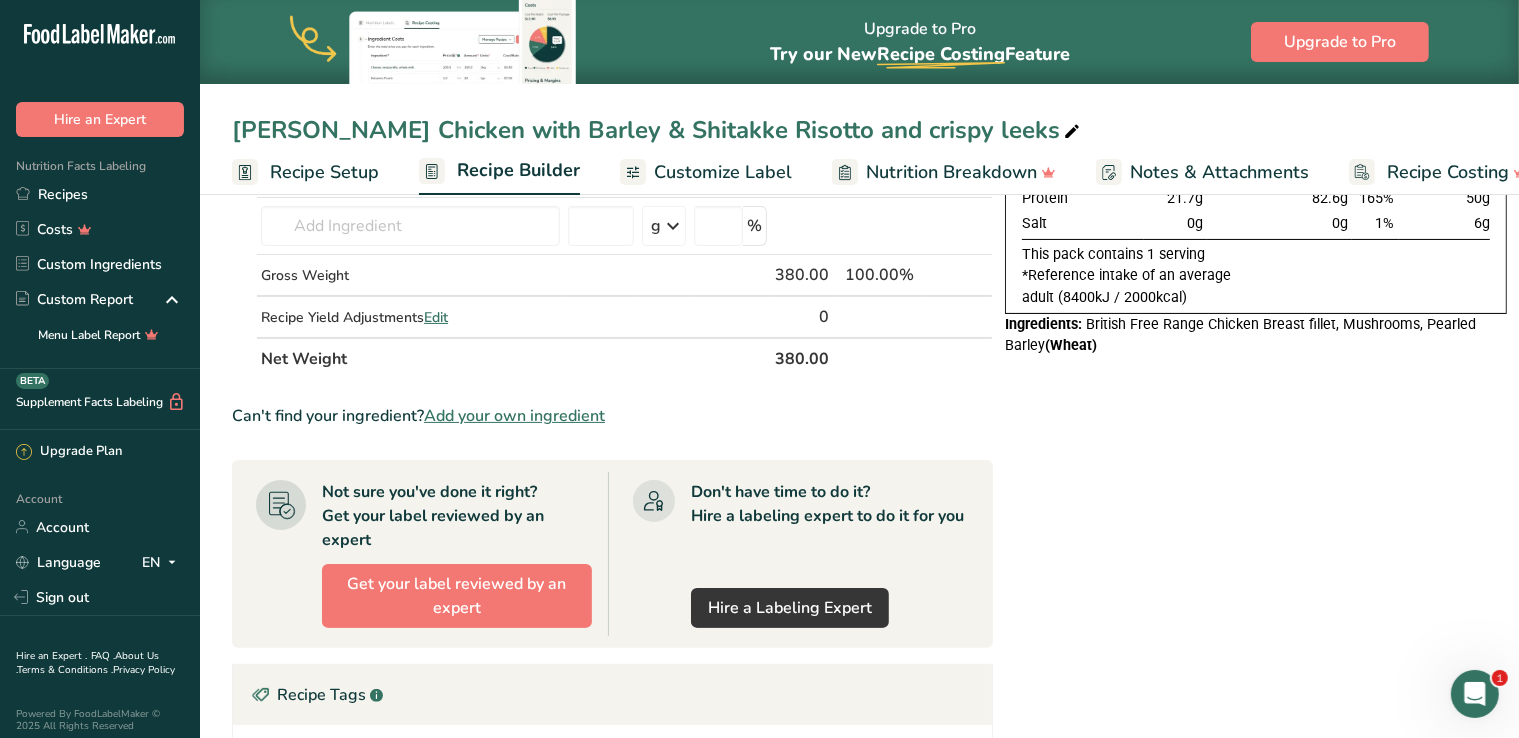 click on "Add your own ingredient" at bounding box center [514, 416] 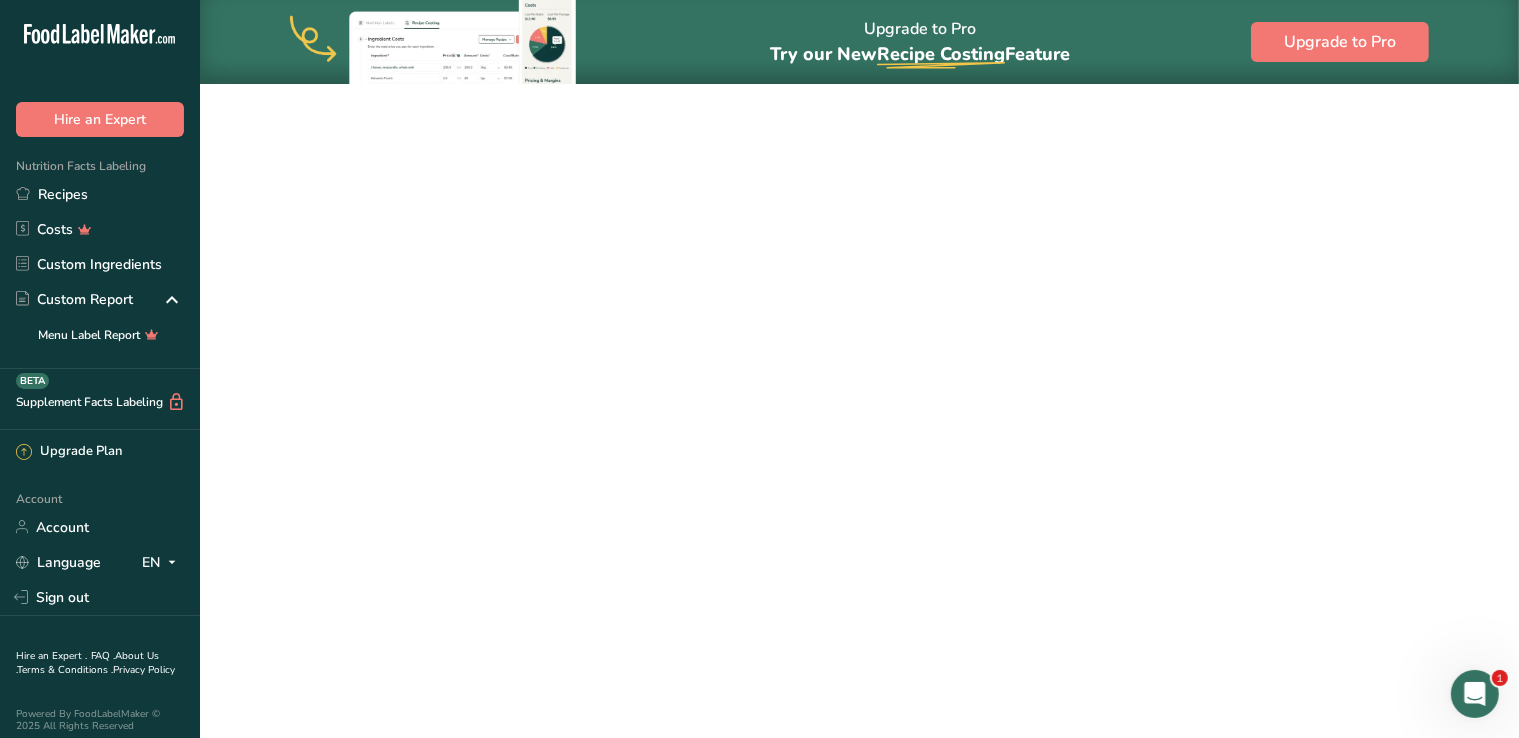 scroll, scrollTop: 0, scrollLeft: 0, axis: both 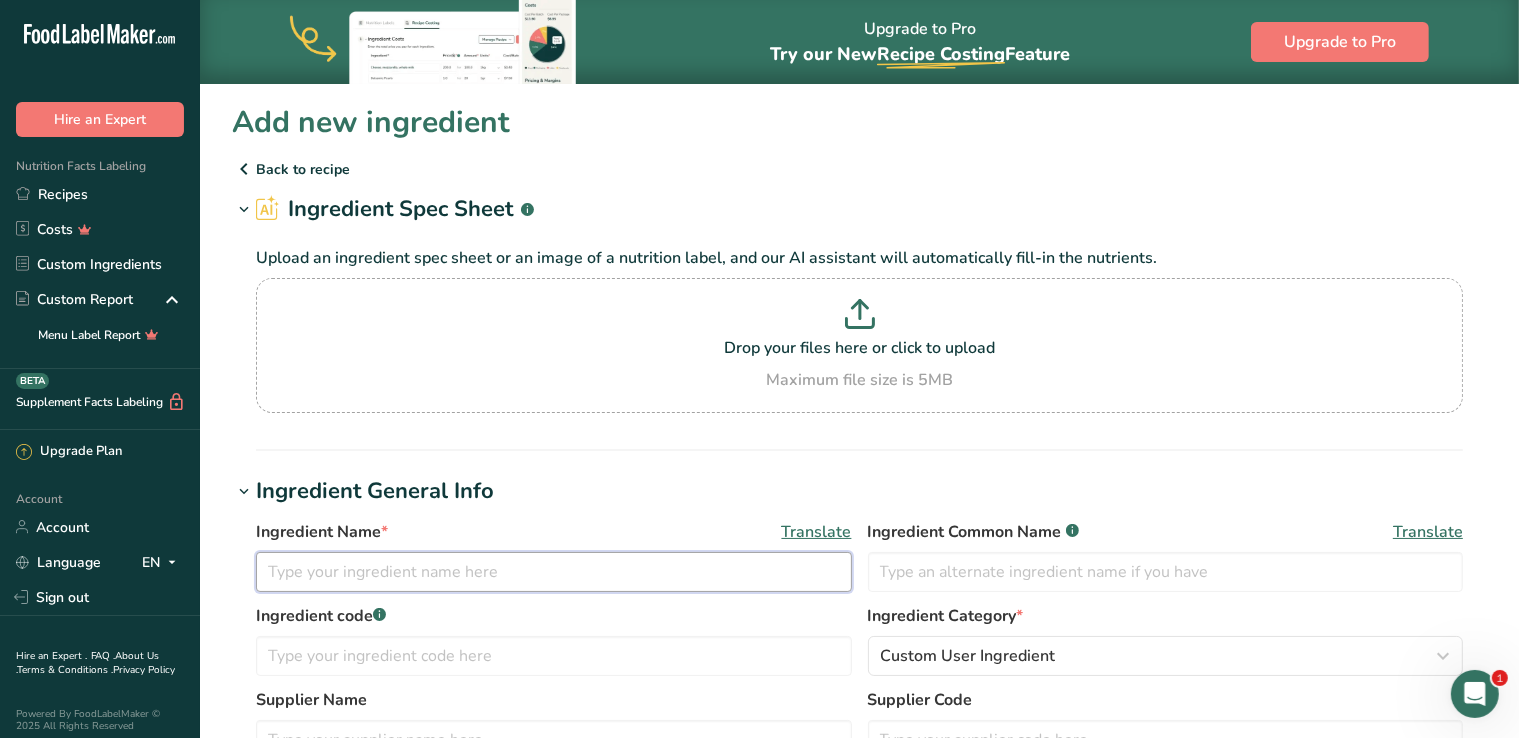 click at bounding box center (554, 572) 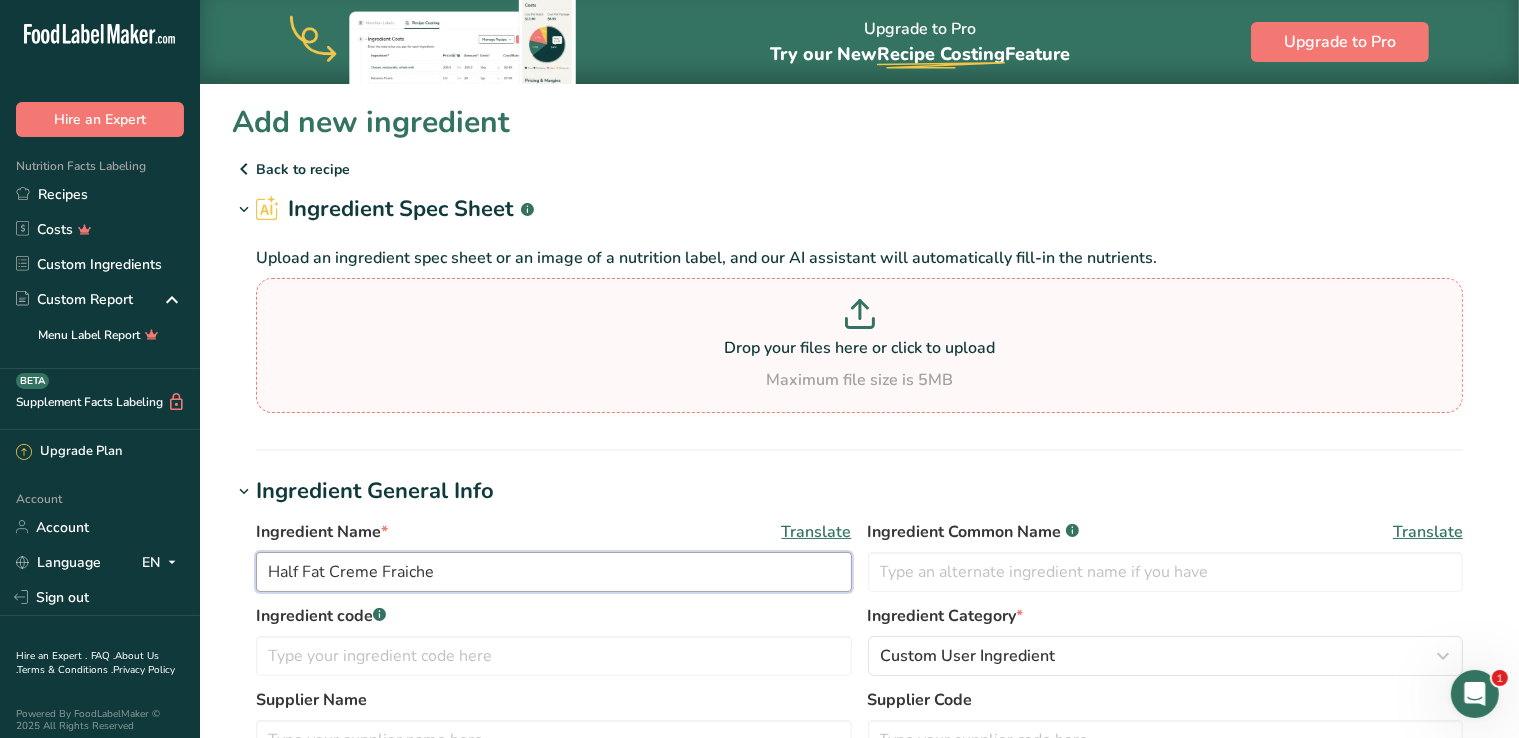 type on "Half Fat Creme Fraiche" 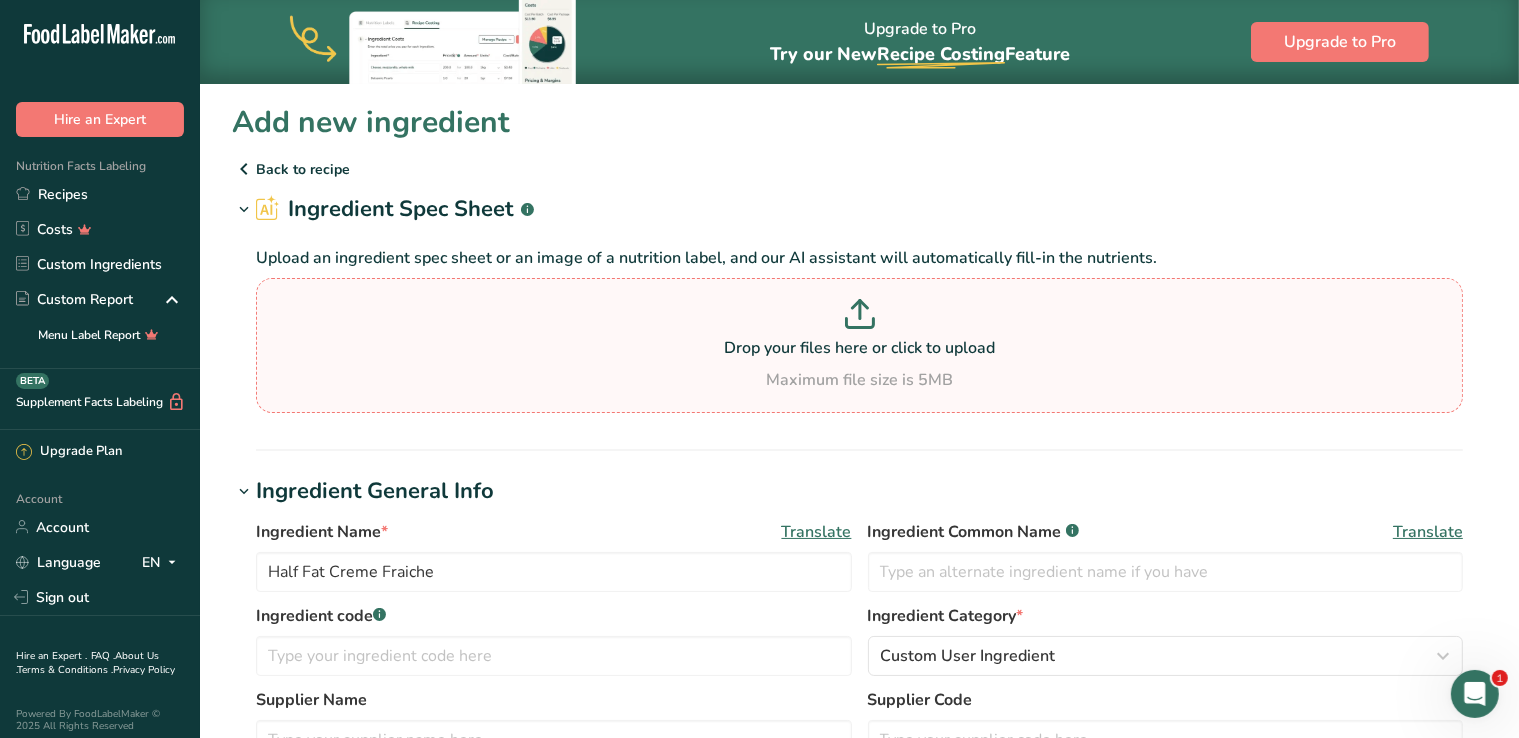 click on "Drop your files here or click to upload" at bounding box center (859, 348) 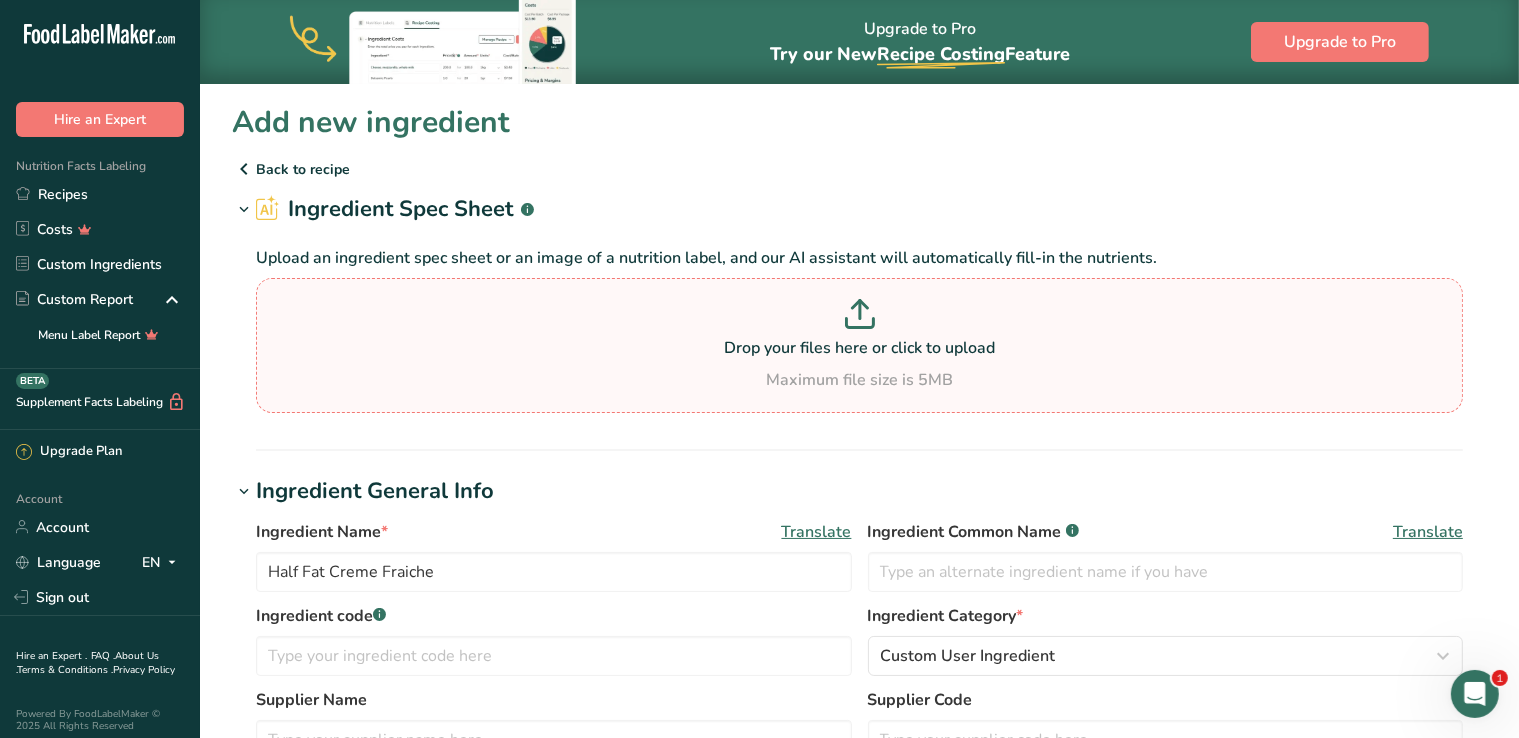 type on "C:\fakepath\Half Fat Creme Fraiche.jpeg" 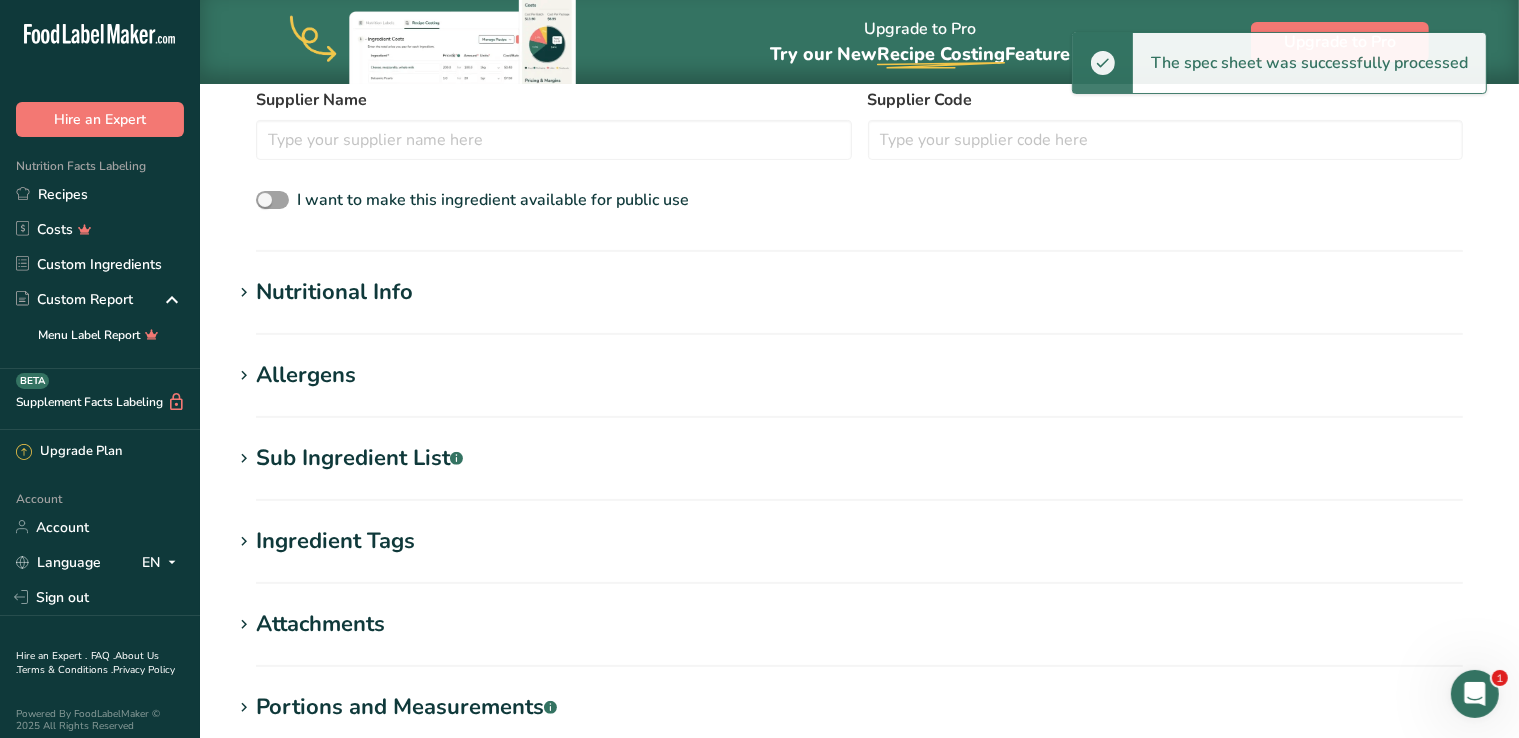 scroll, scrollTop: 757, scrollLeft: 0, axis: vertical 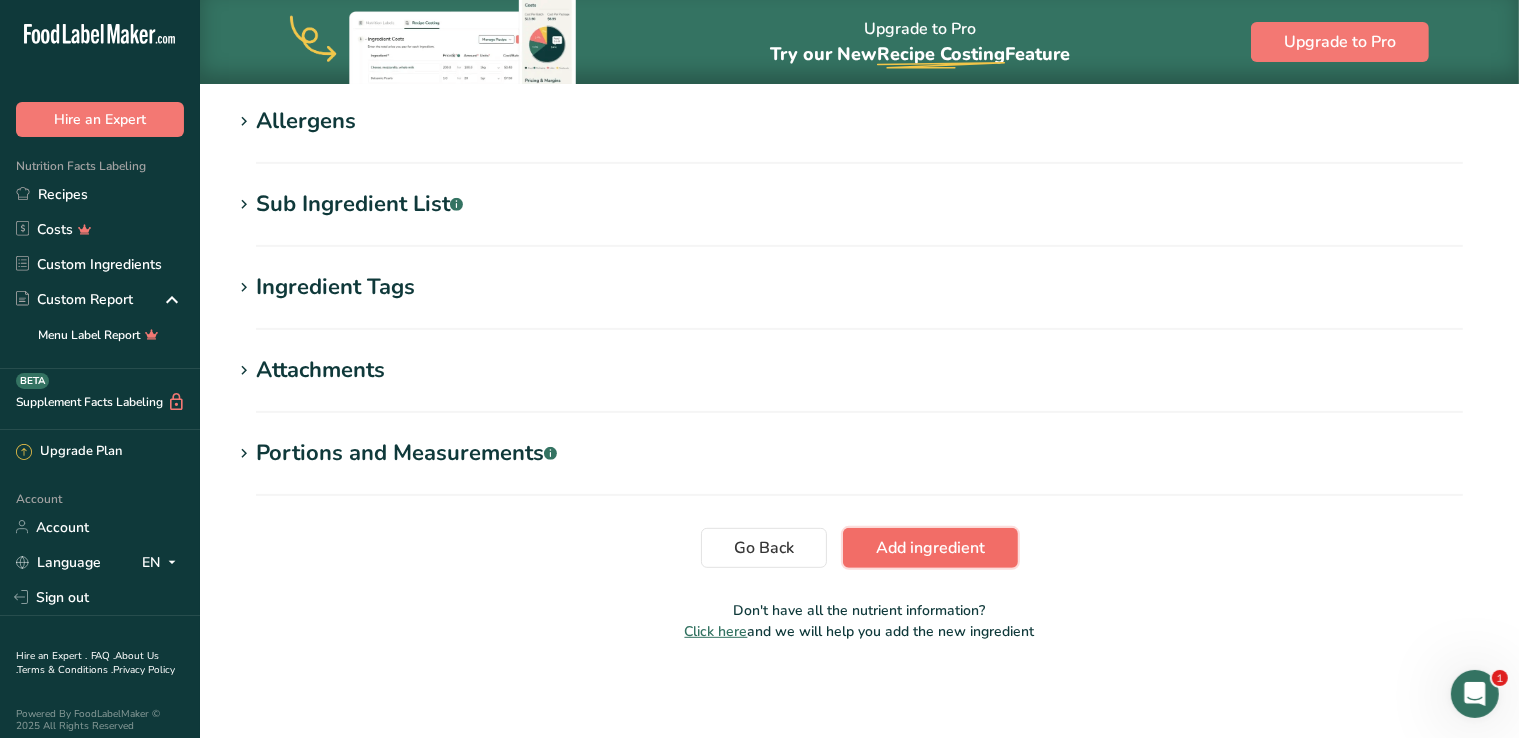 click on "Add ingredient" at bounding box center (930, 548) 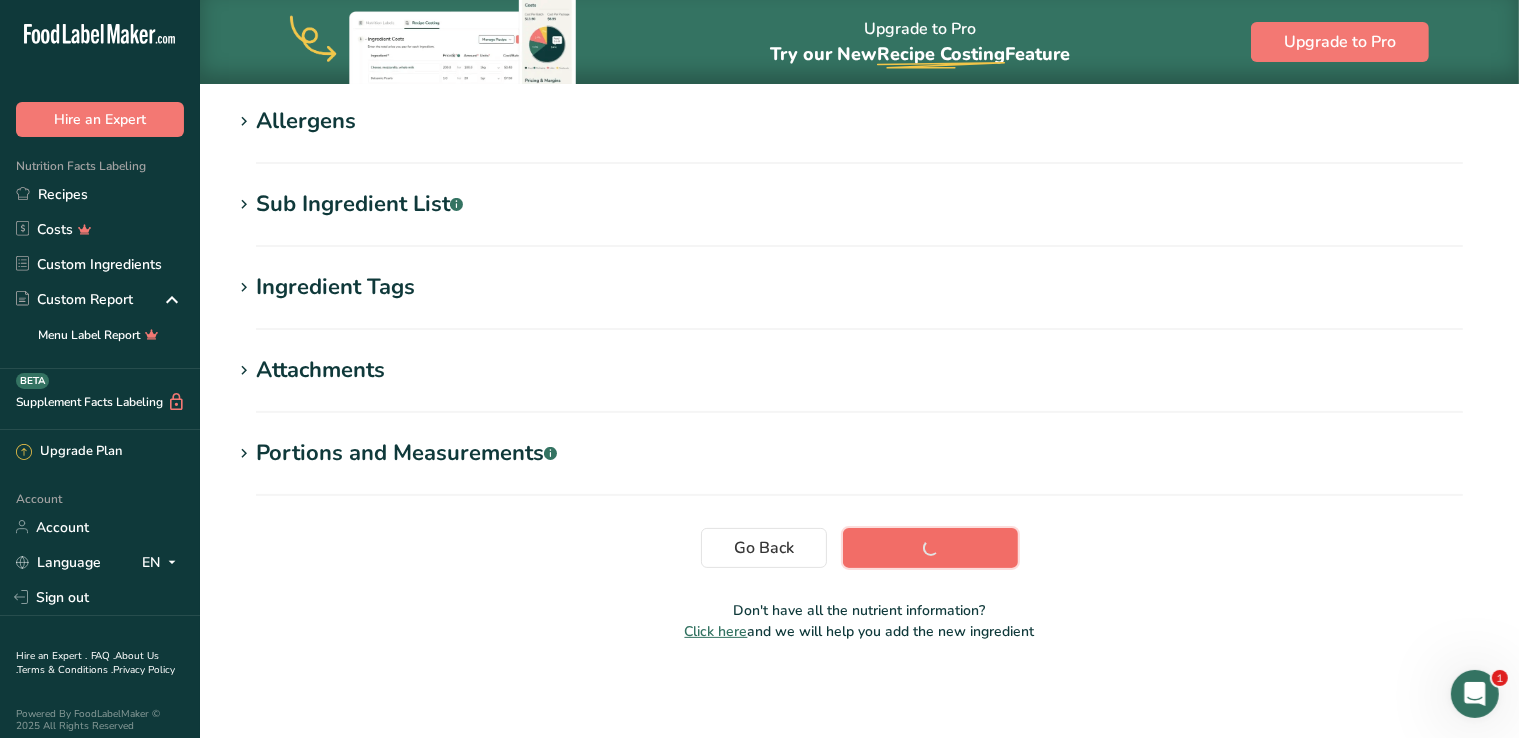 scroll, scrollTop: 337, scrollLeft: 0, axis: vertical 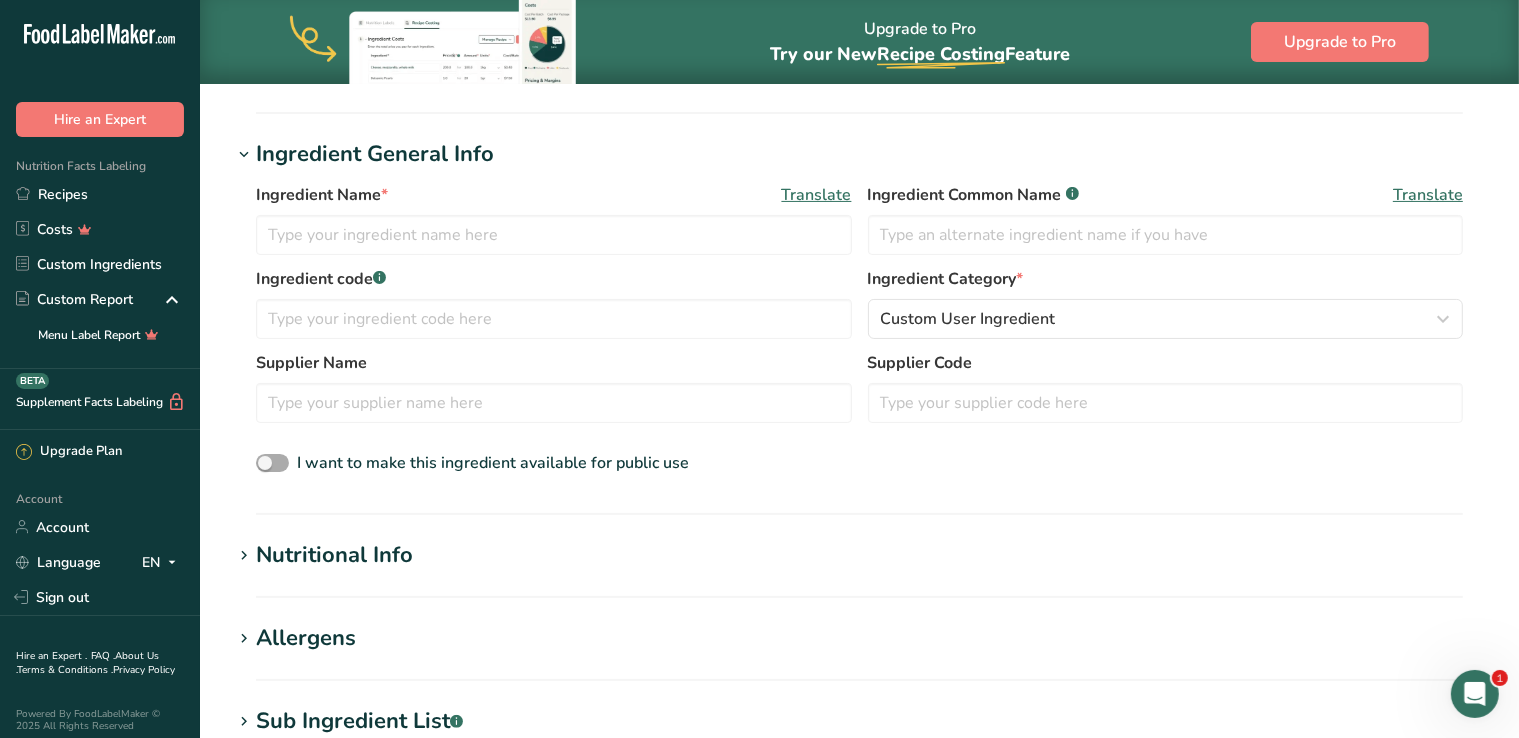 click on "I want to make this ingredient available for public use" at bounding box center [489, 463] 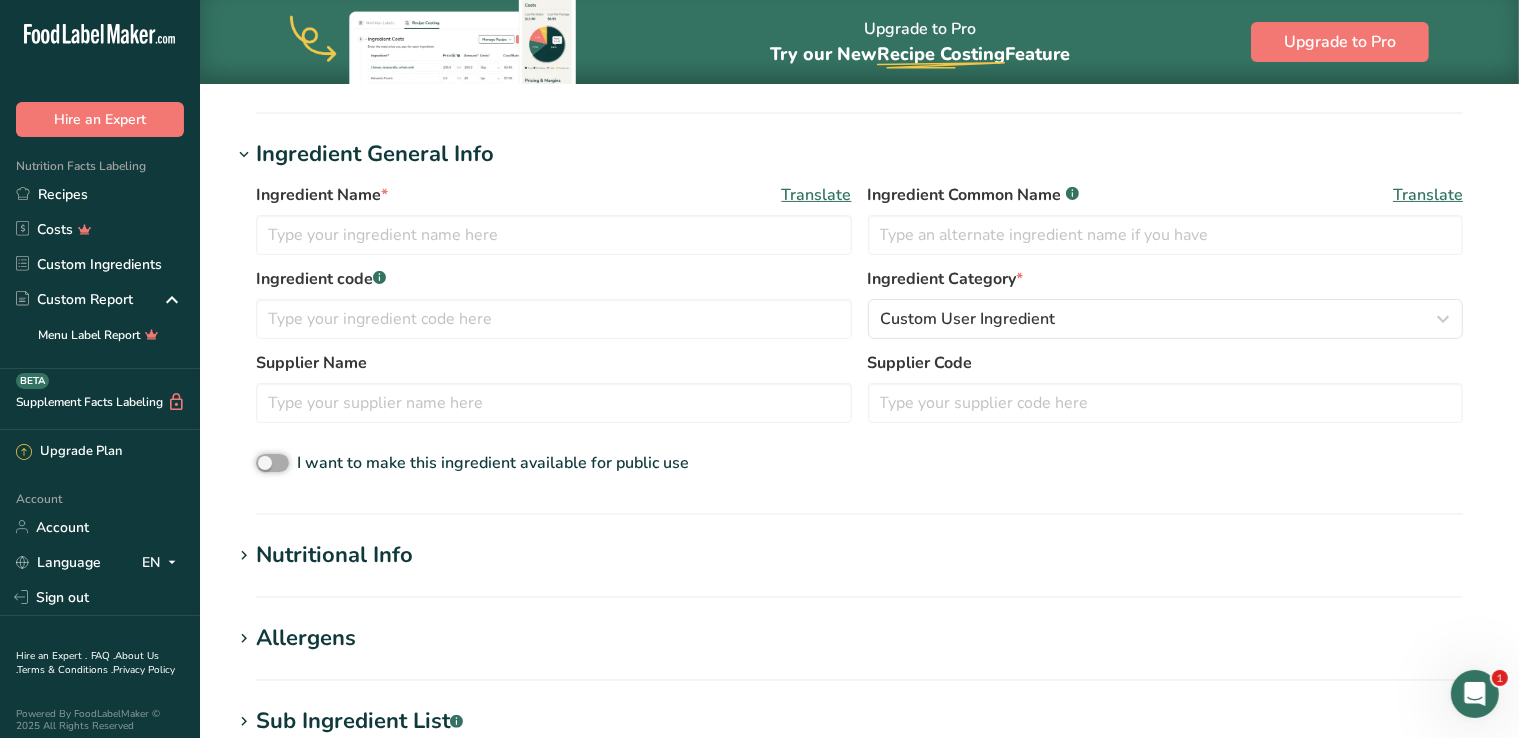 click on "I want to make this ingredient available for public use" at bounding box center [262, 463] 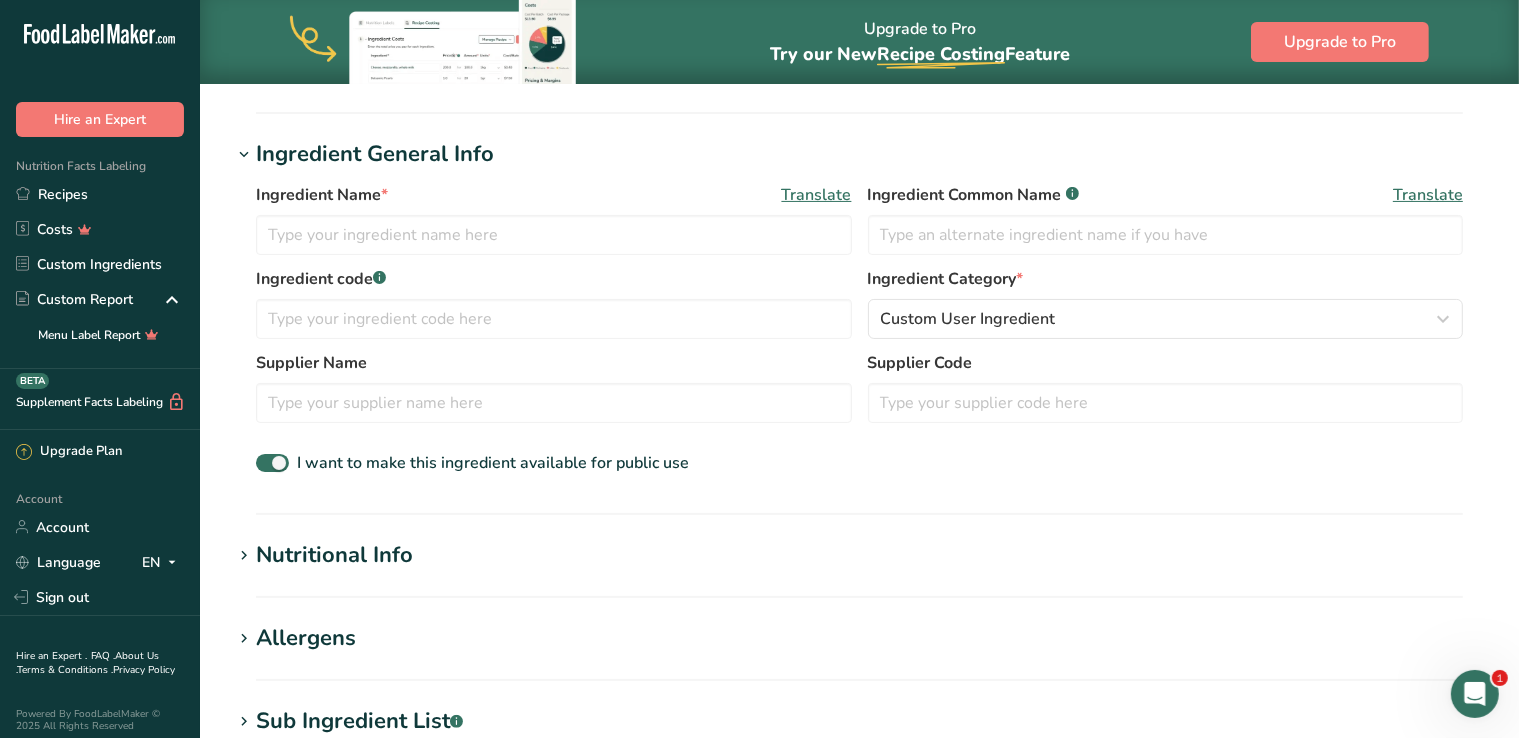 click on "Nutritional Info
Serving Size
.a-a{fill:#347362;}.b-a{fill:#fff;}
Add ingredient serving size *
g
kg
mg
mcg
lb
oz
l
mL
fl oz
tbsp
tsp
cup
qt
gallon
Required Components Vitamins Minerals Other Nutrients Amino Acid Profile
Calories
(kcal) *
Energy KJ
(kj) *
Total Fat
(g) *     *     *     *     *     *" at bounding box center [859, 568] 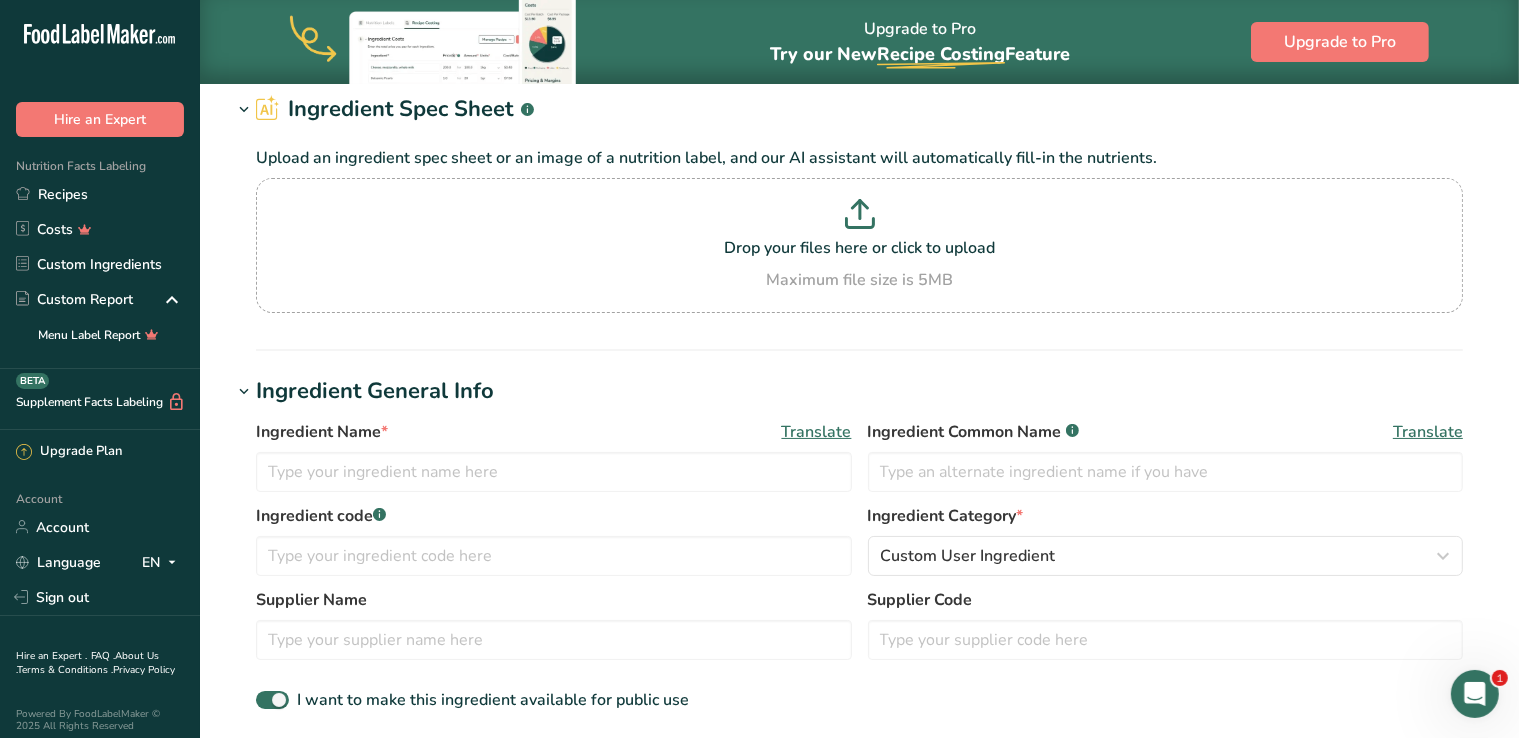 scroll, scrollTop: 0, scrollLeft: 0, axis: both 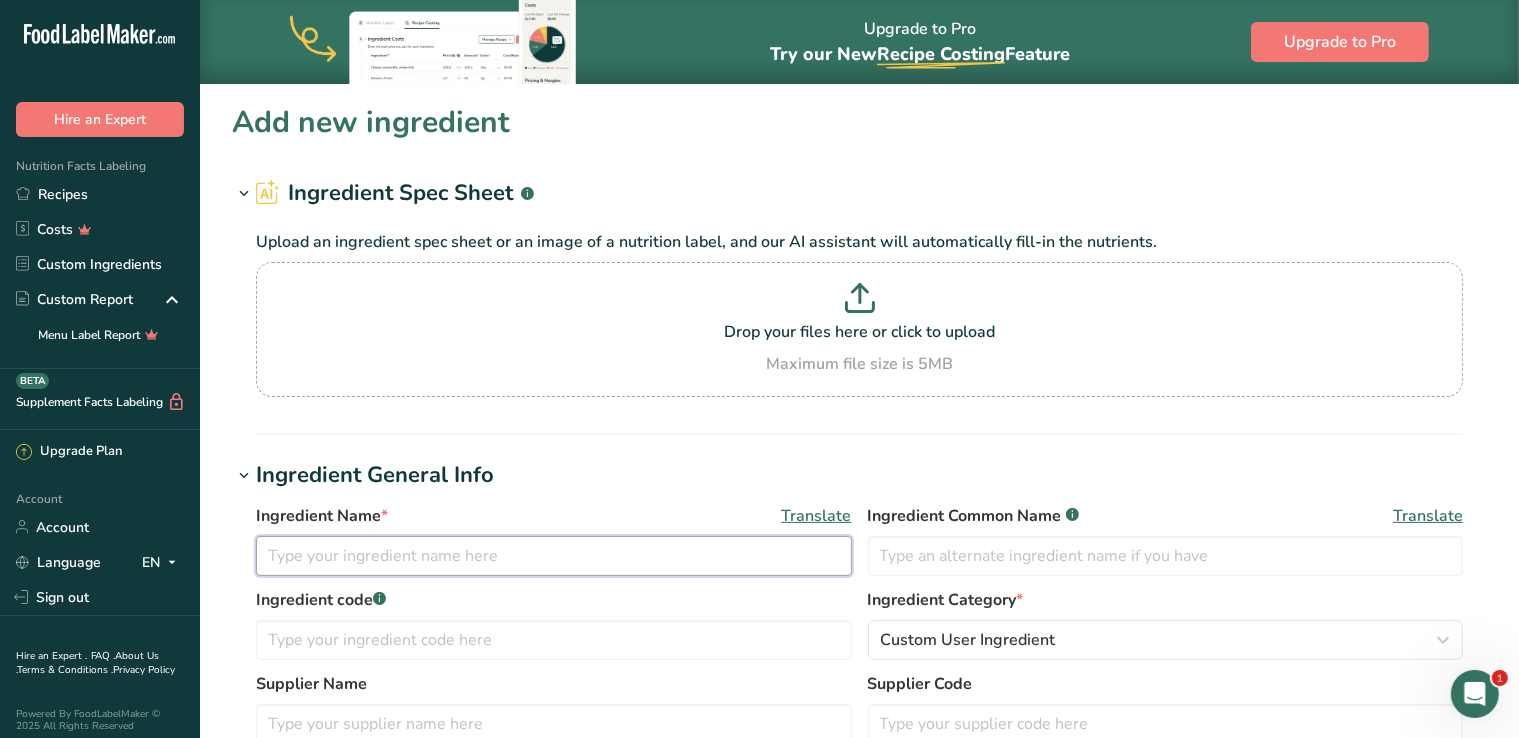 click at bounding box center [554, 556] 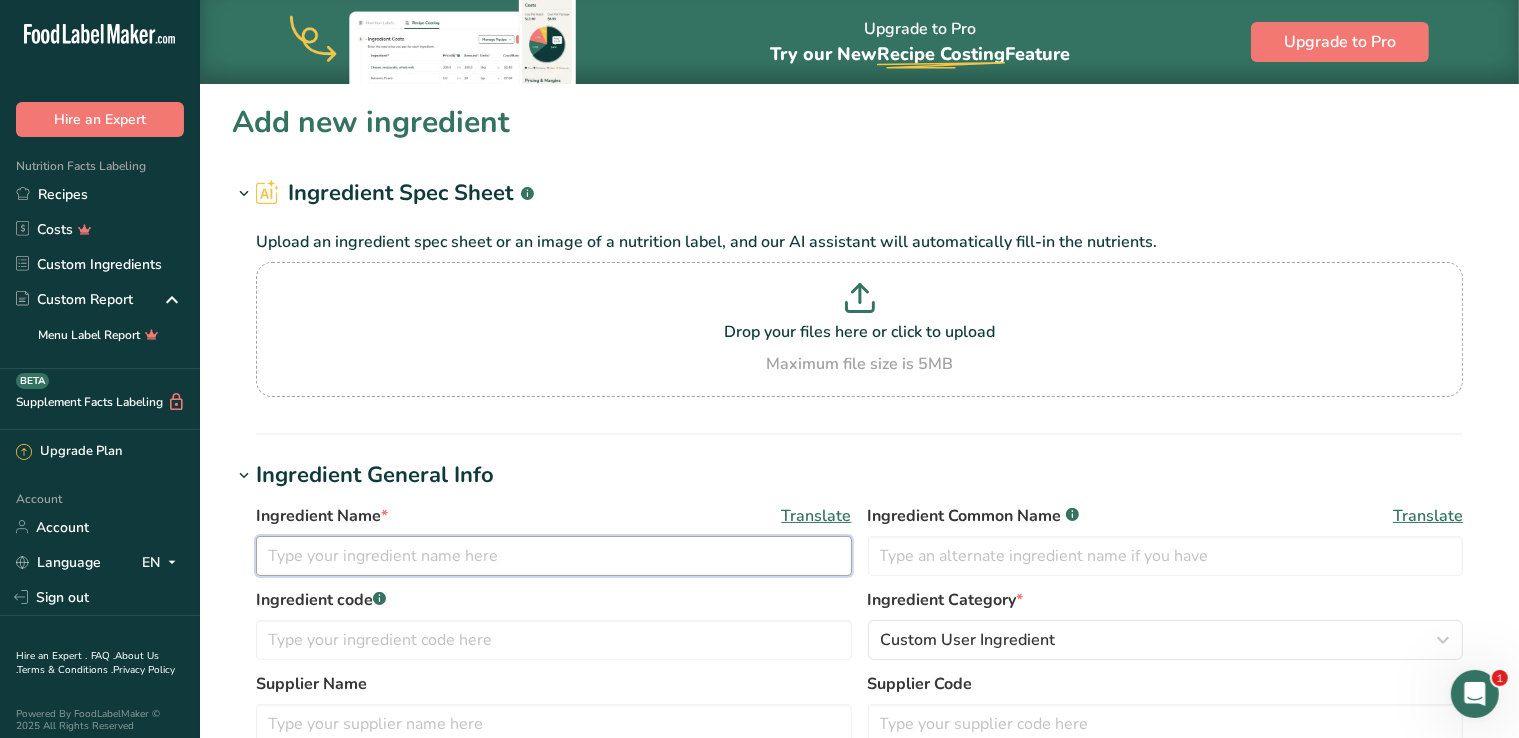 paste on "Half Fat Creme Fraiche" 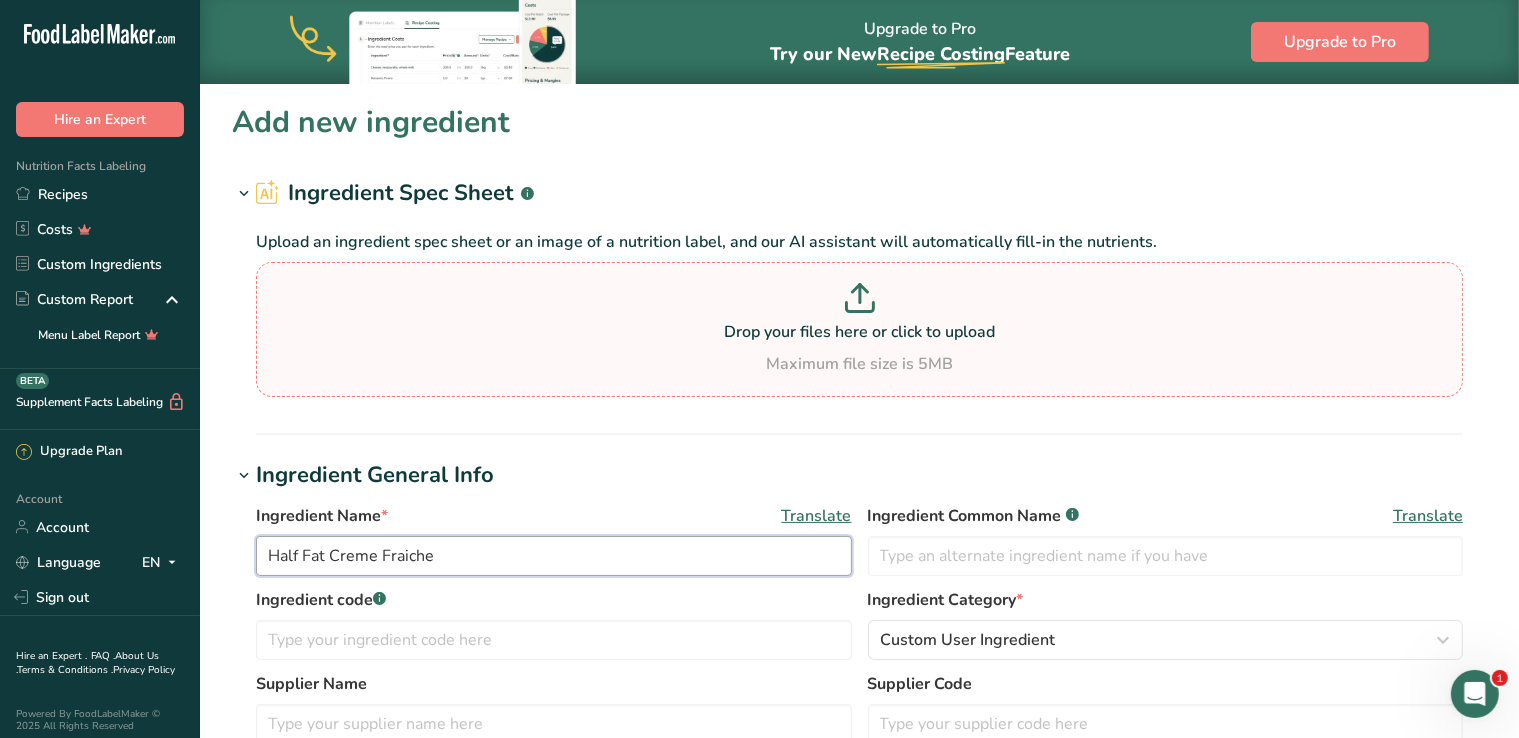 type on "Half Fat Creme Fraiche" 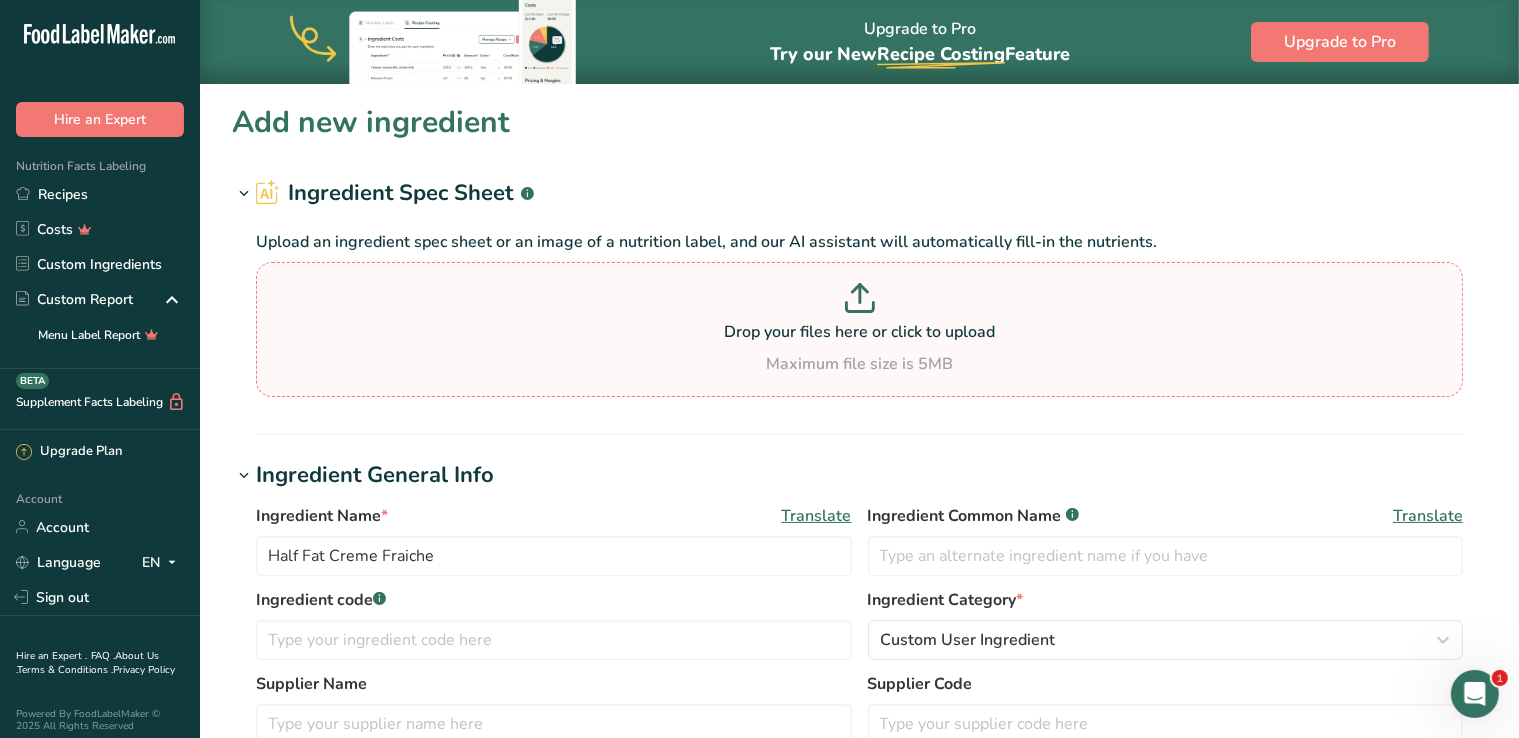 click on "Maximum file size is 5MB" at bounding box center [859, 364] 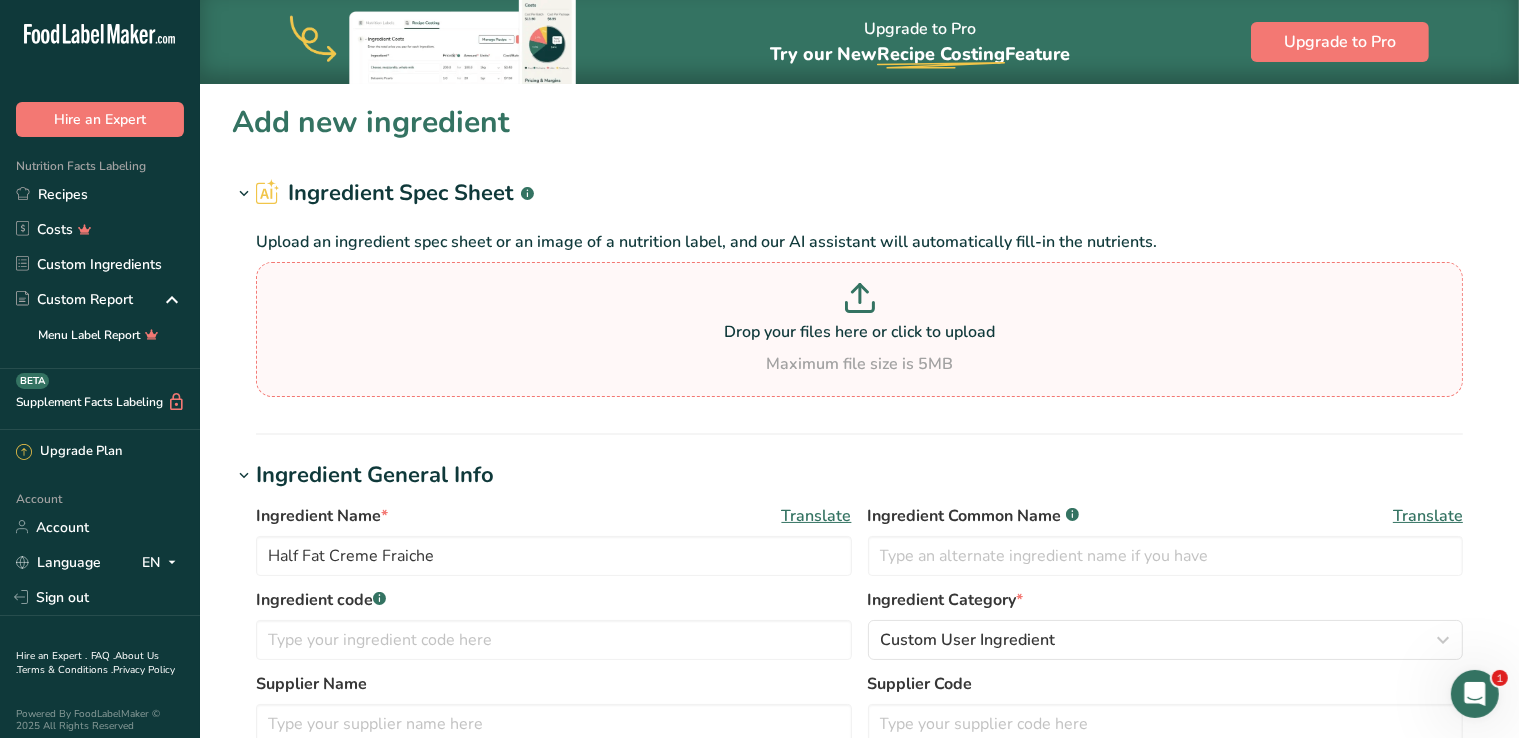 type on "C:\fakepath\Half Fat Creme Fraiche.jpeg" 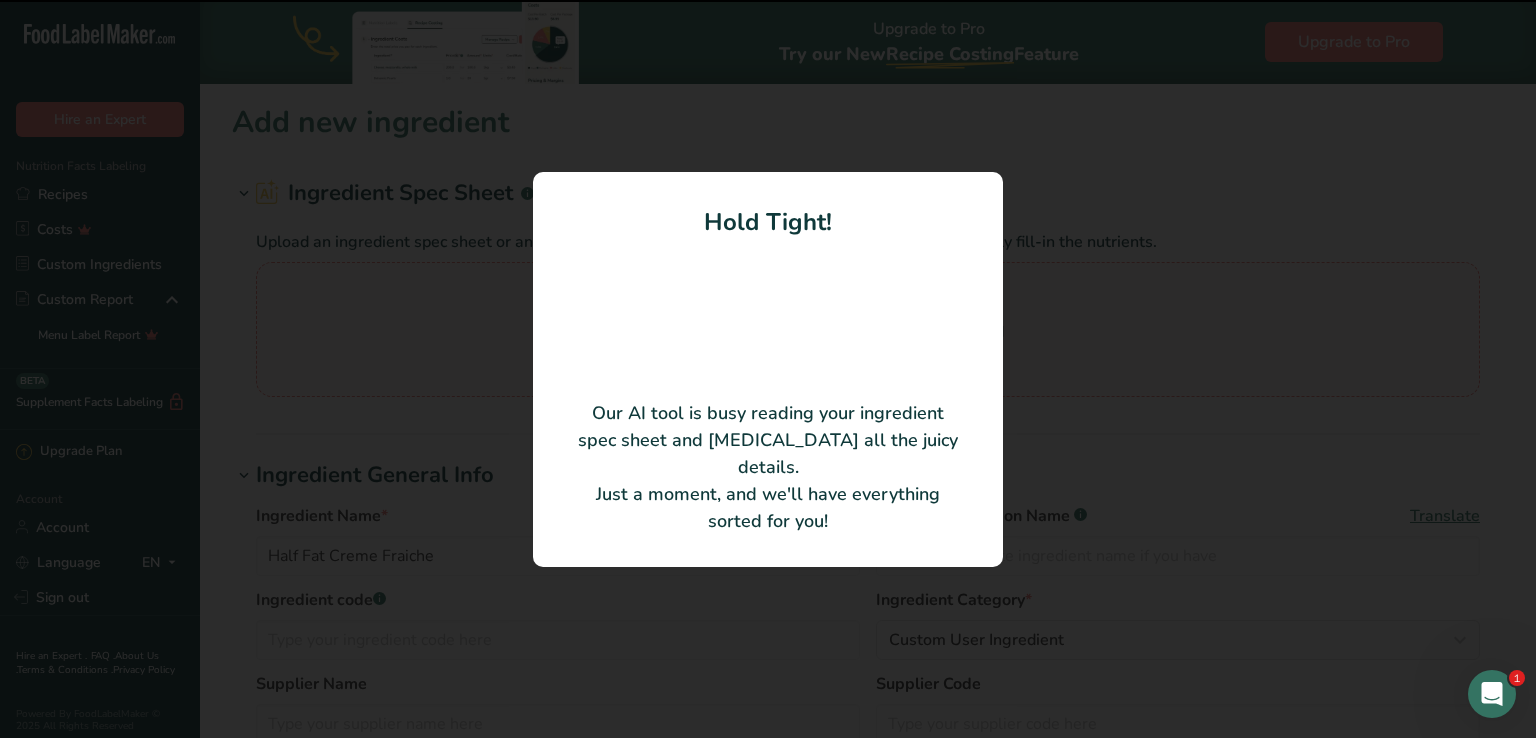 type on "100" 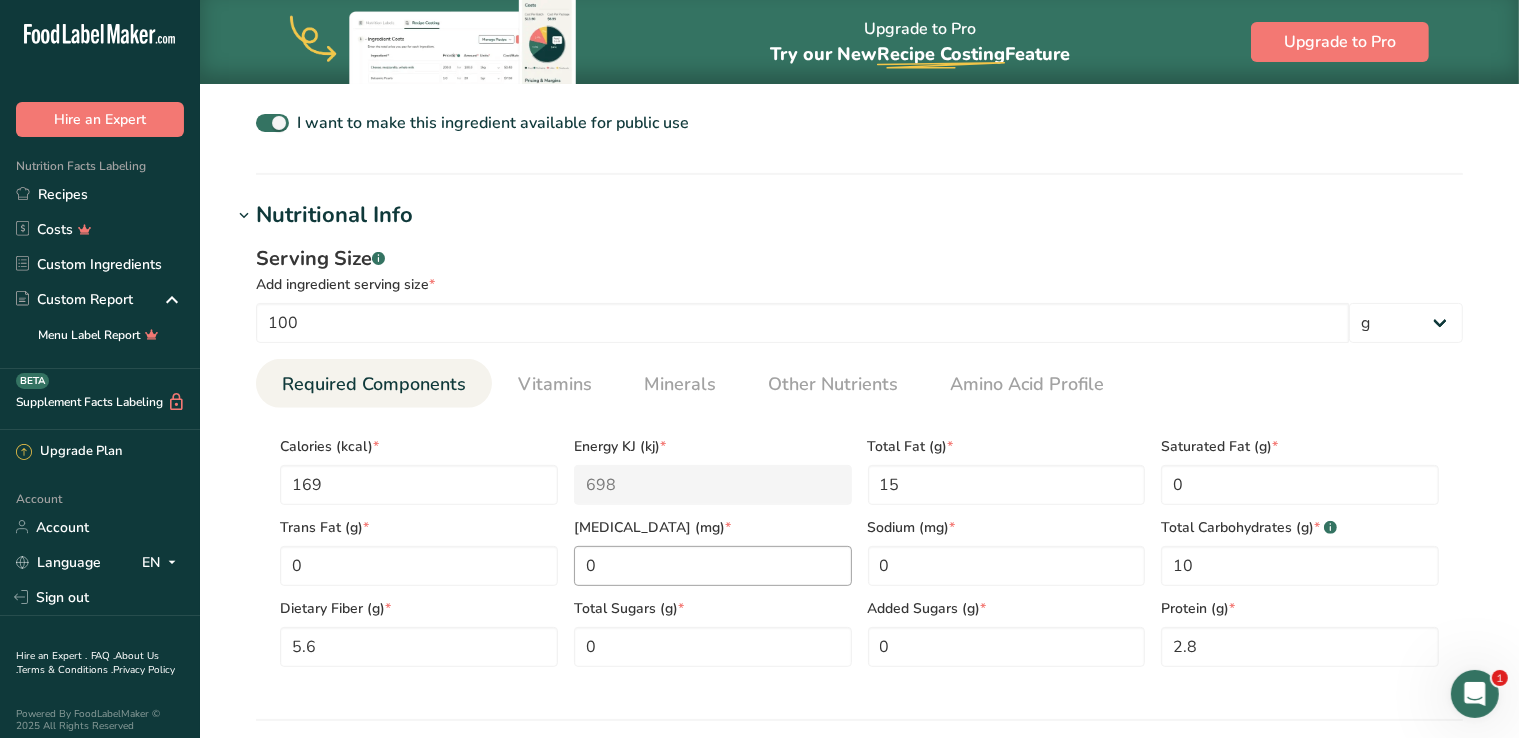 scroll, scrollTop: 566, scrollLeft: 0, axis: vertical 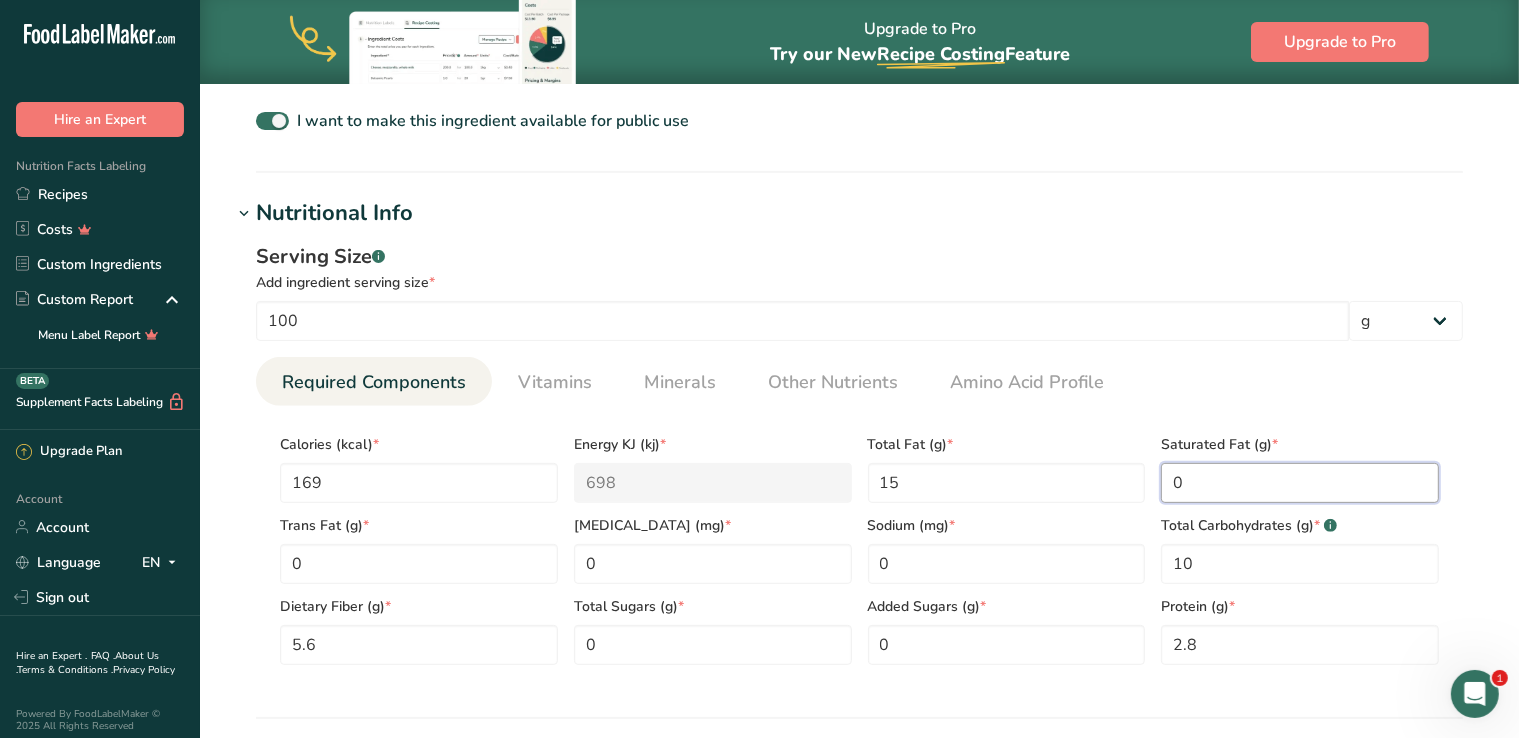 click on "0" at bounding box center [1300, 483] 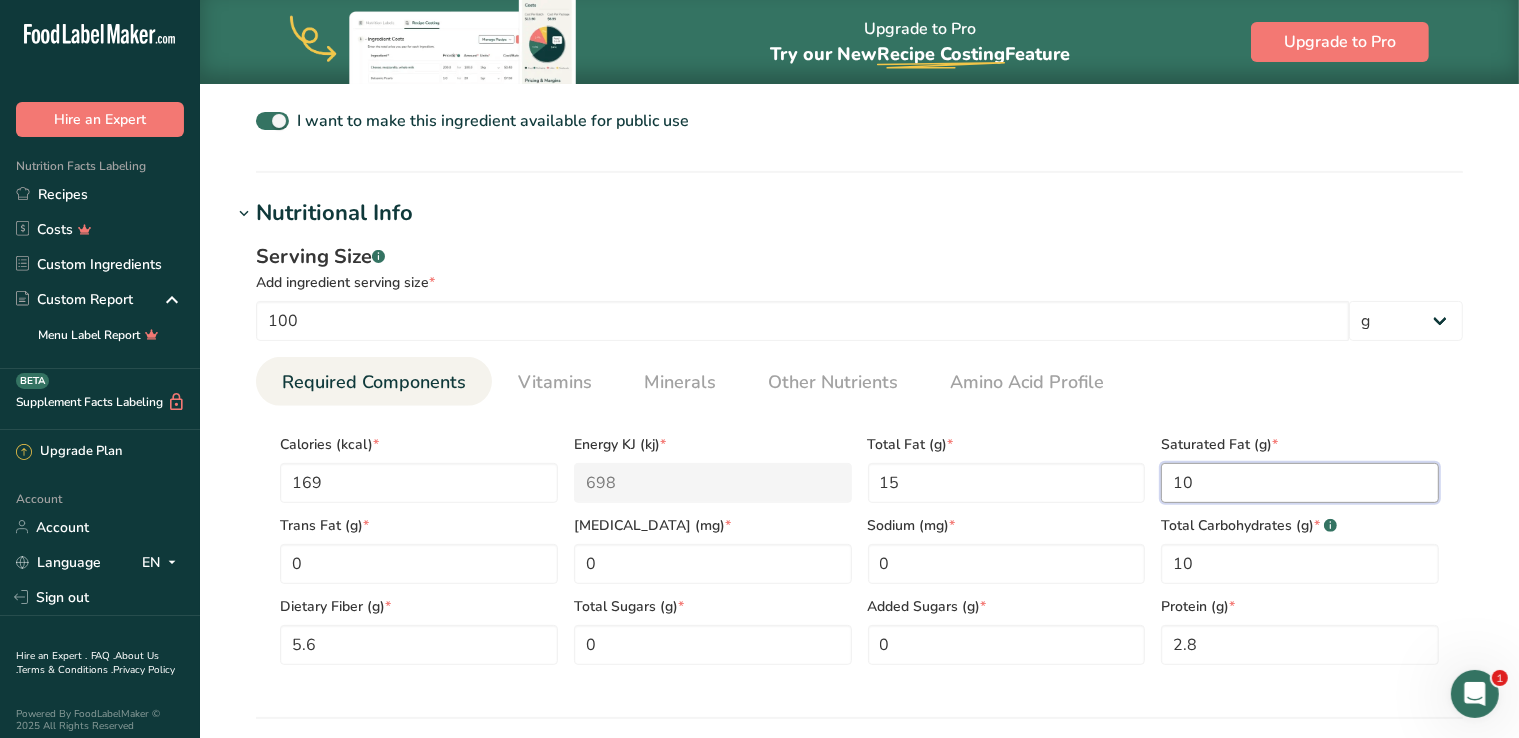 type on "10" 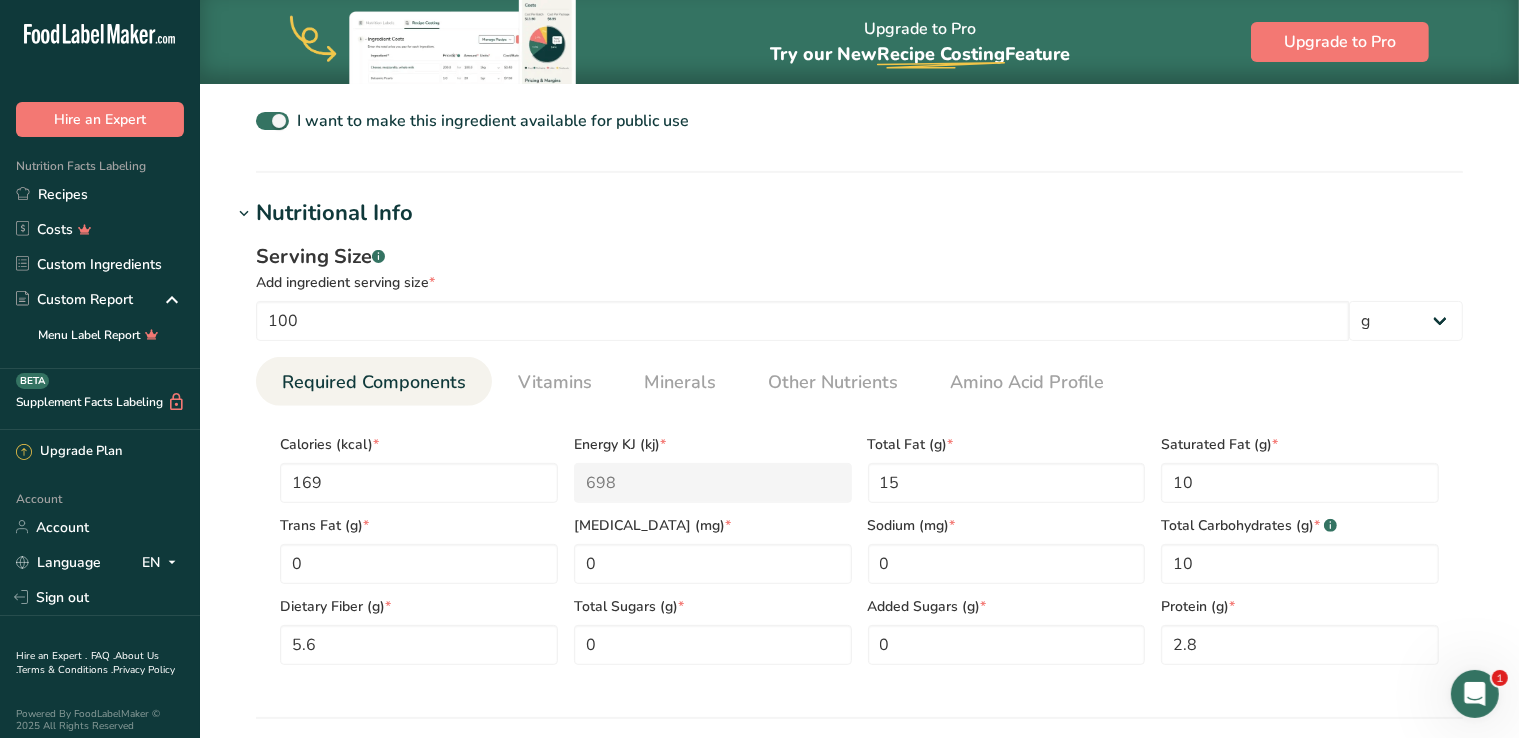 click on "Required Components Vitamins Minerals Other Nutrients Amino Acid Profile" at bounding box center (859, 381) 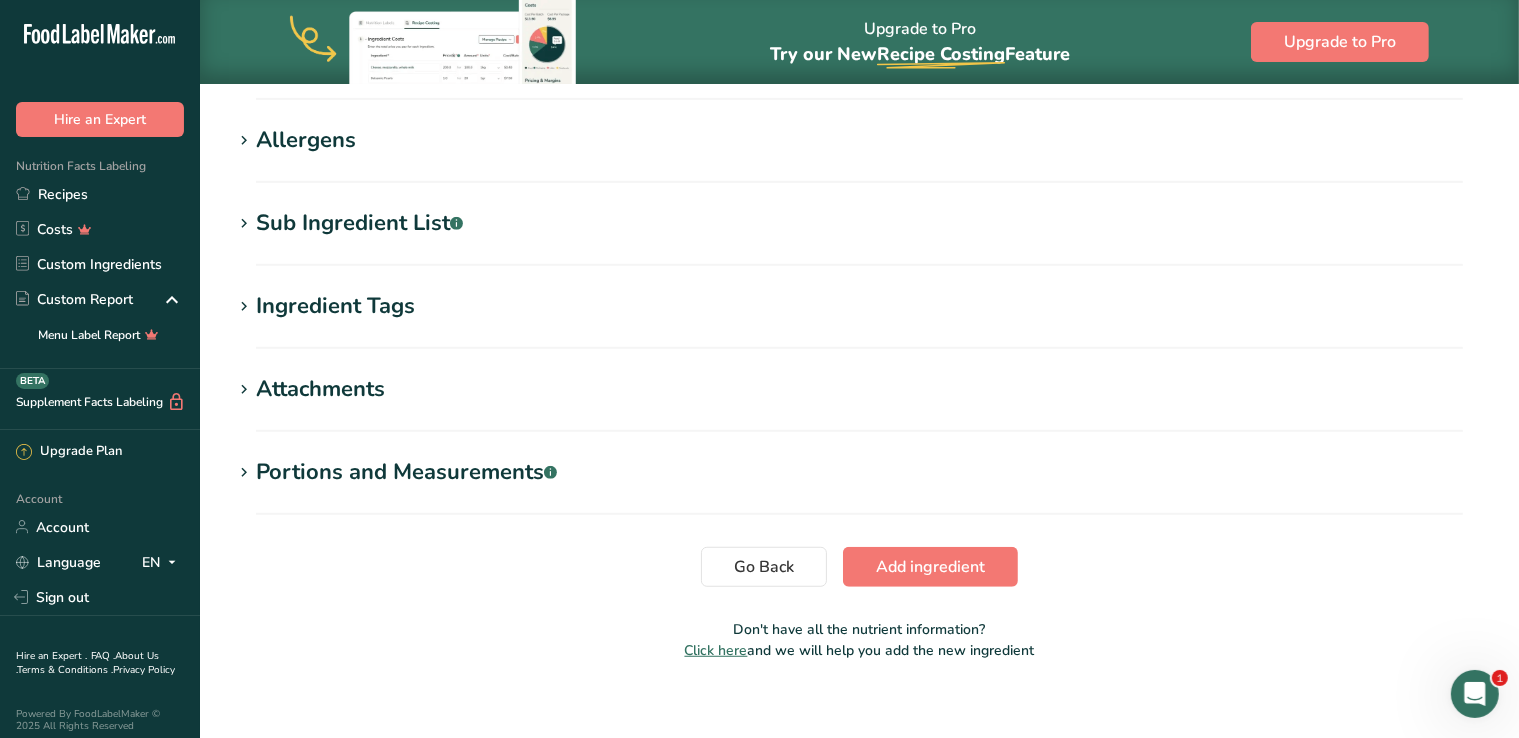 scroll, scrollTop: 1204, scrollLeft: 0, axis: vertical 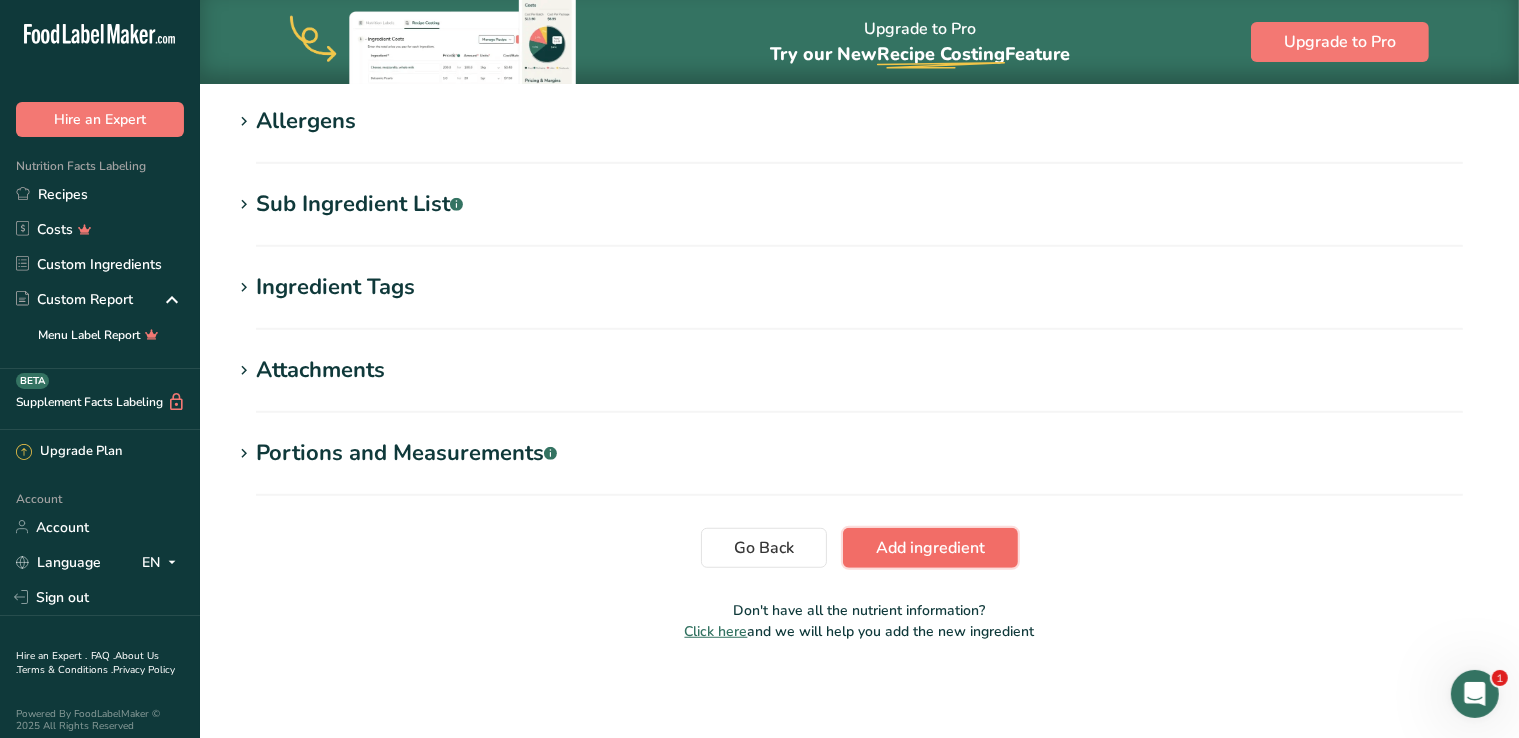 click on "Add ingredient" at bounding box center (930, 548) 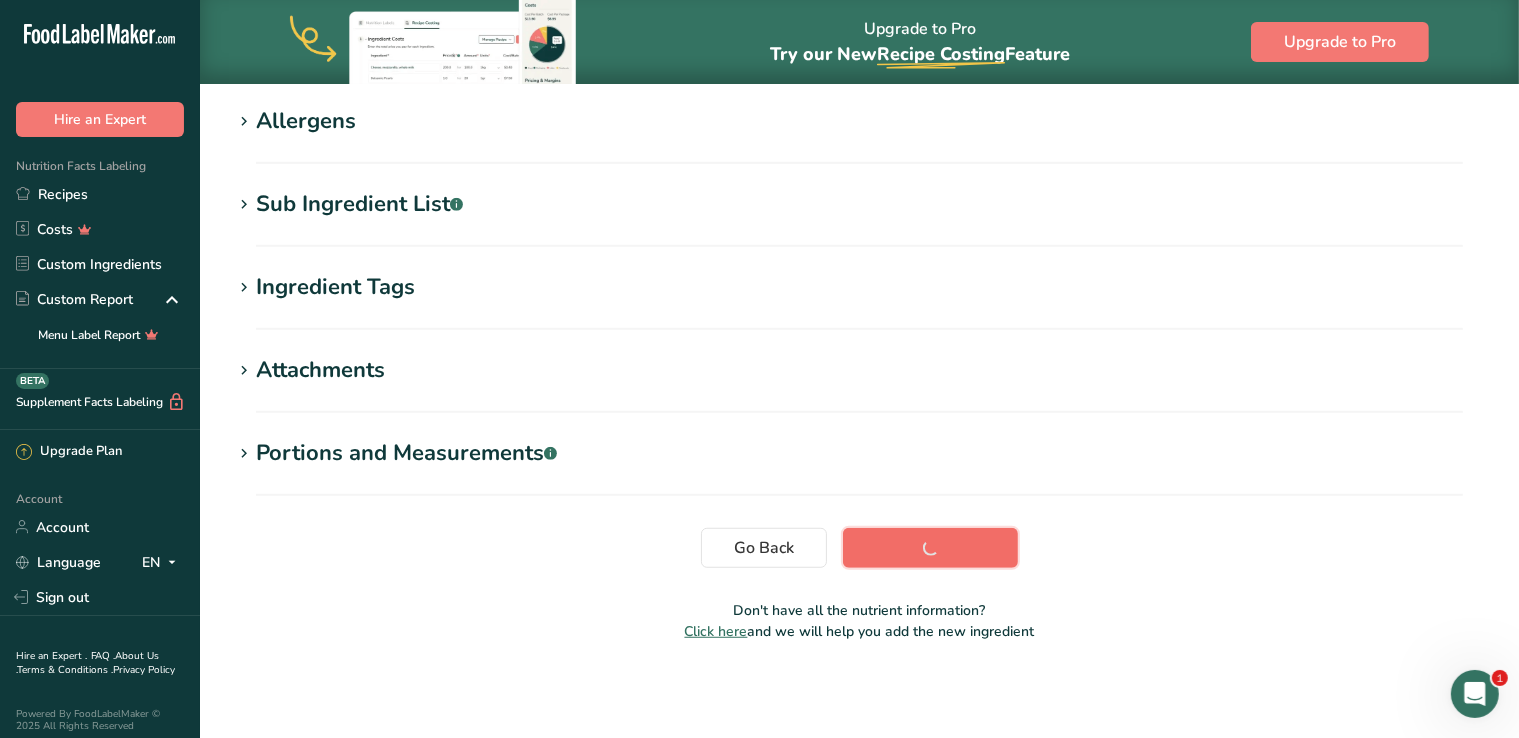 scroll, scrollTop: 321, scrollLeft: 0, axis: vertical 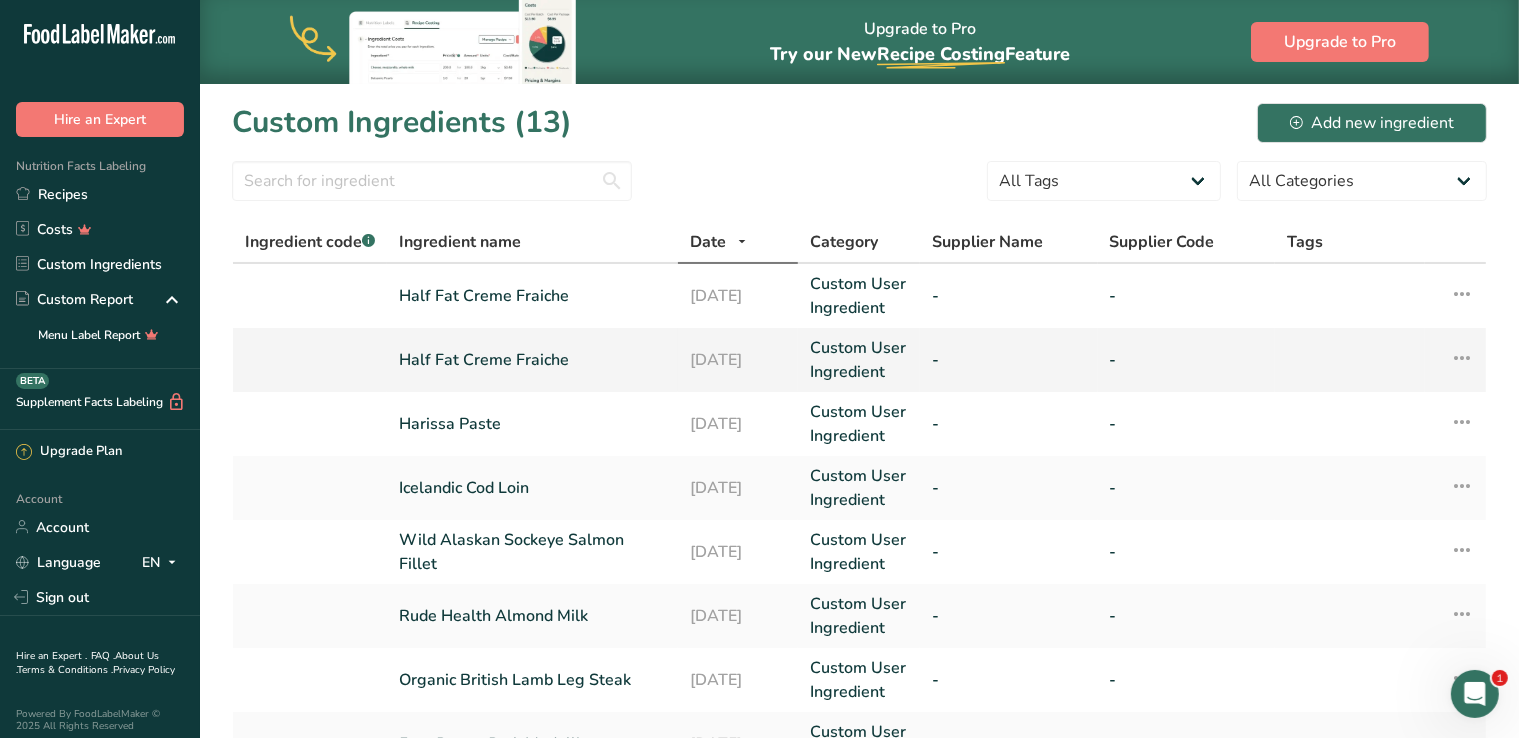 click at bounding box center (1462, 358) 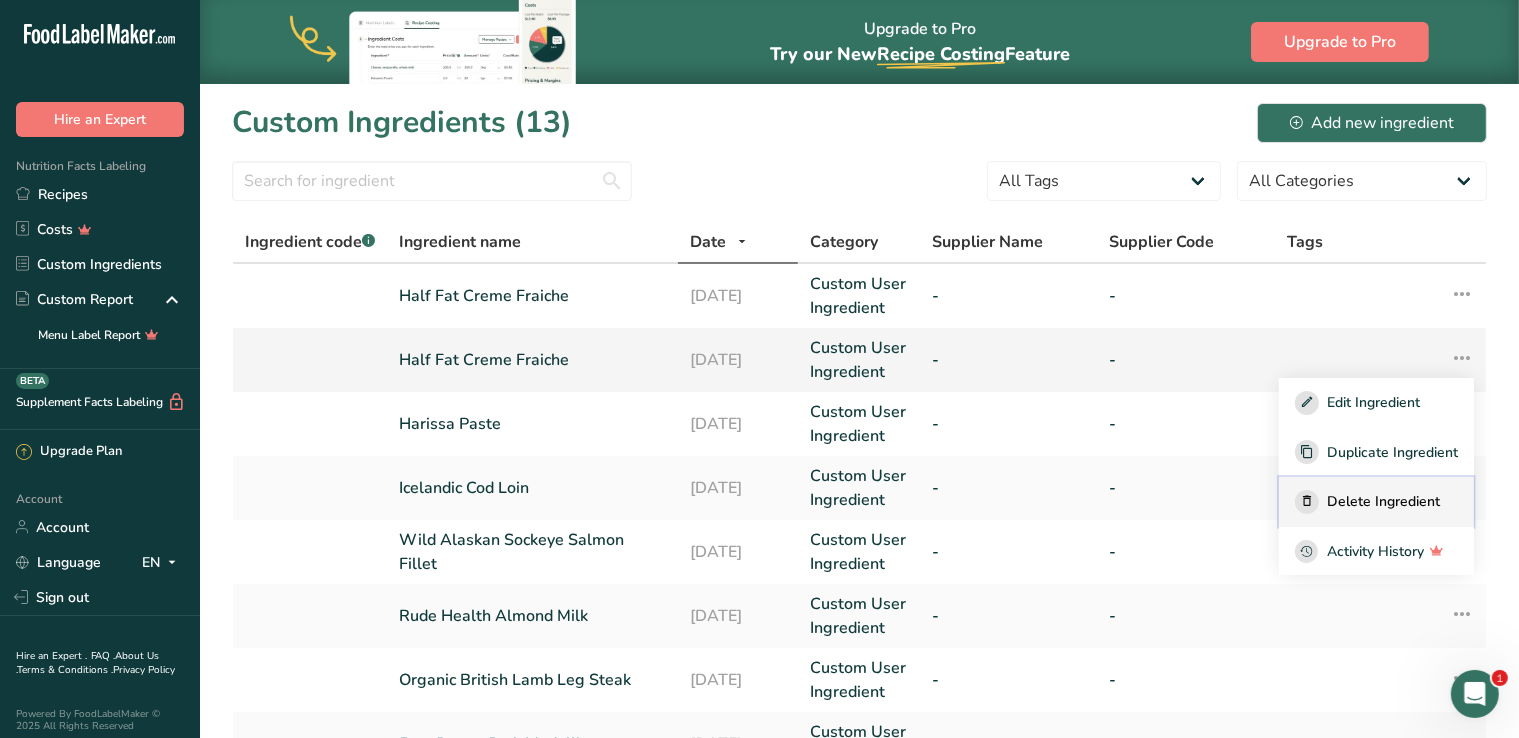 click on "Delete Ingredient" at bounding box center (1376, 502) 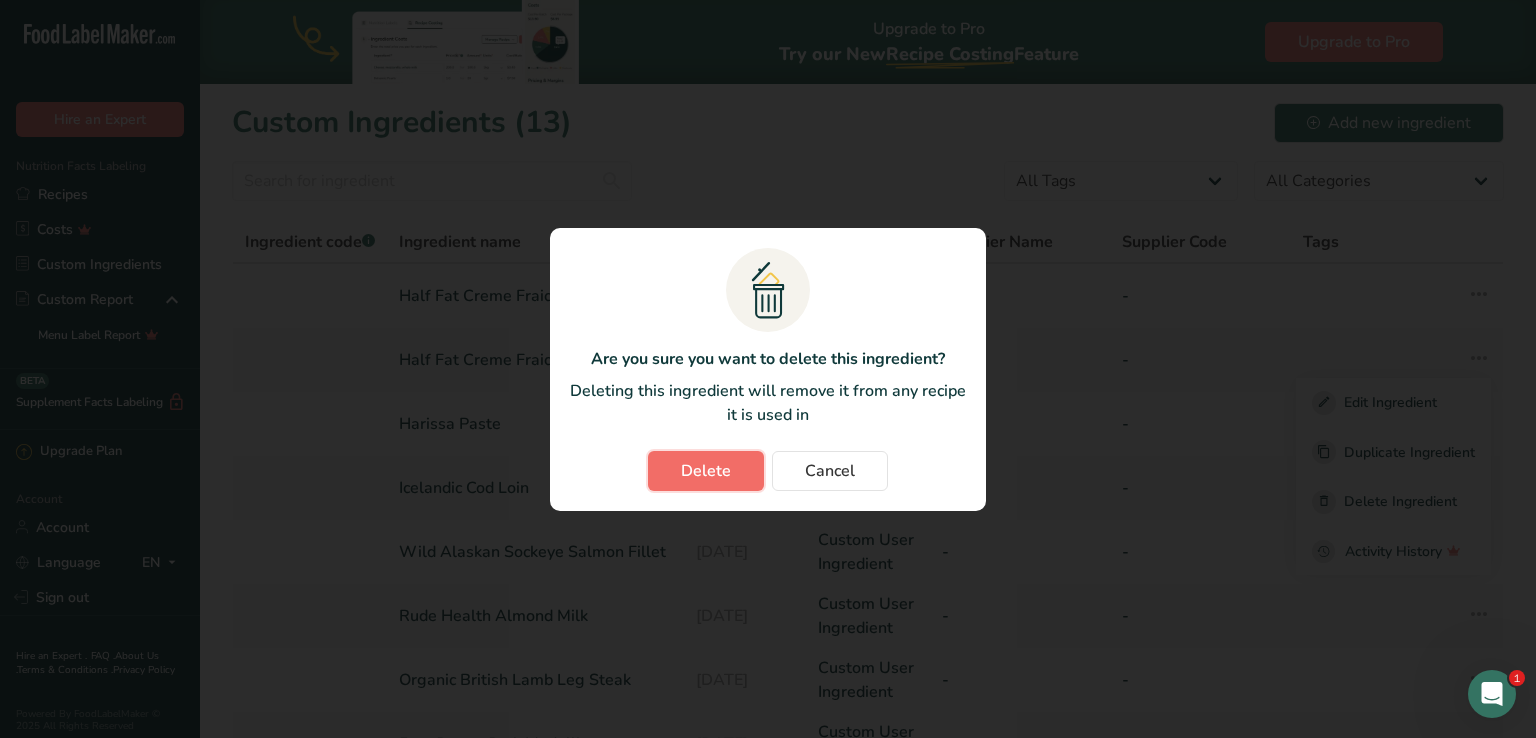 click on "Delete" at bounding box center (706, 471) 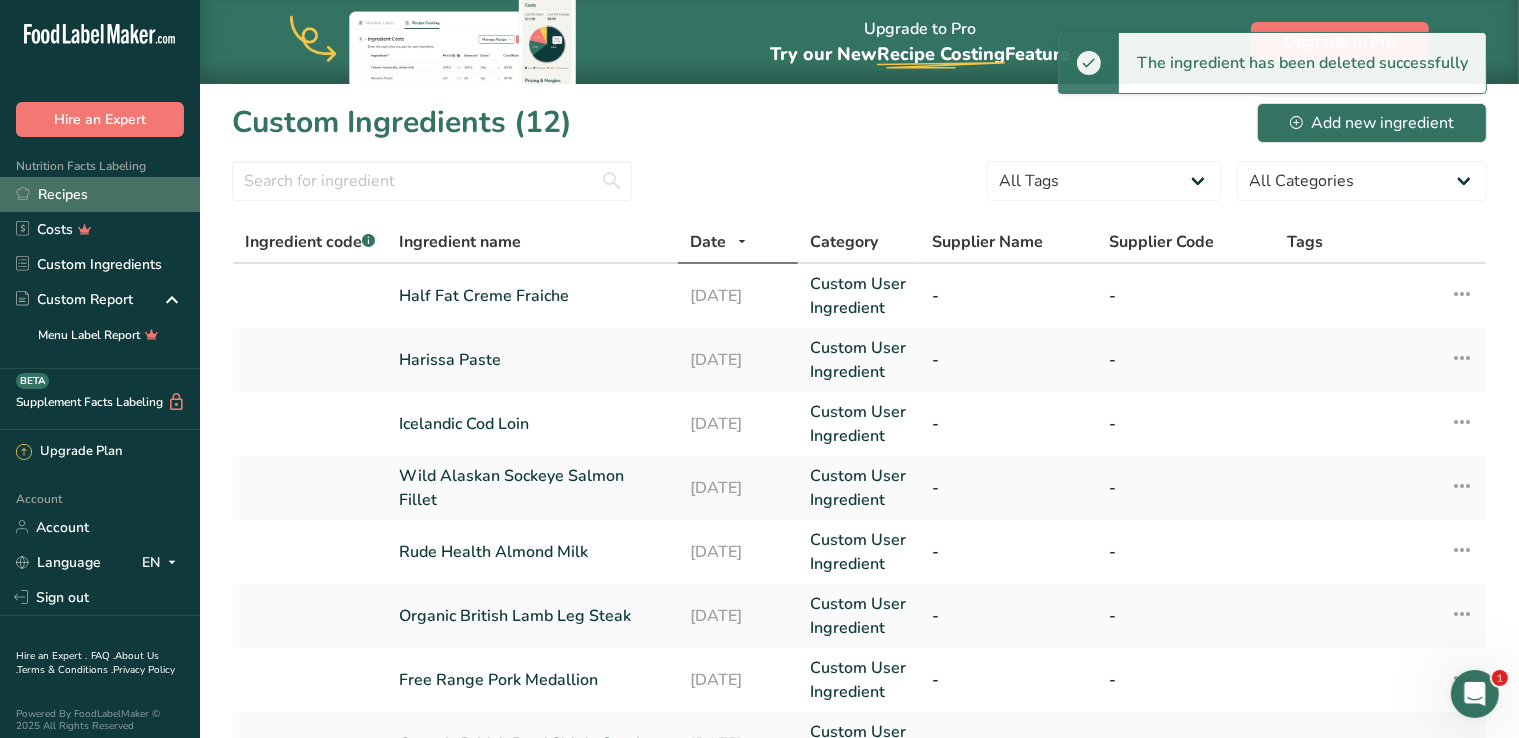 click on "Recipes" at bounding box center [100, 194] 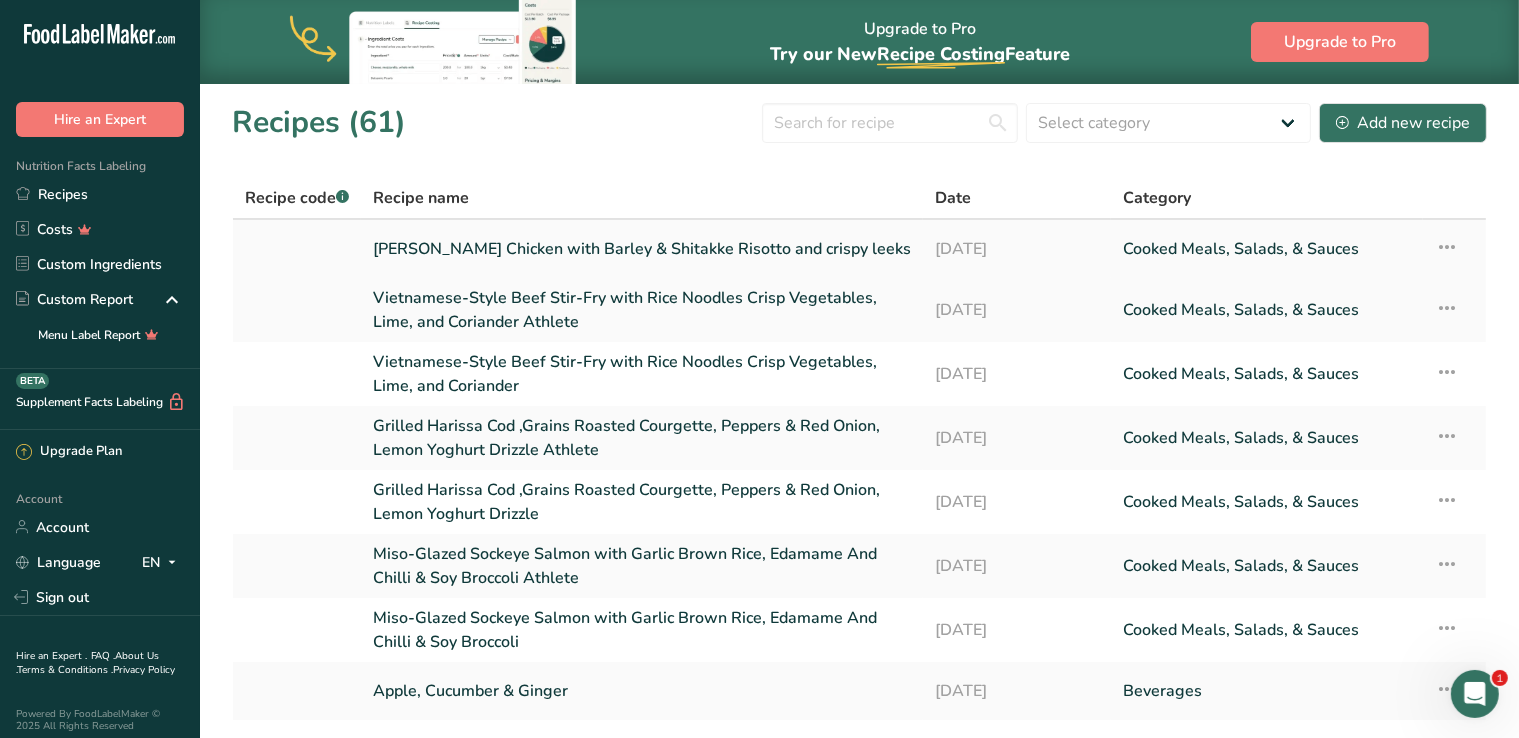 click on "[PERSON_NAME] Chicken with Barley & Shitakke Risotto and crispy leeks" at bounding box center [642, 249] 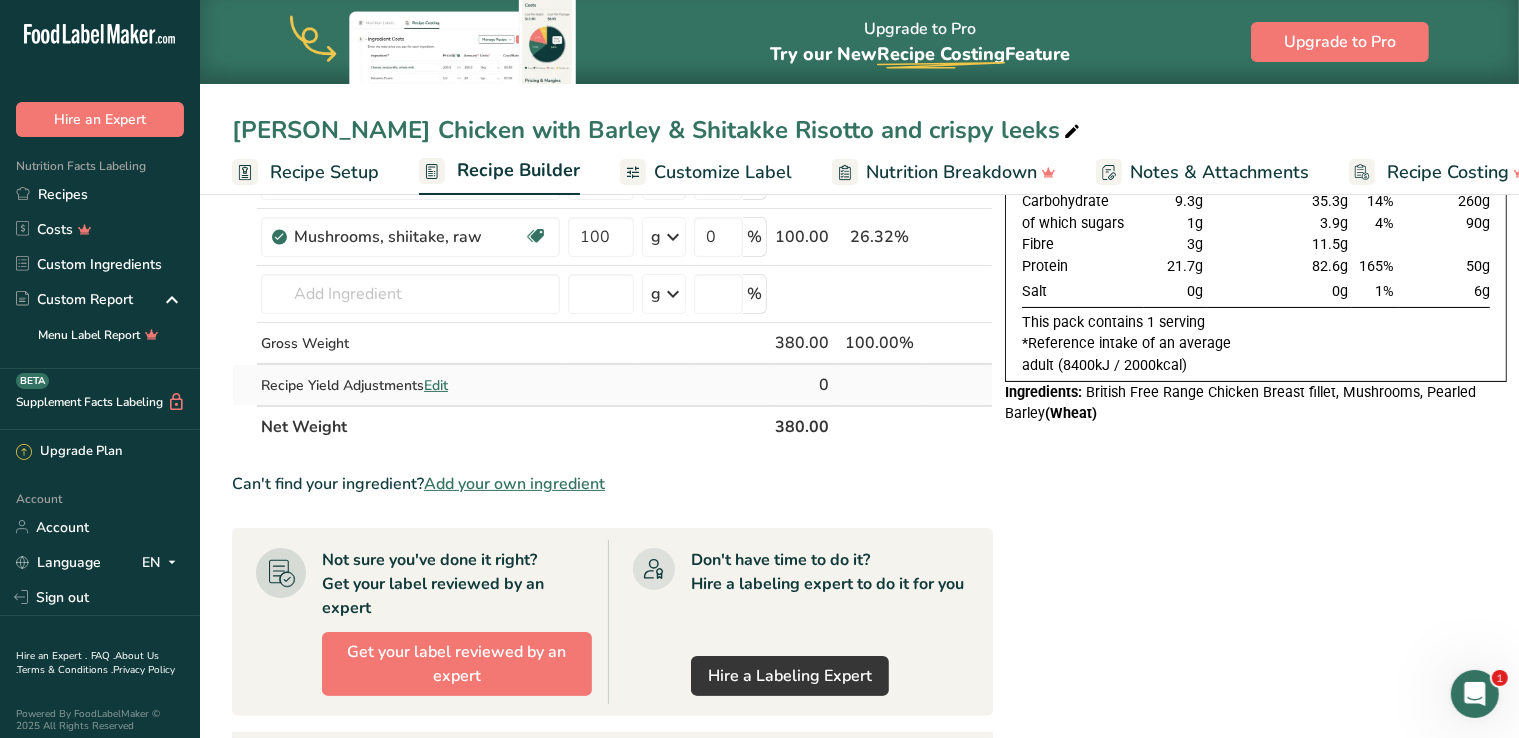 scroll, scrollTop: 250, scrollLeft: 0, axis: vertical 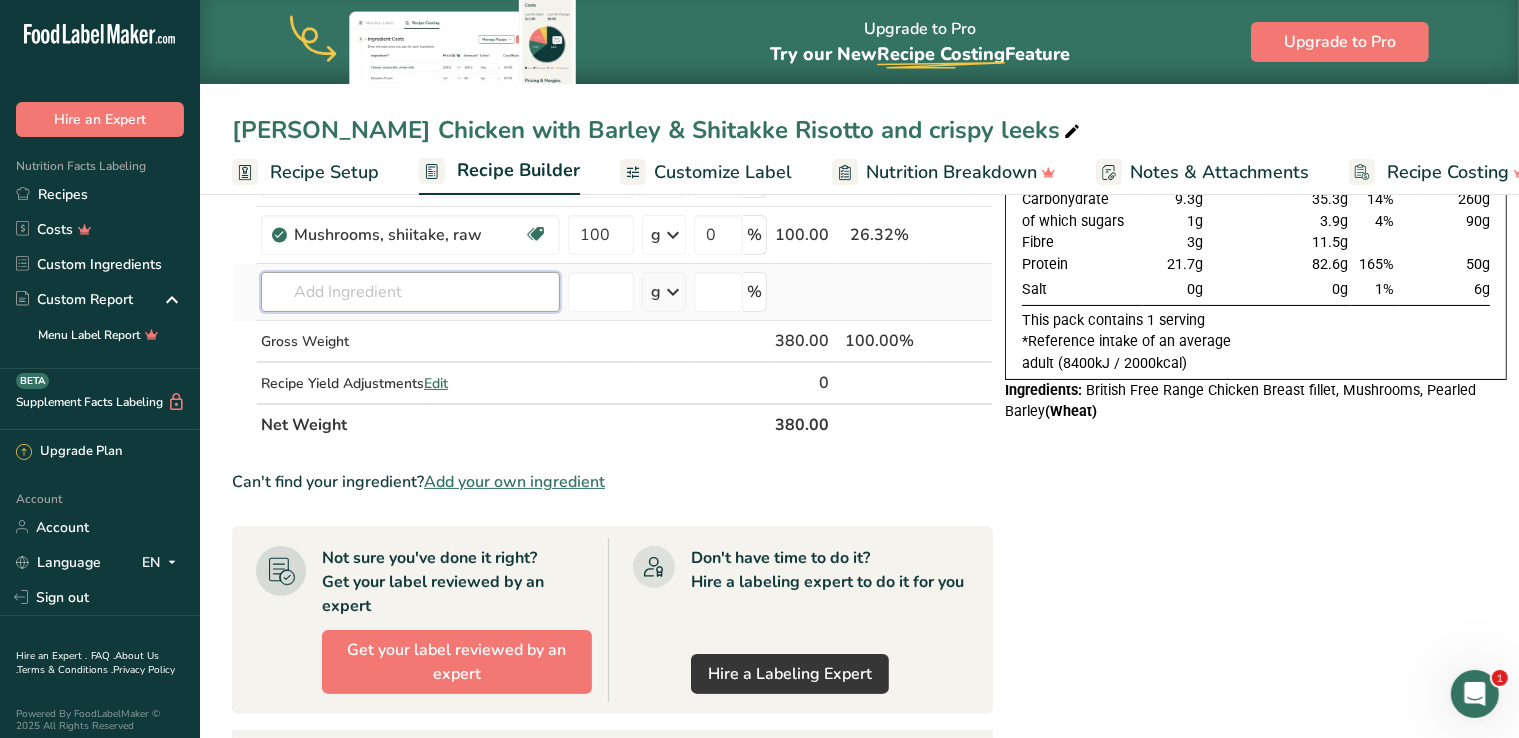click at bounding box center (410, 292) 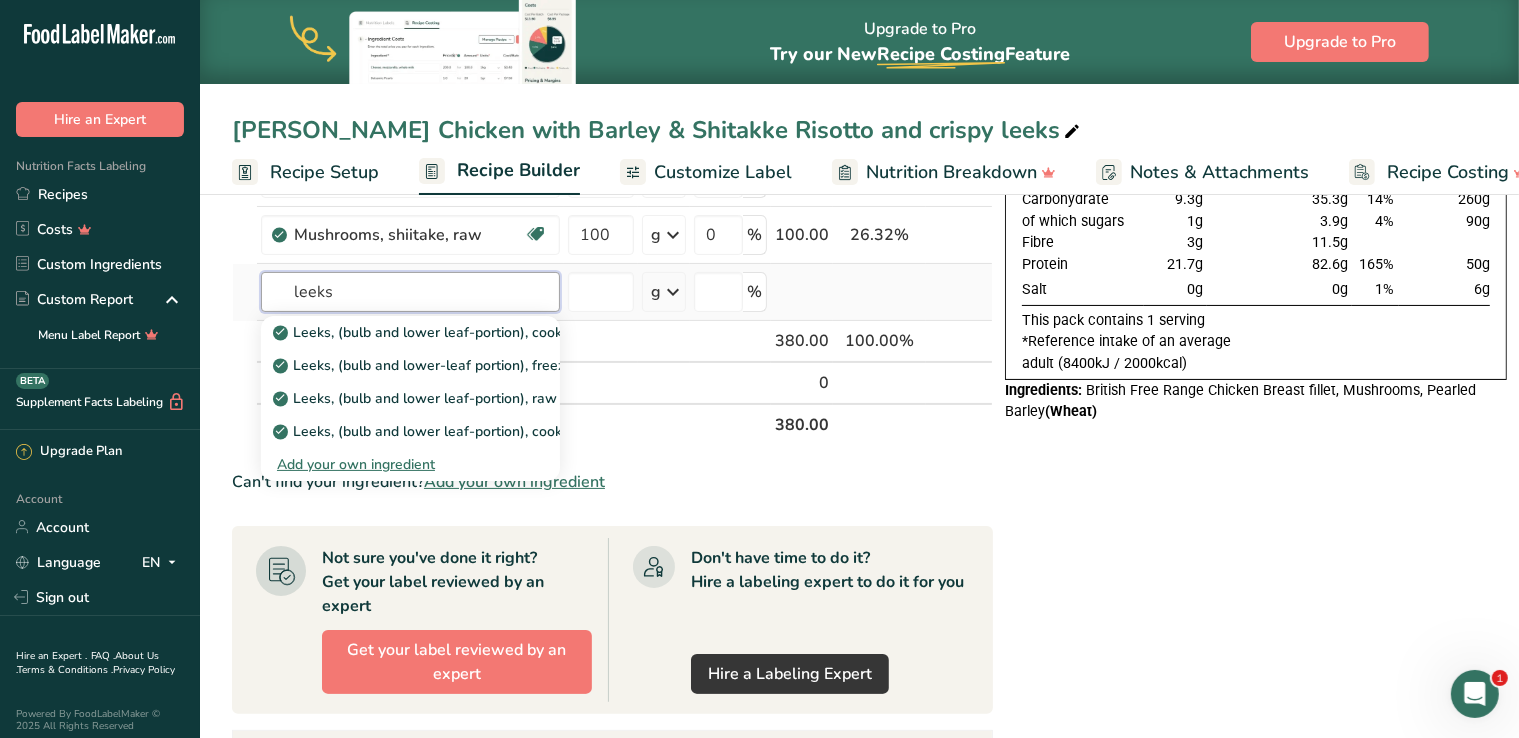 type on "leeks" 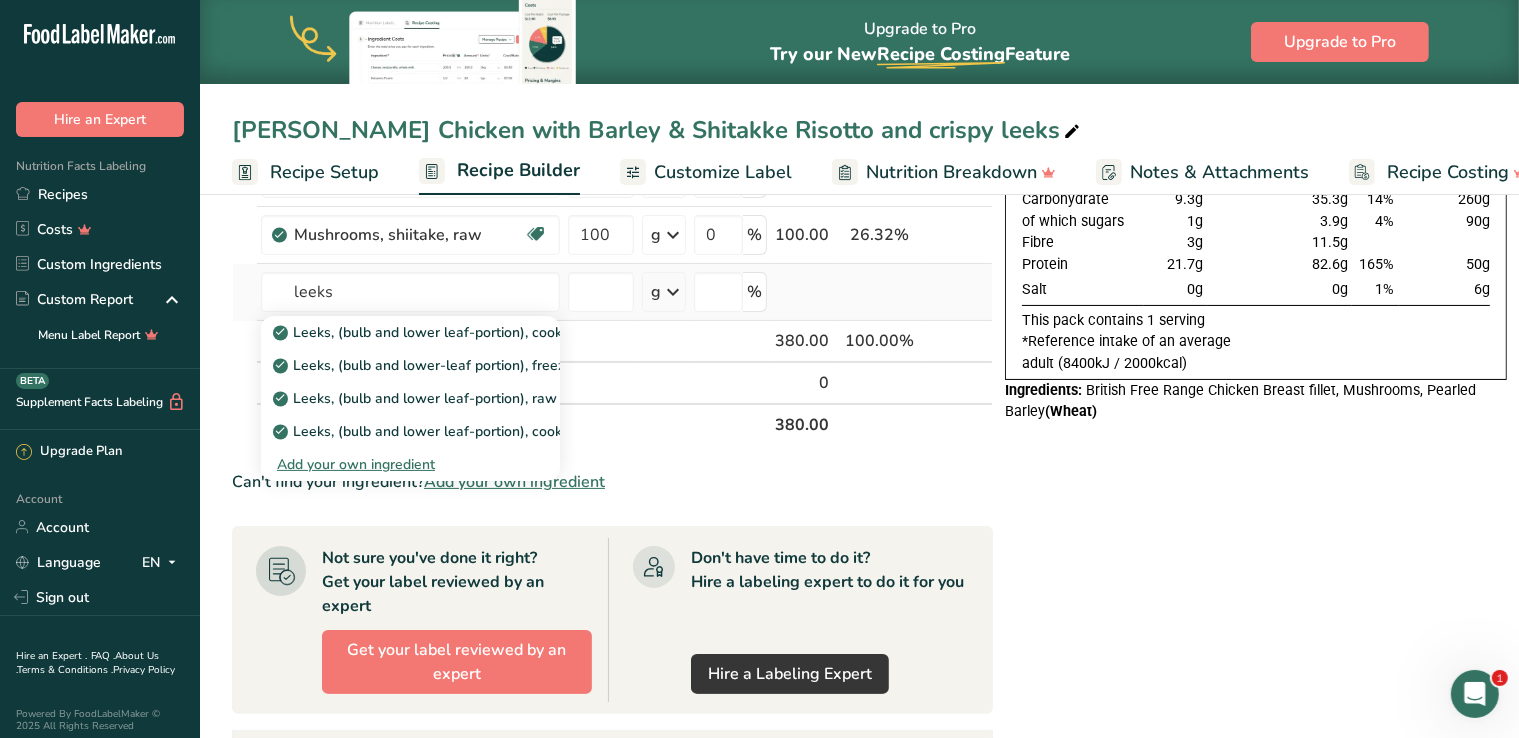 click on "Add your own ingredient" at bounding box center [410, 464] 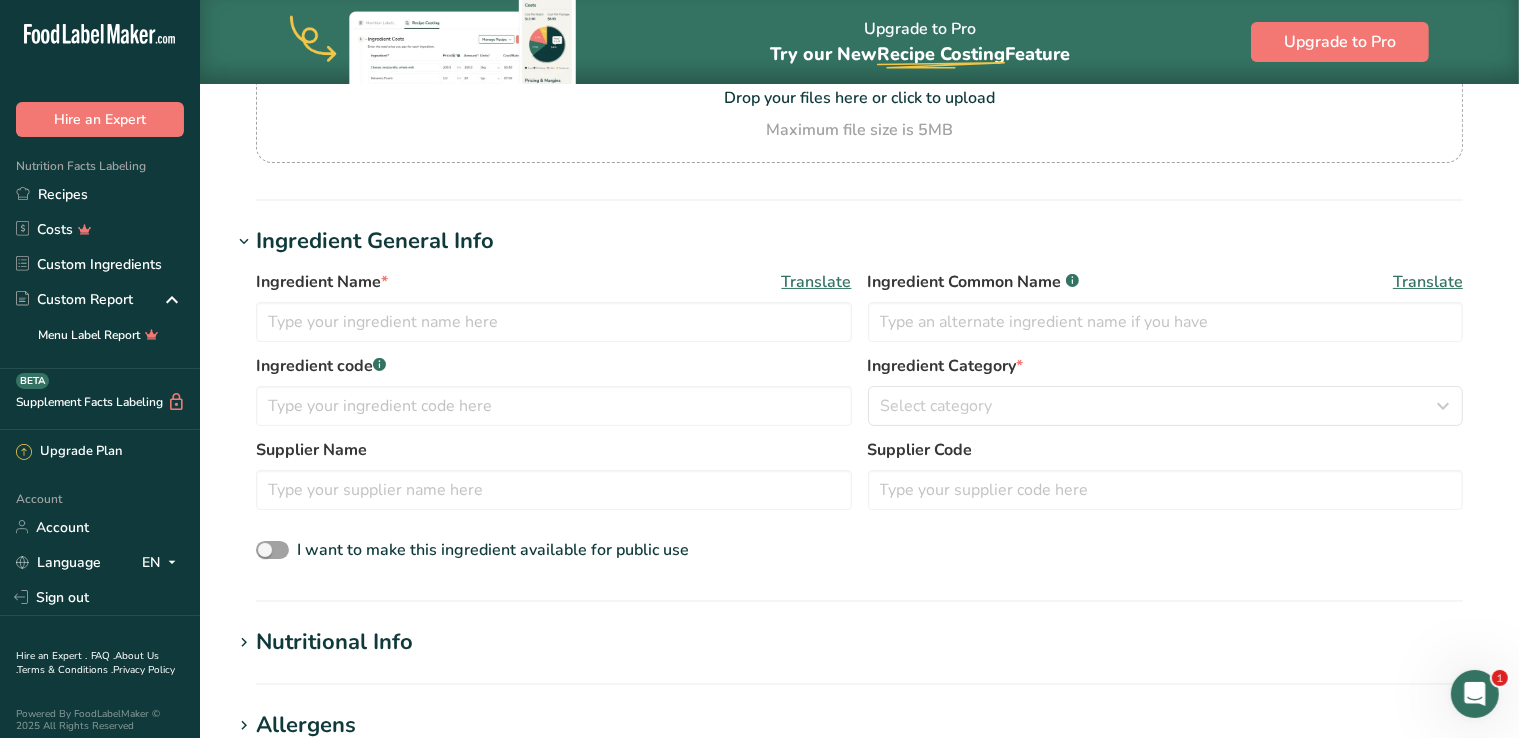 scroll, scrollTop: 0, scrollLeft: 0, axis: both 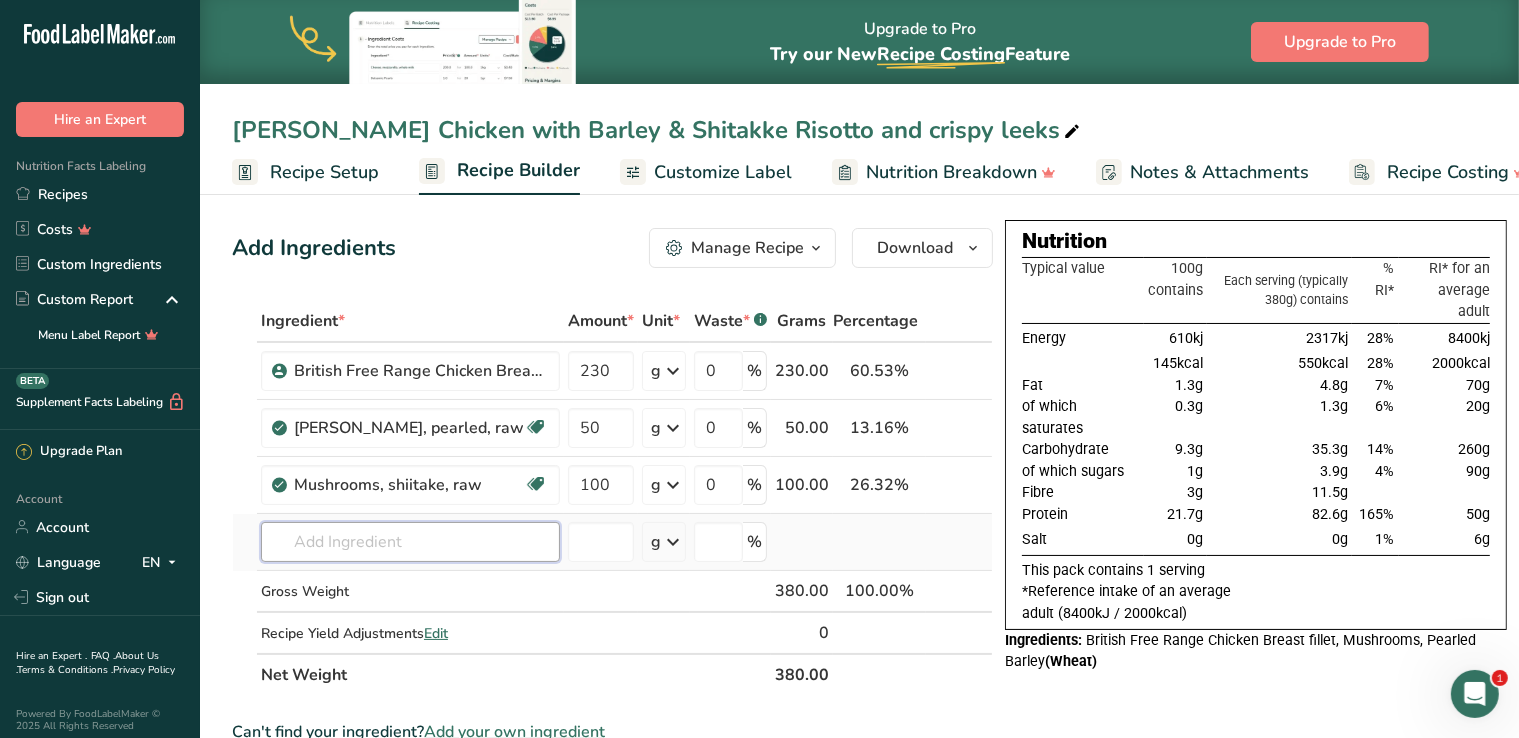 click at bounding box center [410, 542] 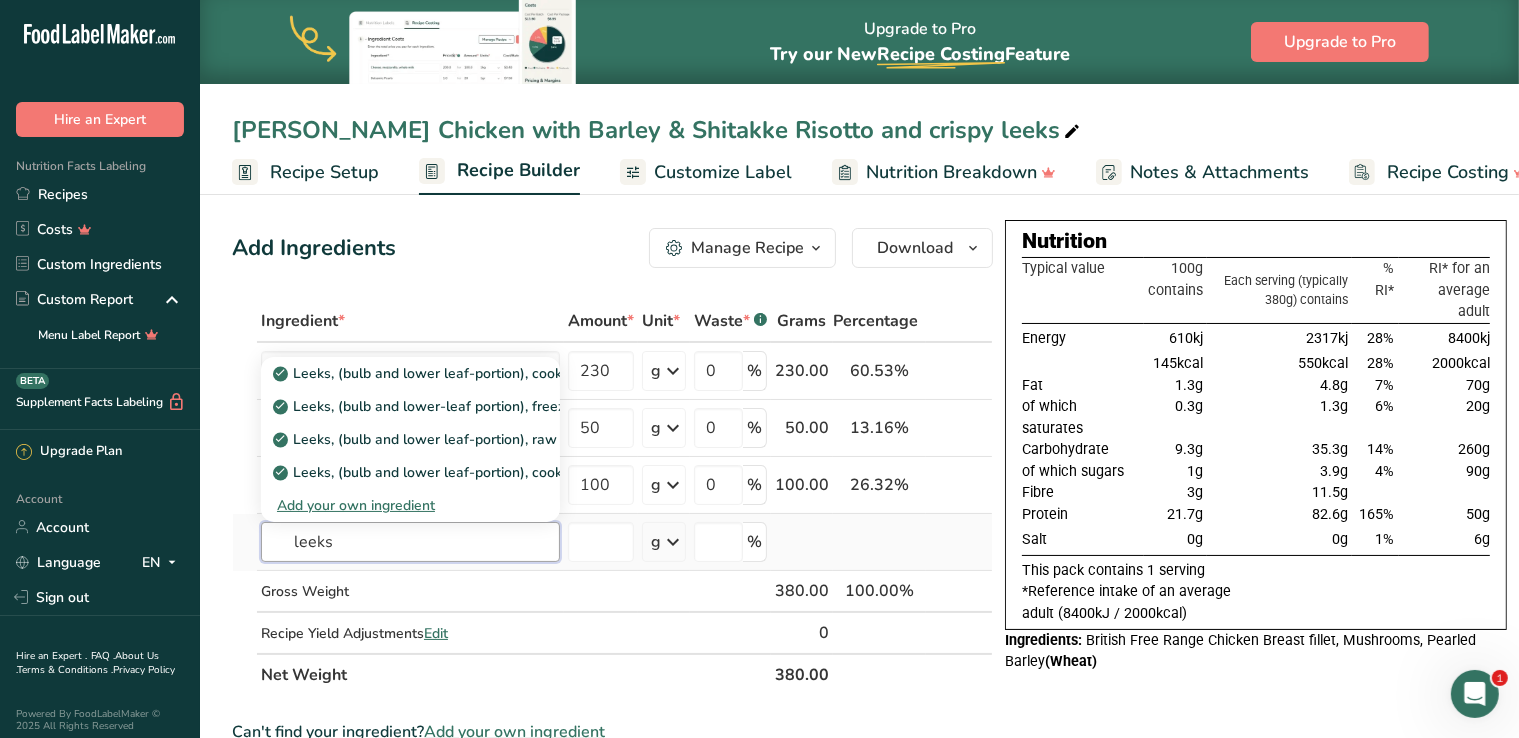 type on "leeks" 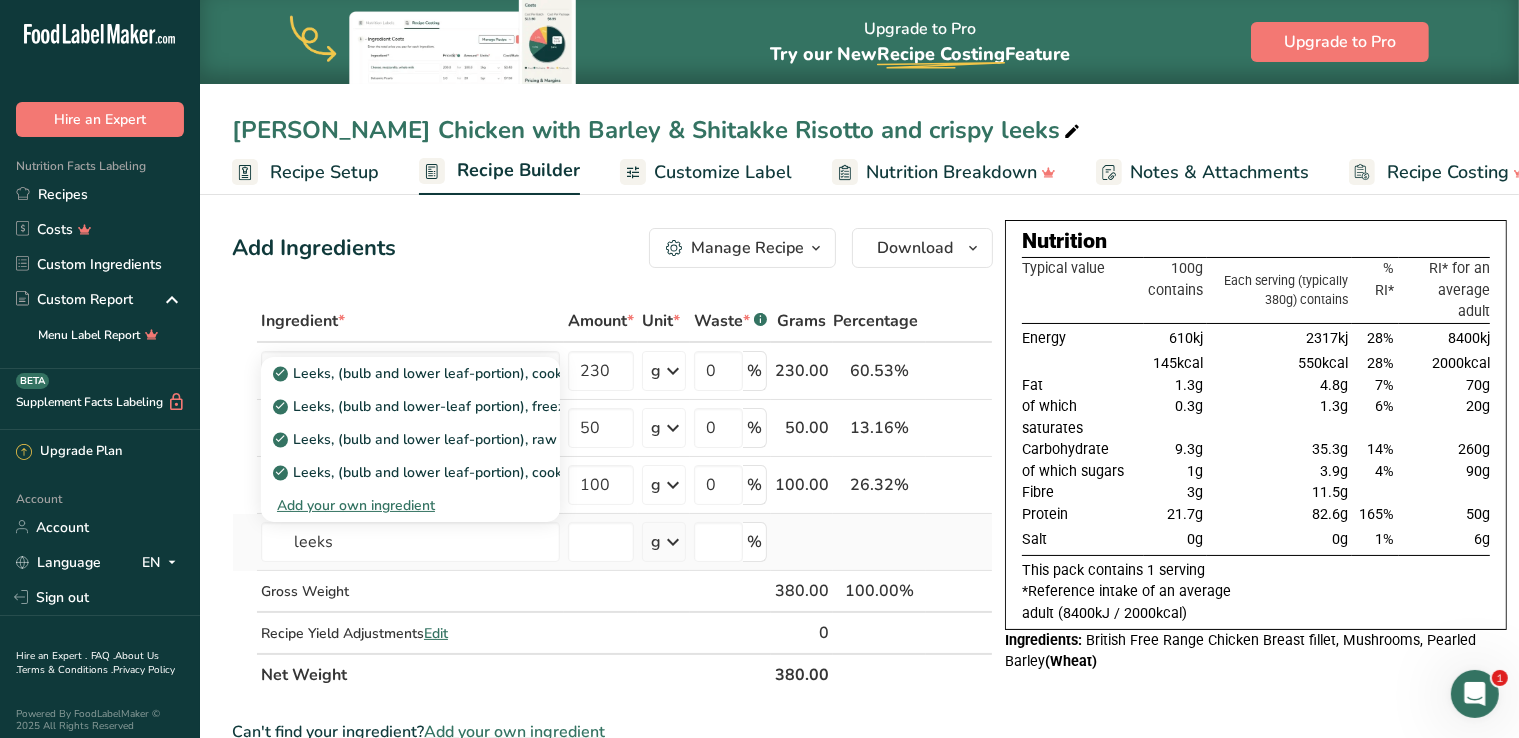 type 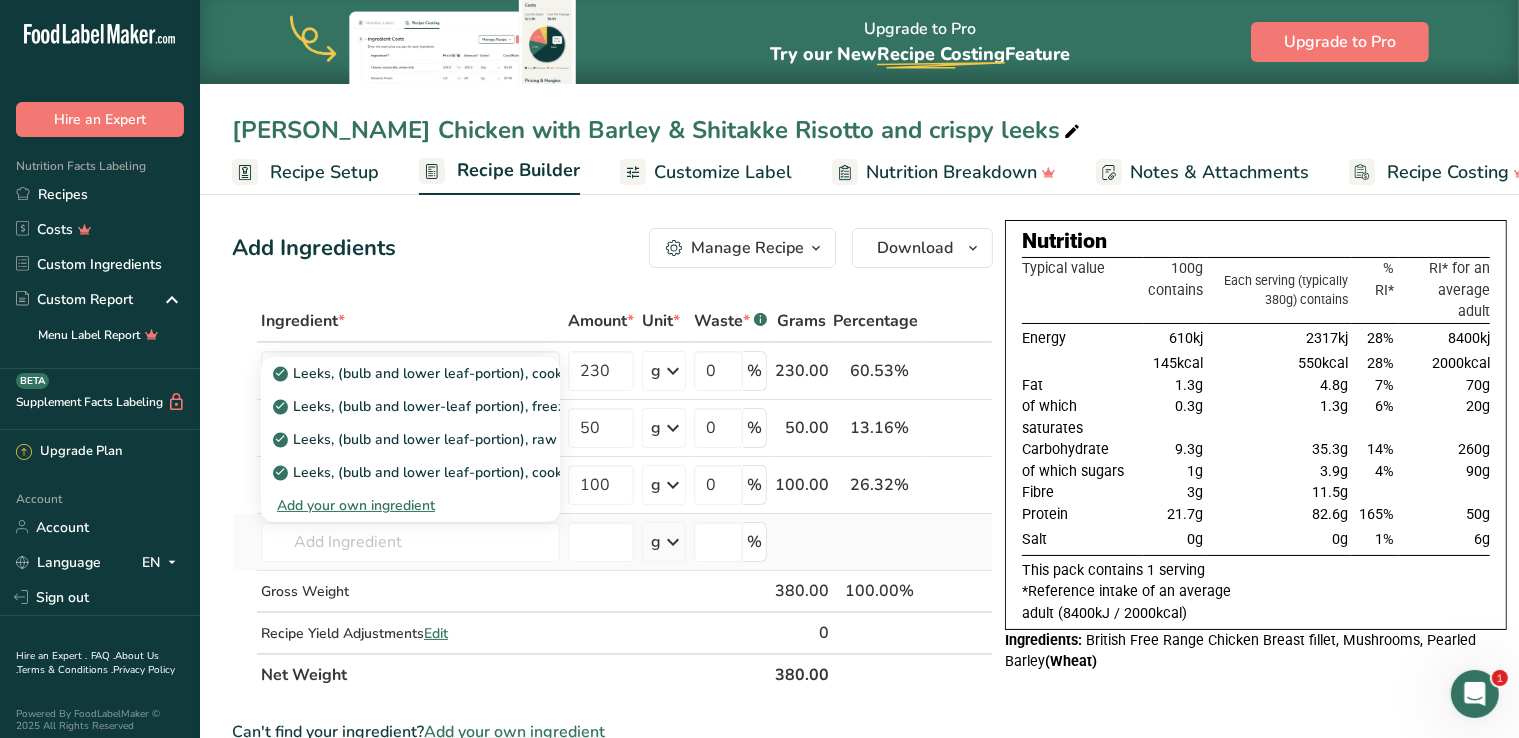 click on "Add your own ingredient" at bounding box center (410, 505) 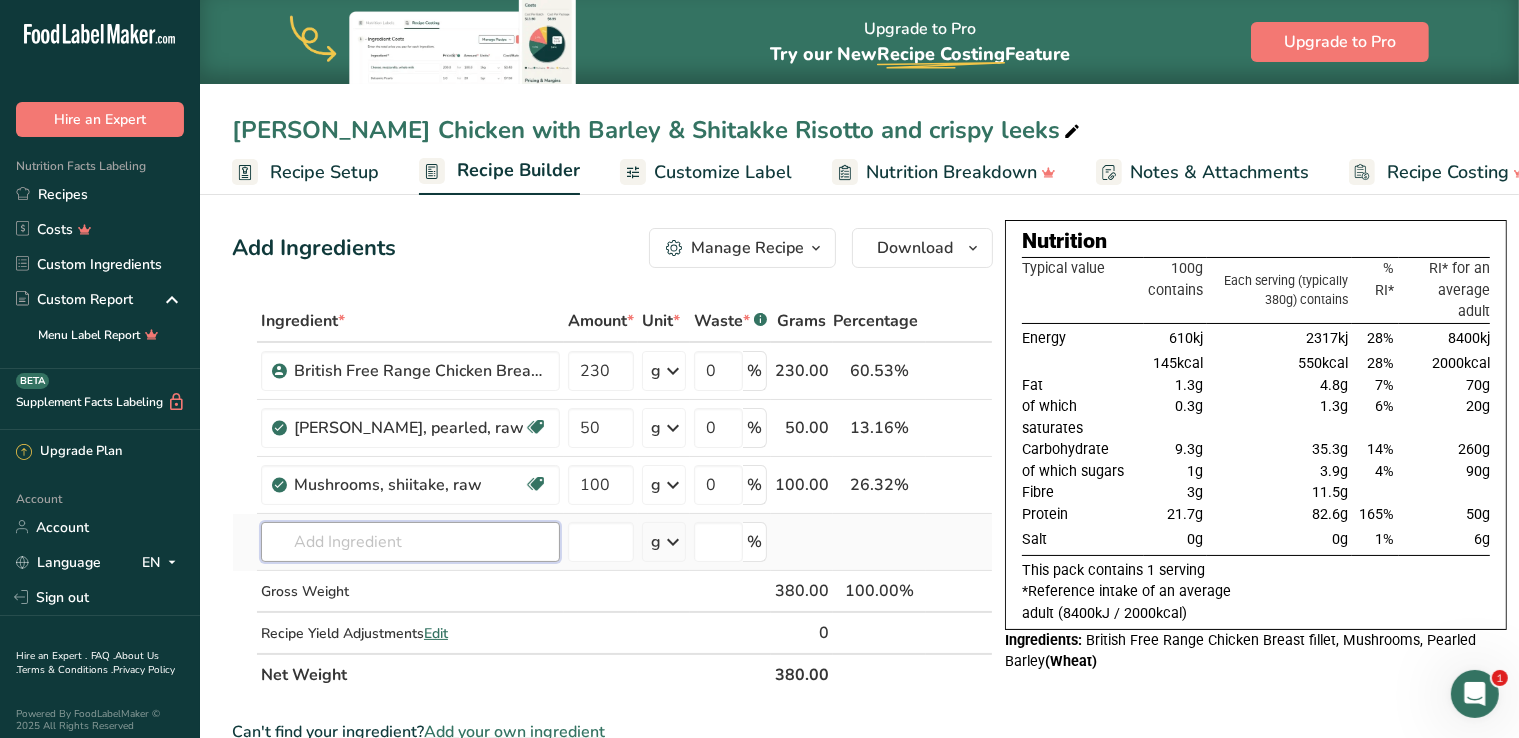 click at bounding box center (410, 542) 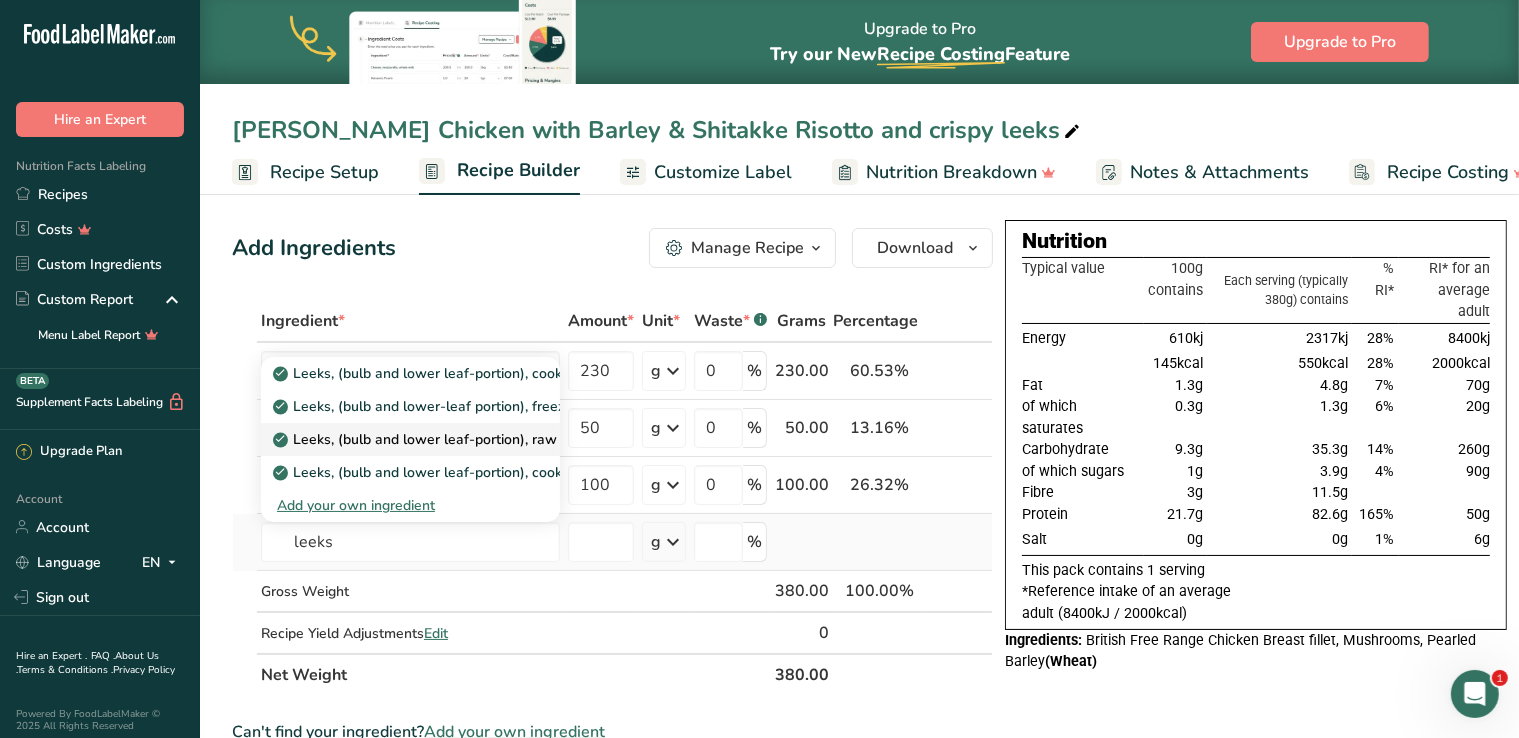 click on "Leeks, (bulb and lower leaf-portion), raw" at bounding box center (417, 439) 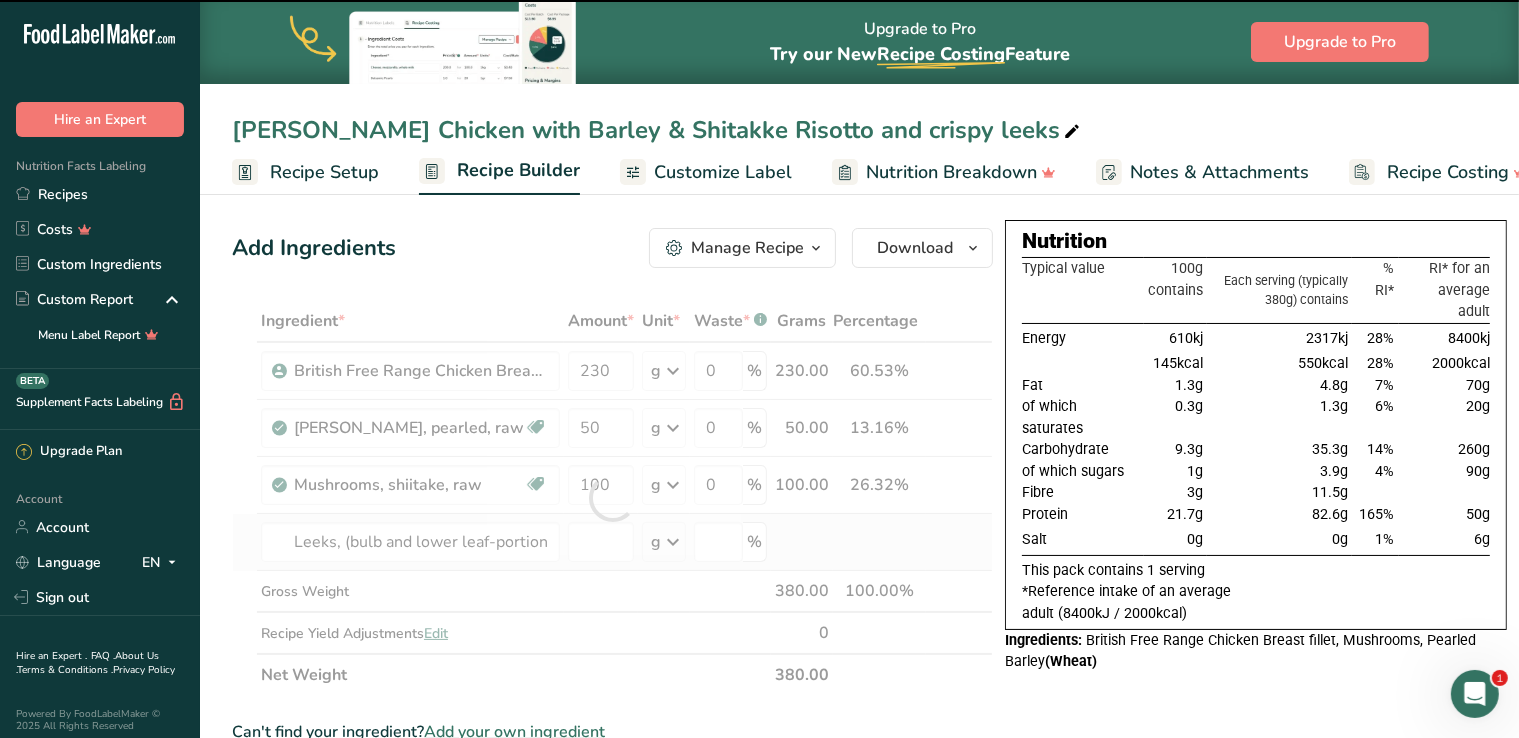 type on "0" 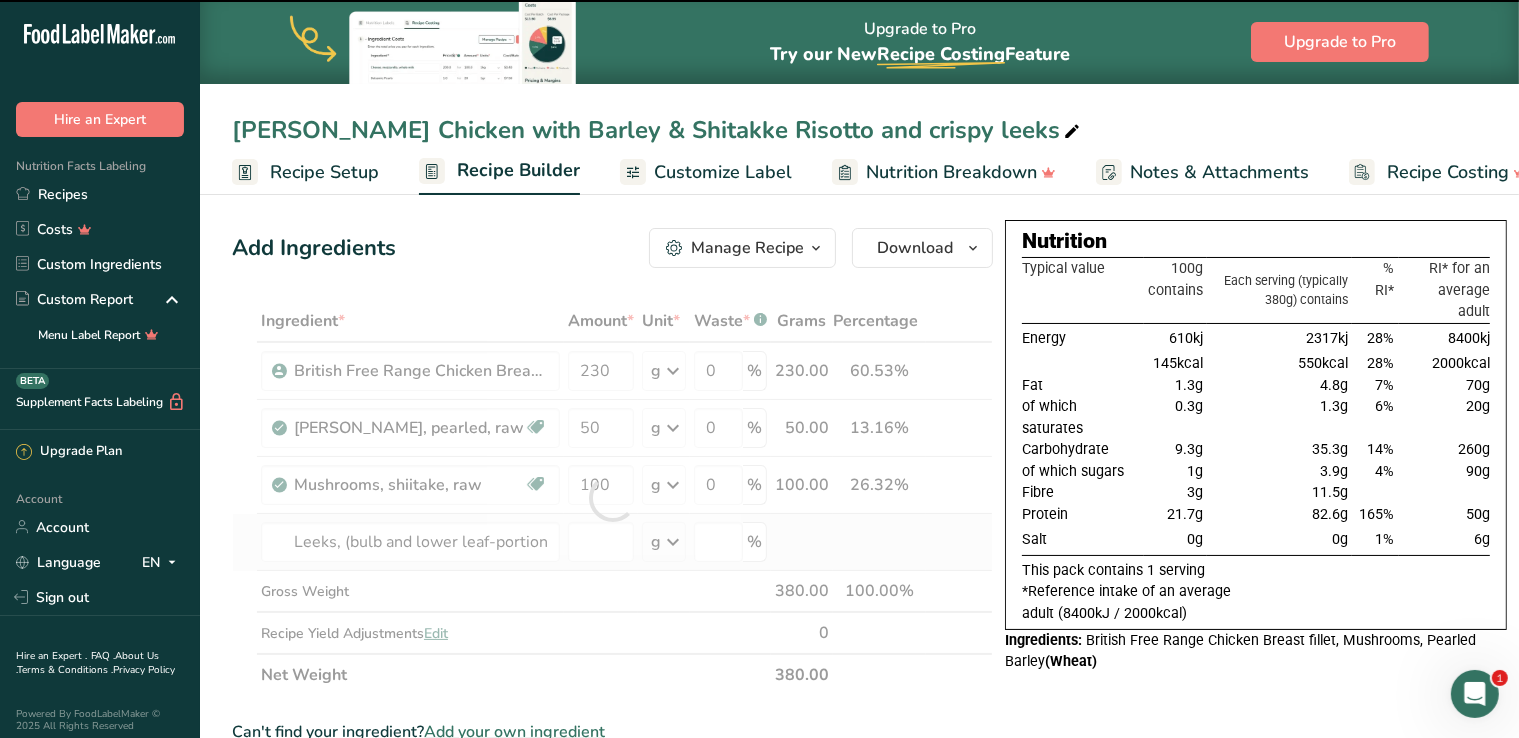 type on "0" 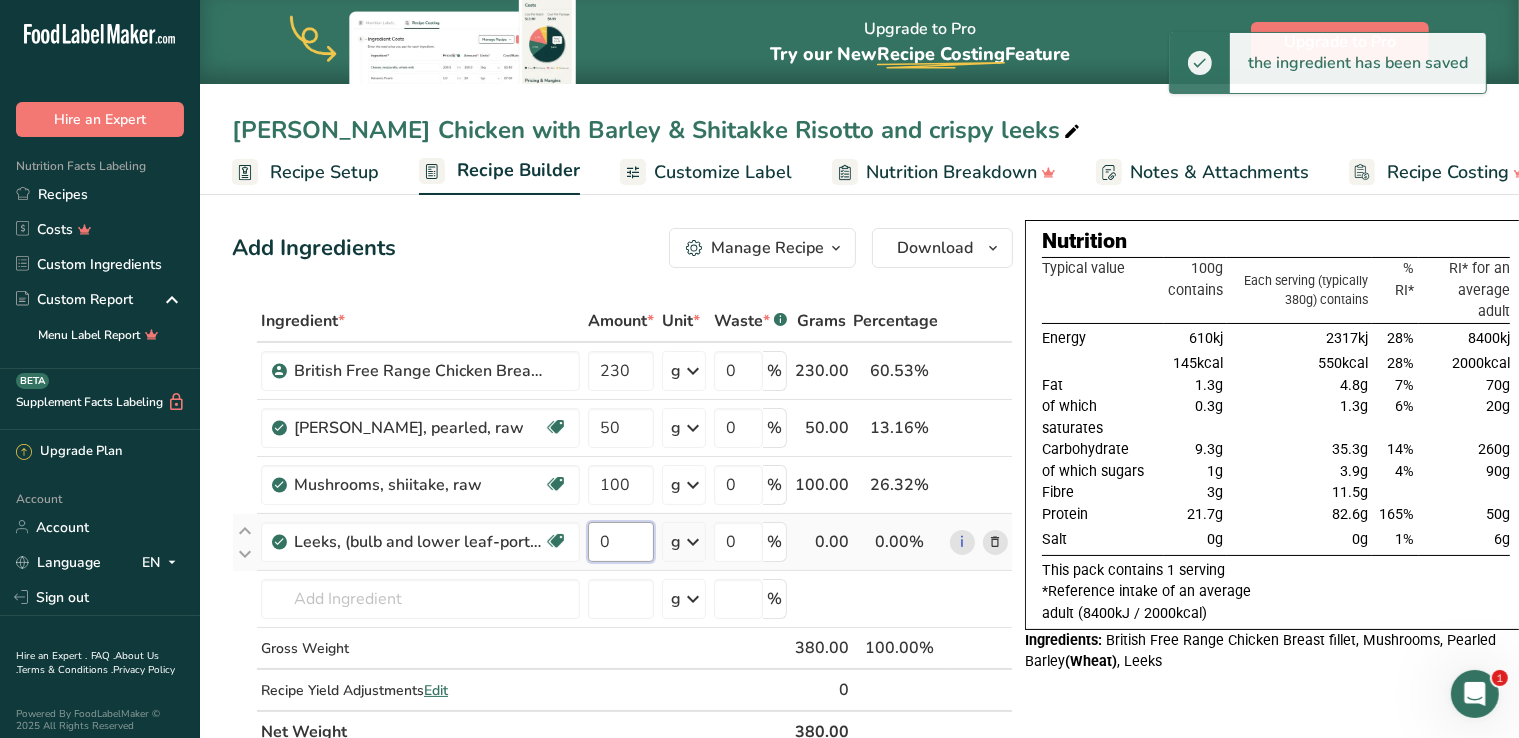 click on "0" at bounding box center (621, 542) 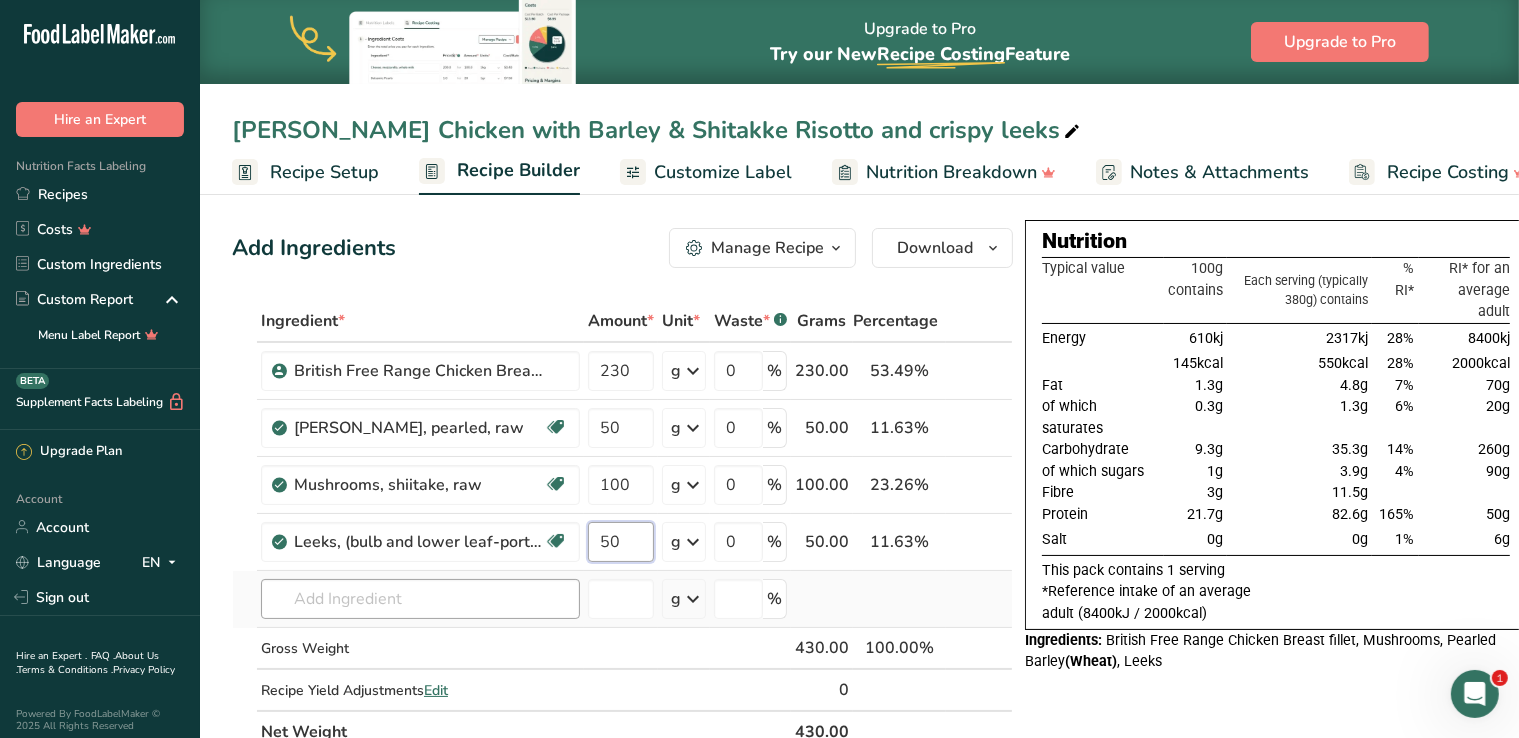 type on "50" 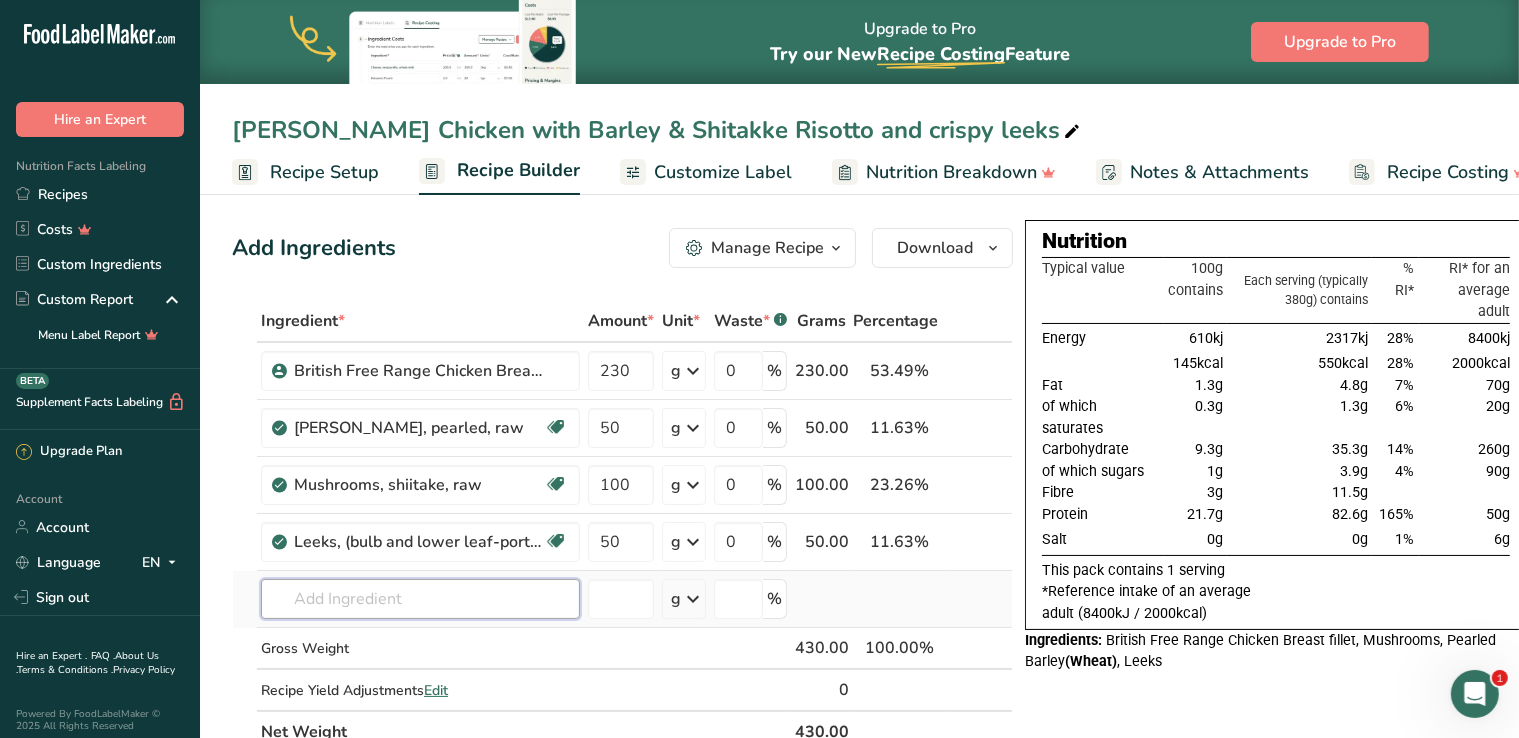 click on "Ingredient *
Amount *
Unit *
Waste *   .a-a{fill:#347362;}.b-a{fill:#fff;}          Grams
Percentage
British Free Range Chicken Breast fillet
230
g
Weight Units
g
kg
mg
See more
Volume Units
l
mL
fl oz
See more
0
%
230.00
53.49%
i
[PERSON_NAME], pearled, raw
Dairy free
Gluten free
Vegan
Vegetarian
Soy free
50
g
Portions
1 cup
Weight Units
g
kg
mg
See more
Volume Units
l" at bounding box center (622, 526) 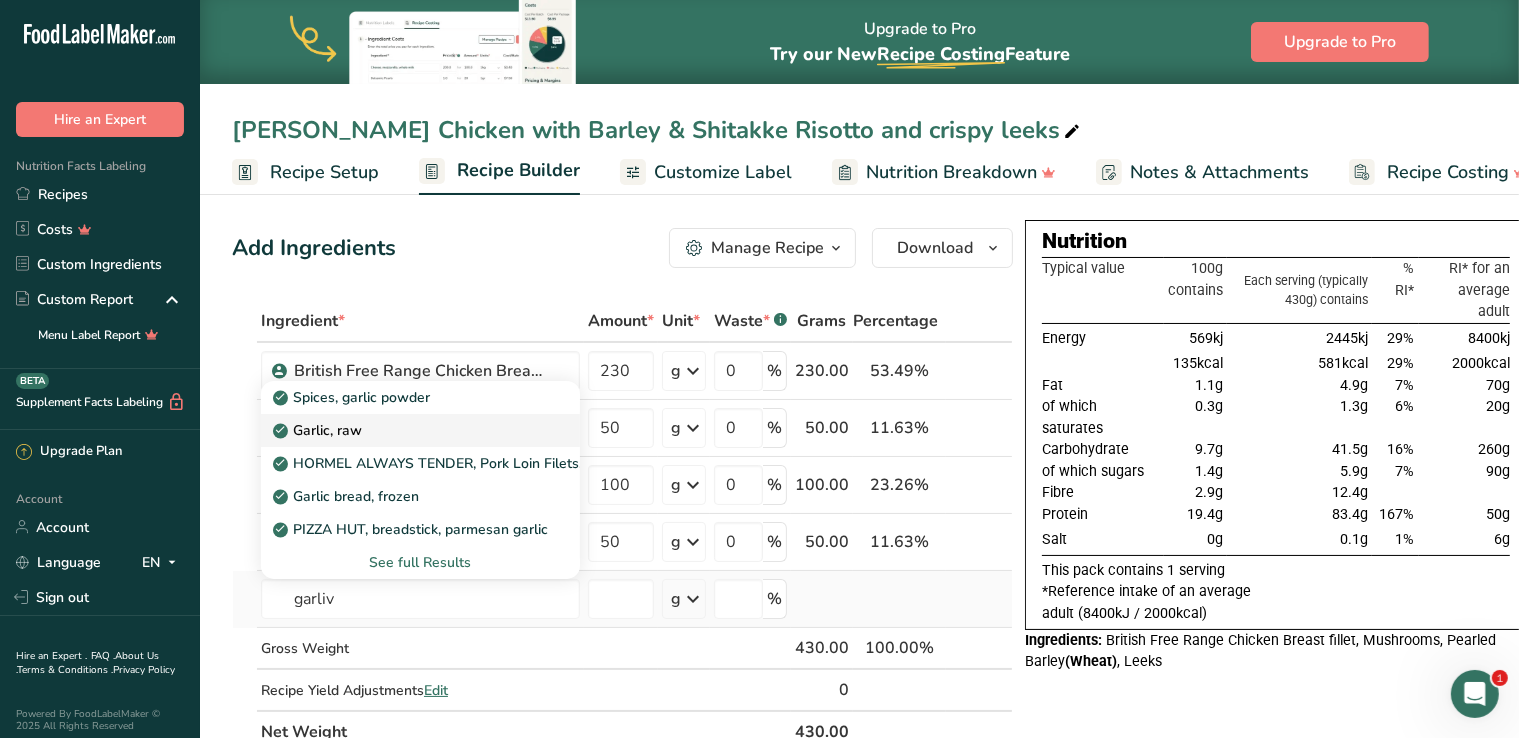 click on "Garlic, raw" at bounding box center (404, 430) 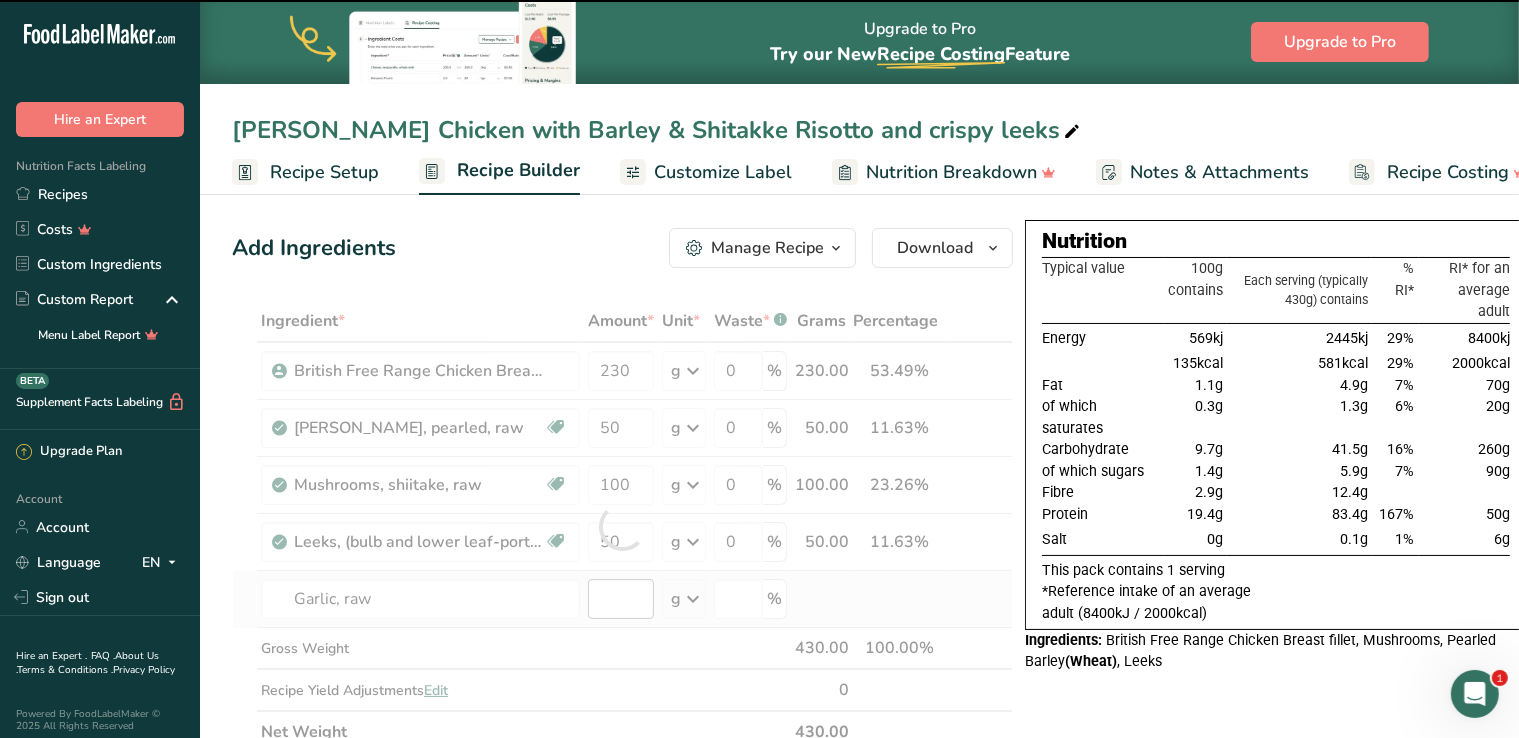 type on "0" 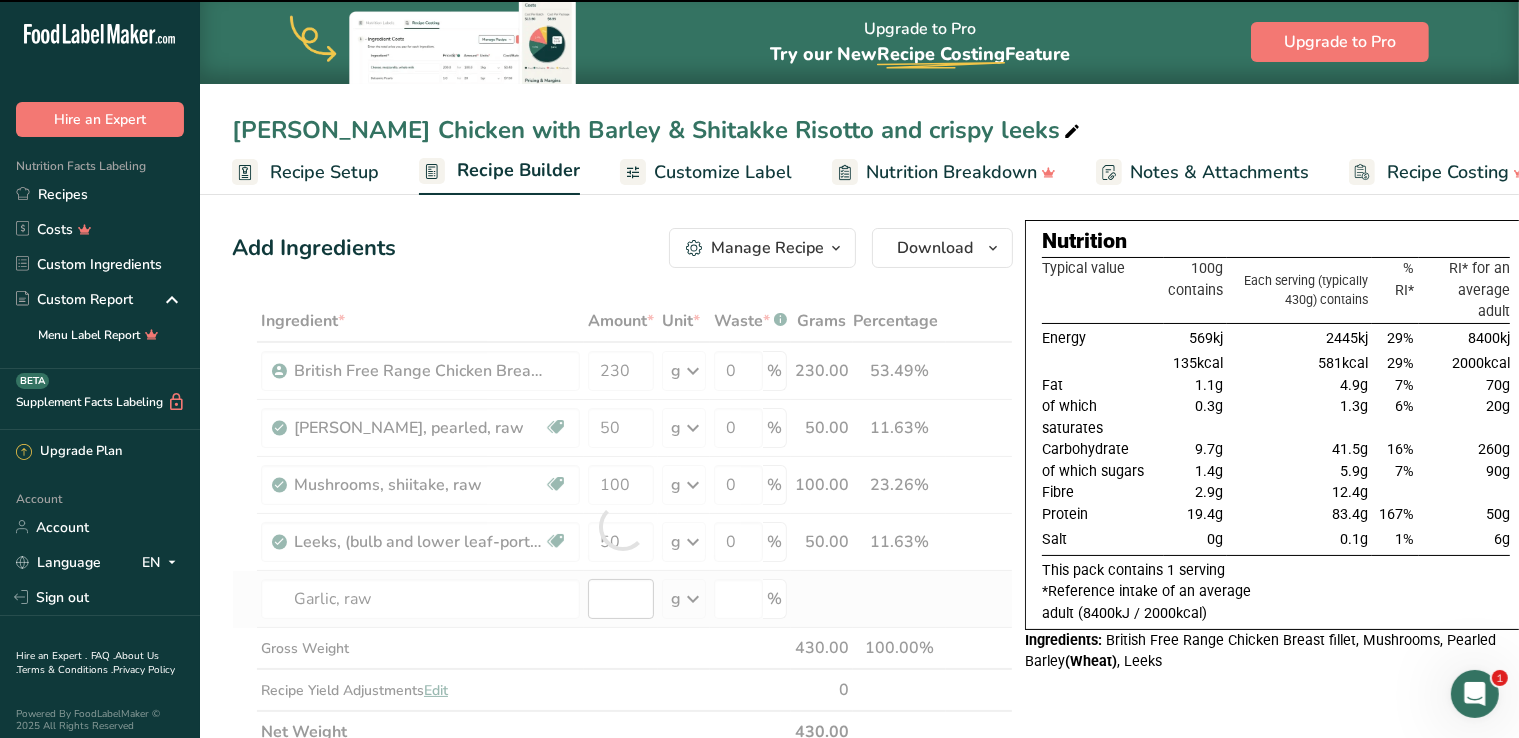 type on "0" 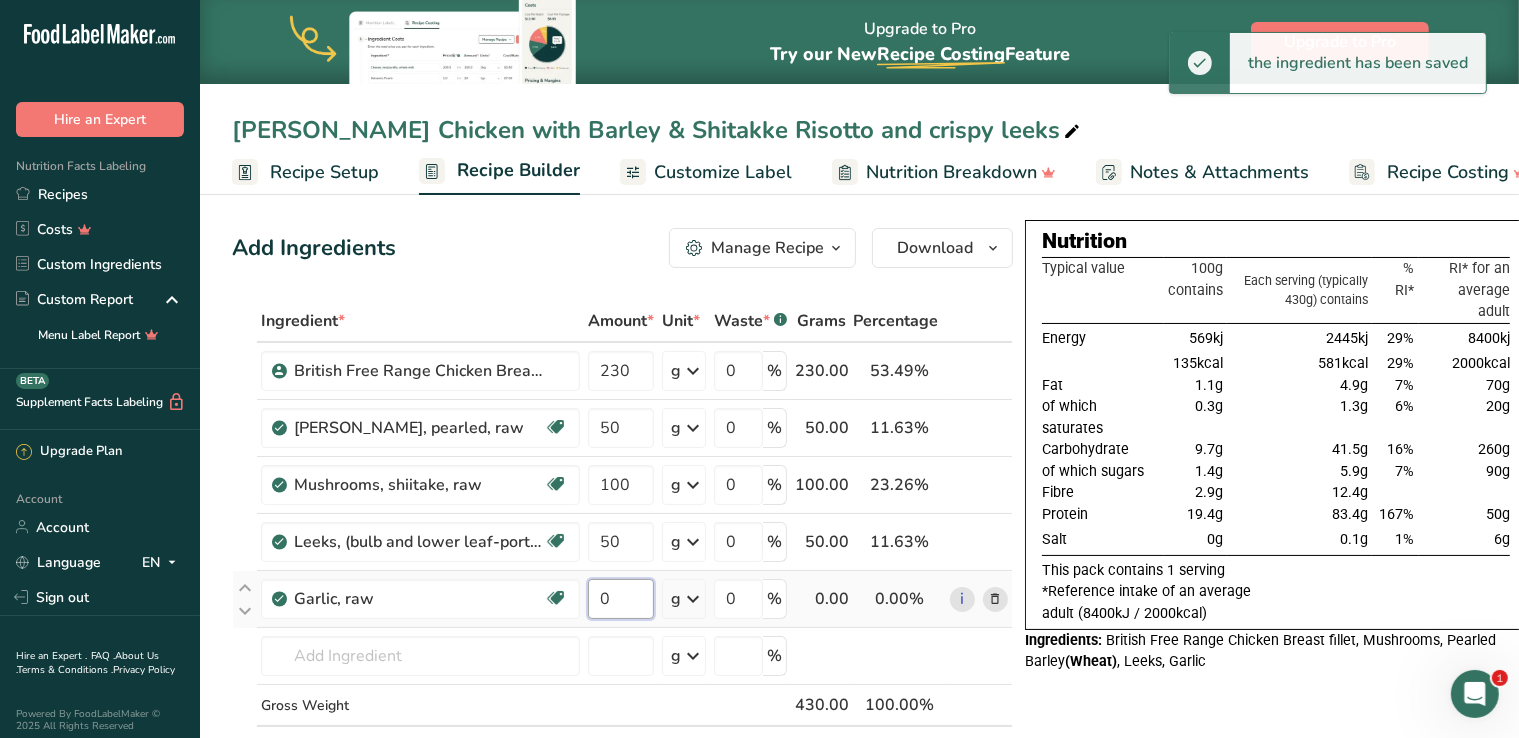 click on "0" at bounding box center [621, 599] 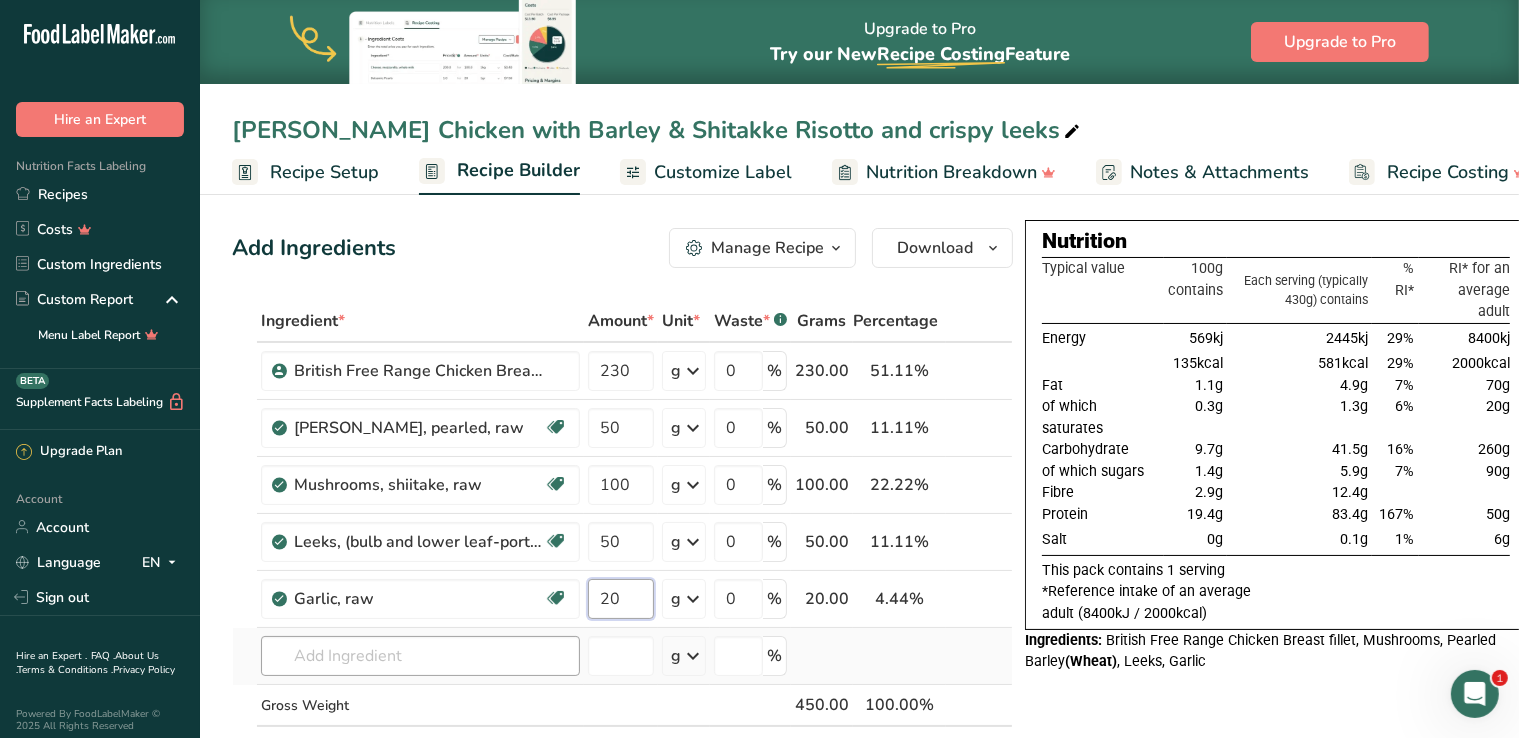 type on "20" 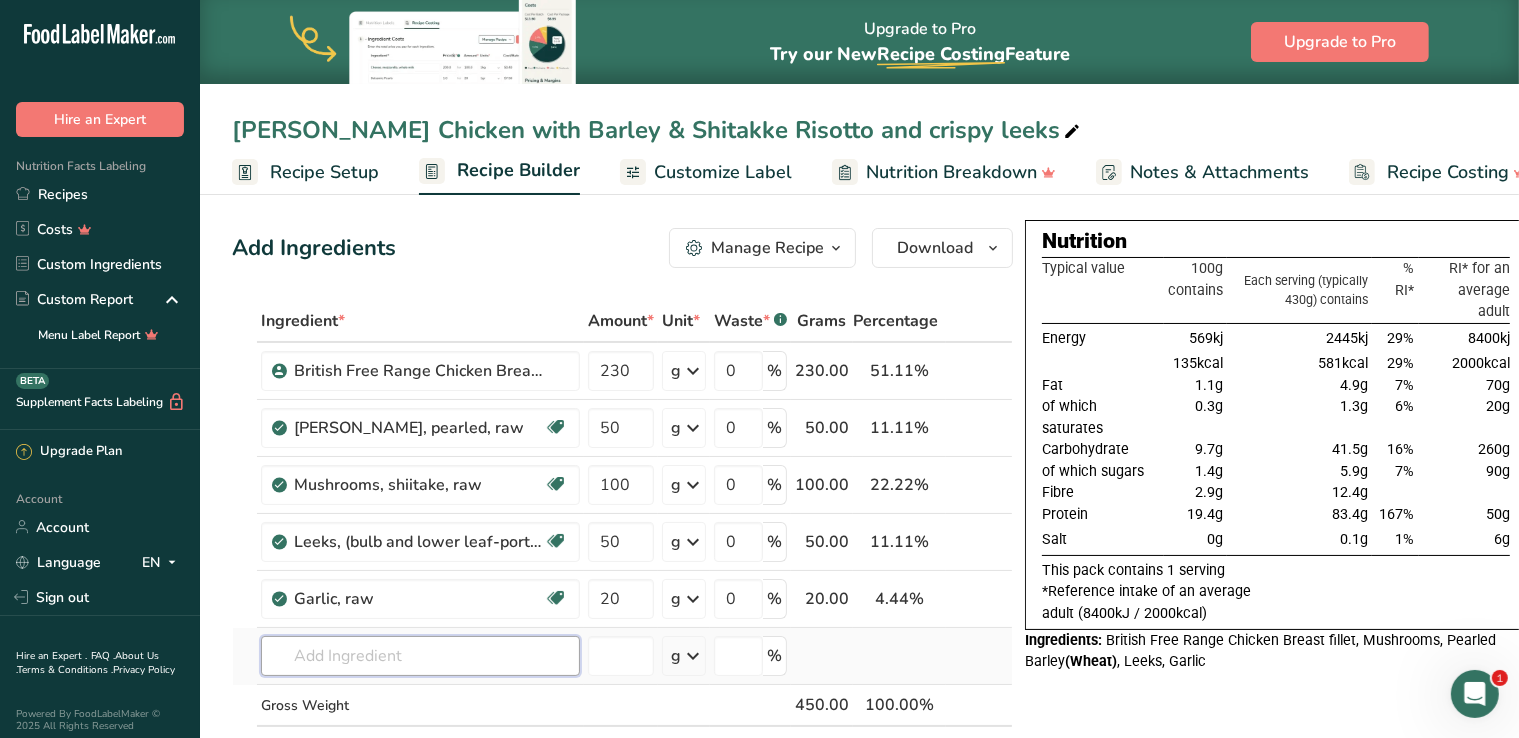 click on "Ingredient *
Amount *
Unit *
Waste *   .a-a{fill:#347362;}.b-a{fill:#fff;}          Grams
Percentage
British Free Range Chicken Breast fillet
230
g
Weight Units
g
kg
mg
See more
Volume Units
l
mL
fl oz
See more
0
%
230.00
51.11%
i
[PERSON_NAME], pearled, raw
Dairy free
Gluten free
Vegan
Vegetarian
Soy free
50
g
Portions
1 cup
Weight Units
g
kg
mg
See more
Volume Units
l" at bounding box center [622, 555] 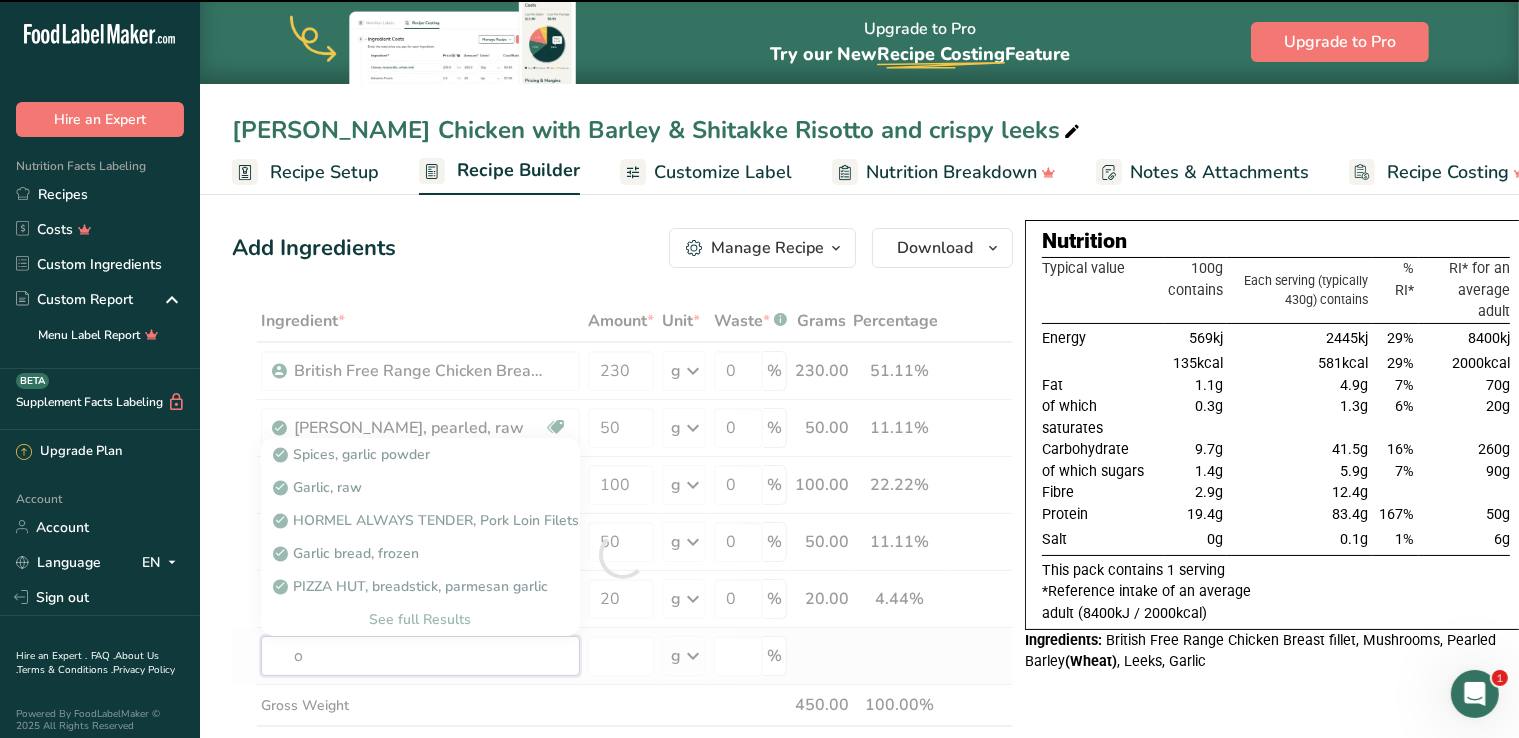 type on "ol" 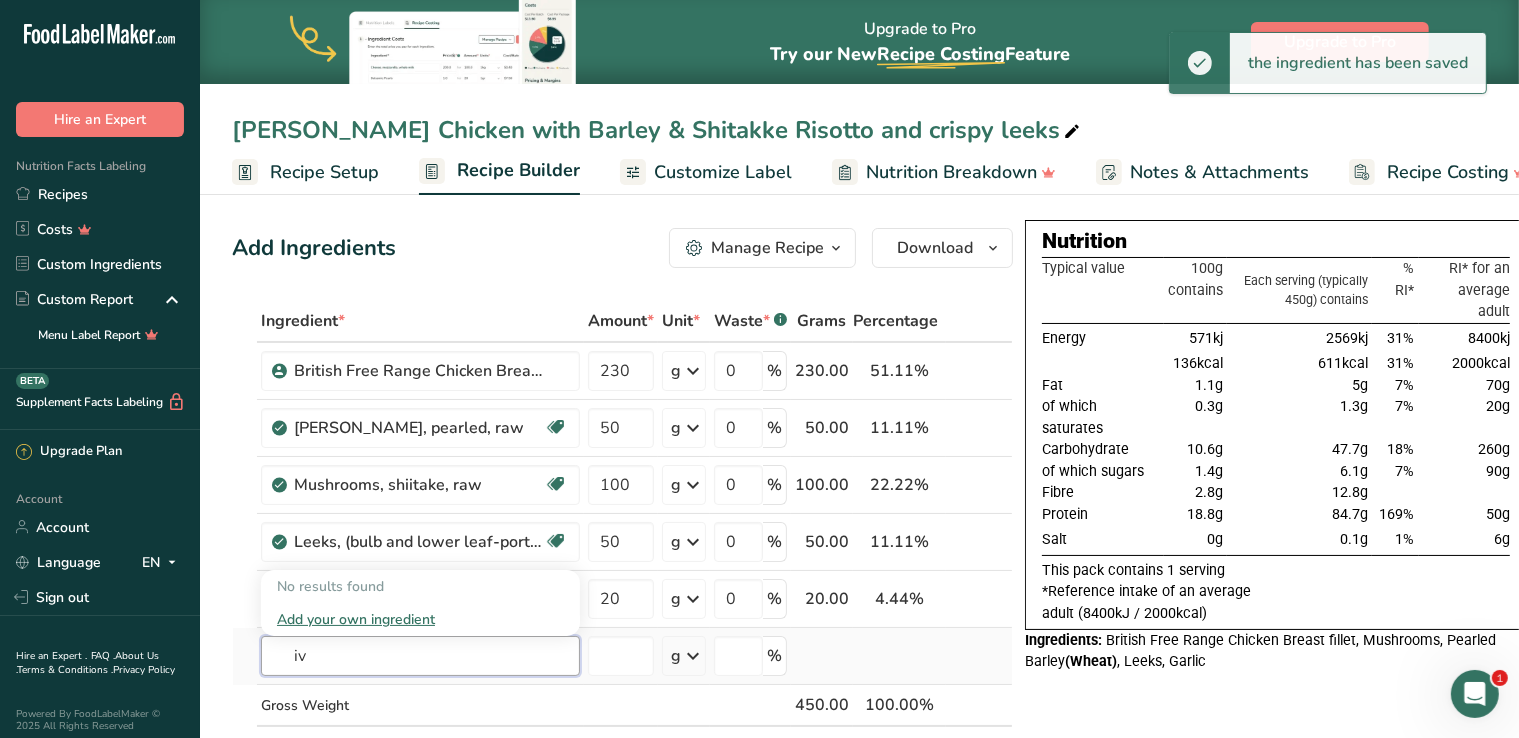 type on "i" 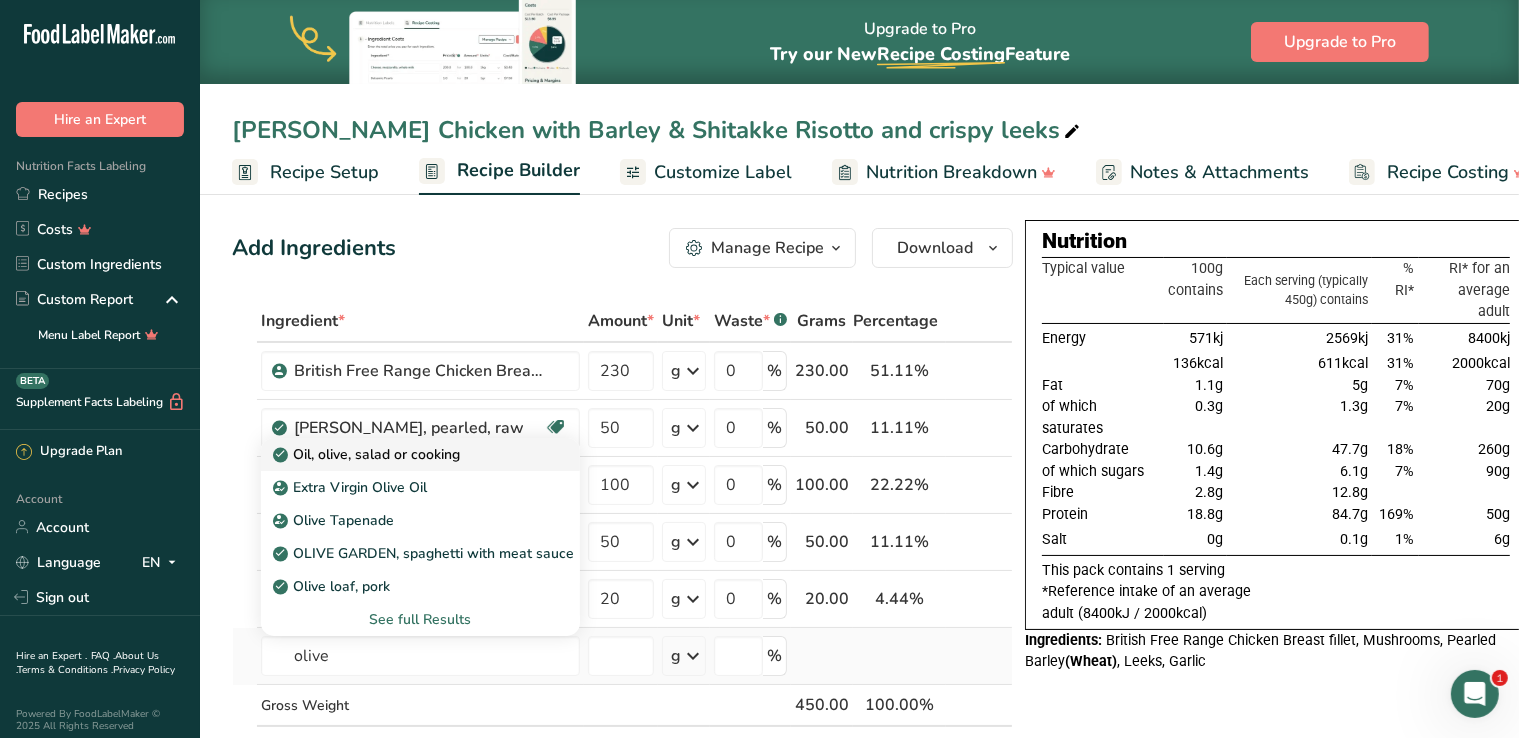 click on "Oil, olive, salad or cooking" at bounding box center [404, 454] 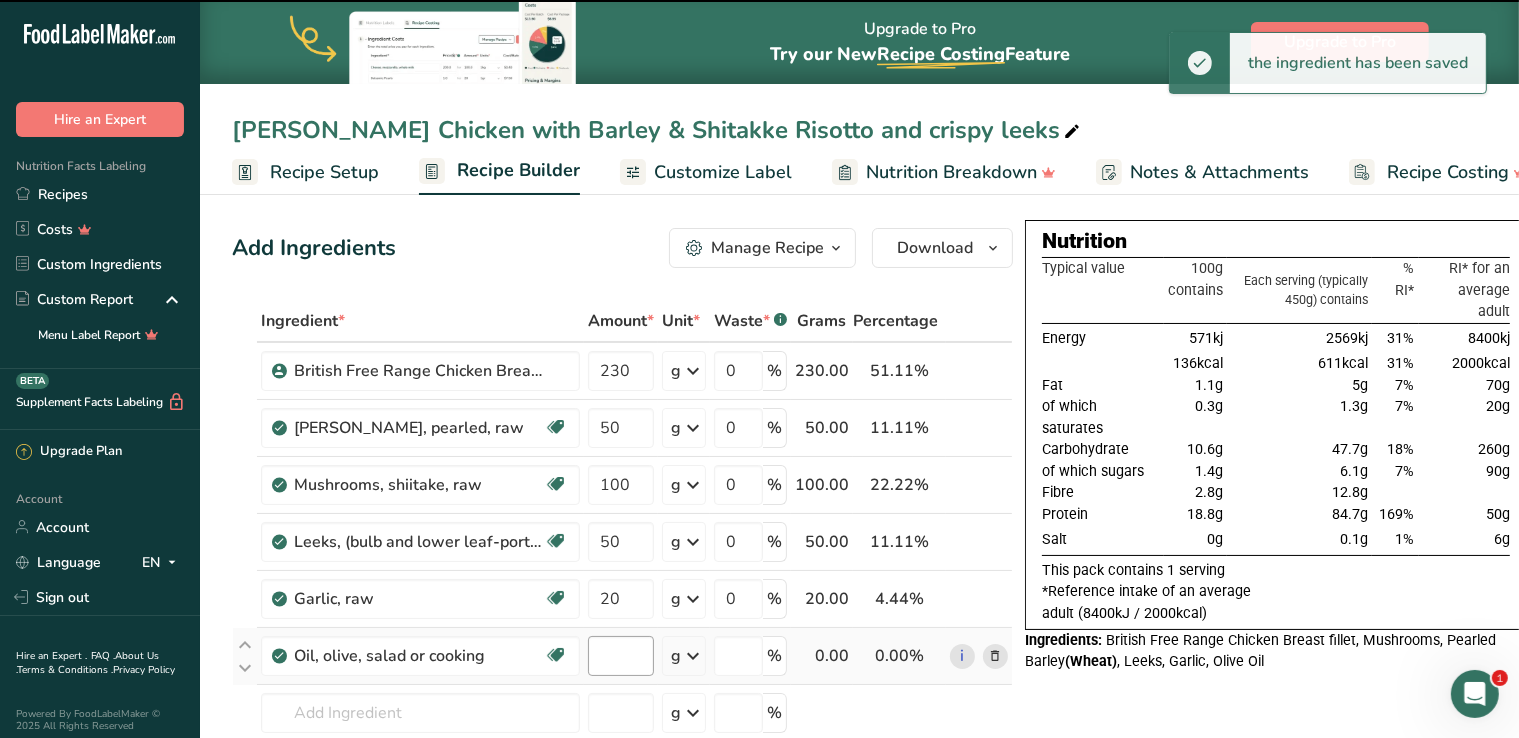 type on "0" 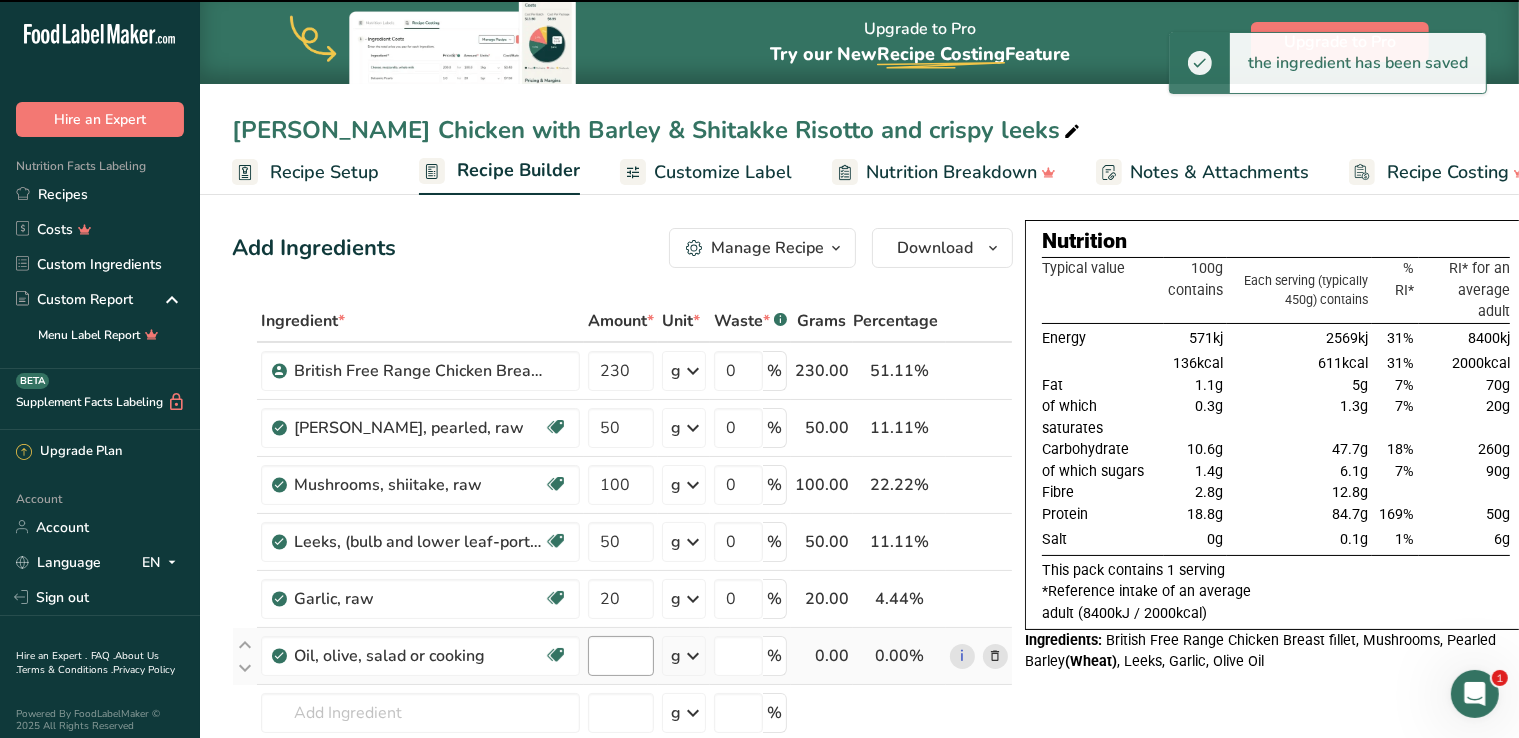type on "0" 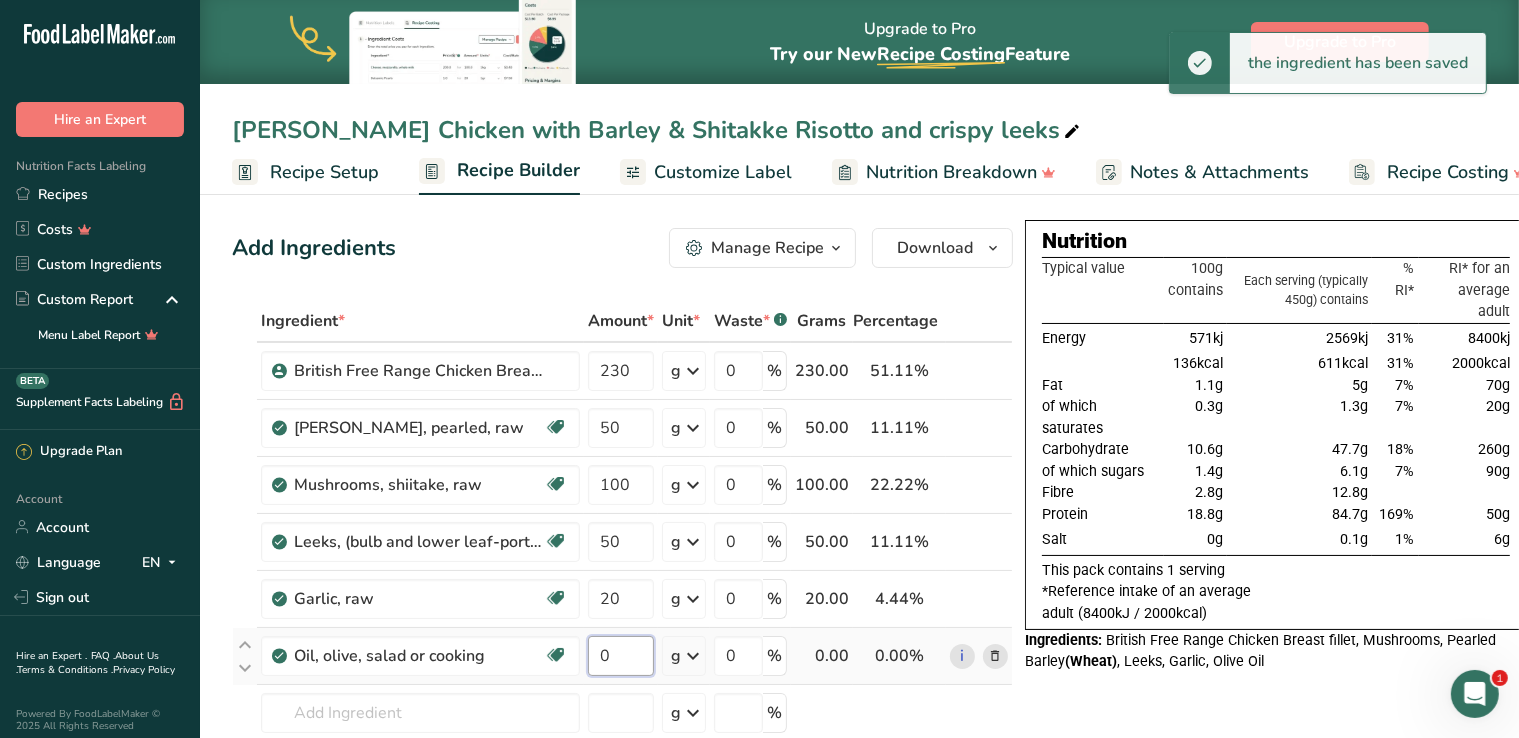 click on "0" at bounding box center [621, 656] 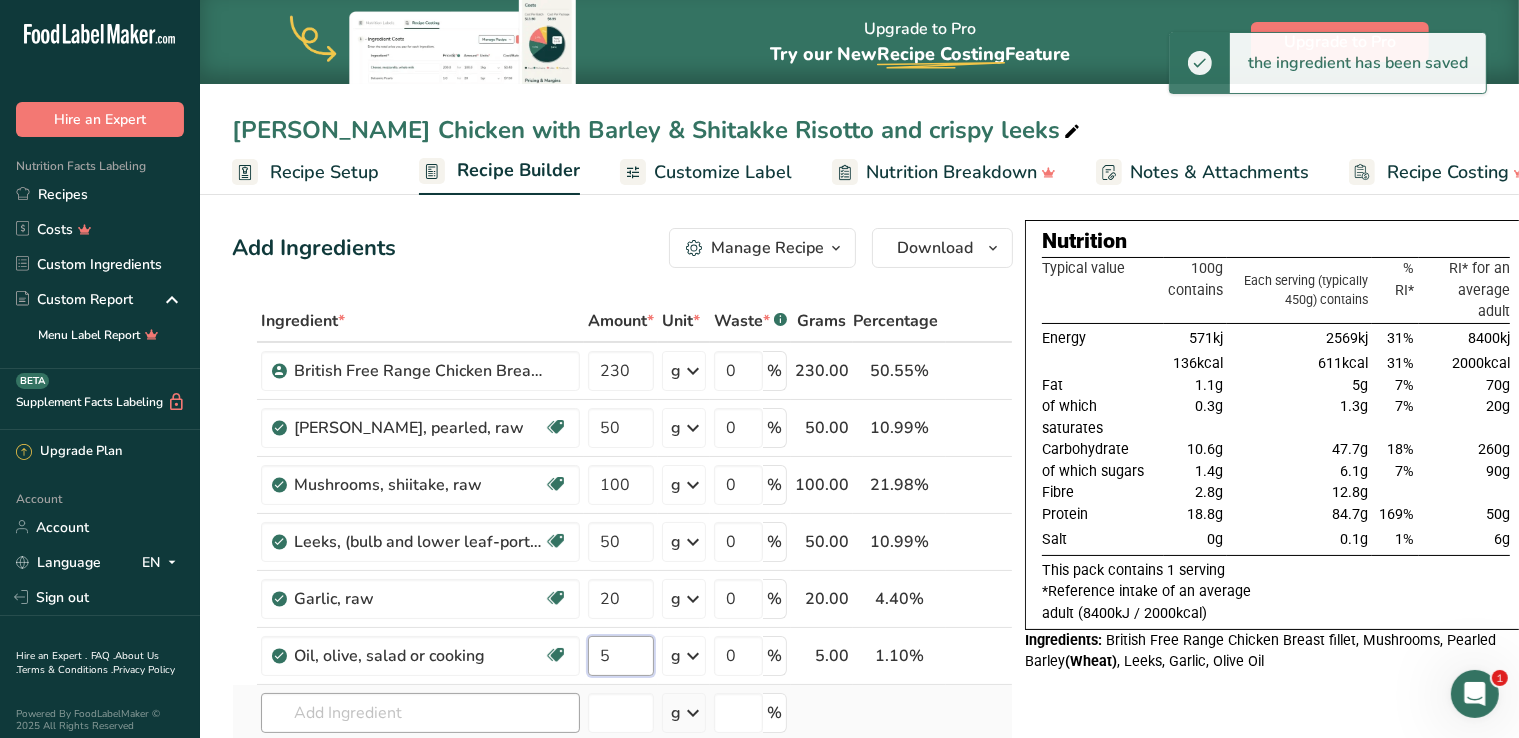 type on "5" 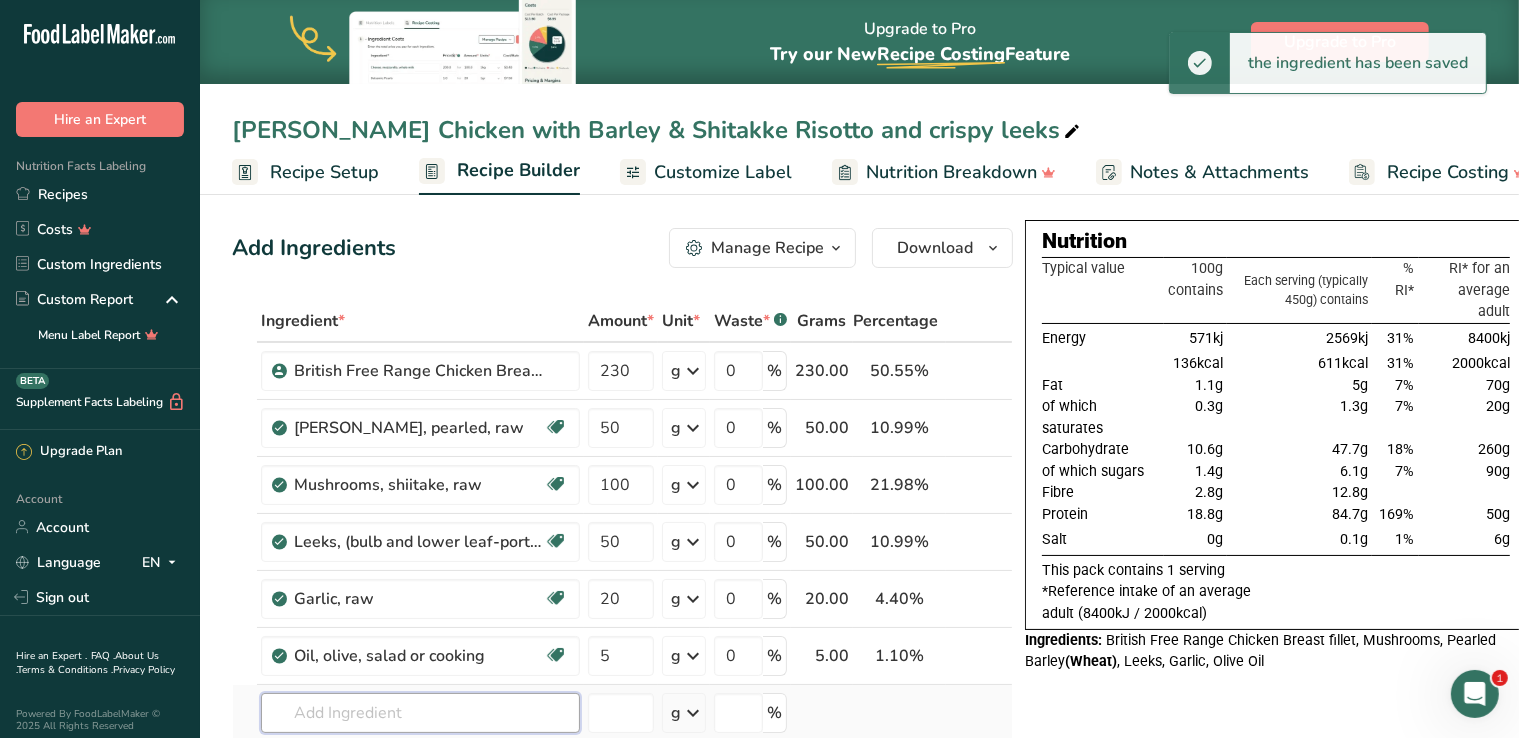 click on "Ingredient *
Amount *
Unit *
Waste *   .a-a{fill:#347362;}.b-a{fill:#fff;}          Grams
Percentage
British Free Range Chicken Breast fillet
230
g
Weight Units
g
kg
mg
See more
Volume Units
l
mL
fl oz
See more
0
%
230.00
50.55%
i
[PERSON_NAME], pearled, raw
Dairy free
Gluten free
Vegan
Vegetarian
Soy free
50
g
Portions
1 cup
Weight Units
g
kg
mg
See more
Volume Units
l" at bounding box center (622, 583) 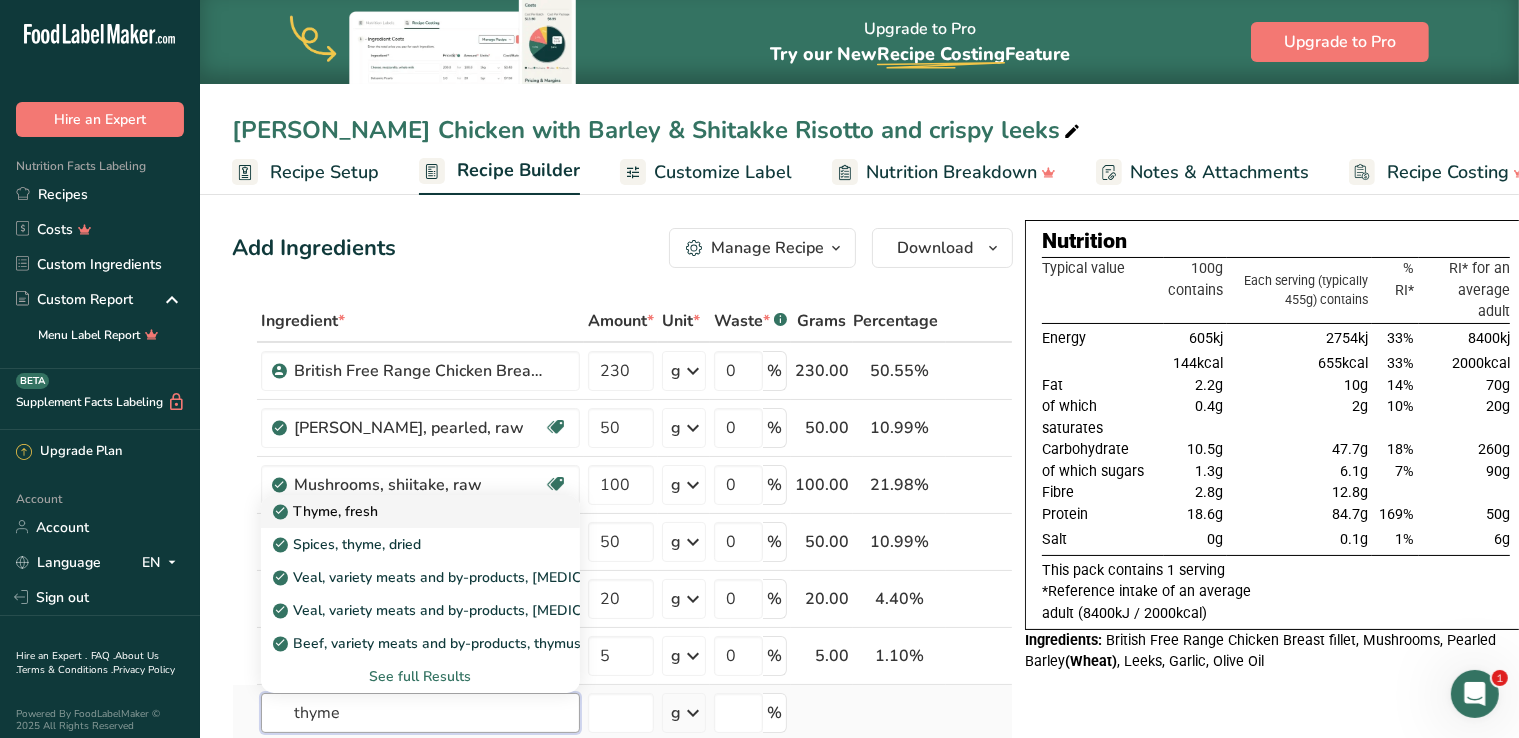 type on "thyme" 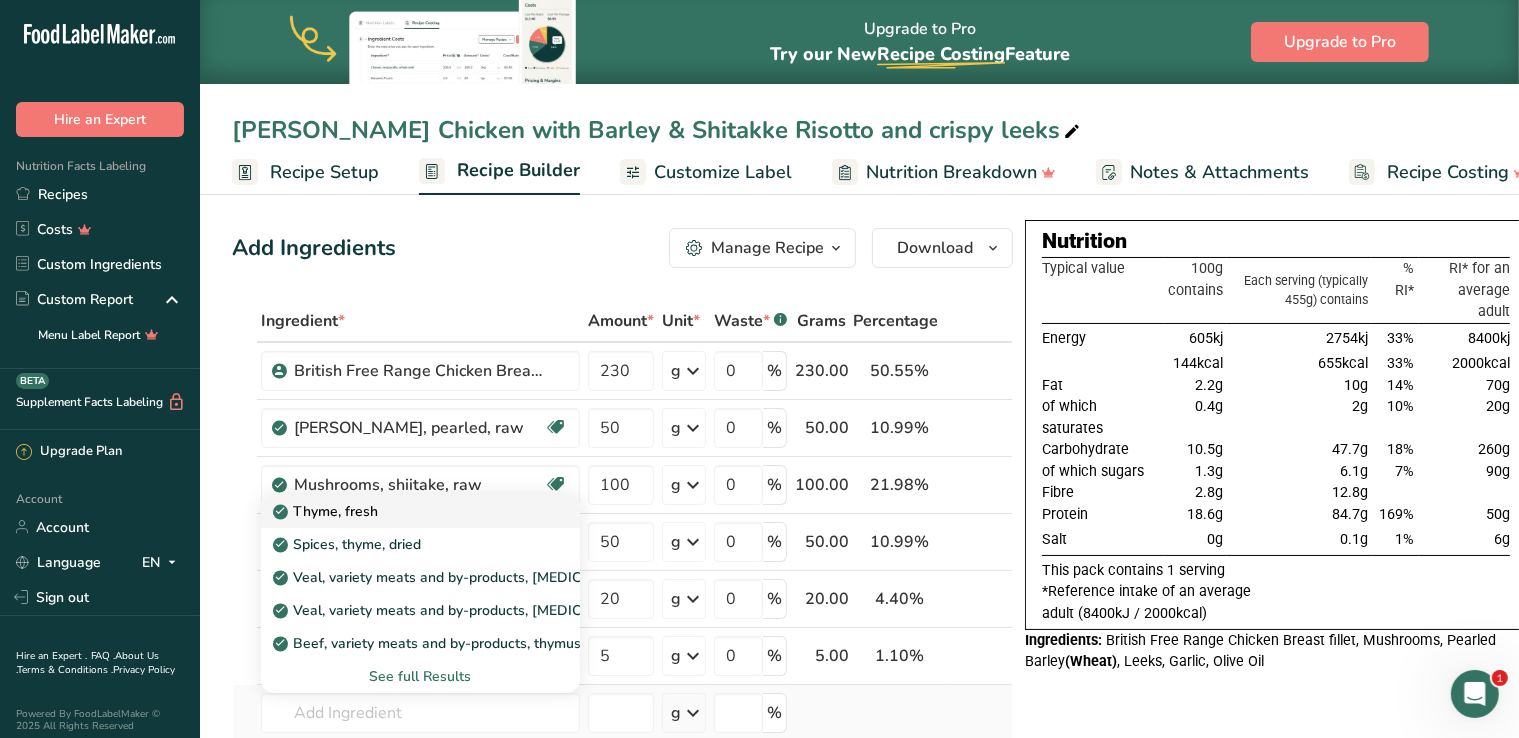 click on "Thyme, fresh" at bounding box center (404, 511) 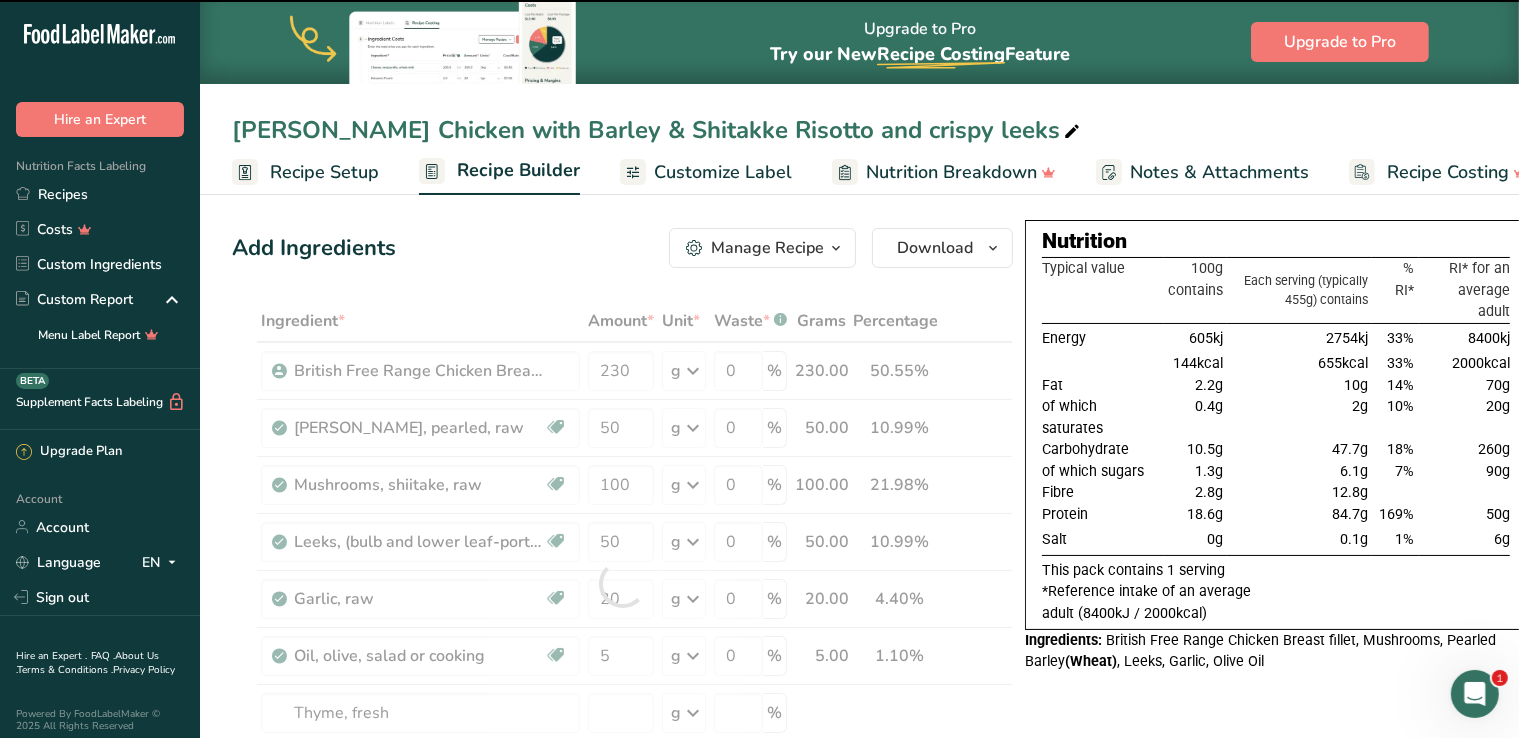 type on "0" 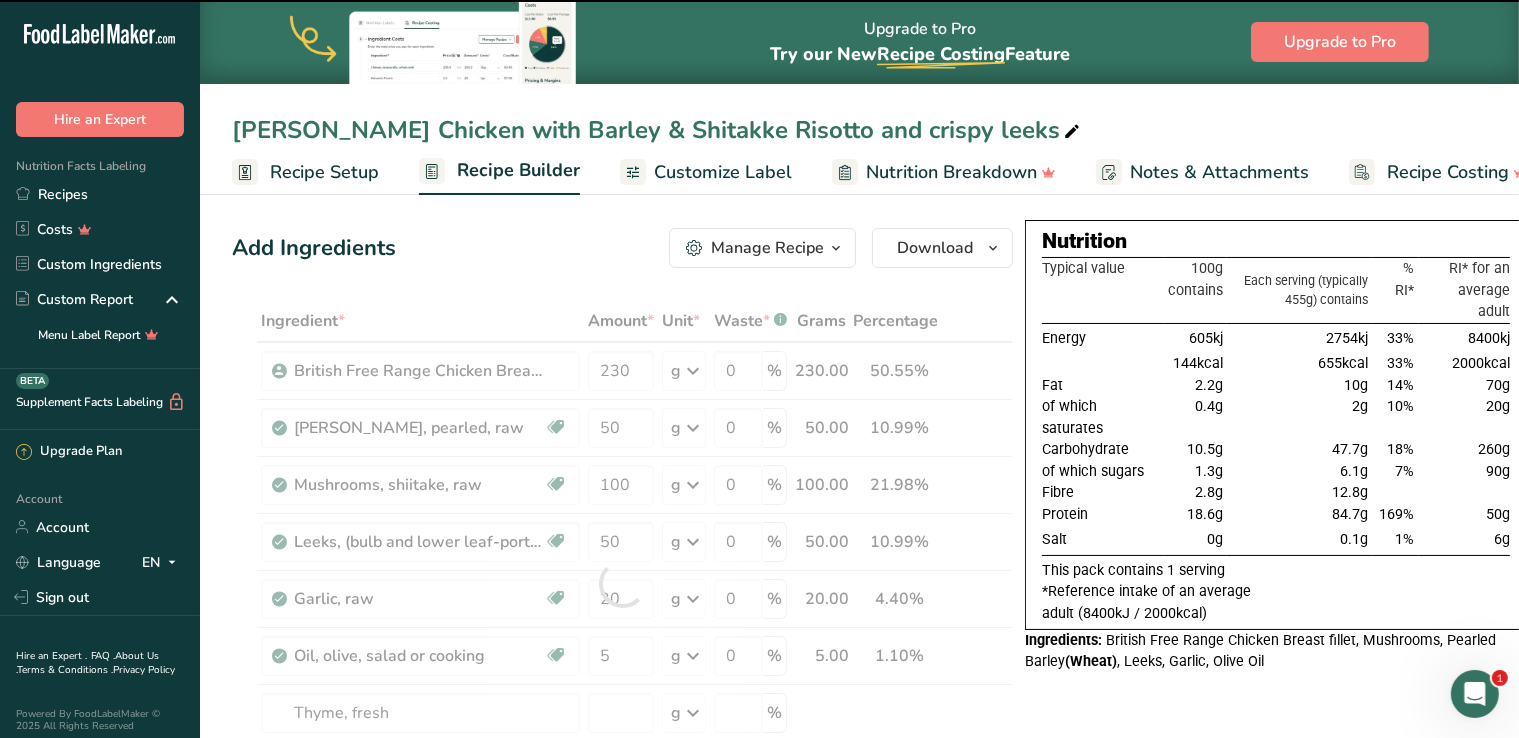 type on "0" 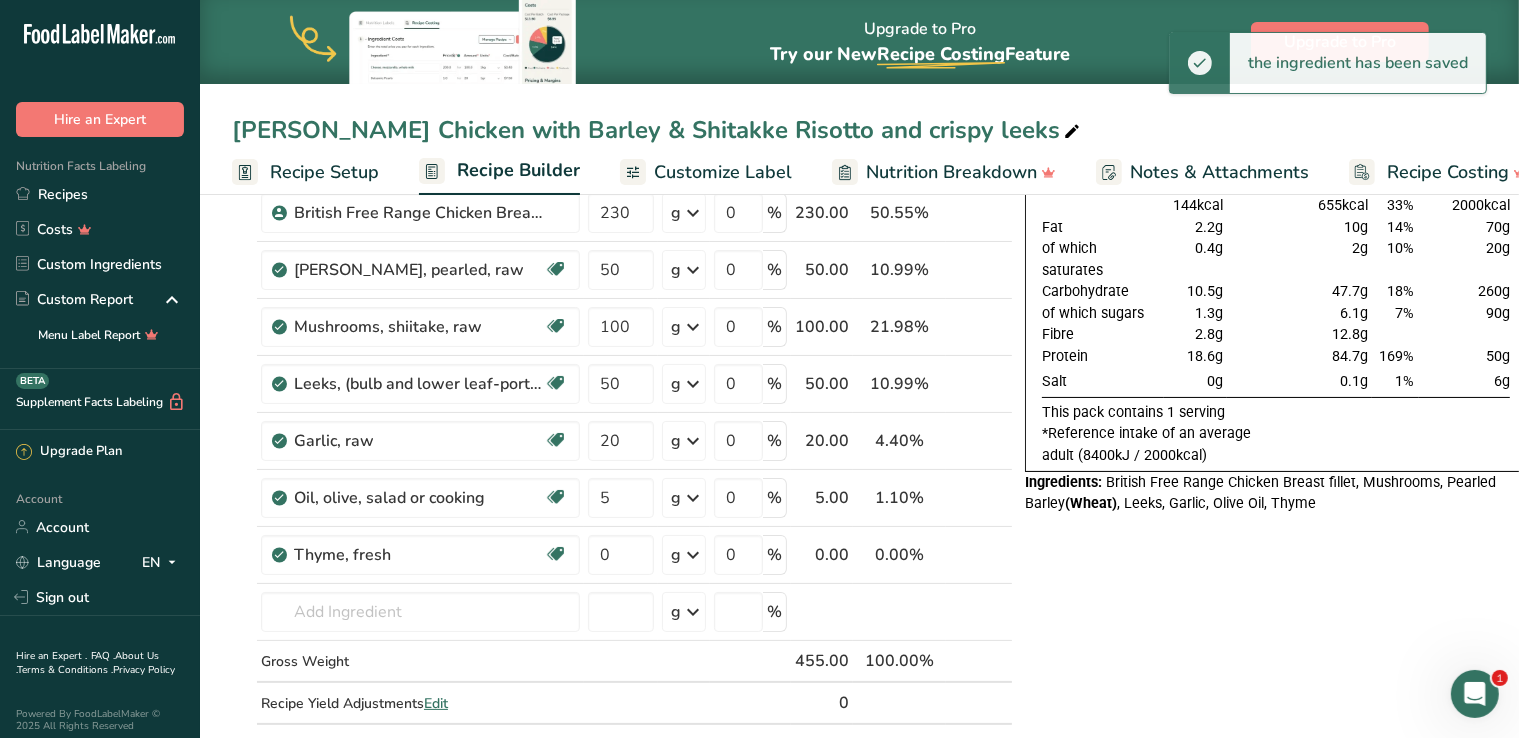 scroll, scrollTop: 200, scrollLeft: 0, axis: vertical 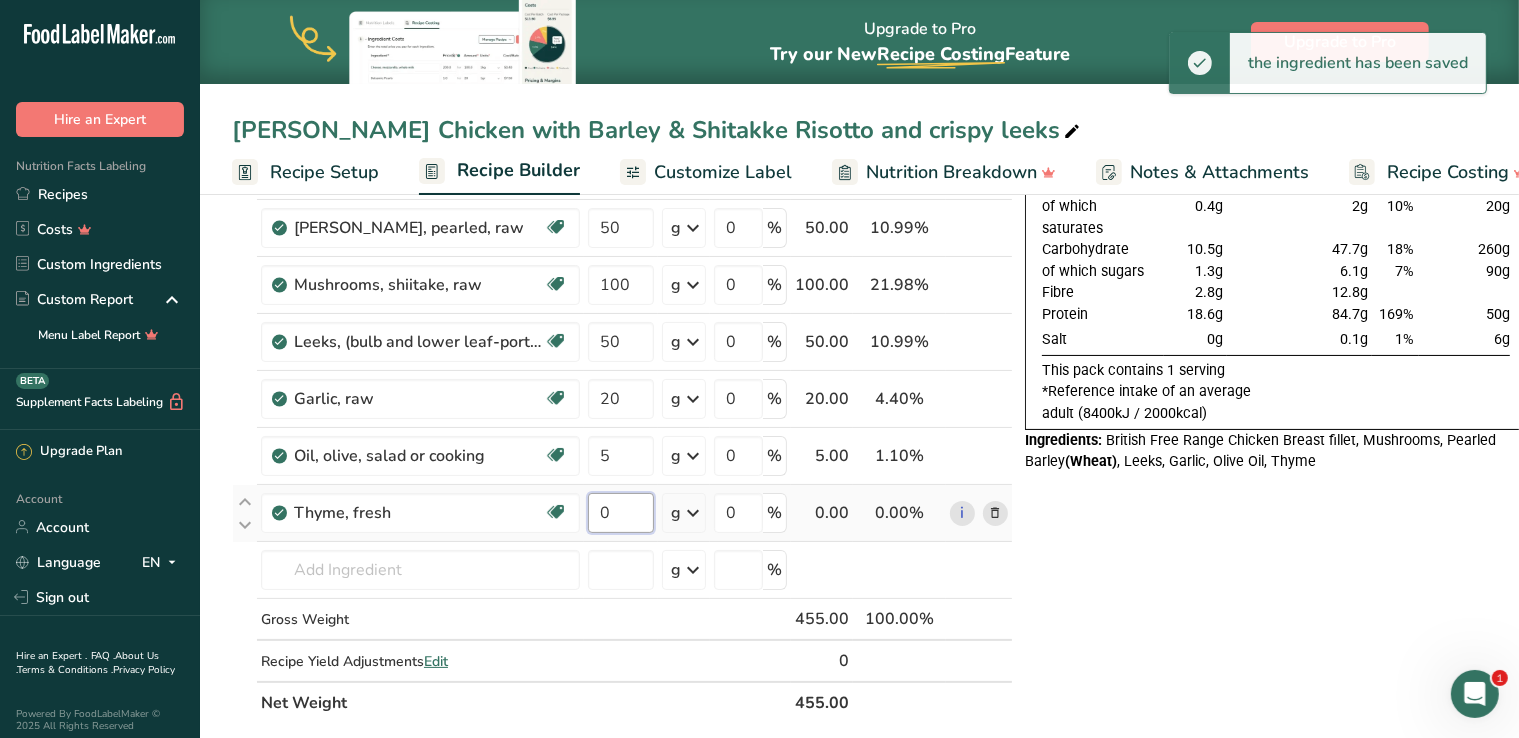 click on "0" at bounding box center (621, 513) 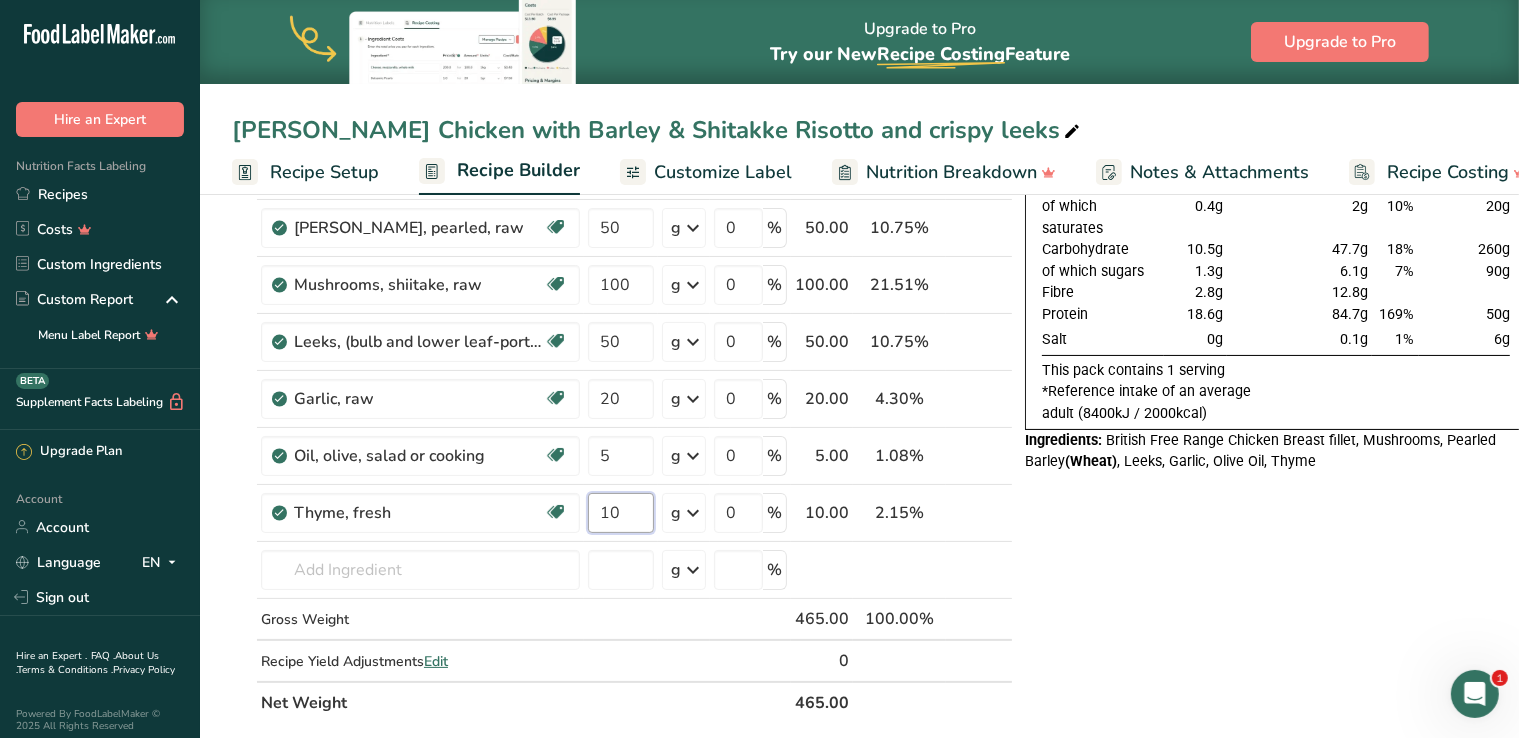 type on "10" 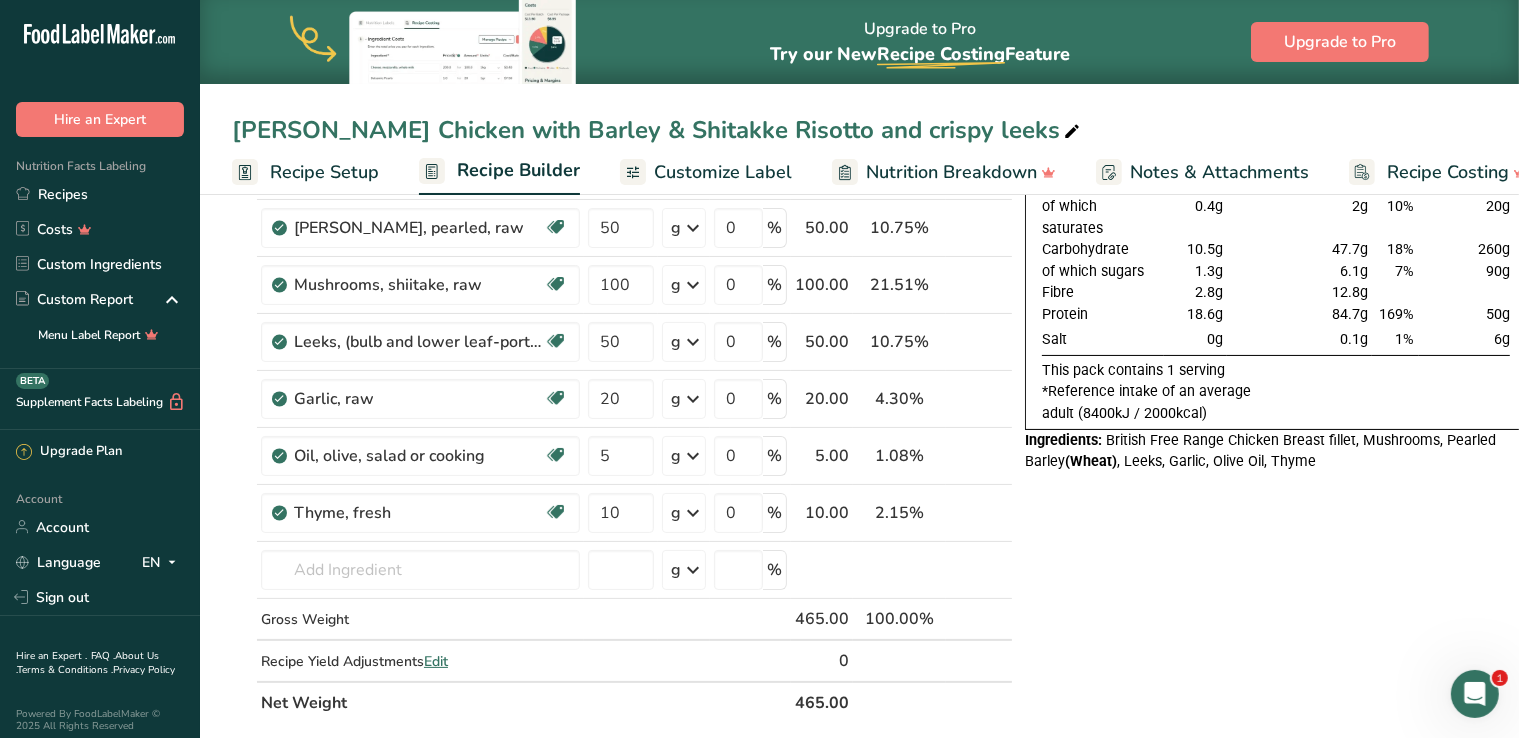 click on "Nutrition
Typical value
100g
contains
Each serving (typically
455g) contains
%
RI*   RI* for an
average adult
Energy
605kj
2754kj
33%
8400kj
144kcal
655kcal
33%
2000kcal
Fat
2.2g
10g
14%
70g
of which saturates
0.4g
2g
10%
20g" at bounding box center [1276, 702] 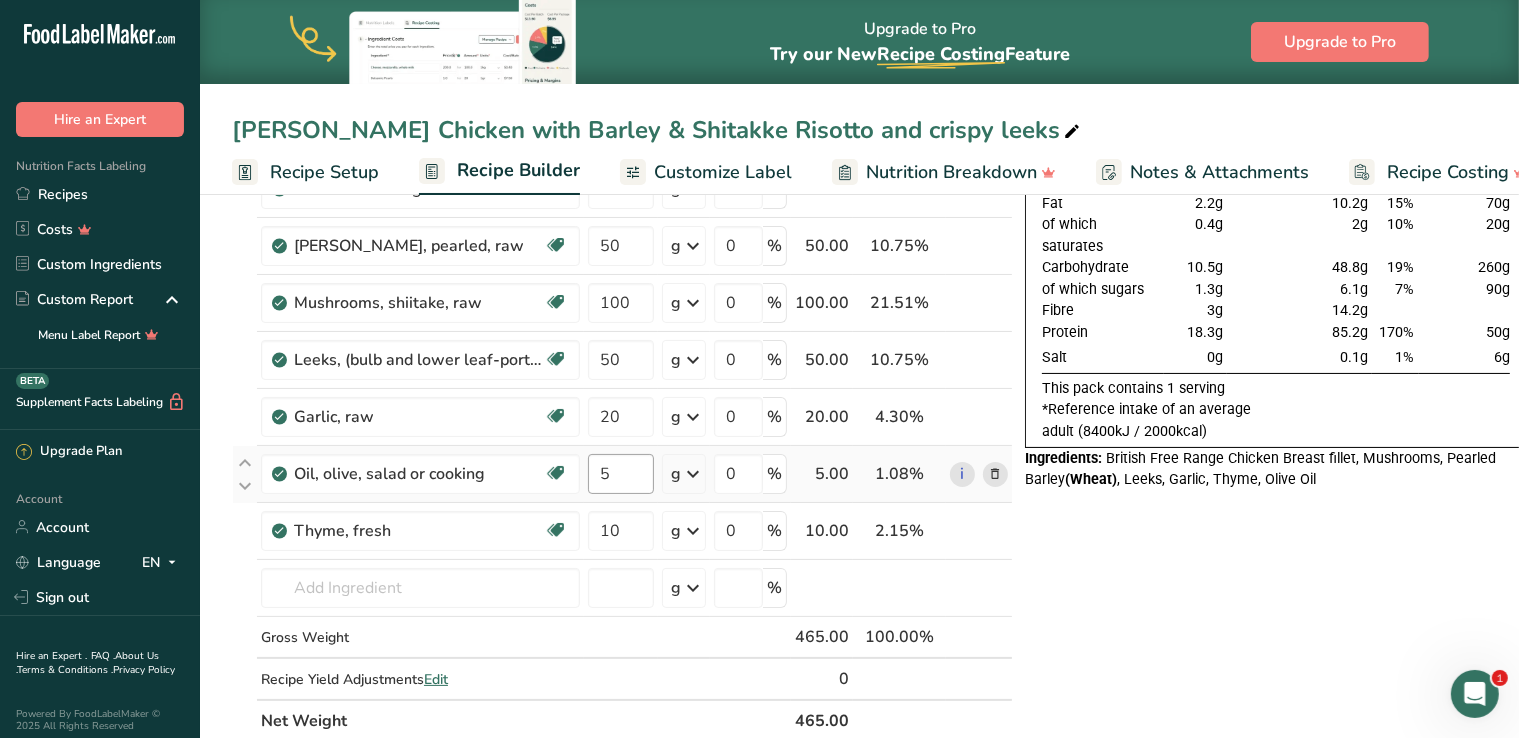 scroll, scrollTop: 200, scrollLeft: 0, axis: vertical 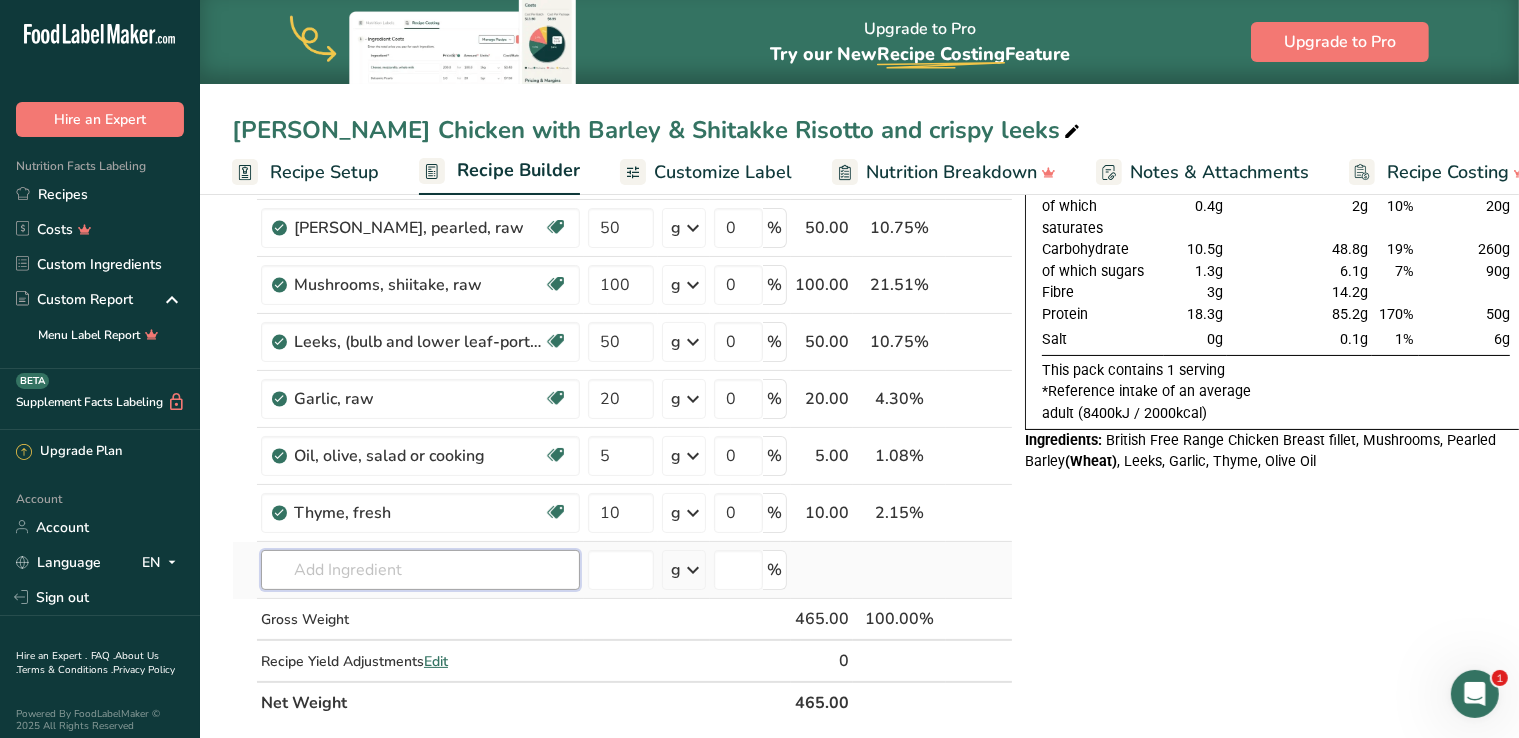 click at bounding box center [420, 570] 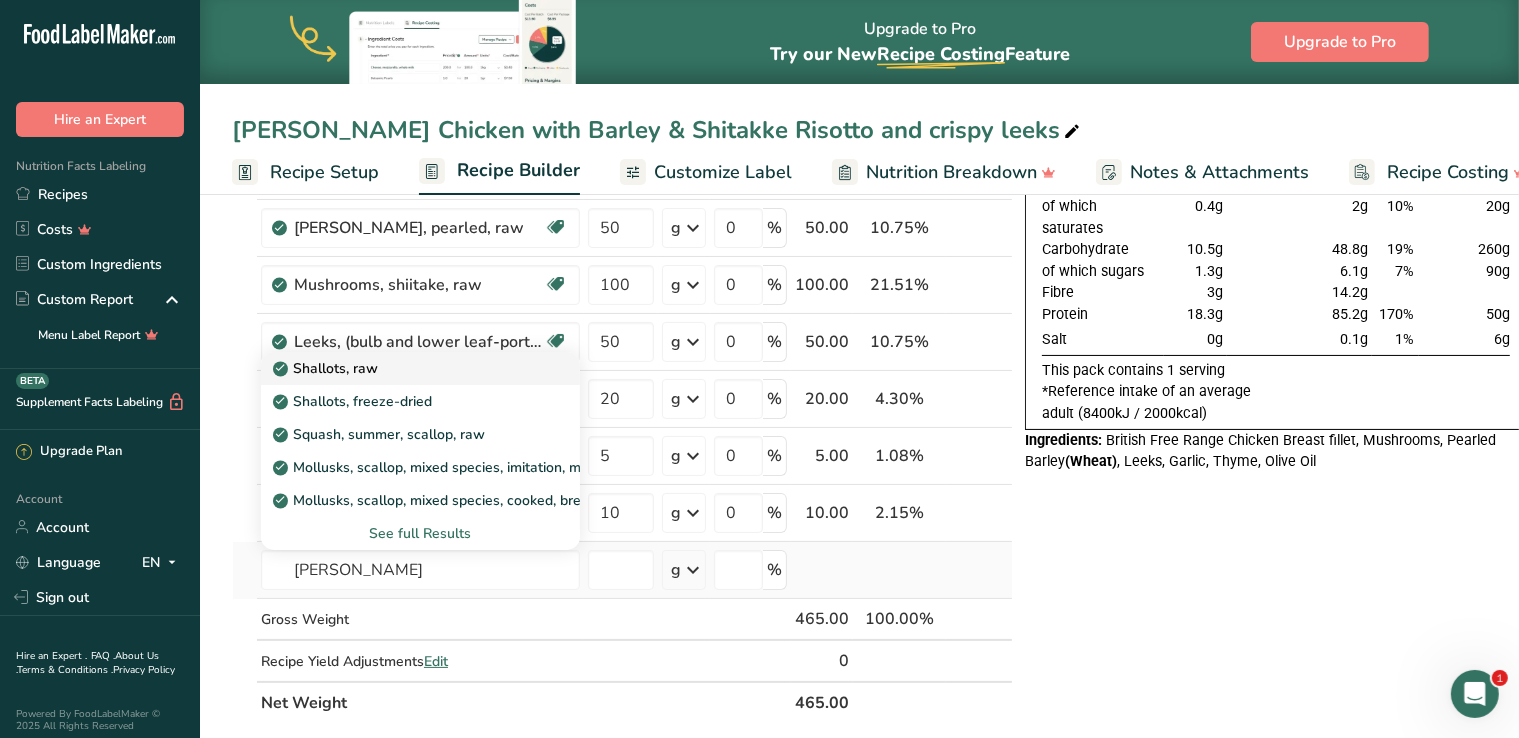 click on "Shallots, raw" at bounding box center [404, 368] 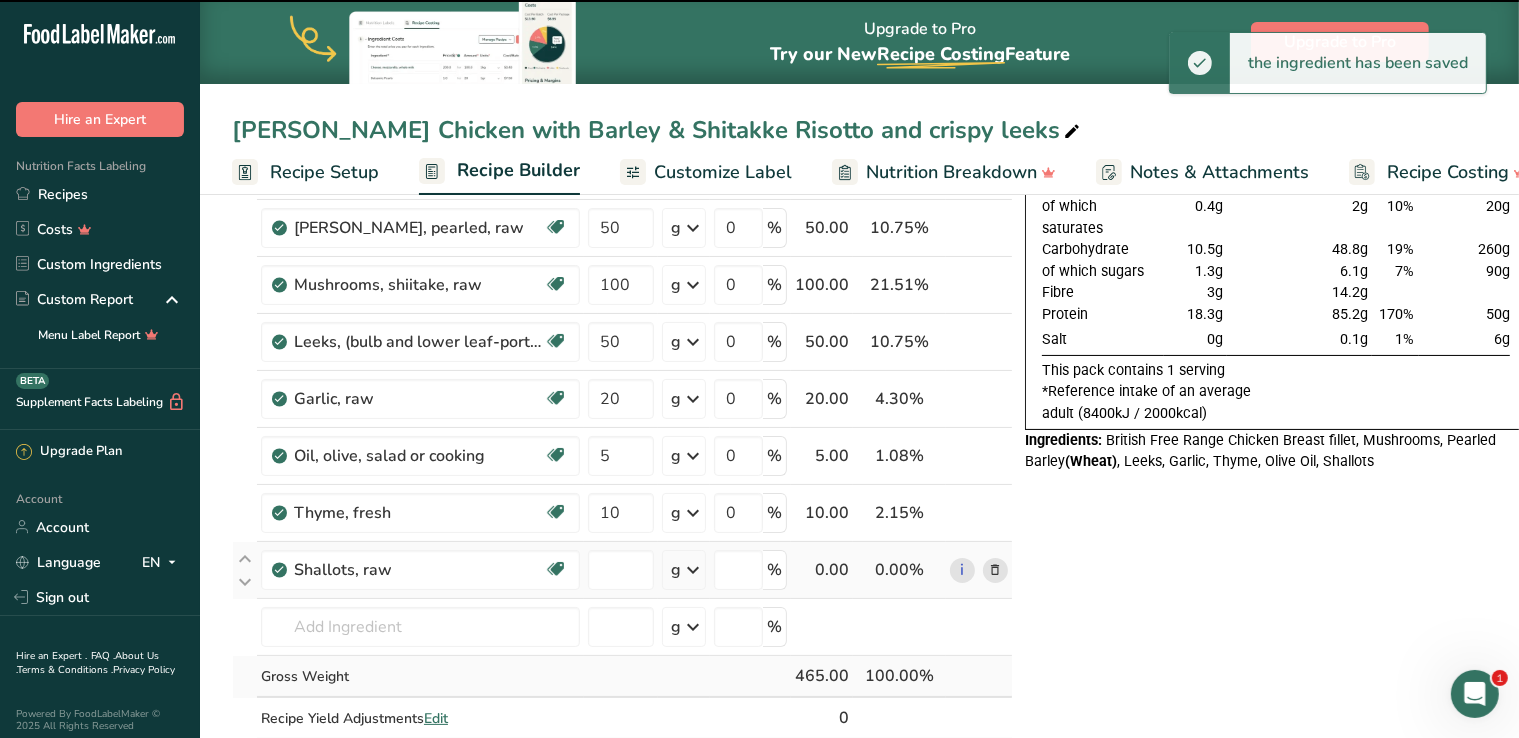 type on "0" 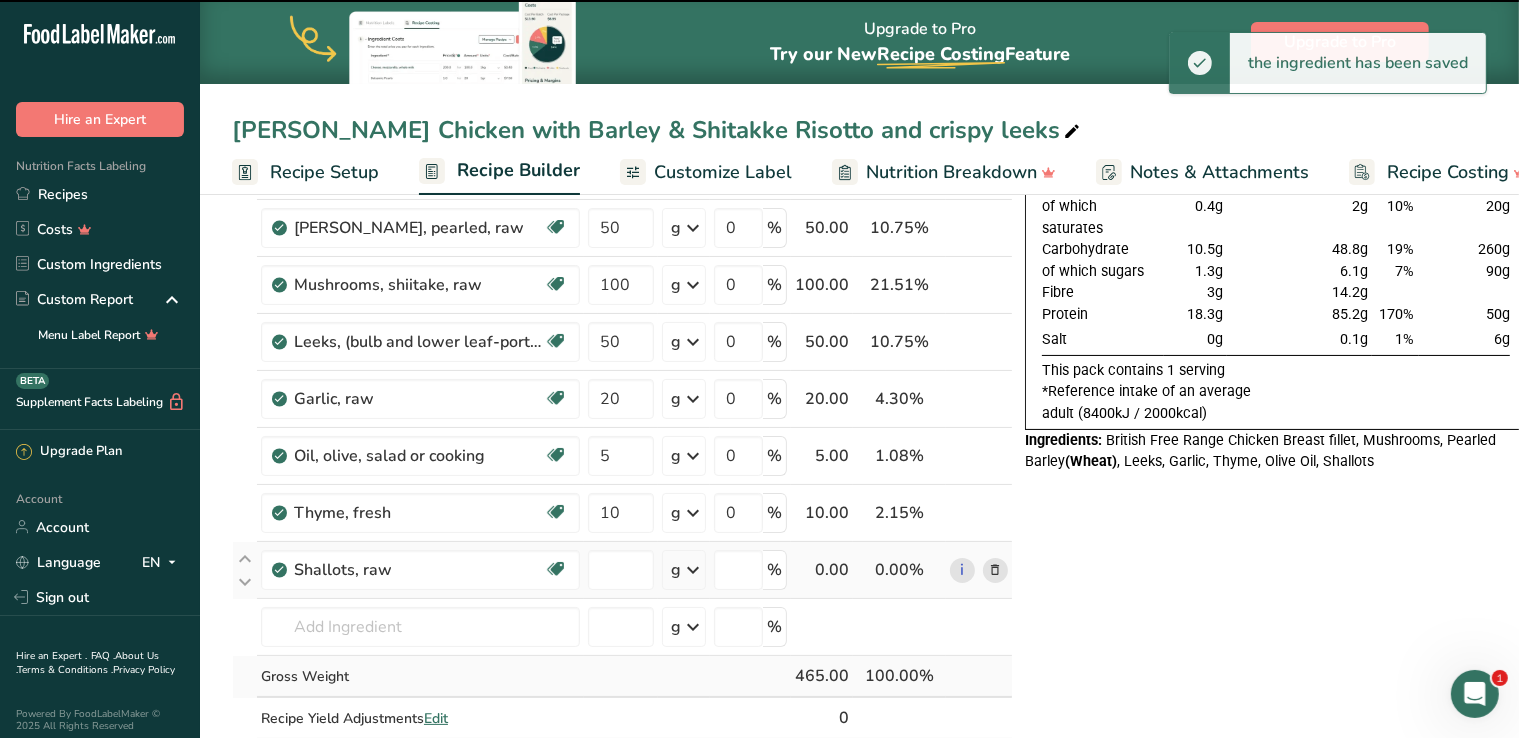type on "0" 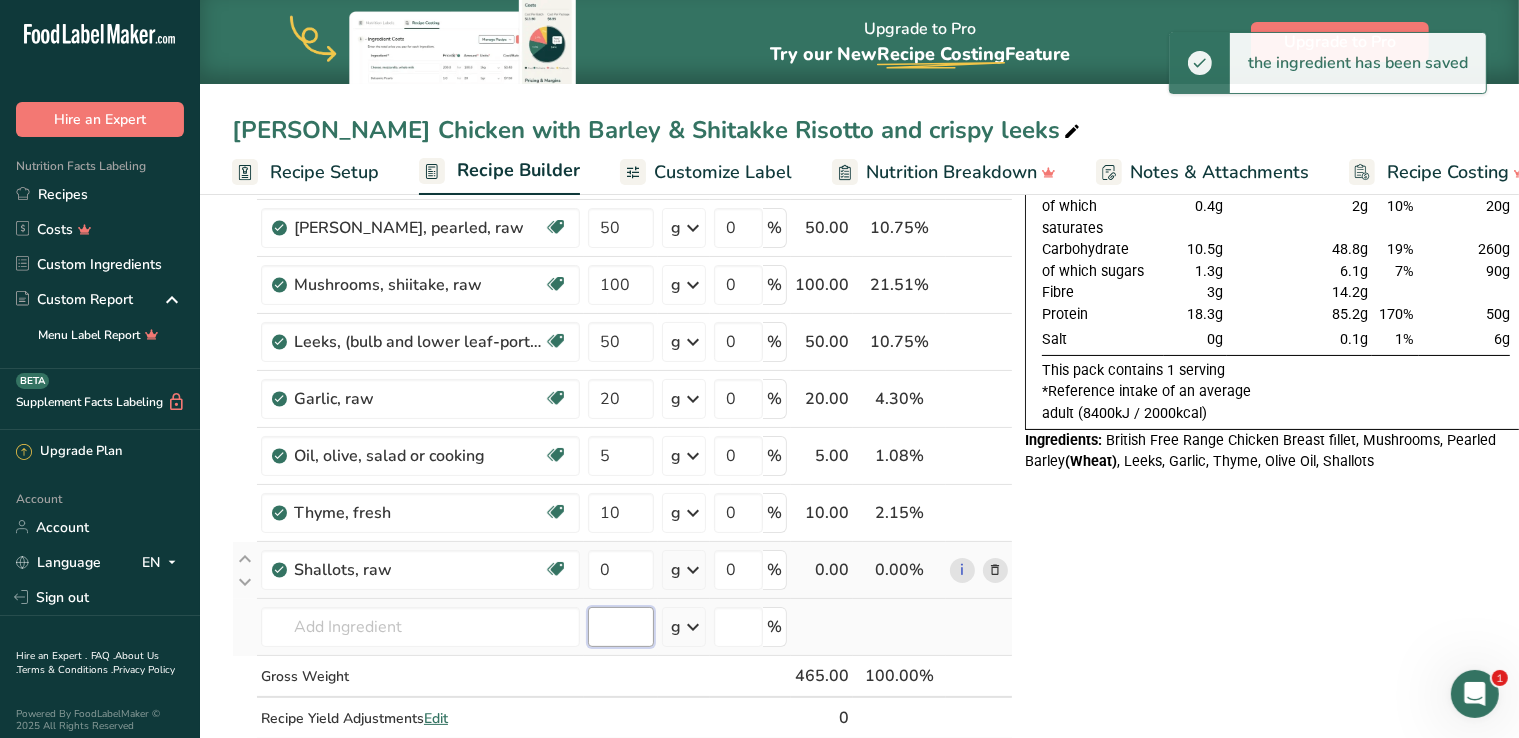 click at bounding box center (621, 627) 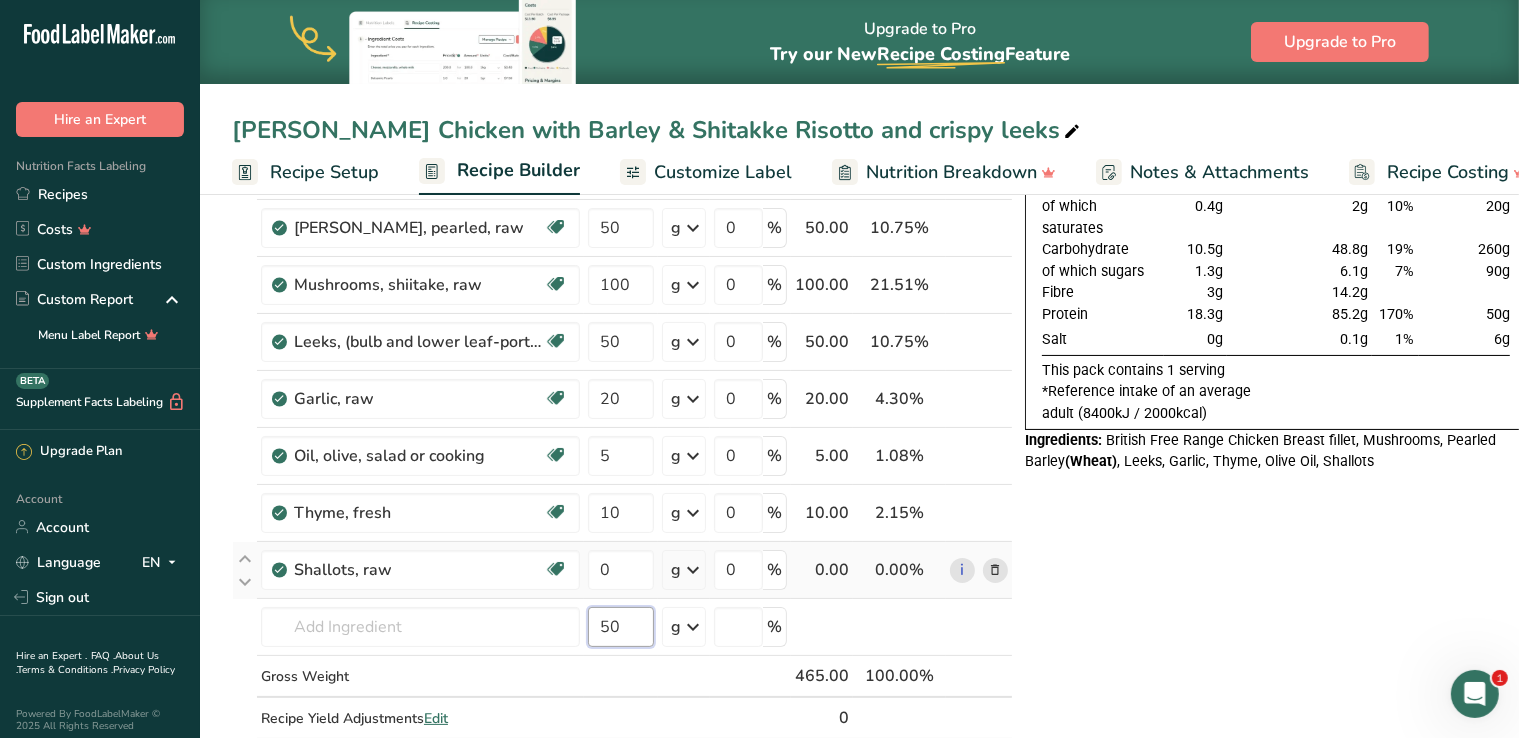 type on "50" 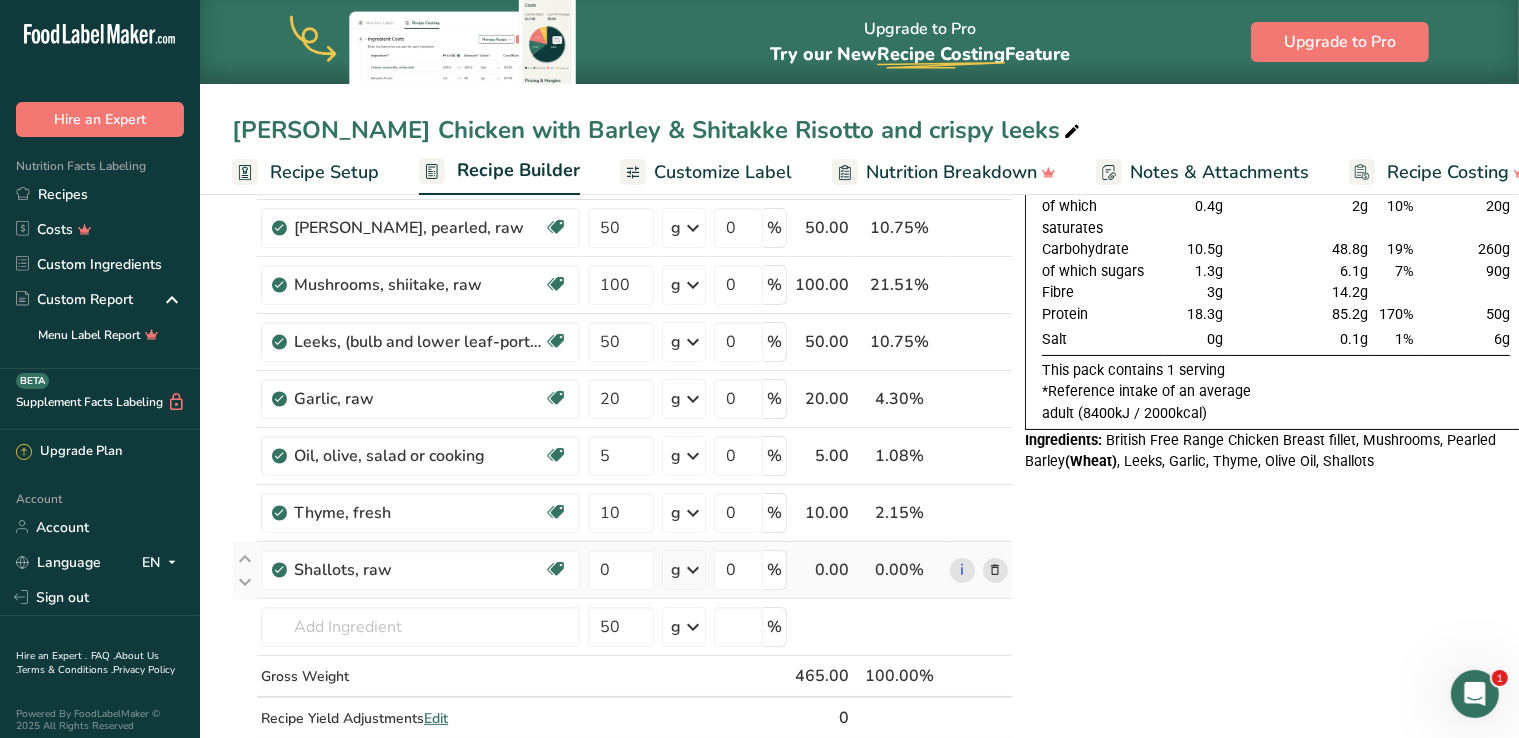 click on "Nutrition
Typical value
100g
contains
Each serving (typically
465g) contains
%
RI*   RI* for an
average adult
Energy
601kj
2797kj
33%
8400kj
143kcal
665kcal
33%
2000kcal
Fat
2.2g
10.2g
15%
70g
of which saturates
0.4g
2g
10%
20g" at bounding box center (1276, 730) 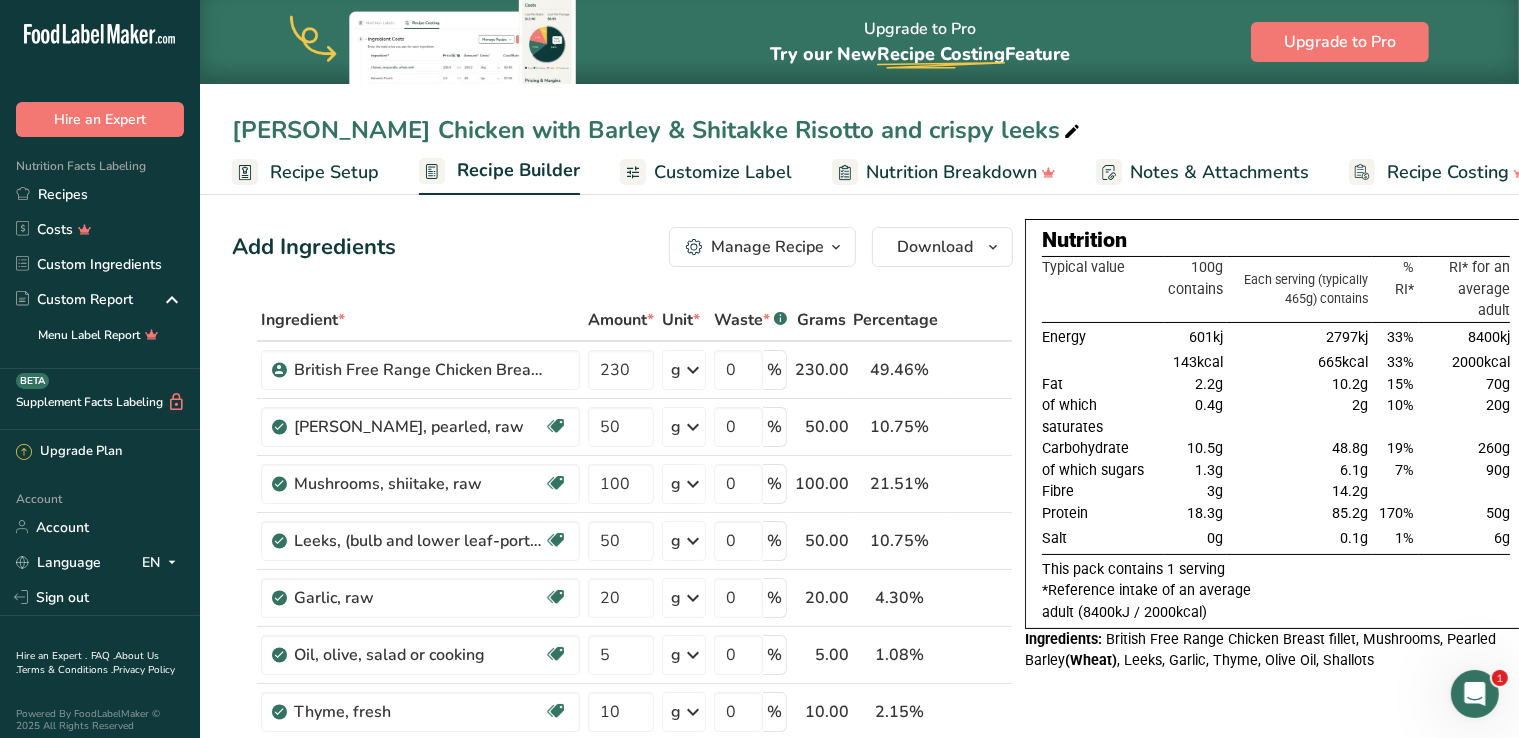 scroll, scrollTop: 0, scrollLeft: 0, axis: both 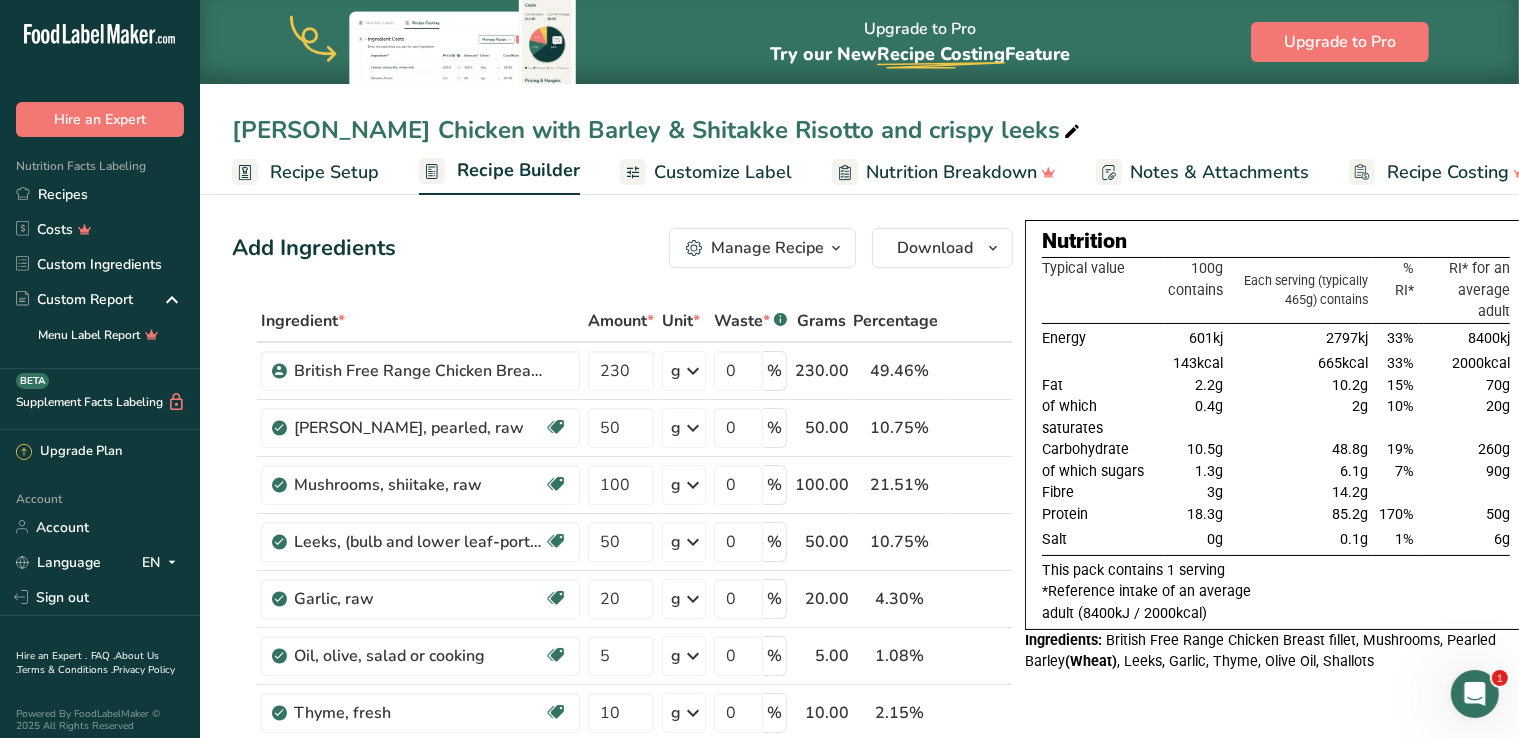 click on "Nutrition
Typical value
100g
contains
Each serving (typically
465g) contains
%
RI*   RI* for an
average adult
Energy
601kj
2797kj
33%
8400kj
143kcal
665kcal
33%
2000kcal
Fat
2.2g
10.2g
15%
70g
of which saturates
0.4g
2g
10%
20g" at bounding box center (1276, 930) 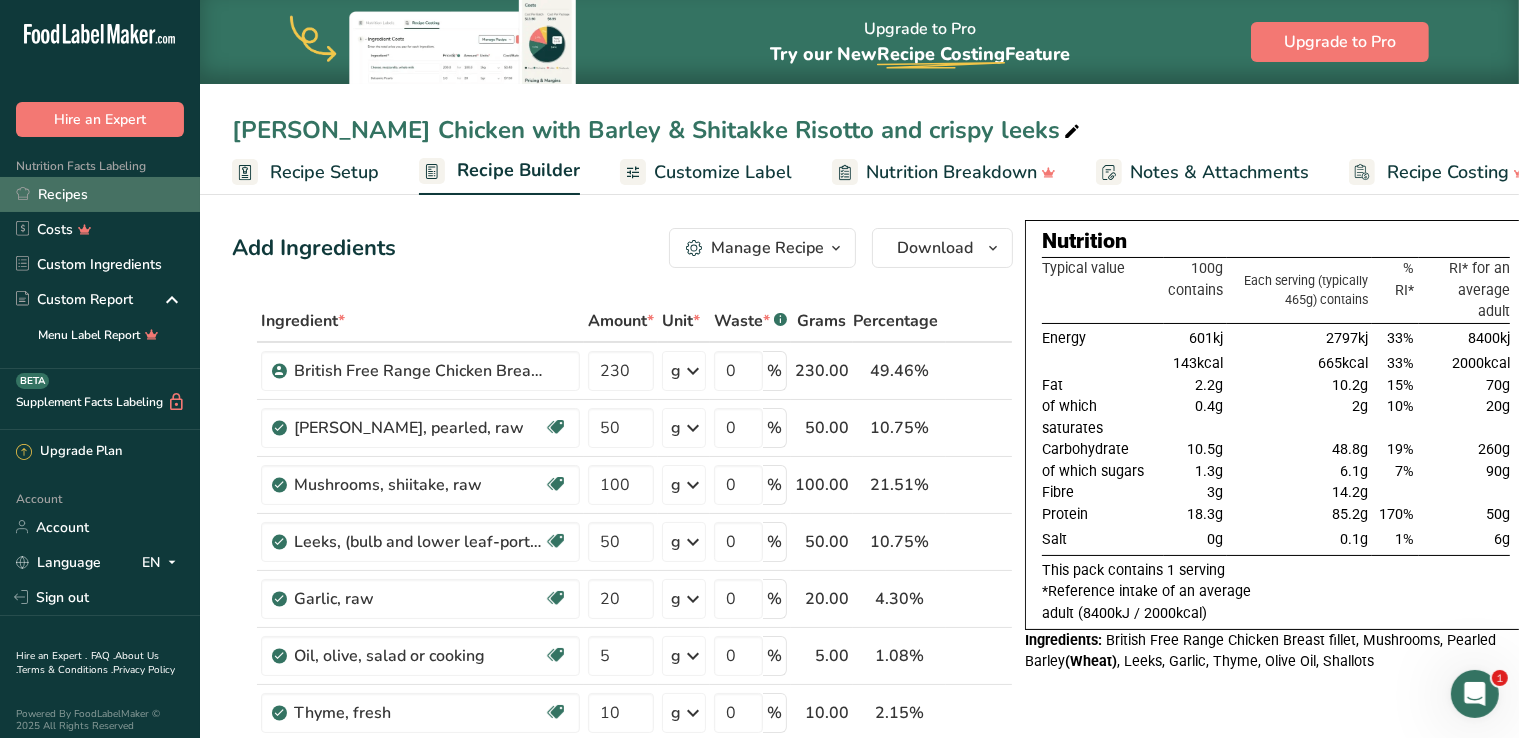 click on "Recipes" at bounding box center [100, 194] 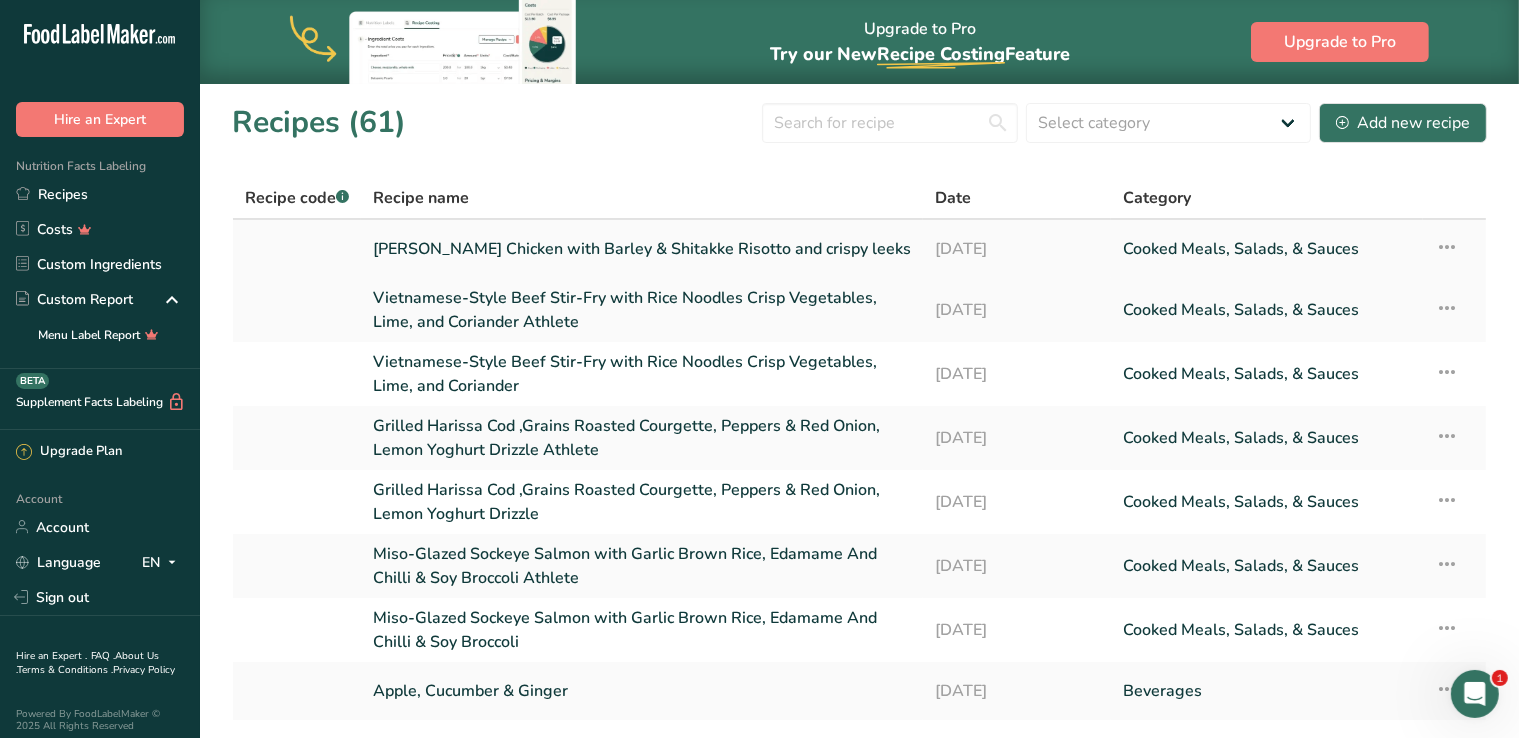 click at bounding box center [1447, 247] 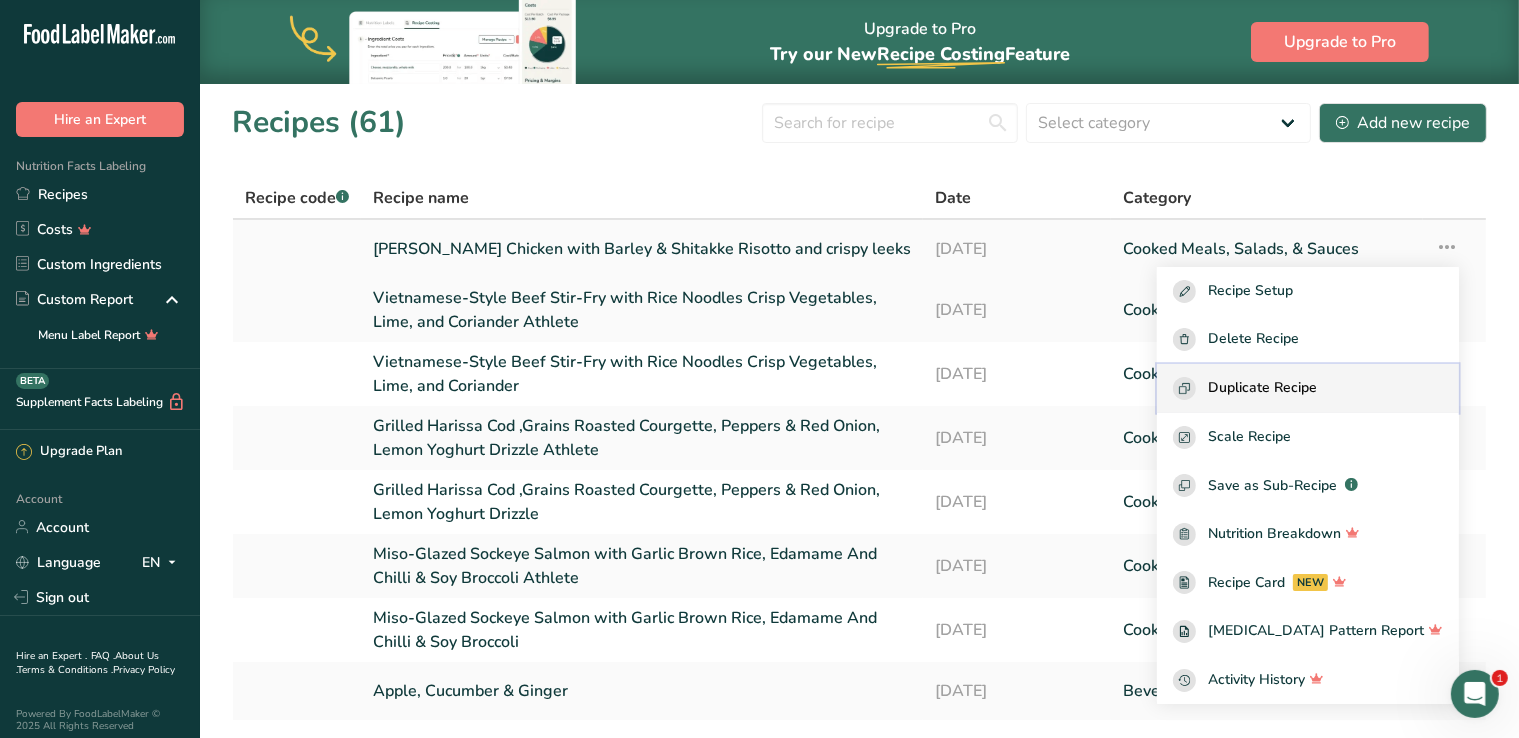 click on "Duplicate Recipe" at bounding box center (1262, 388) 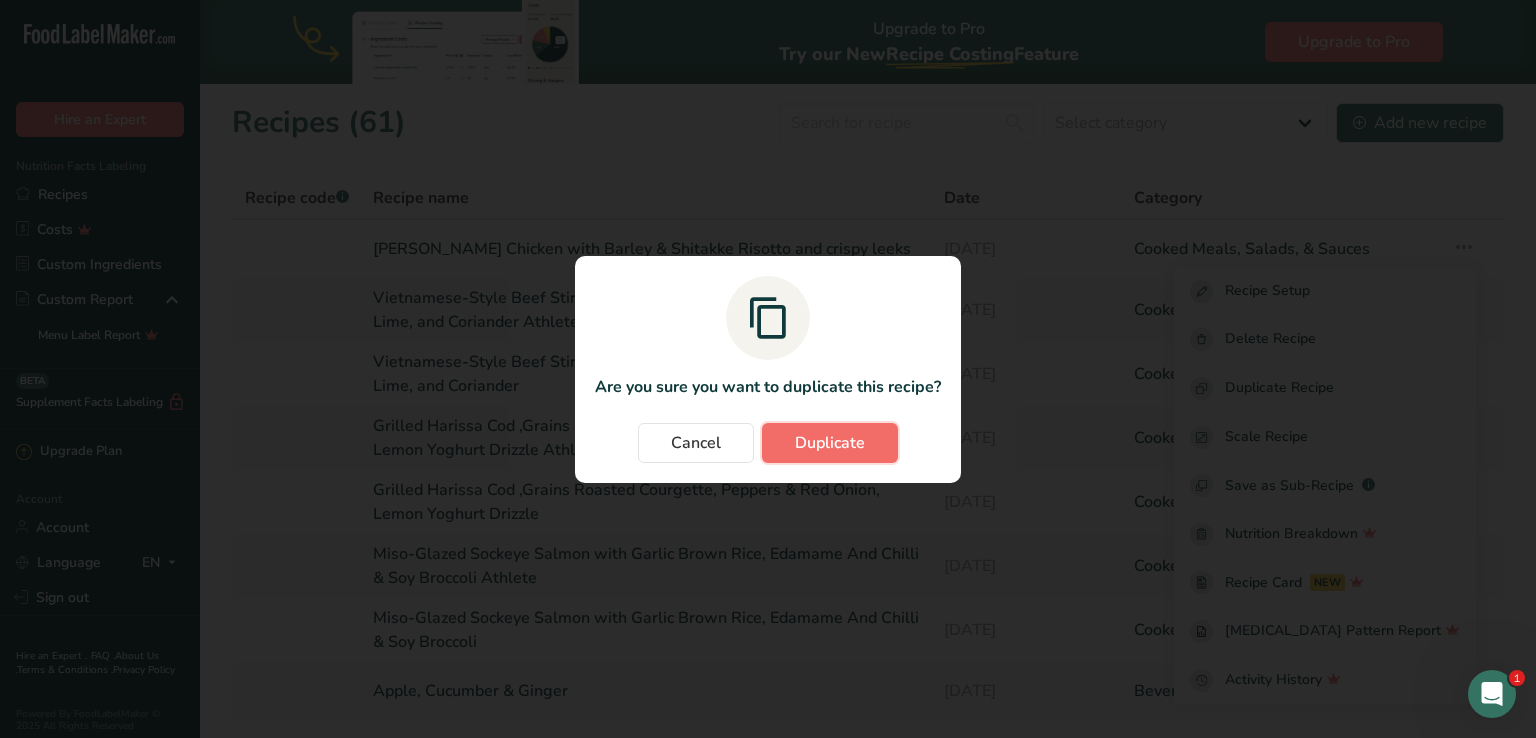 click on "Duplicate" at bounding box center (830, 443) 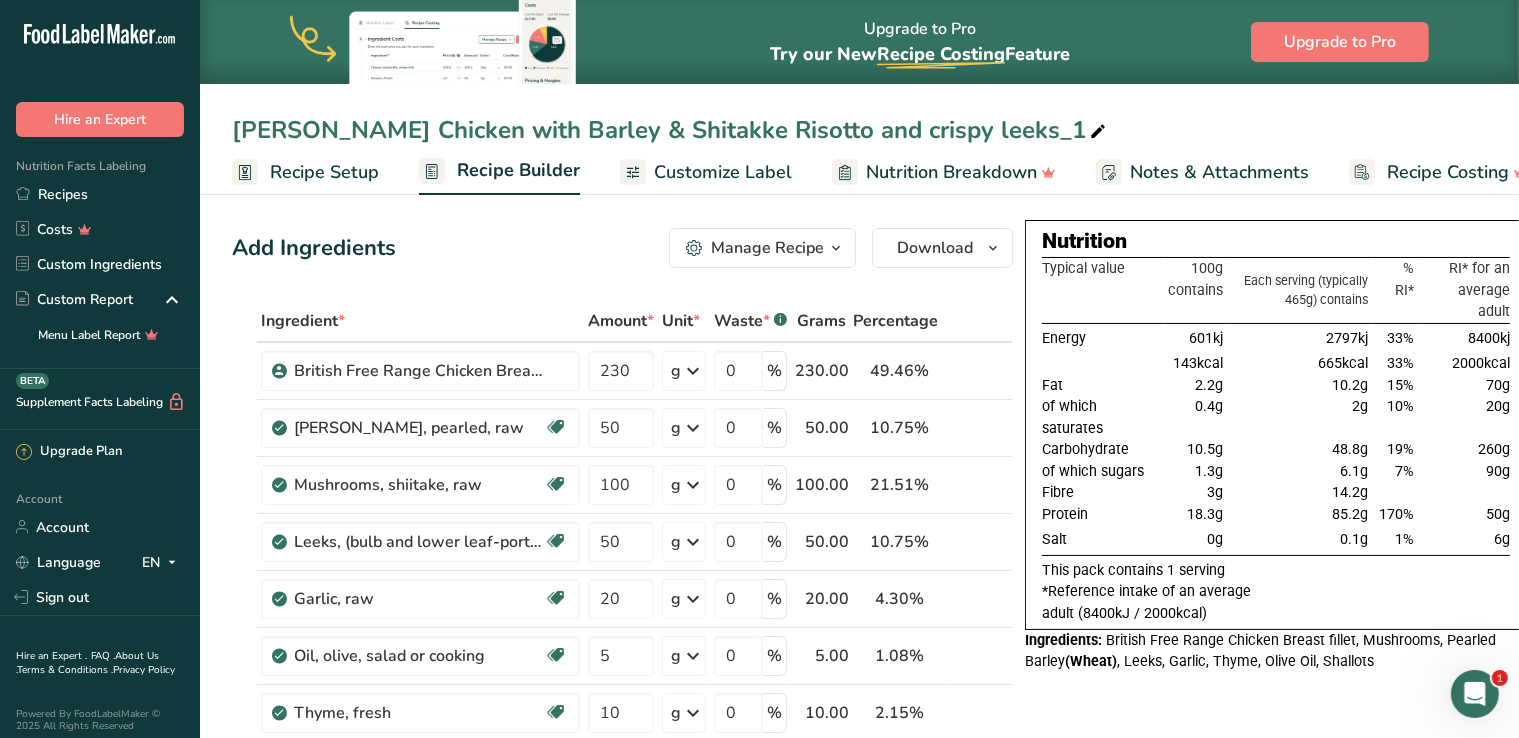click on "[PERSON_NAME] Chicken with Barley & Shitakke Risotto and crispy leeks_1" at bounding box center [671, 130] 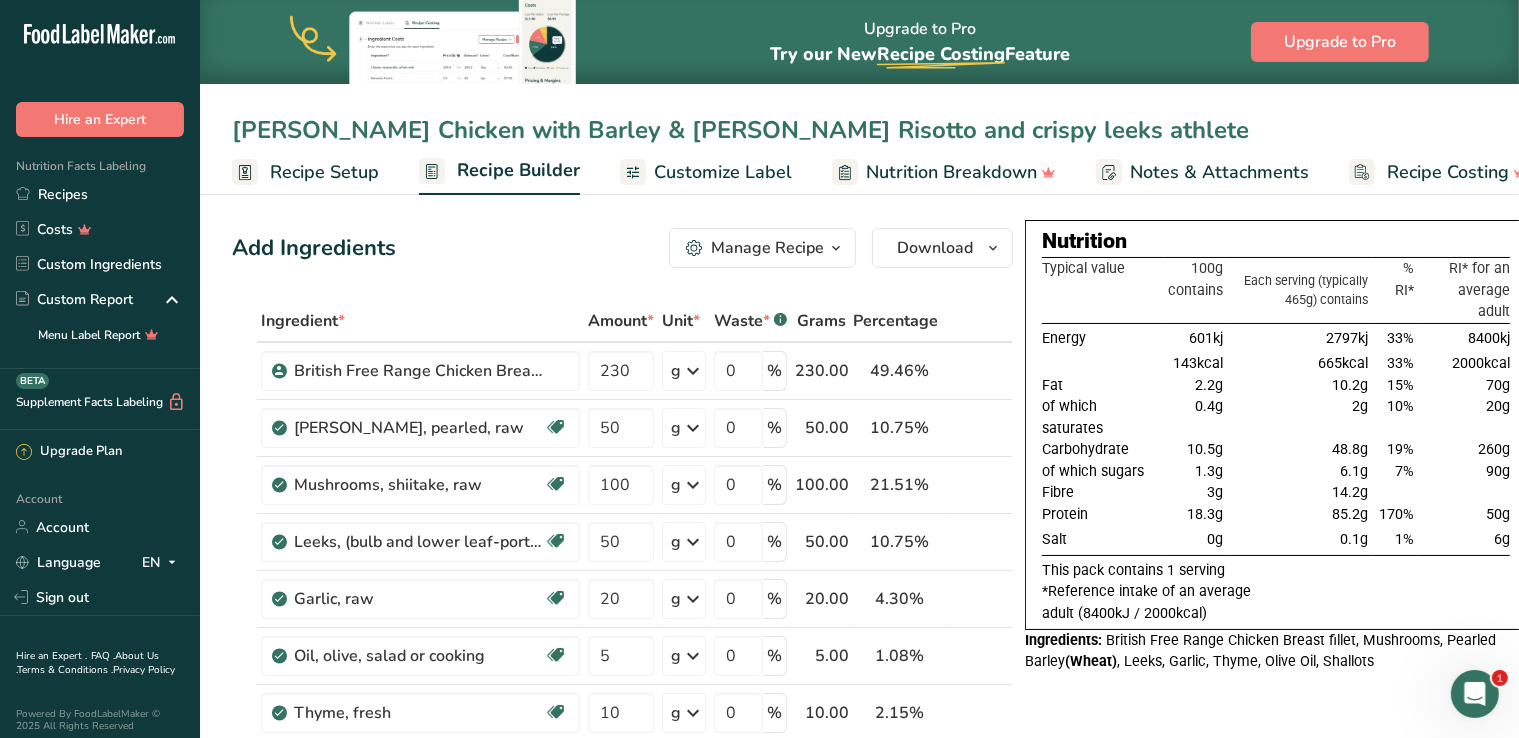click on "[PERSON_NAME] Chicken with Barley & [PERSON_NAME] Risotto and crispy leeks athlete" at bounding box center (859, 130) 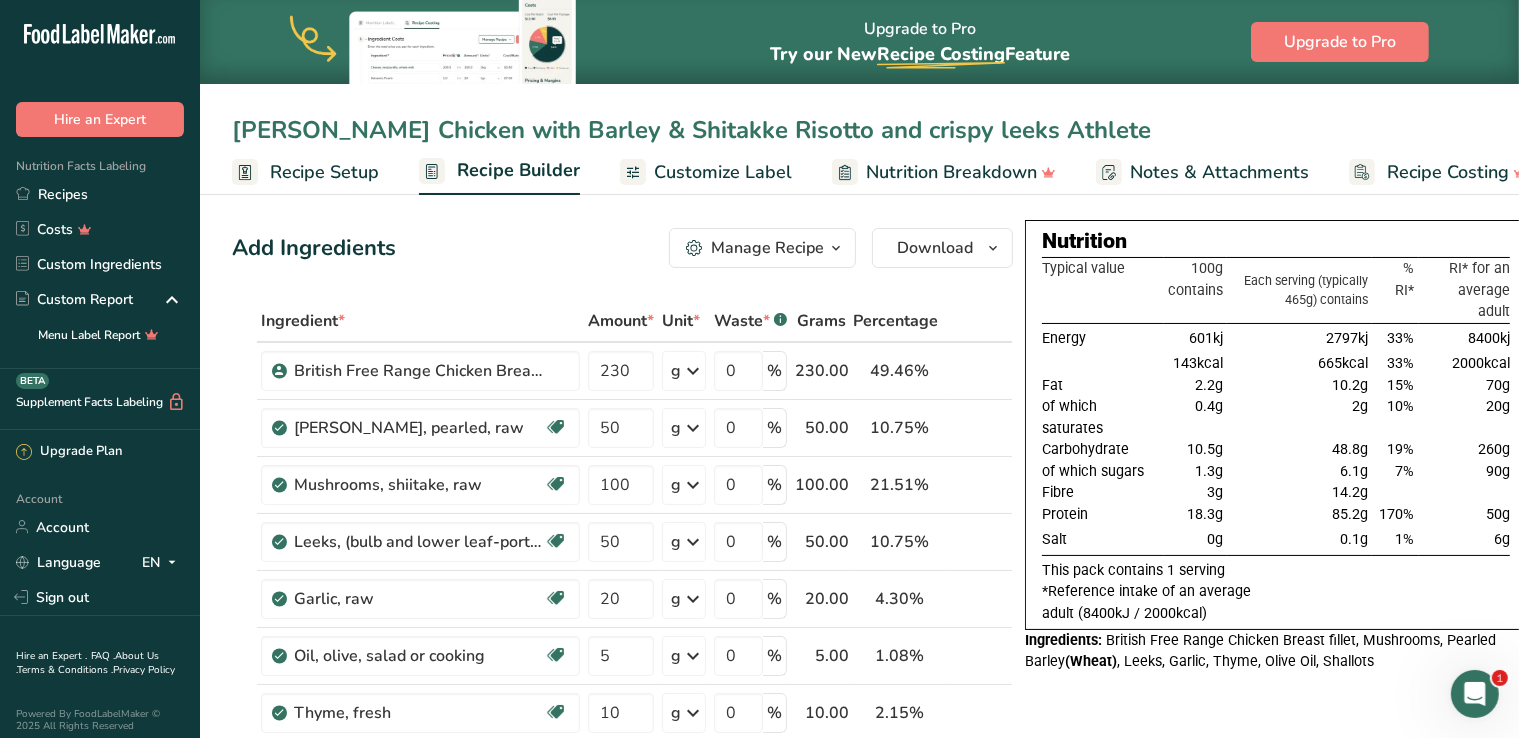 type on "[PERSON_NAME] Chicken with Barley & Shitakke Risotto and crispy leeks Athlete" 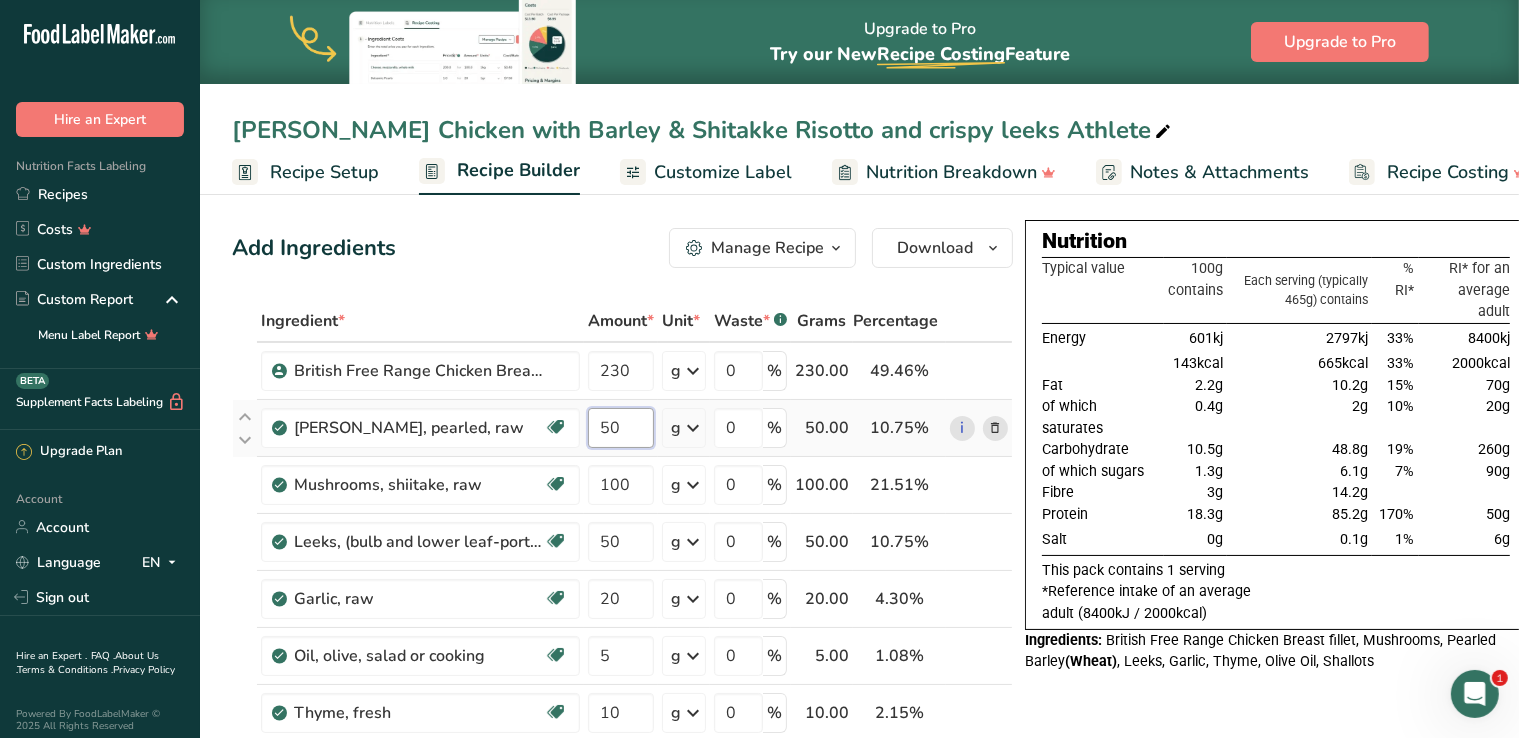 click on "50" at bounding box center [621, 428] 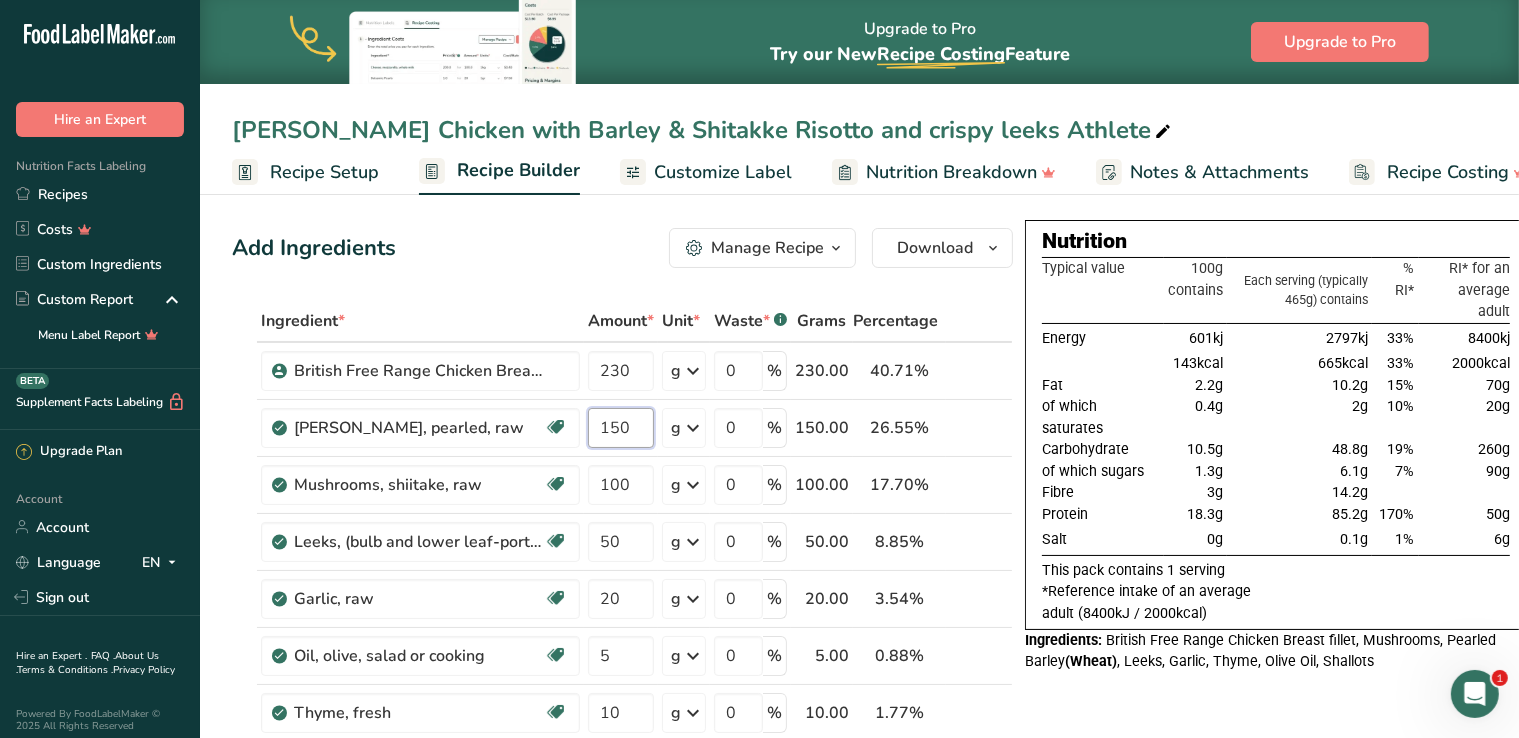 type on "150" 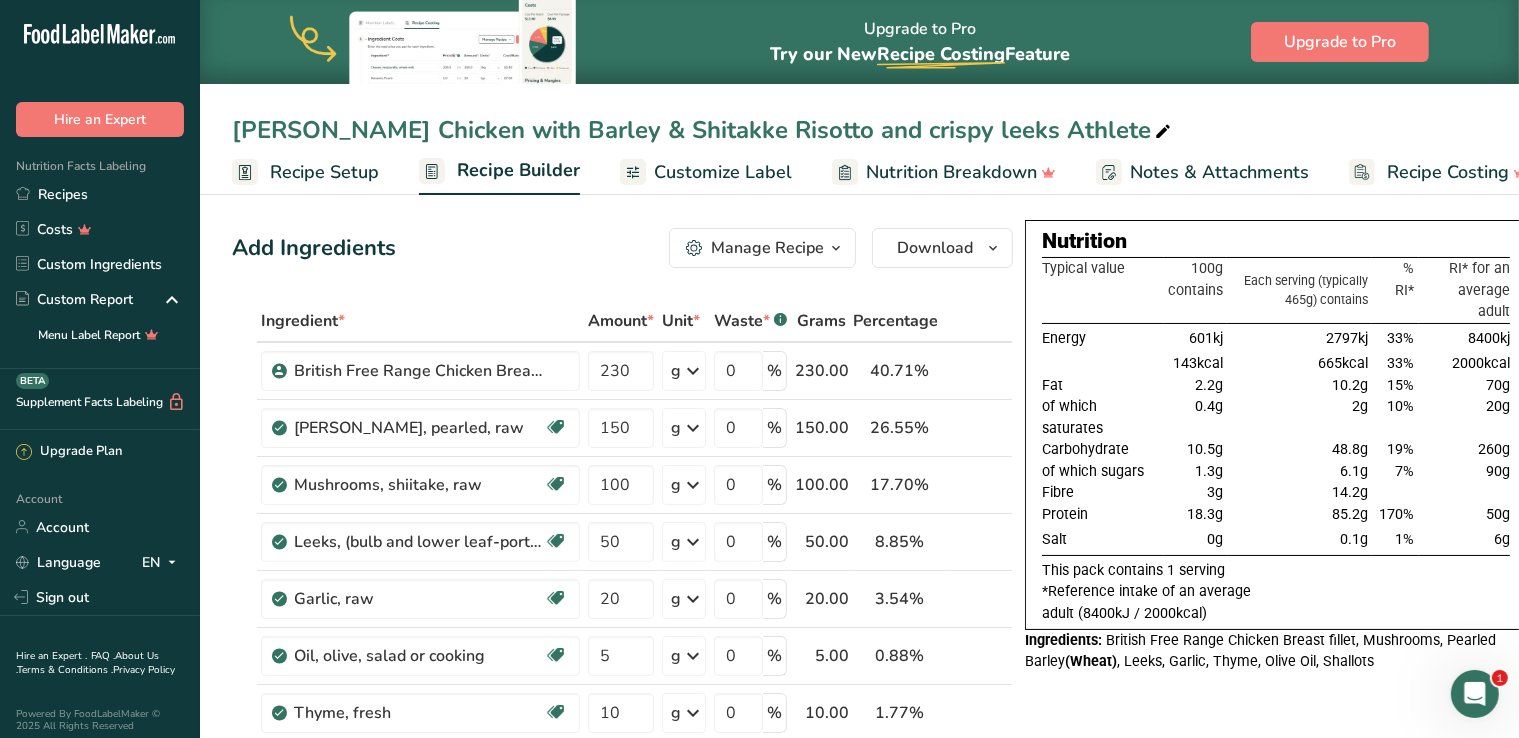 click on "Add Ingredients
Manage Recipe         Delete Recipe           Duplicate Recipe             Scale Recipe             Save as Sub-Recipe   .a-a{fill:#347362;}.b-a{fill:#fff;}                               Nutrition Breakdown                   Recipe Card
NEW
[MEDICAL_DATA] Pattern Report             Activity History
Download
Choose your preferred label style
Standard FDA label
Standard FDA label
The most common format for nutrition facts labels in compliance with the FDA's typeface, style and requirements
Tabular FDA label
A label format compliant with the FDA regulations presented in a tabular (horizontal) display.
Linear FDA label
A simple linear display for small sized packages.
Simplified FDA label" at bounding box center [622, 248] 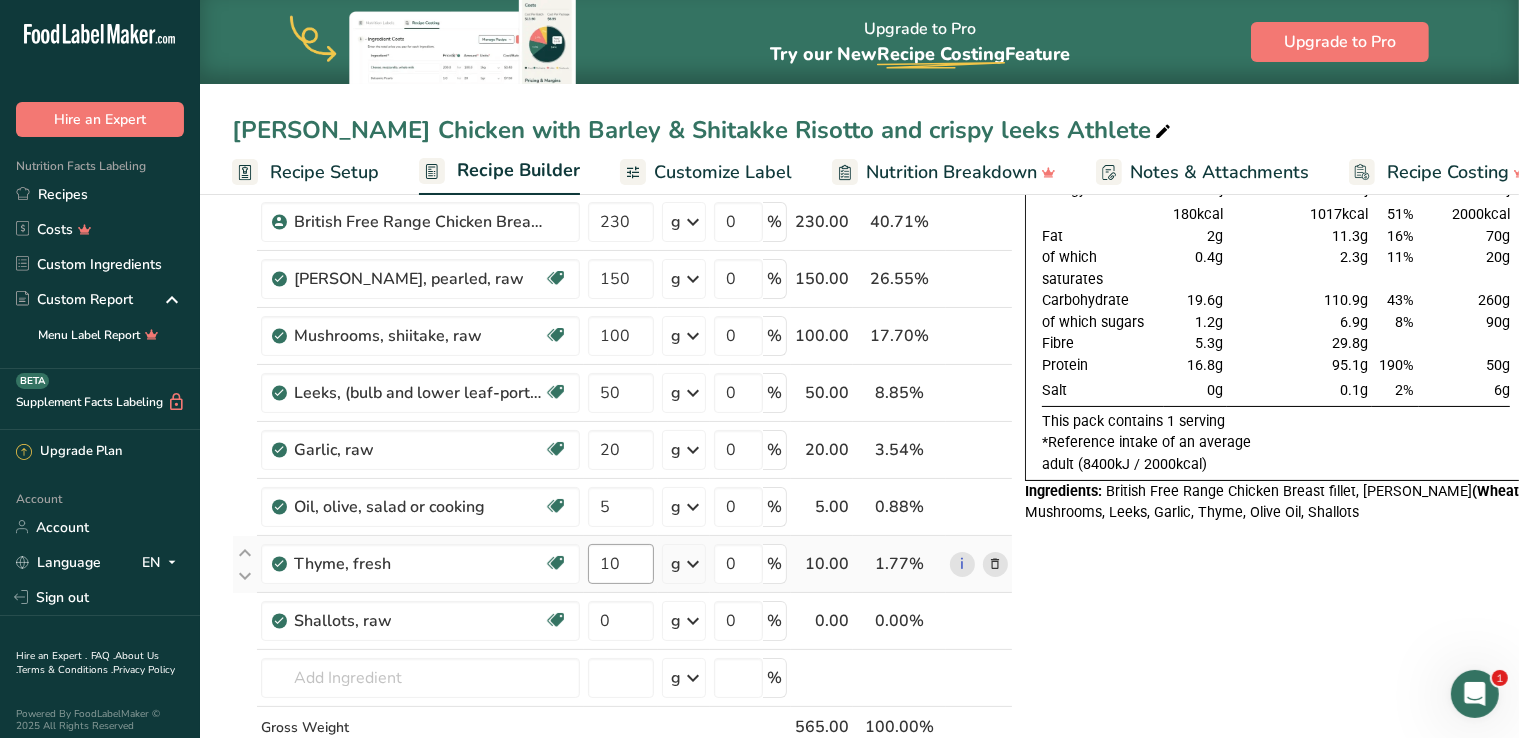 scroll, scrollTop: 149, scrollLeft: 0, axis: vertical 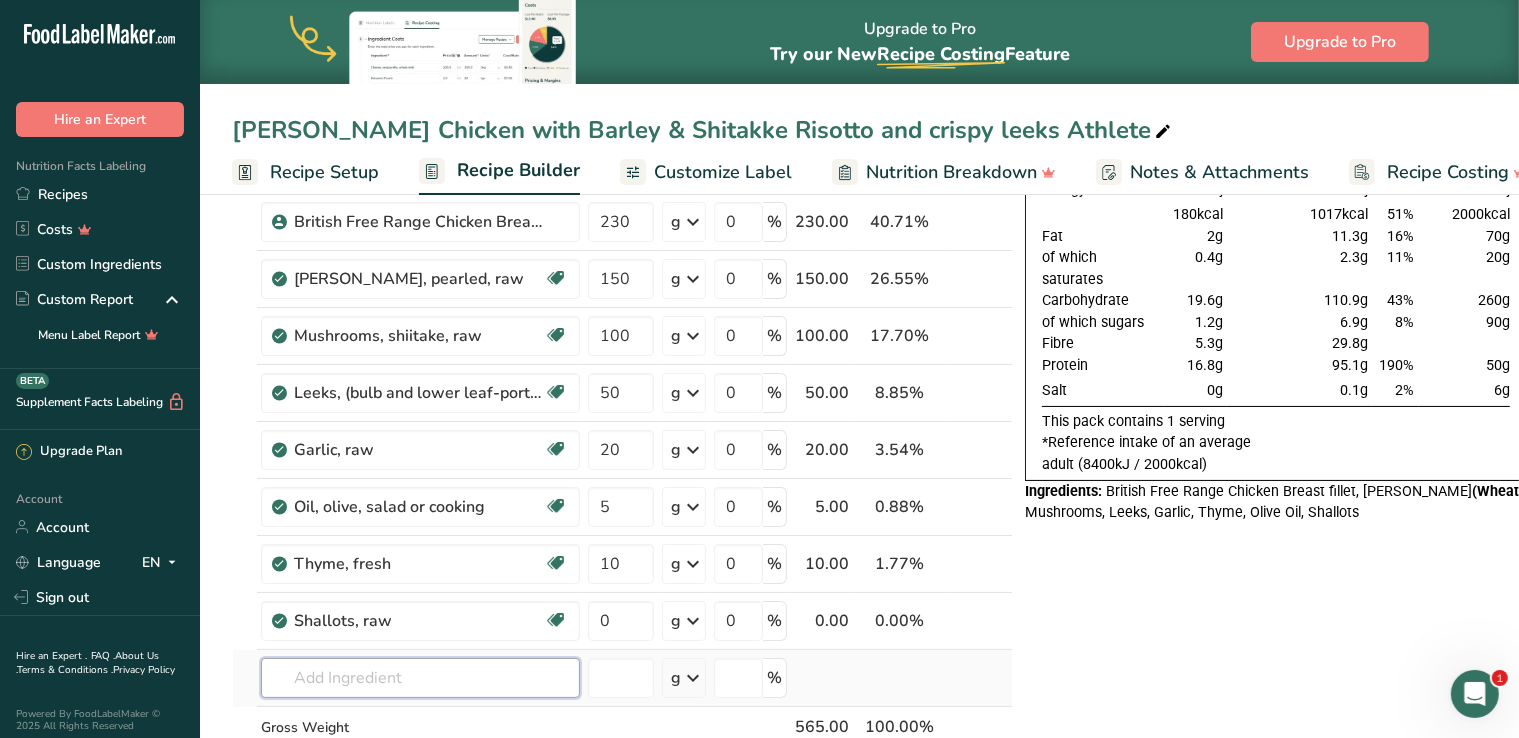 click at bounding box center [420, 678] 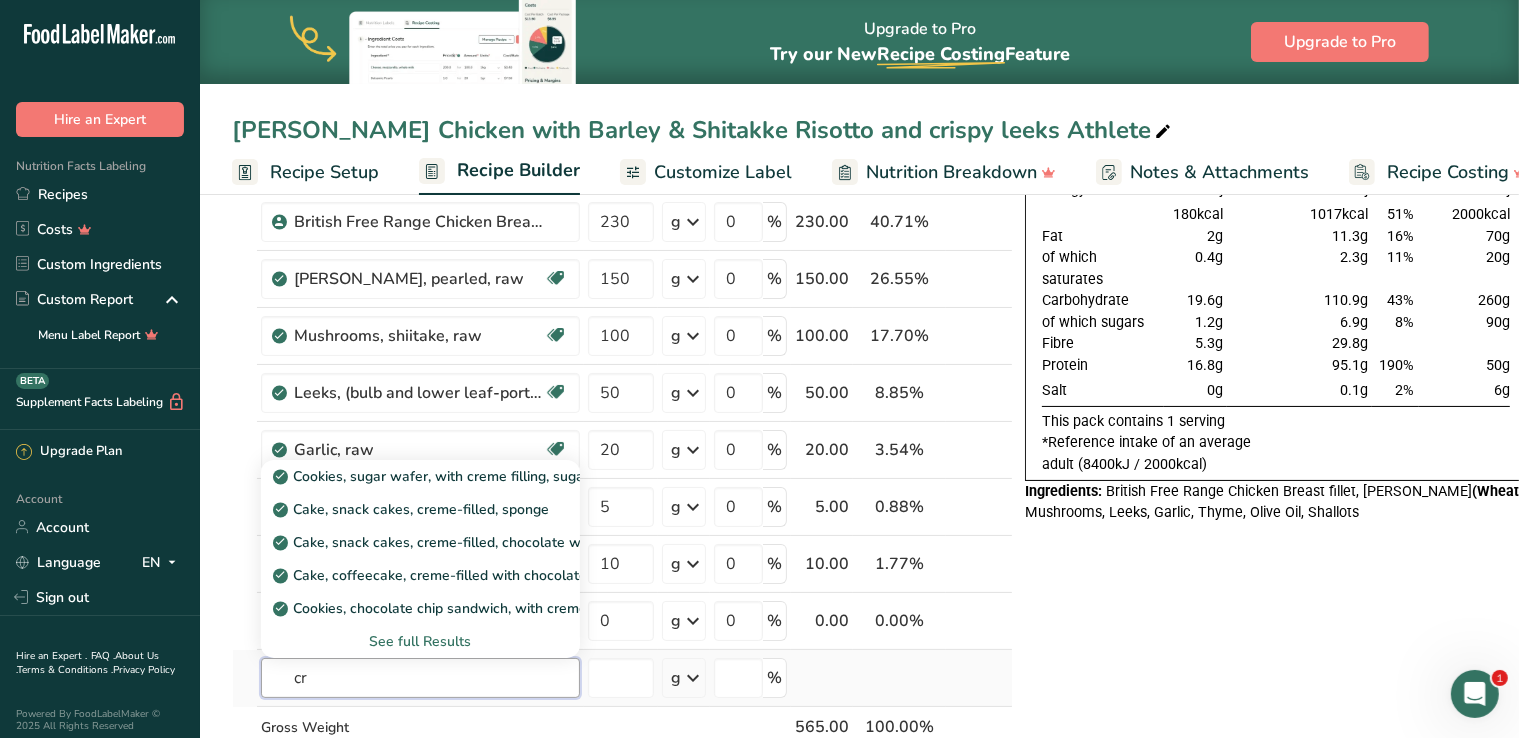 type on "c" 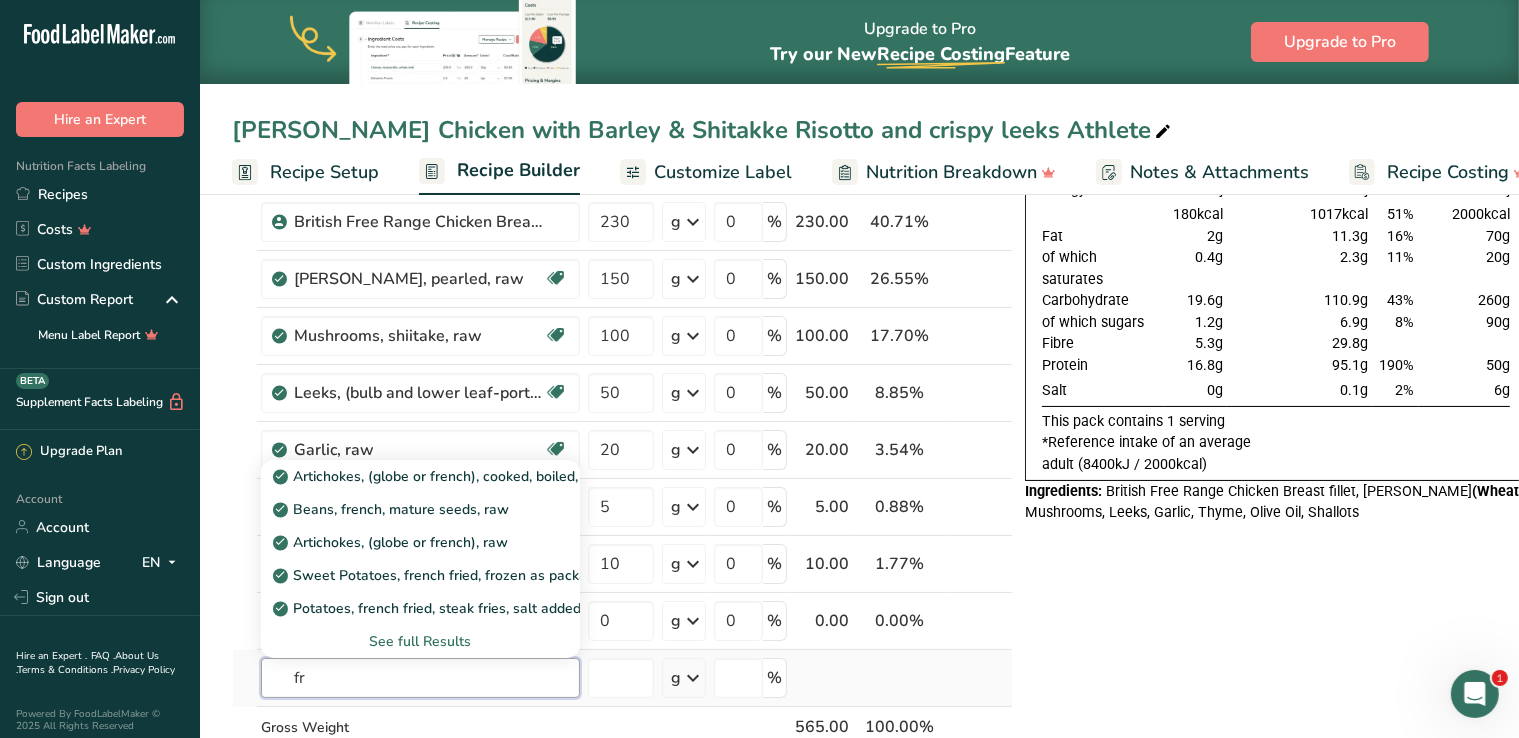 type on "f" 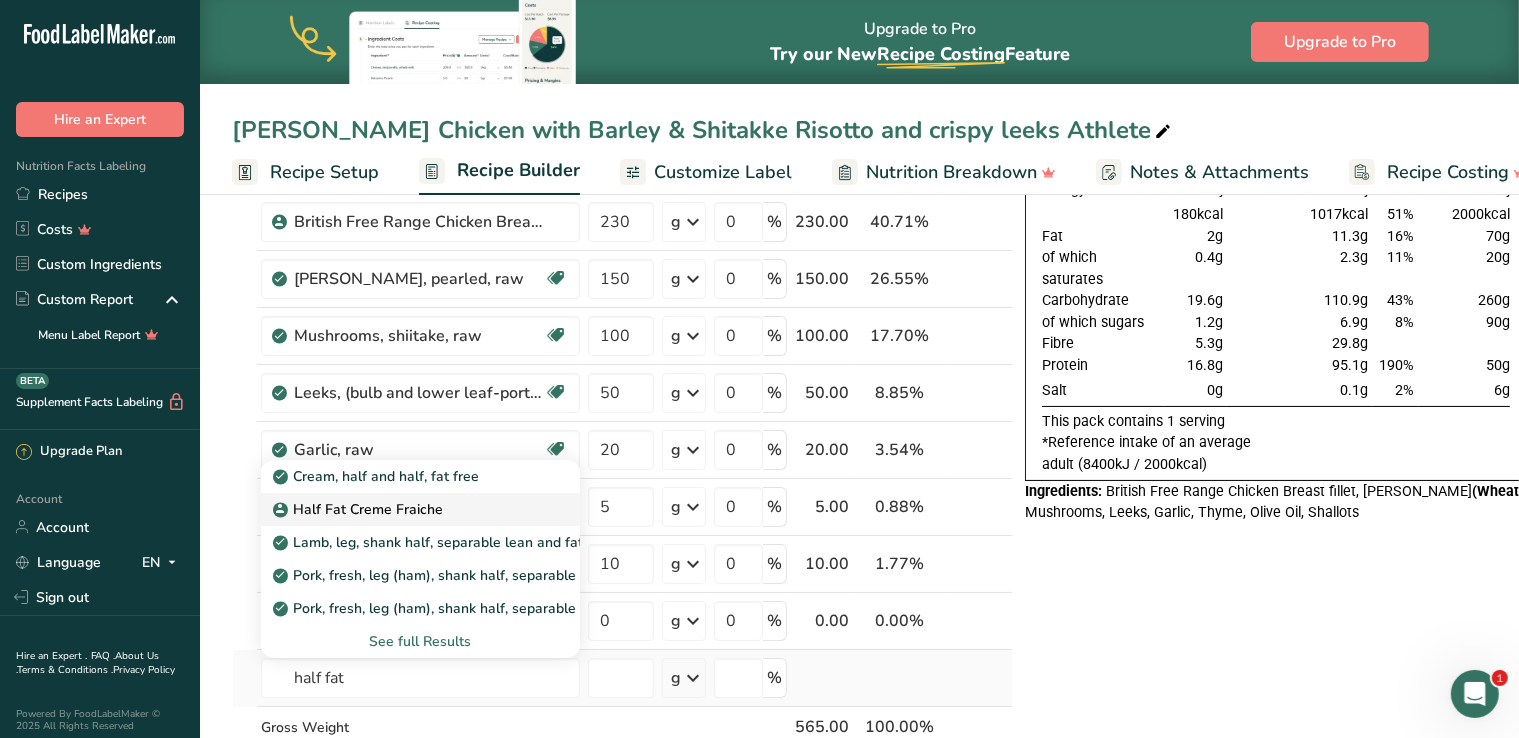 click on "Half Fat Creme Fraiche" at bounding box center (360, 509) 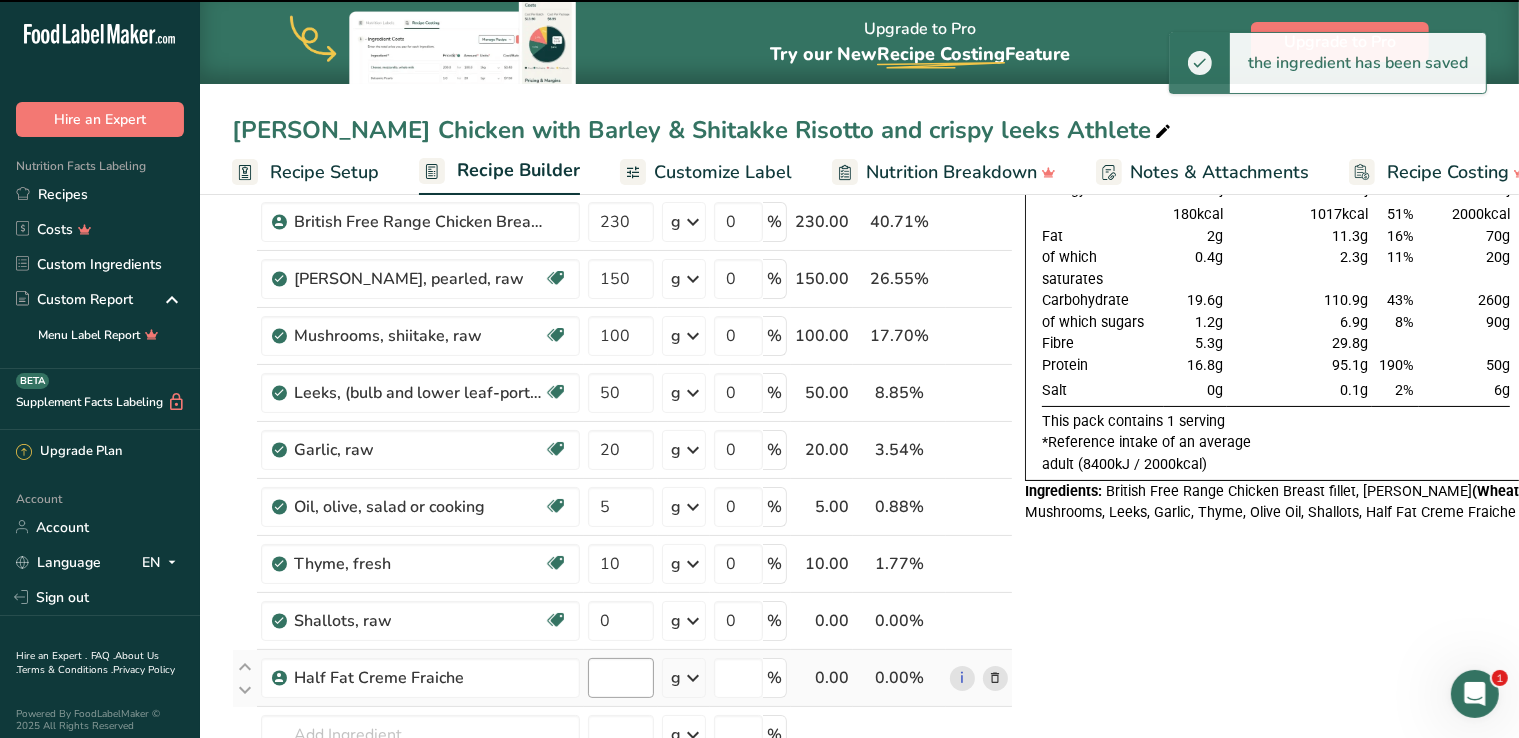 type on "0" 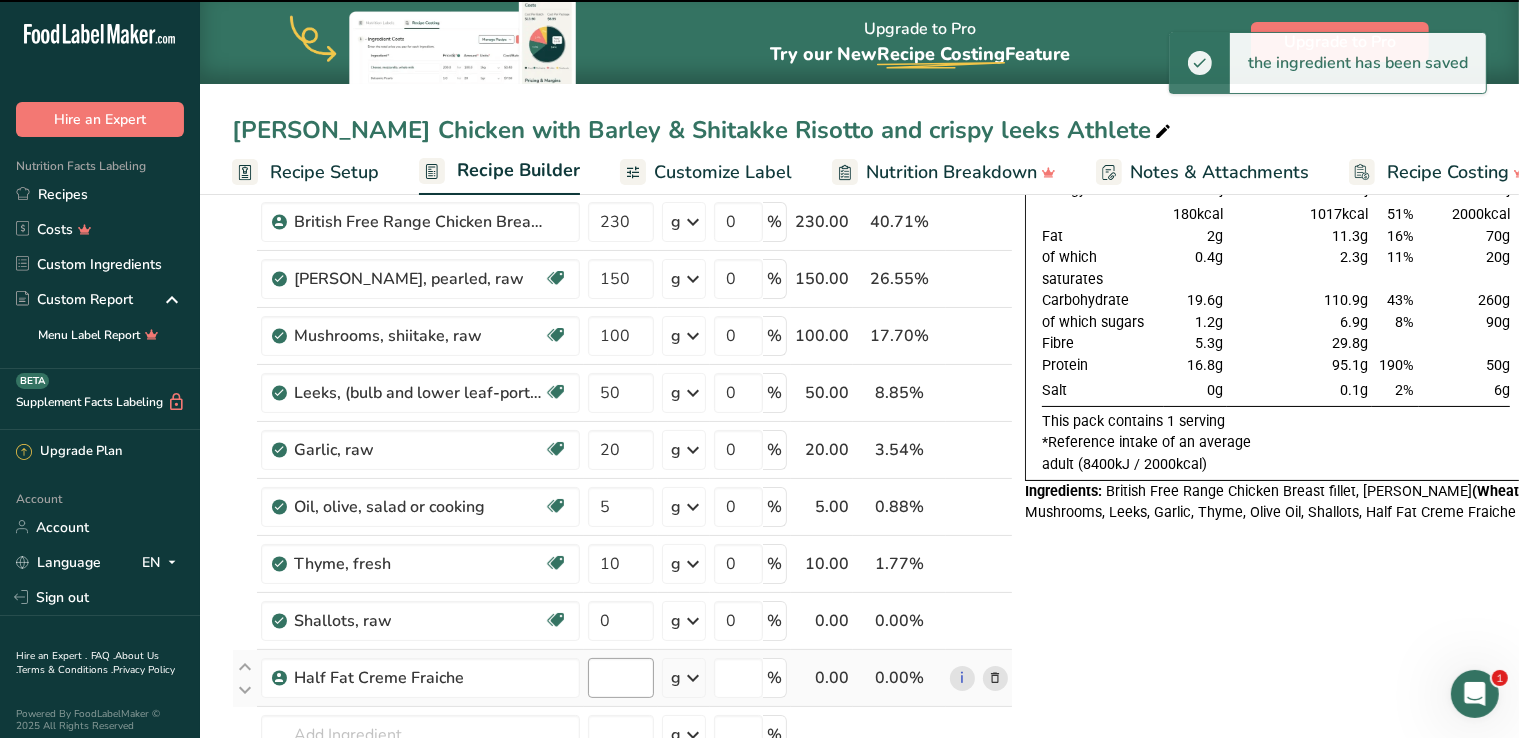 type on "0" 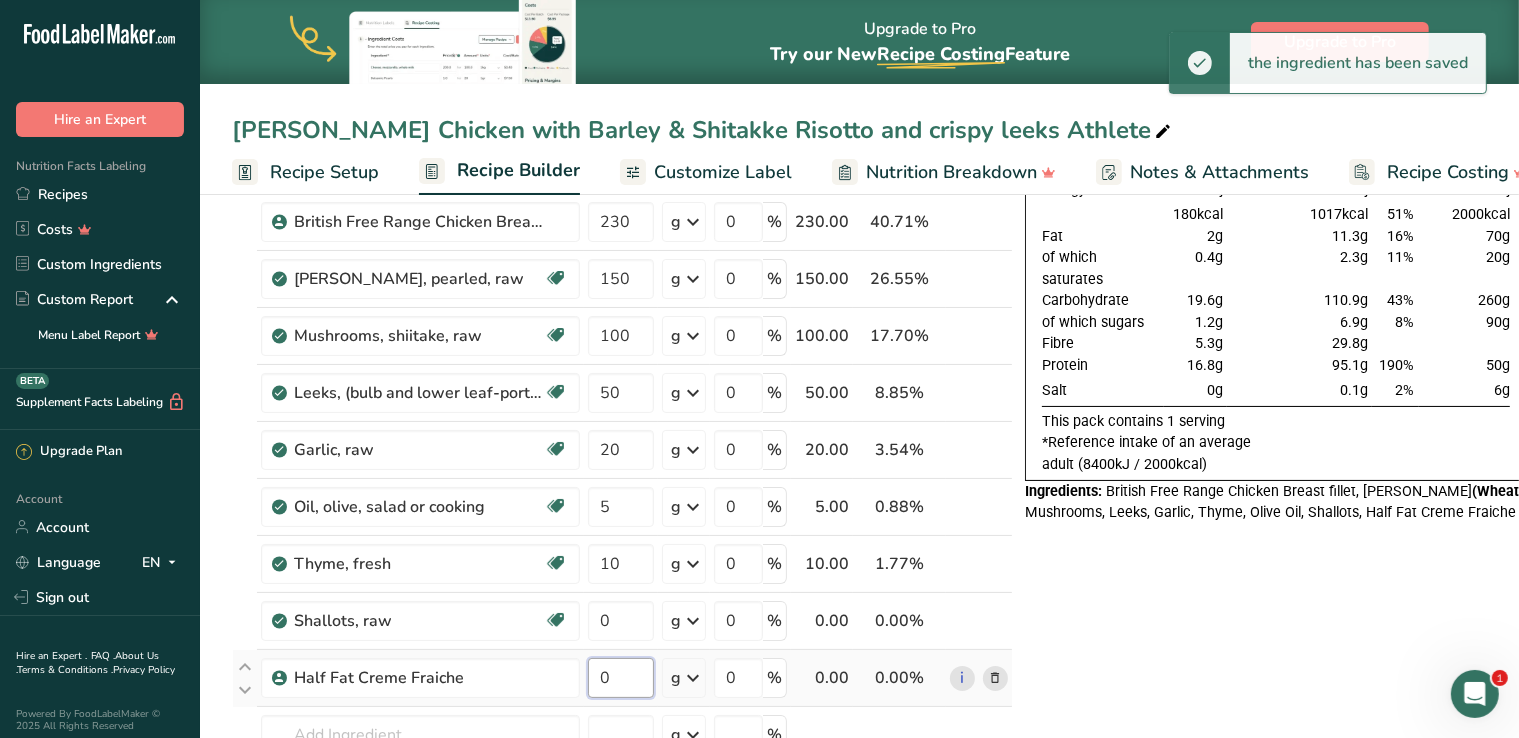 click on "0" at bounding box center (621, 678) 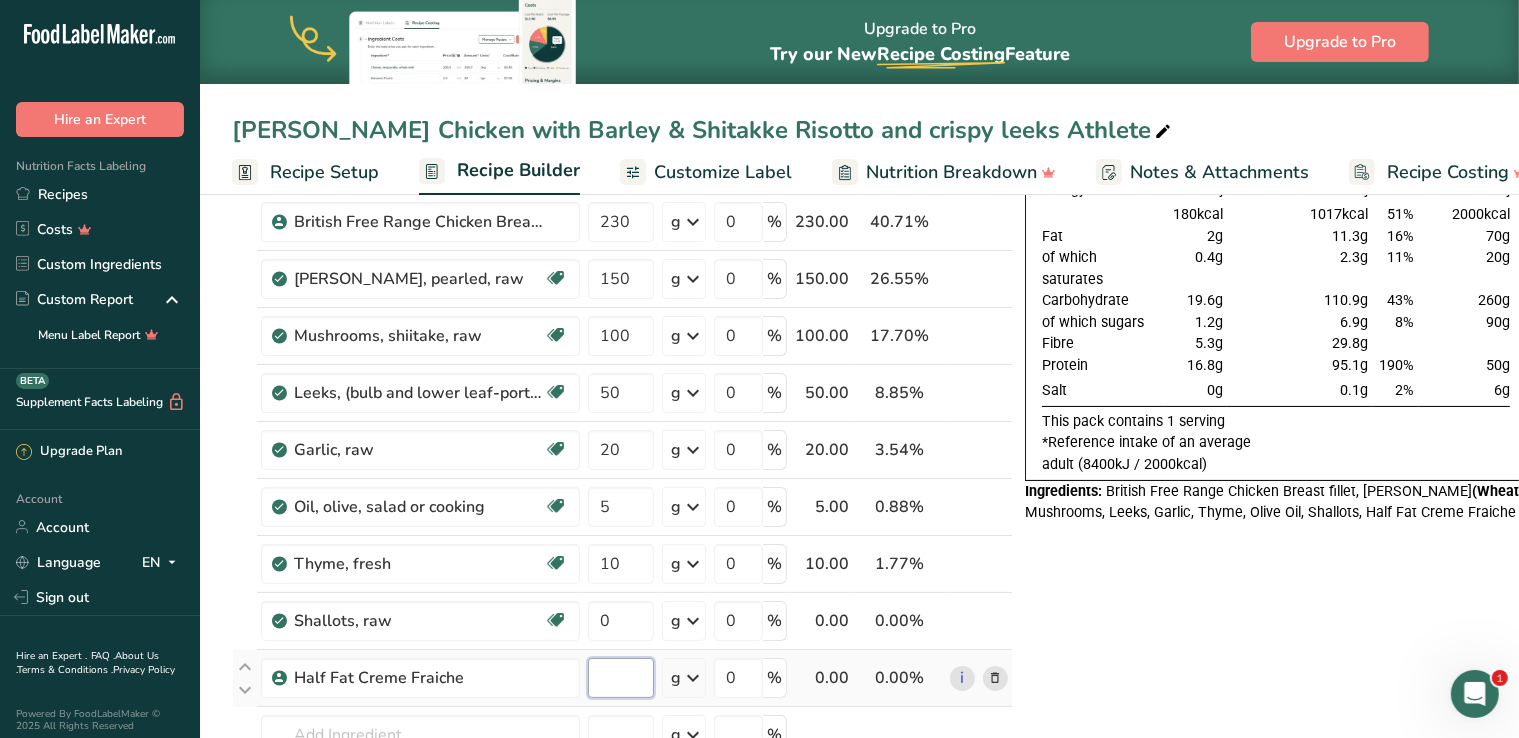 type on "5" 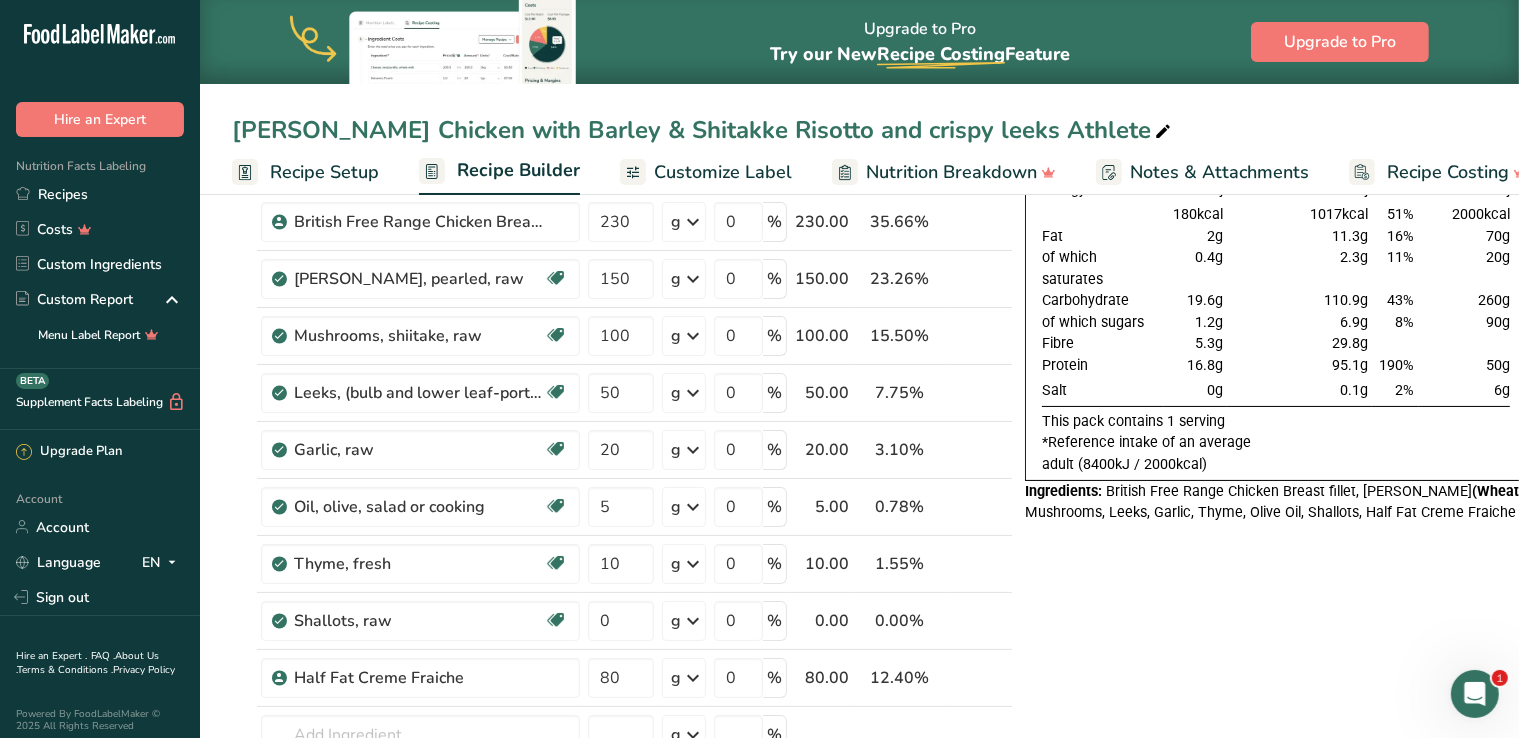 click on "Nutrition
Typical value
100g
contains
Each serving (typically
565g) contains
%
RI*   RI* for an
average adult
Energy
756kj
4269kj
51%
8400kj
180kcal
1017kcal
51%
2000kcal
Fat
2g
11.3g
16%
70g
of which saturates
0.4g
2.3g
11%
20g" at bounding box center (1276, 810) 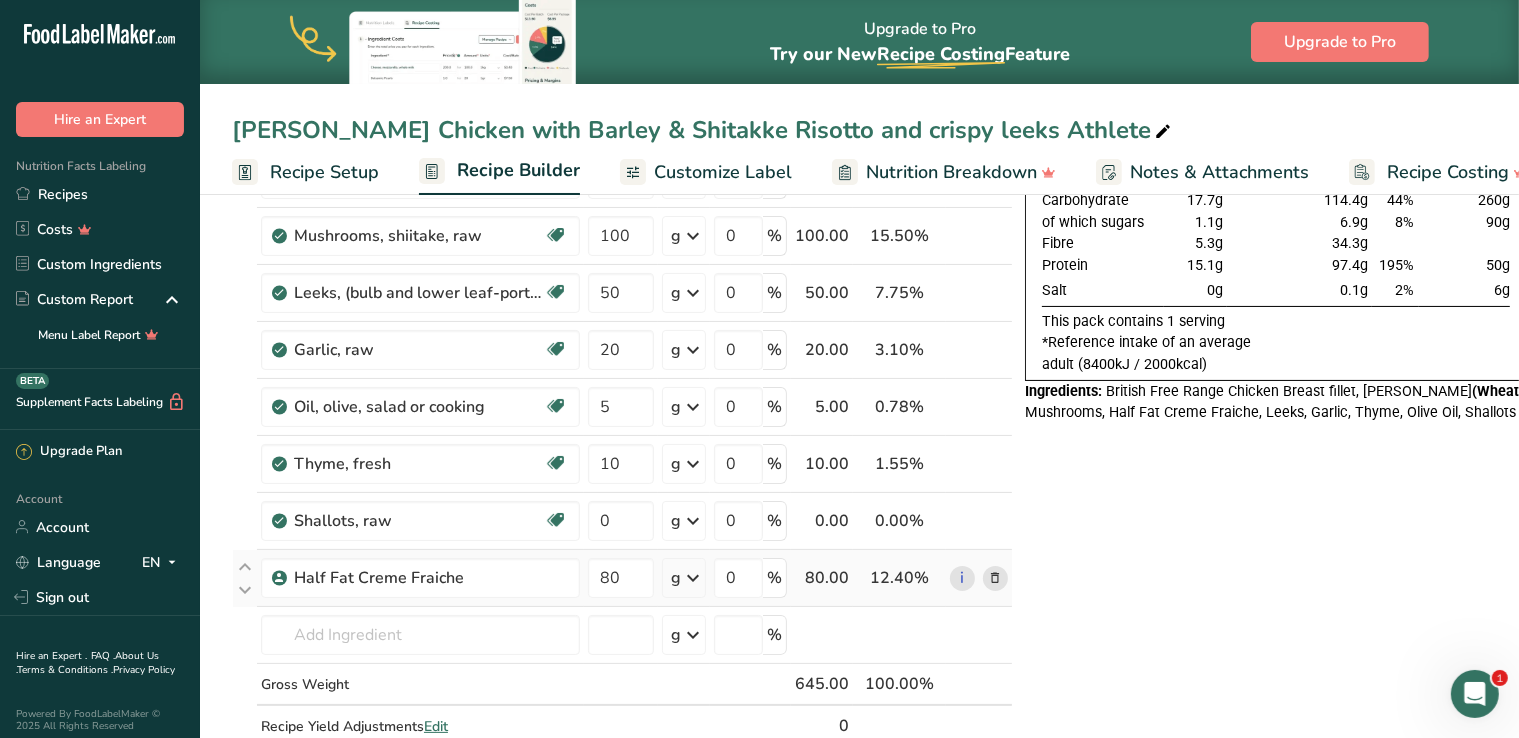 scroll, scrollTop: 250, scrollLeft: 0, axis: vertical 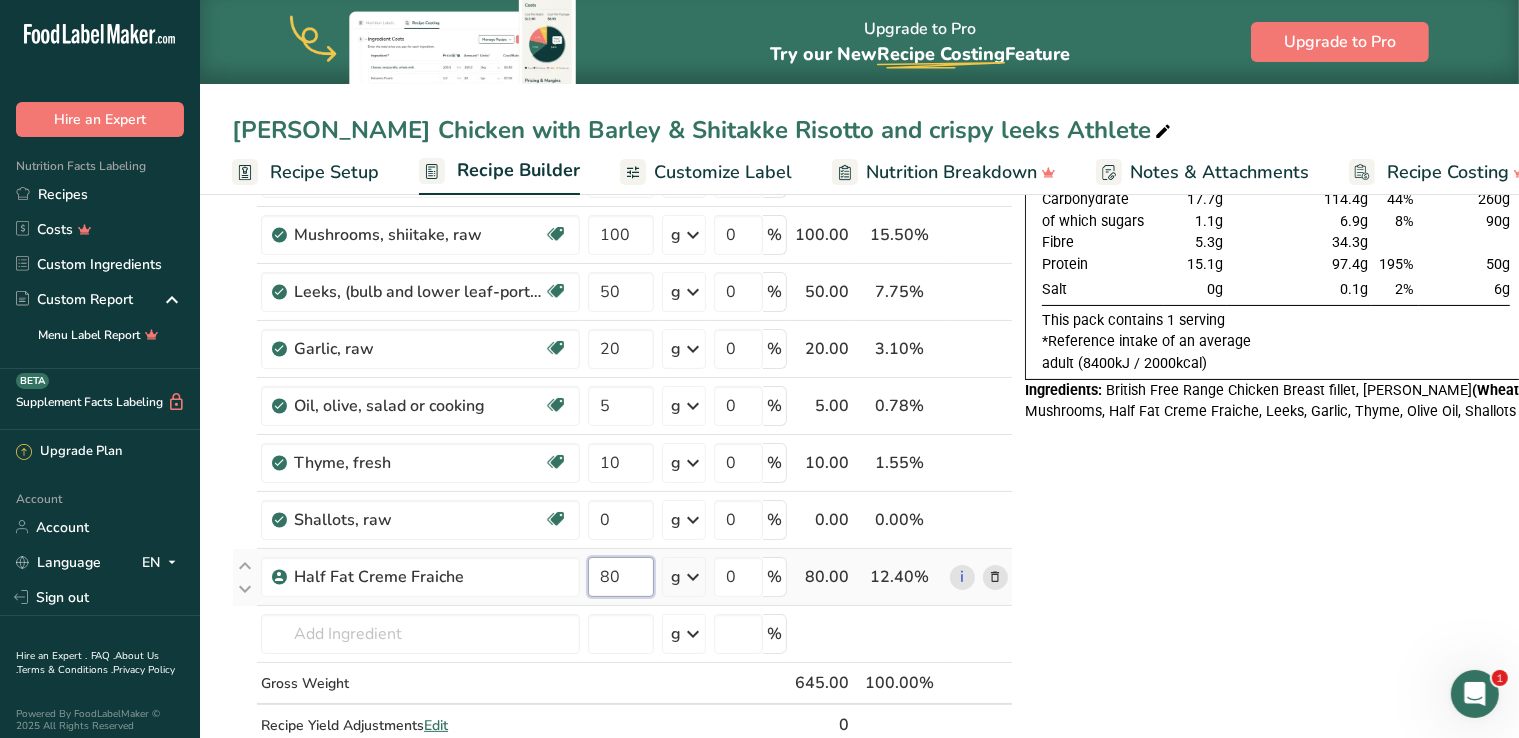 click on "80" at bounding box center (621, 577) 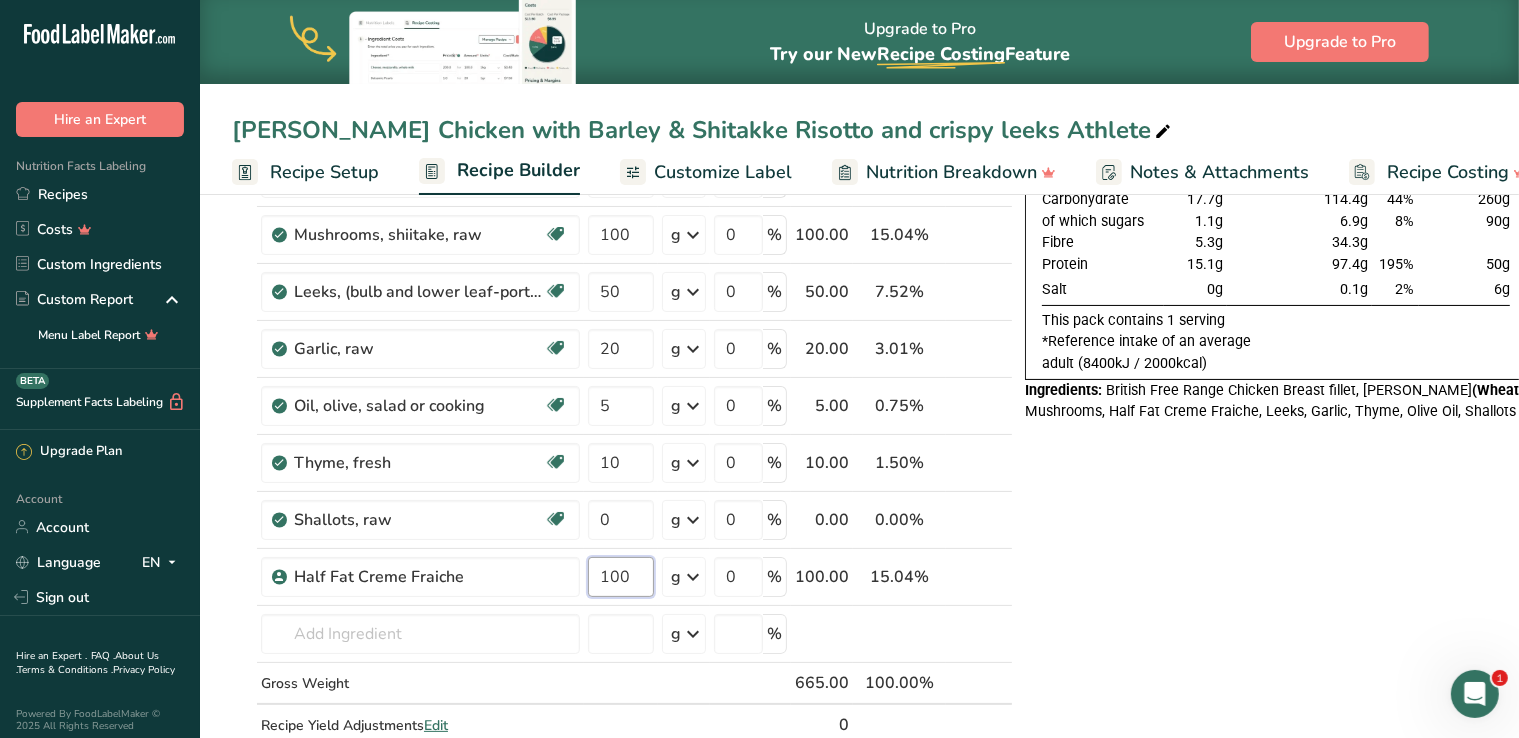 type on "100" 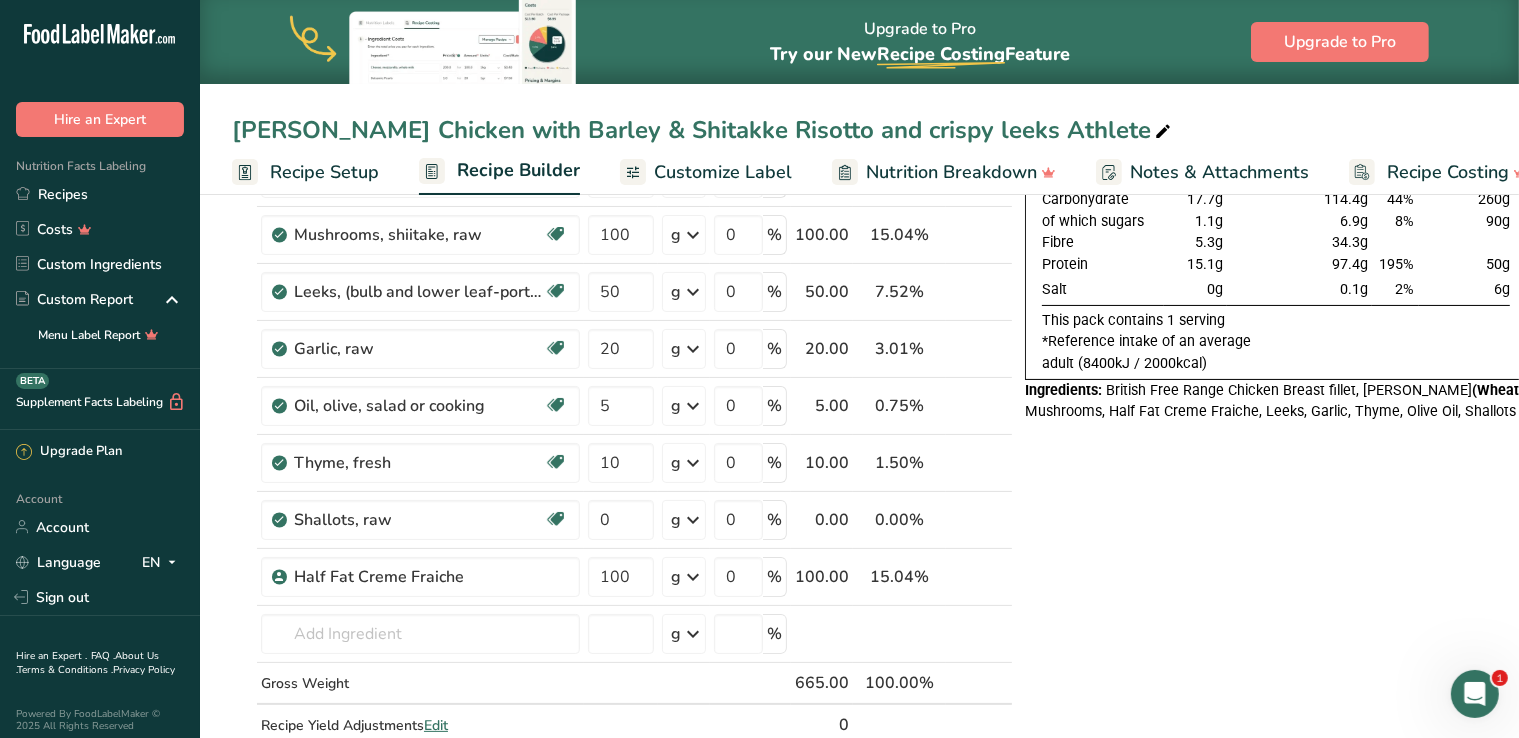 click on "Nutrition
Typical value
100g
contains
Each serving (typically
645g) contains
%
RI*   RI* for an
average adult
Energy
748kj
4828kj
57%
8400kj
179kcal
1152kcal
58%
2000kcal
Fat
3.6g
23.3g
33%
70g
of which saturates
1.6g
10.3g
51%
20g" at bounding box center (1276, 709) 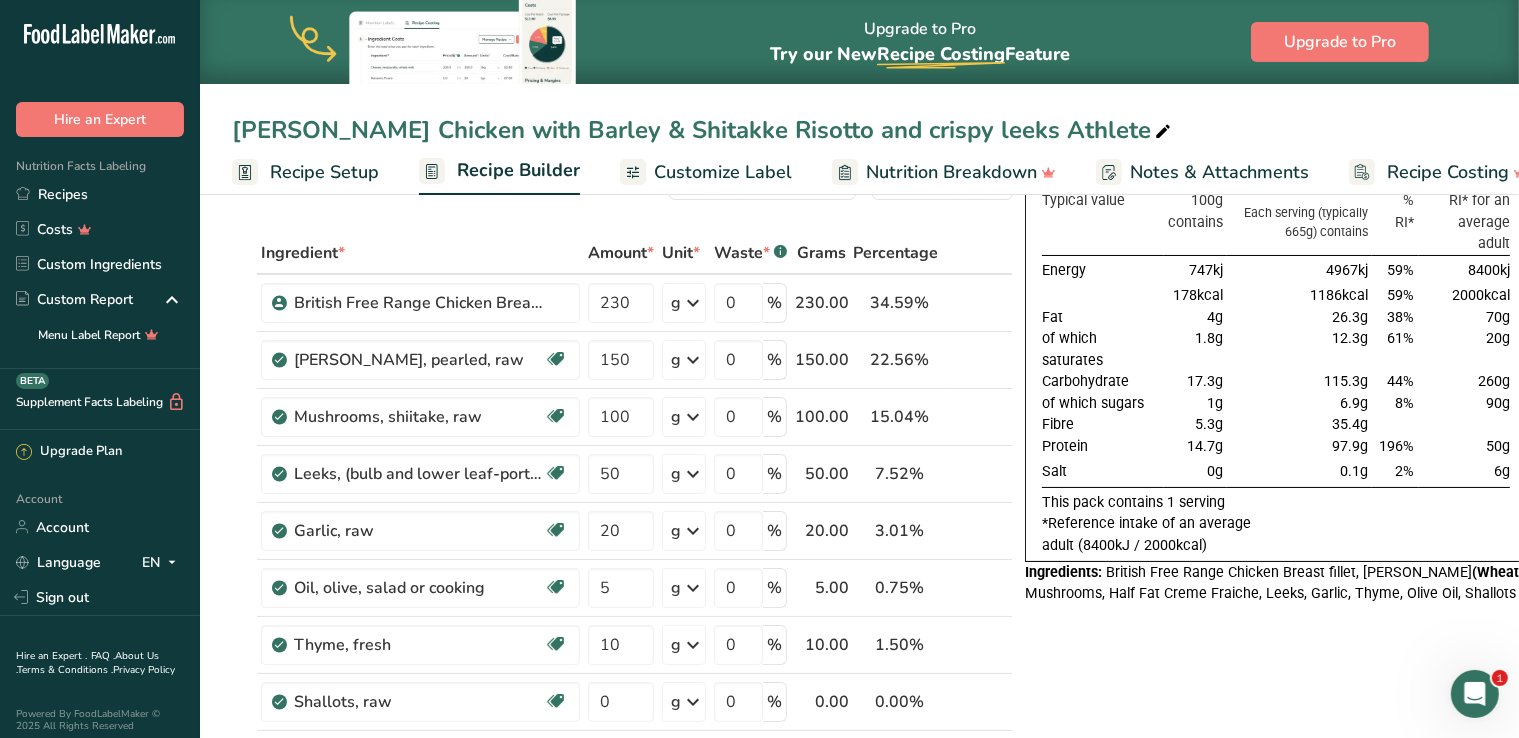 scroll, scrollTop: 0, scrollLeft: 0, axis: both 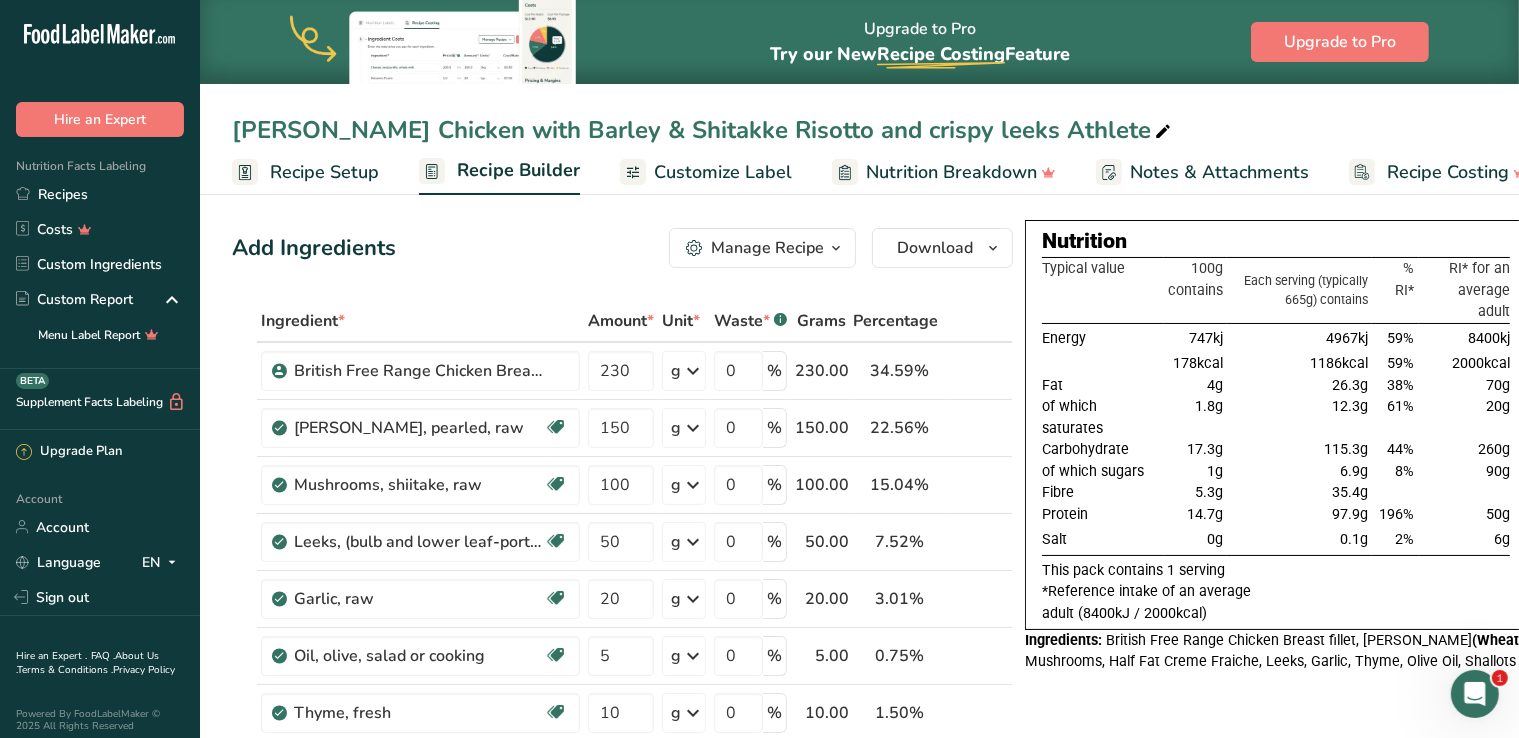 drag, startPoint x: 1081, startPoint y: 128, endPoint x: 212, endPoint y: 132, distance: 869.0092 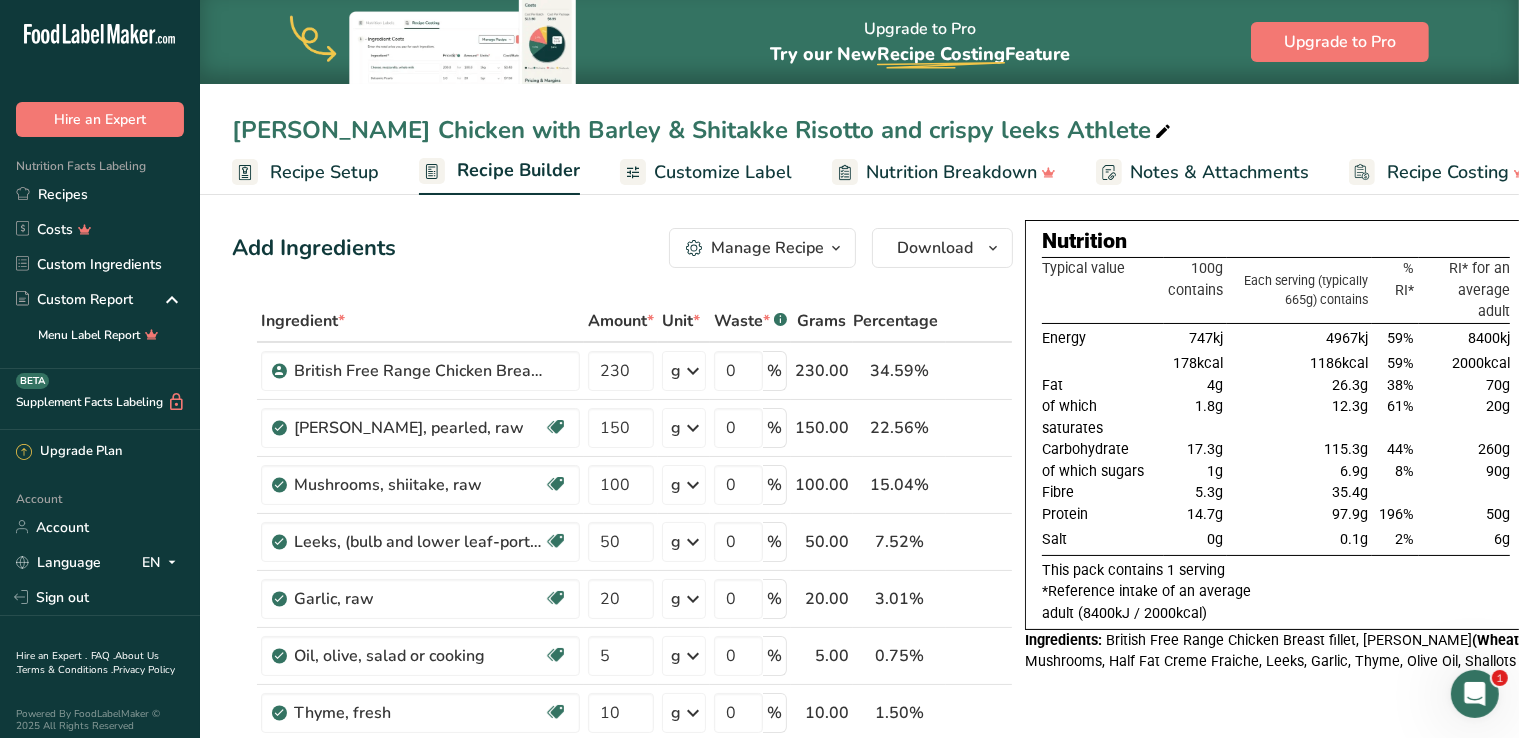 click on "[PERSON_NAME] Chicken with Barley & Shitakke Risotto and crispy leeks Athlete" at bounding box center (859, 130) 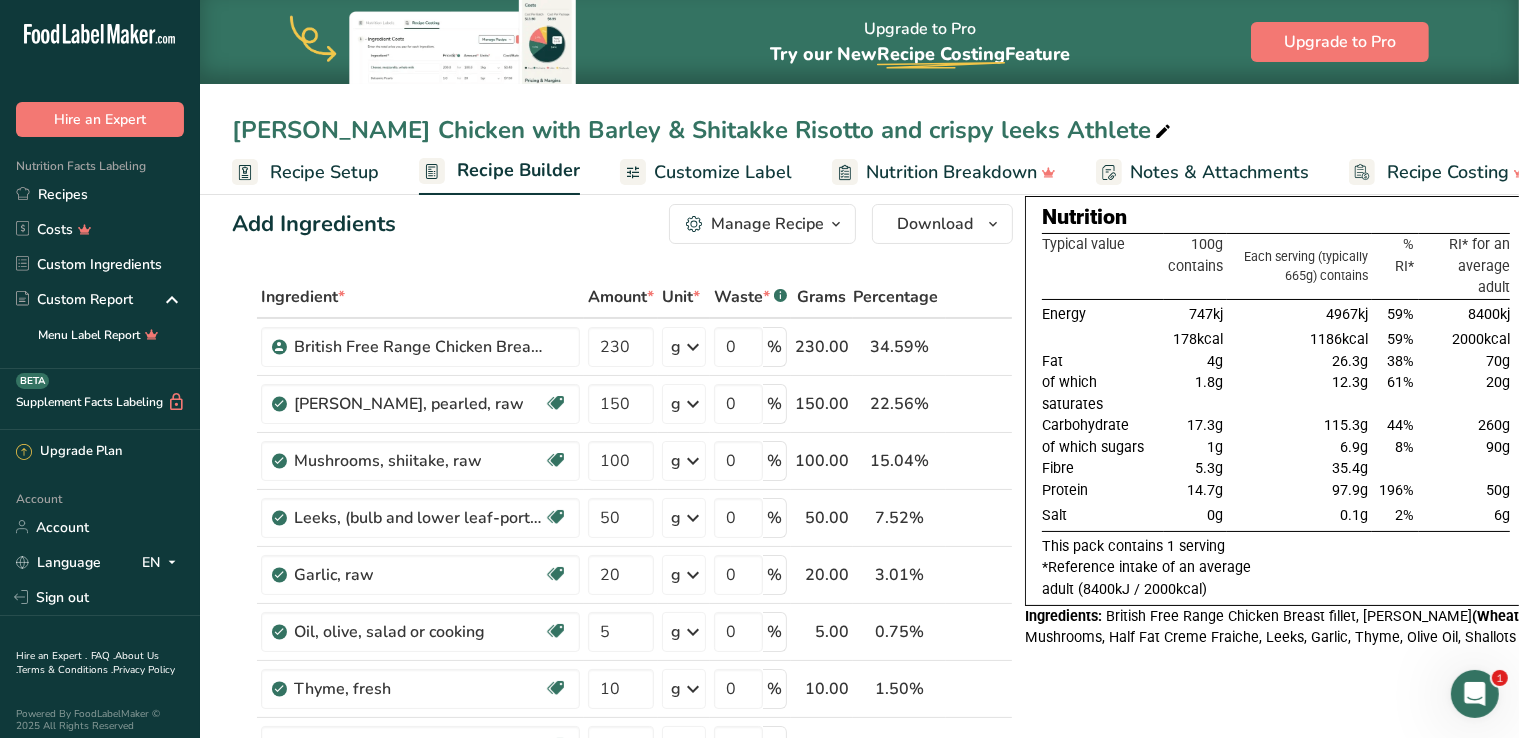 scroll, scrollTop: 0, scrollLeft: 0, axis: both 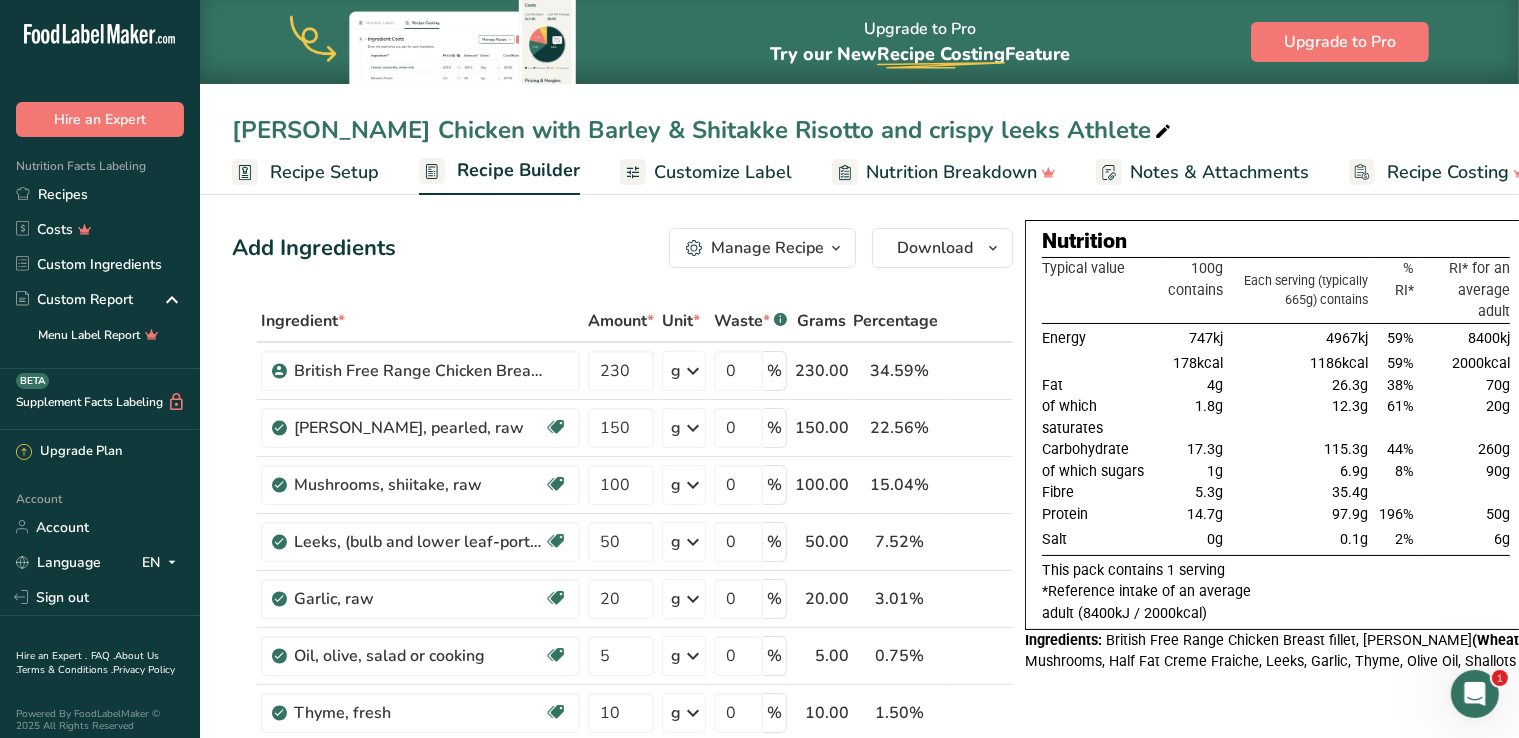 click on "Nutrition
Typical value
100g
contains
Each serving (typically
665g) contains
%
RI*   RI* for an
average adult
Energy
747kj
4967kj
59%
8400kj
178kcal
1186kcal
59%
2000kcal
Fat
4g
26.3g
38%
70g
of which saturates
1.8g
12.3g
61%
20g" at bounding box center (1276, 959) 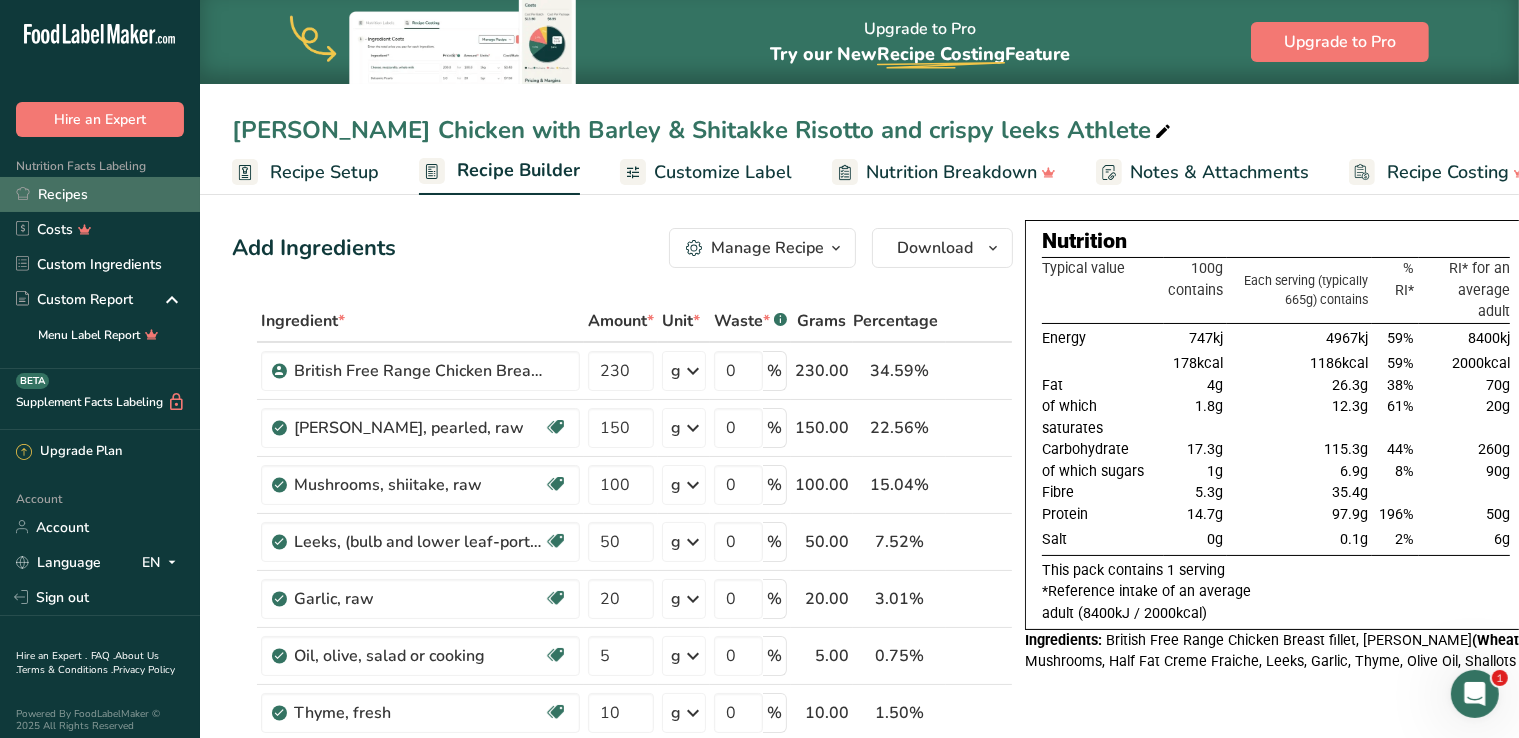 click on "Recipes" at bounding box center (100, 194) 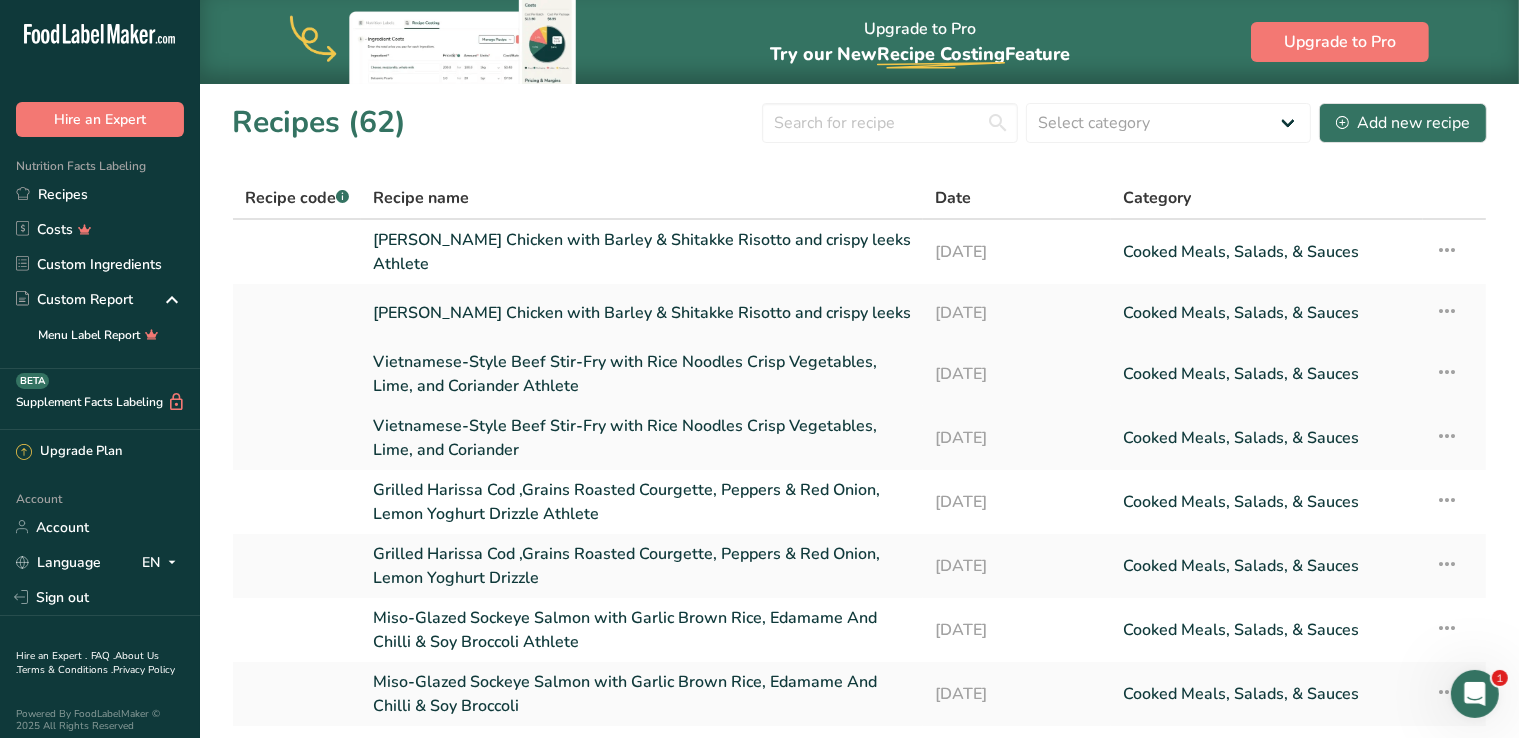 click on "Vietnamese-Style Beef Stir-Fry with Rice Noodles Crisp Vegetables, Lime, and Coriander Athlete" at bounding box center (642, 374) 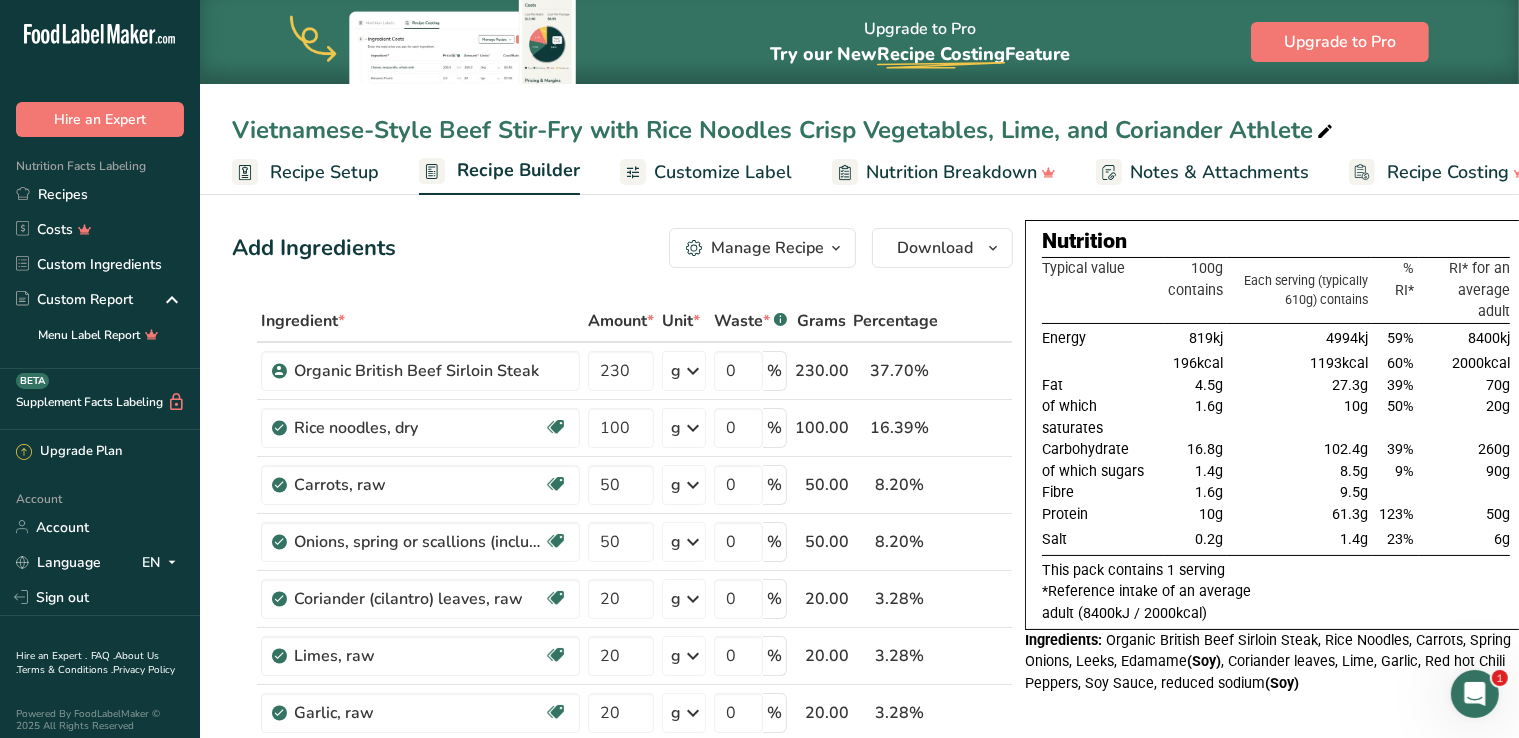 click on "Nutrition
Typical value
100g
contains
Each serving (typically
610g) contains
%
RI*   RI* for an
average adult
Energy
819kj
4994kj
59%
8400kj
196kcal
1193kcal
60%
2000kcal
Fat
4.5g
27.3g
39%
70g
of which saturates
1.6g
10g
50%
20g" at bounding box center (1276, 1016) 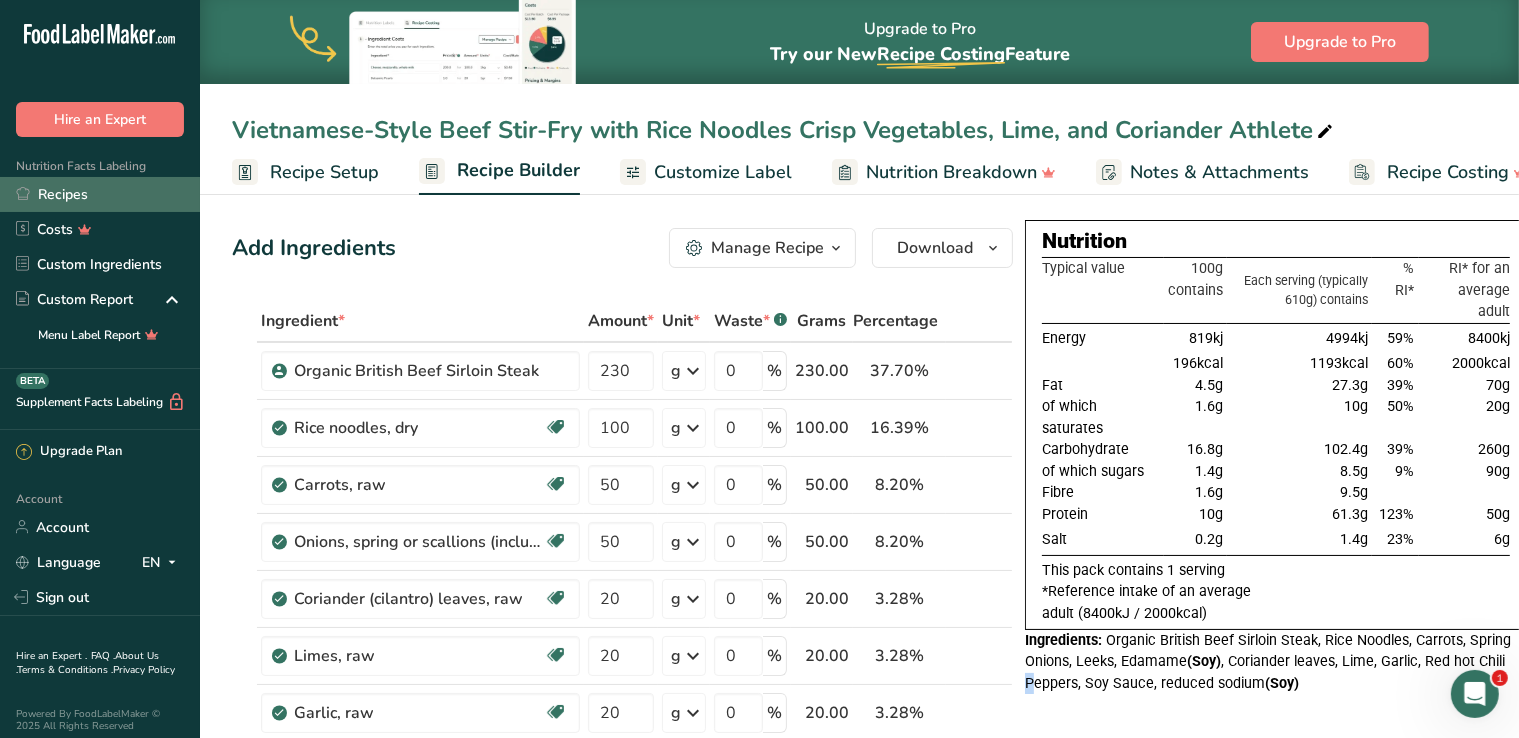 click on "Recipes" at bounding box center (100, 194) 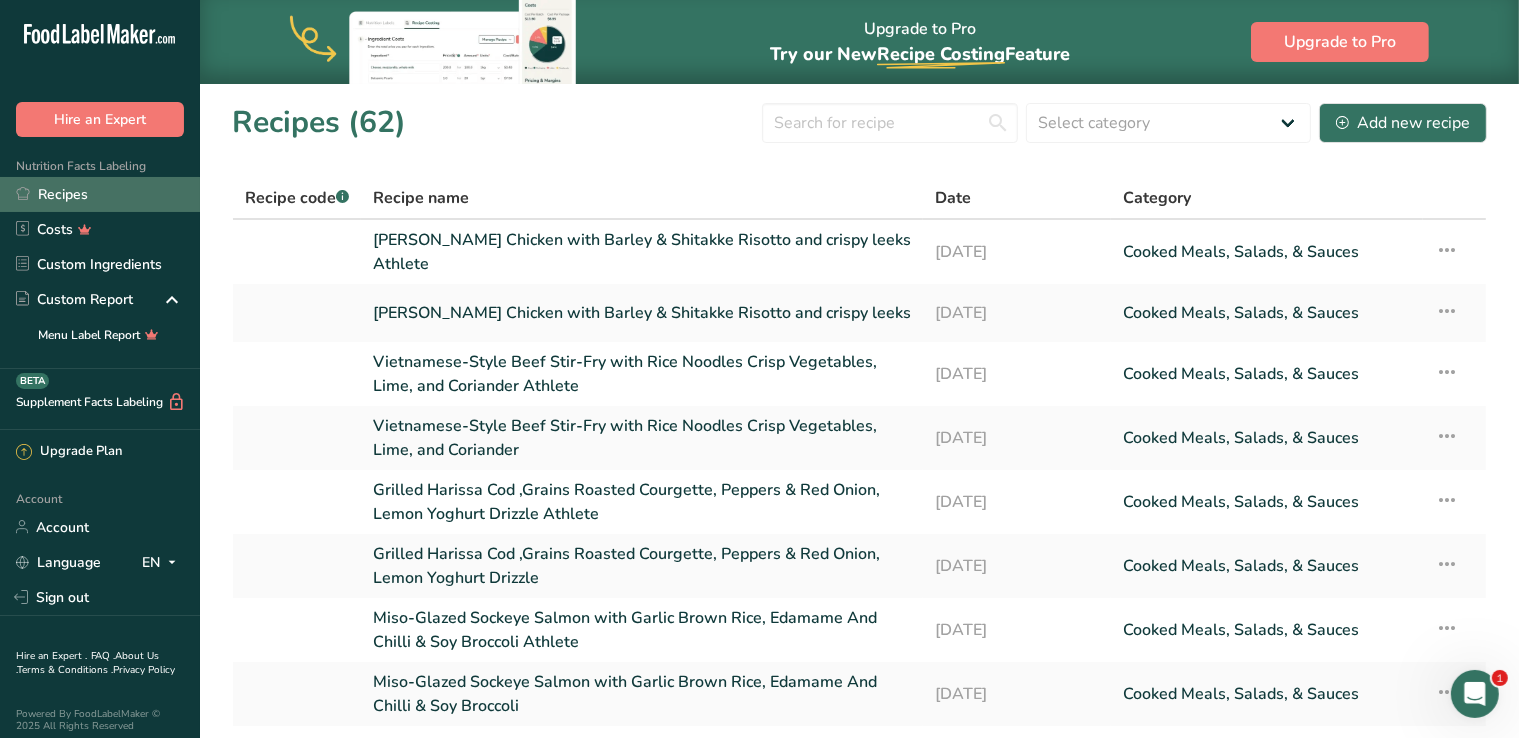 click on "Recipes" at bounding box center [100, 194] 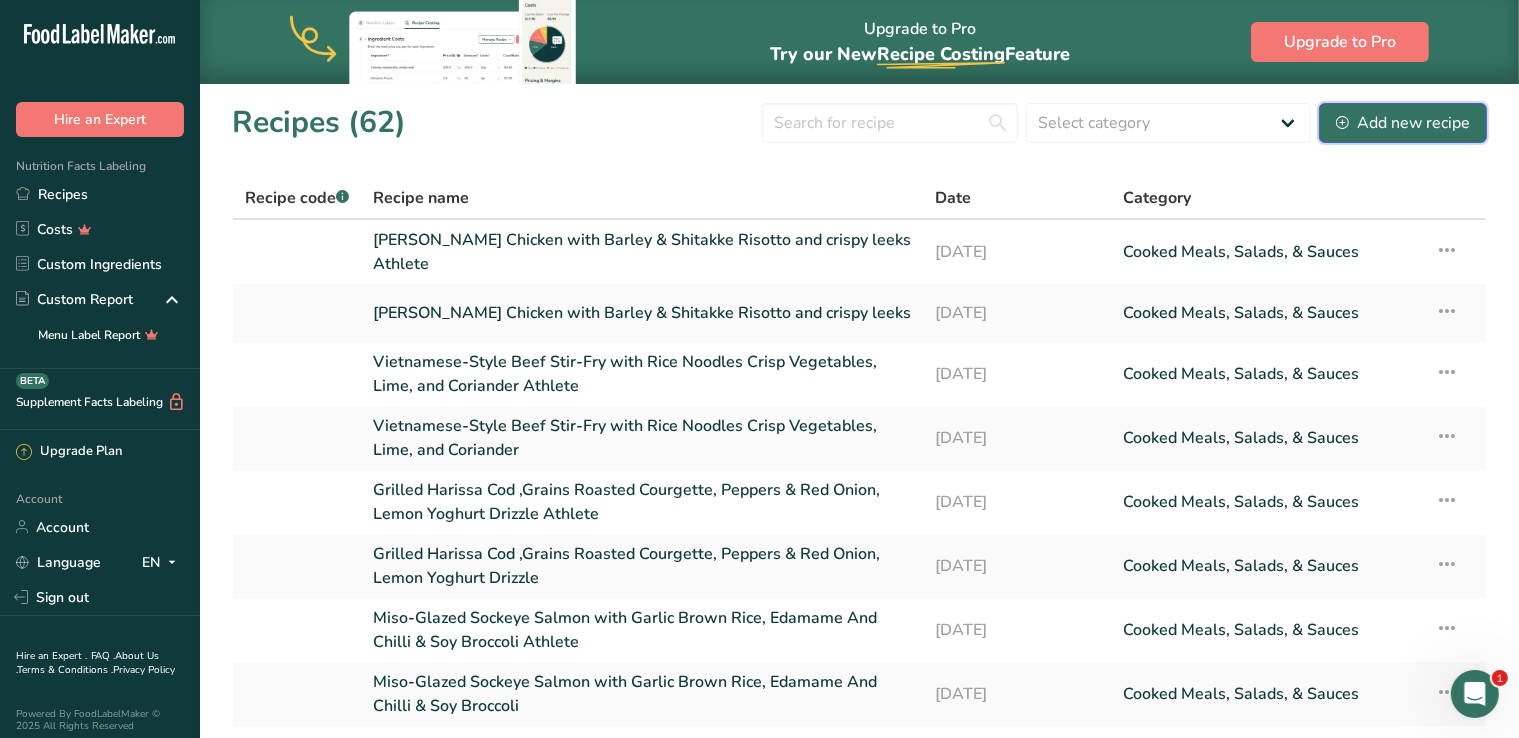 click on "Add new recipe" at bounding box center [1403, 123] 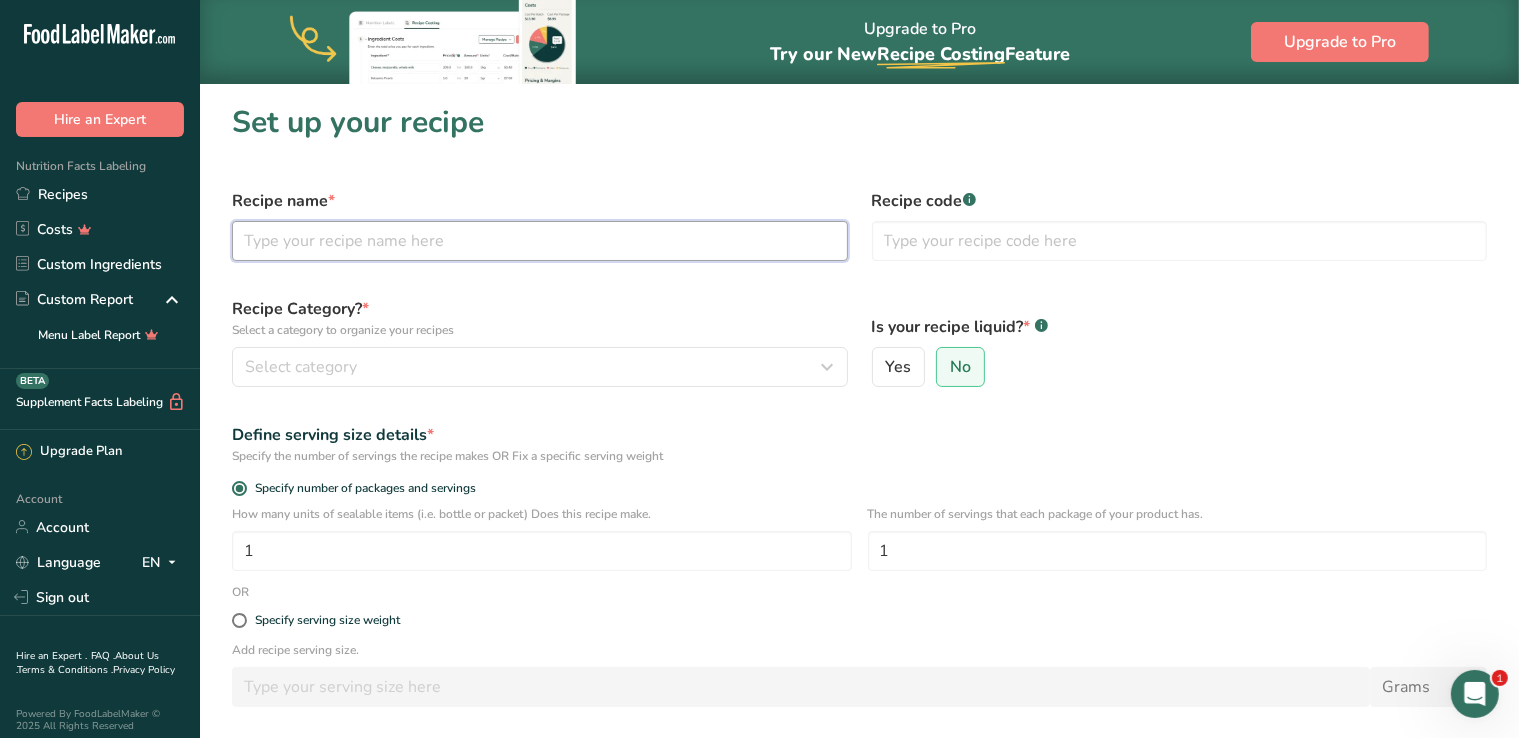 click at bounding box center (540, 241) 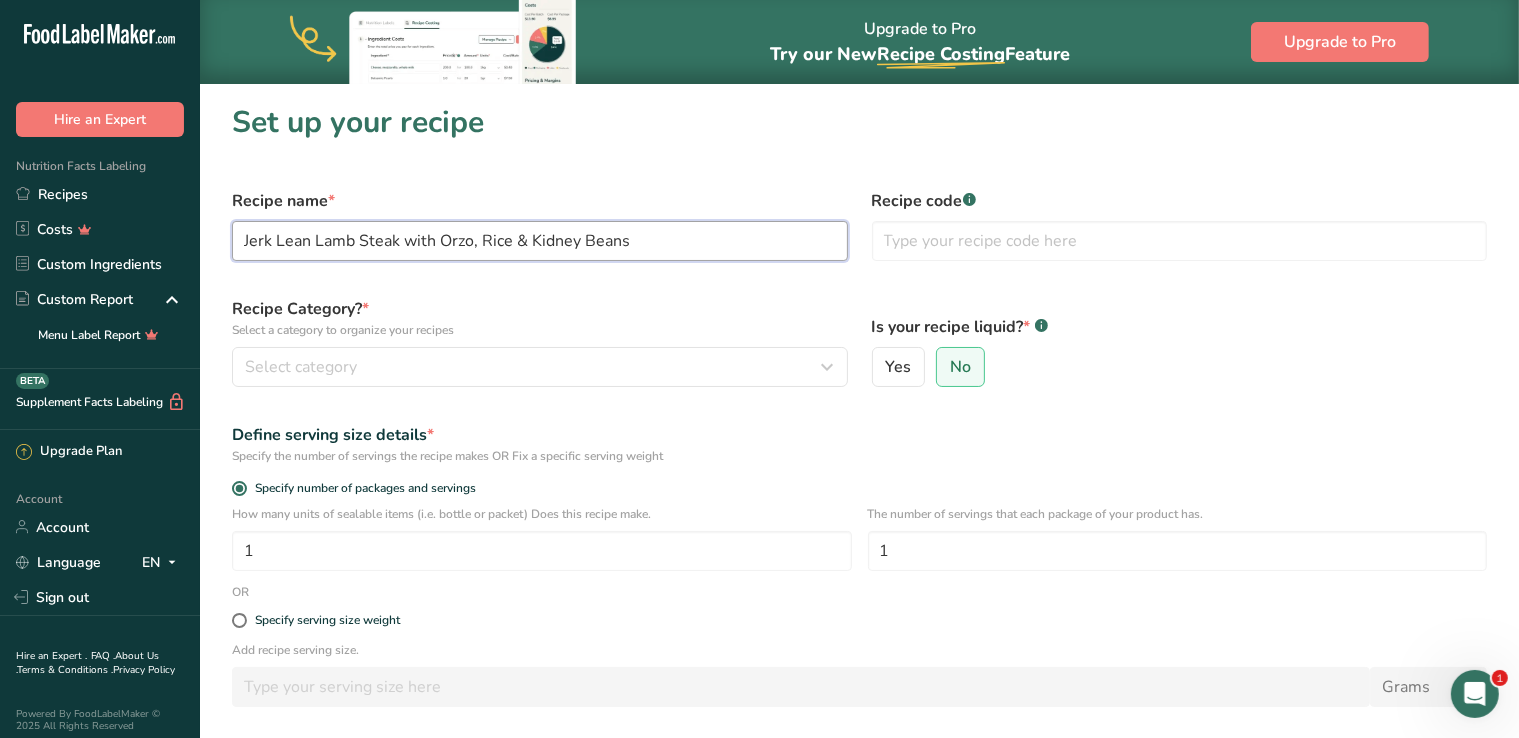 click on "Jerk Lean Lamb Steak with Orzo, Rice & Kidney Beans" at bounding box center (540, 241) 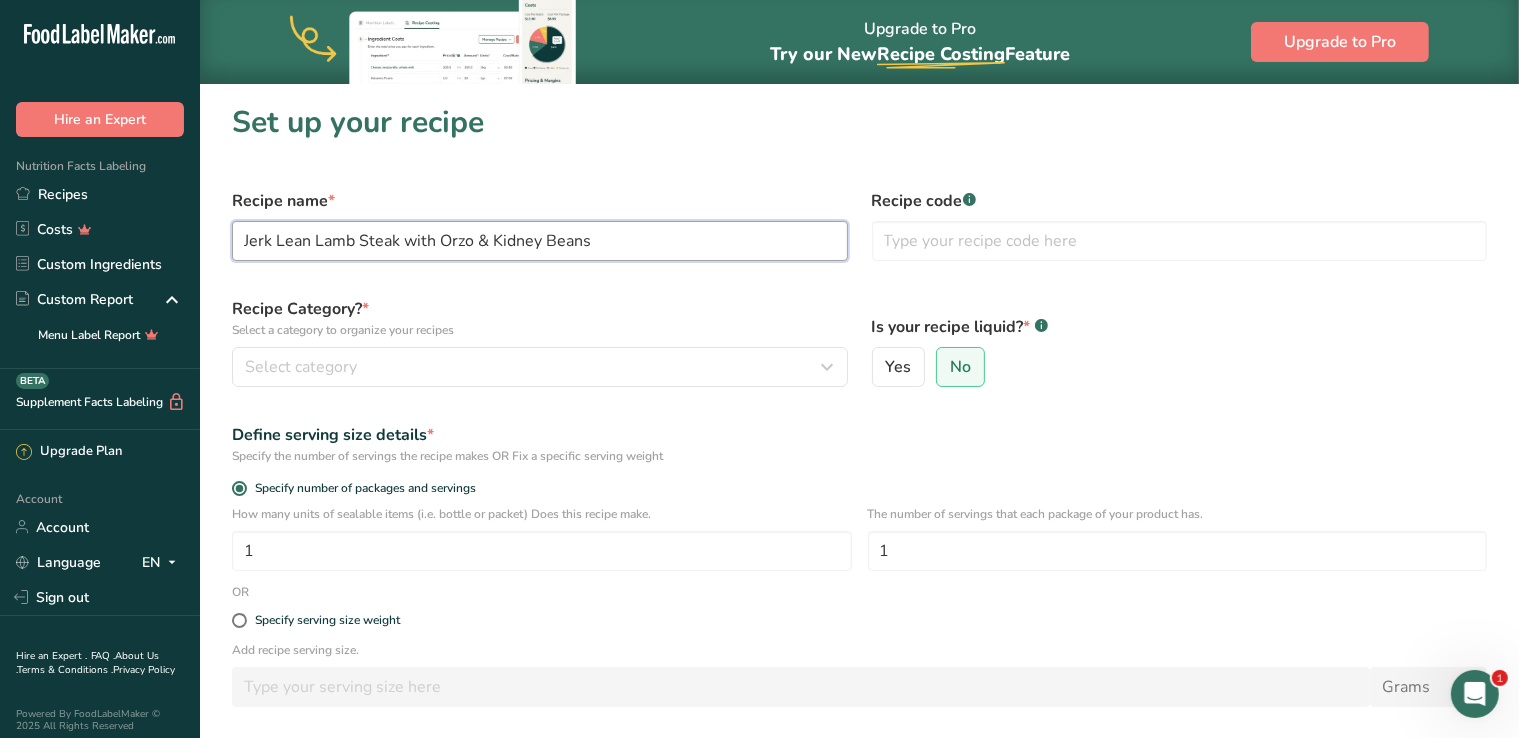 click on "Jerk Lean Lamb Steak with Orzo & Kidney Beans" at bounding box center [540, 241] 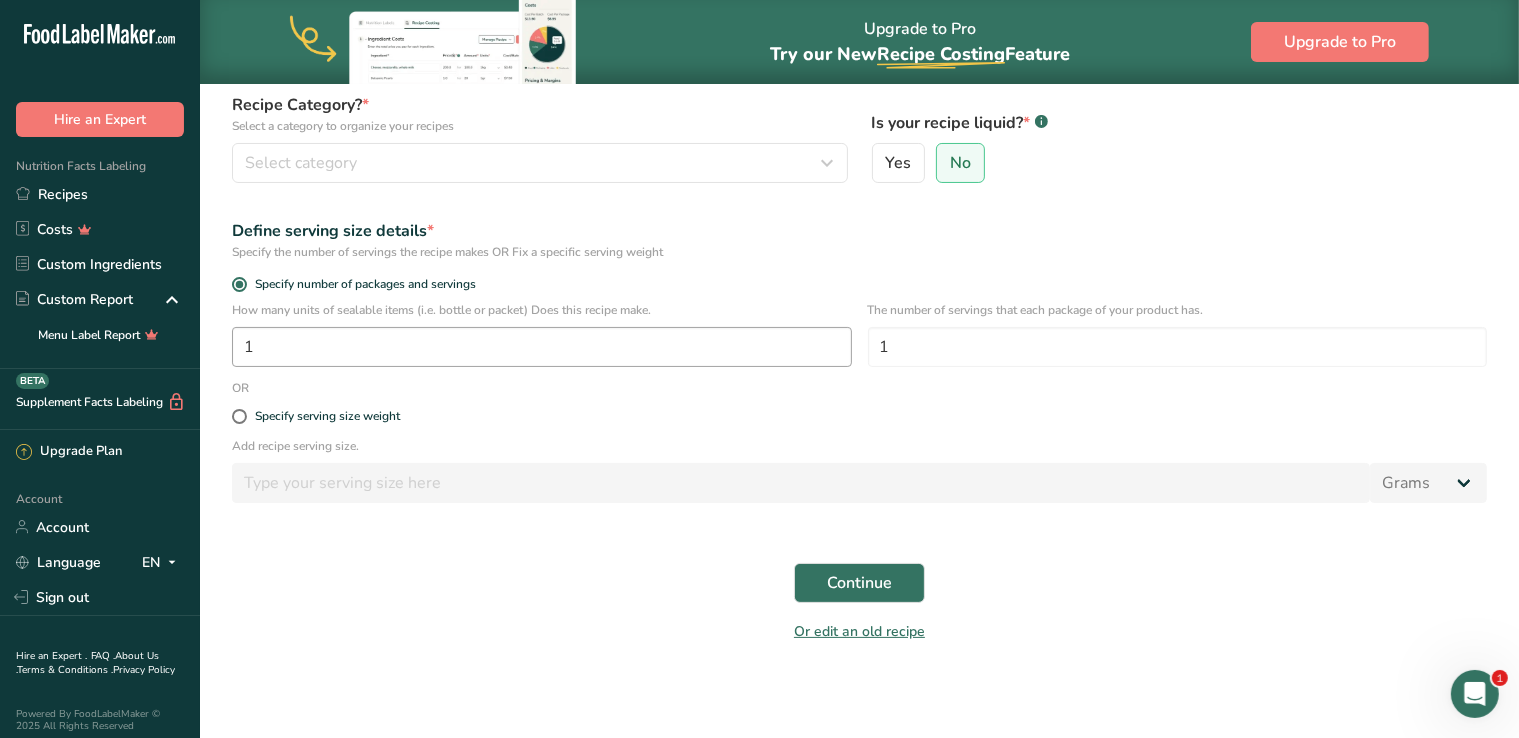 scroll, scrollTop: 205, scrollLeft: 0, axis: vertical 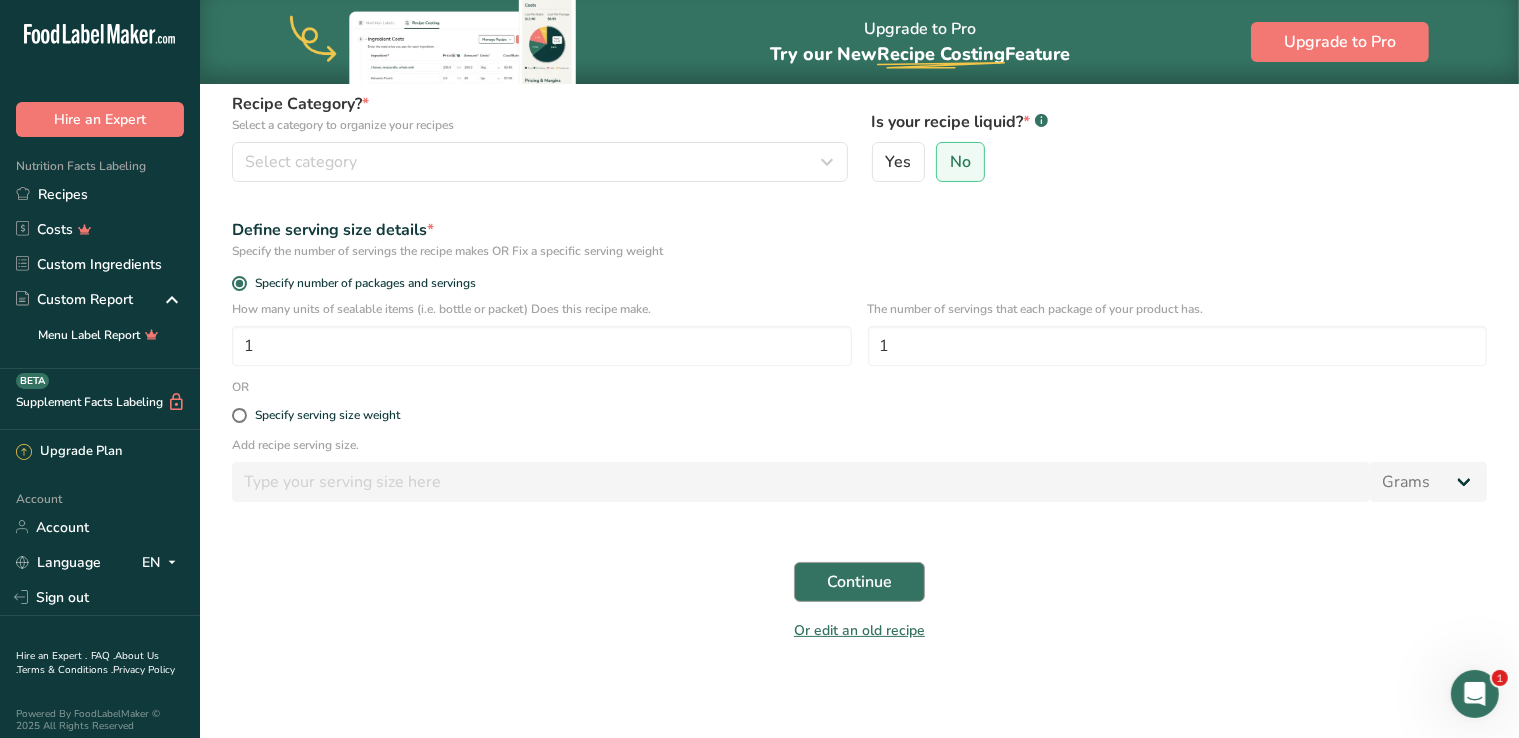 type on "Jerk Lean Lamb Steak with Orzo & Kidney Beans and Charred Corn" 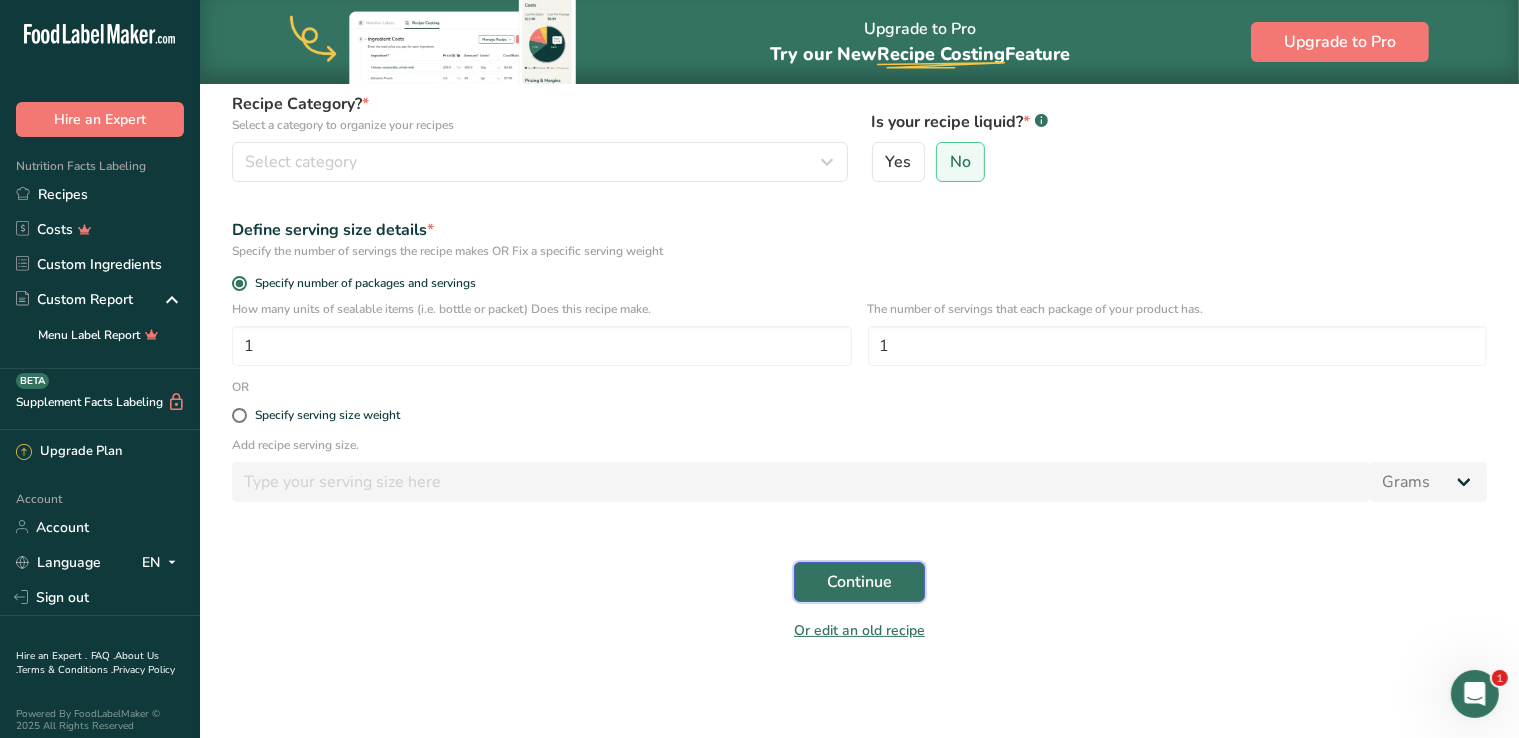 click on "Continue" at bounding box center [859, 582] 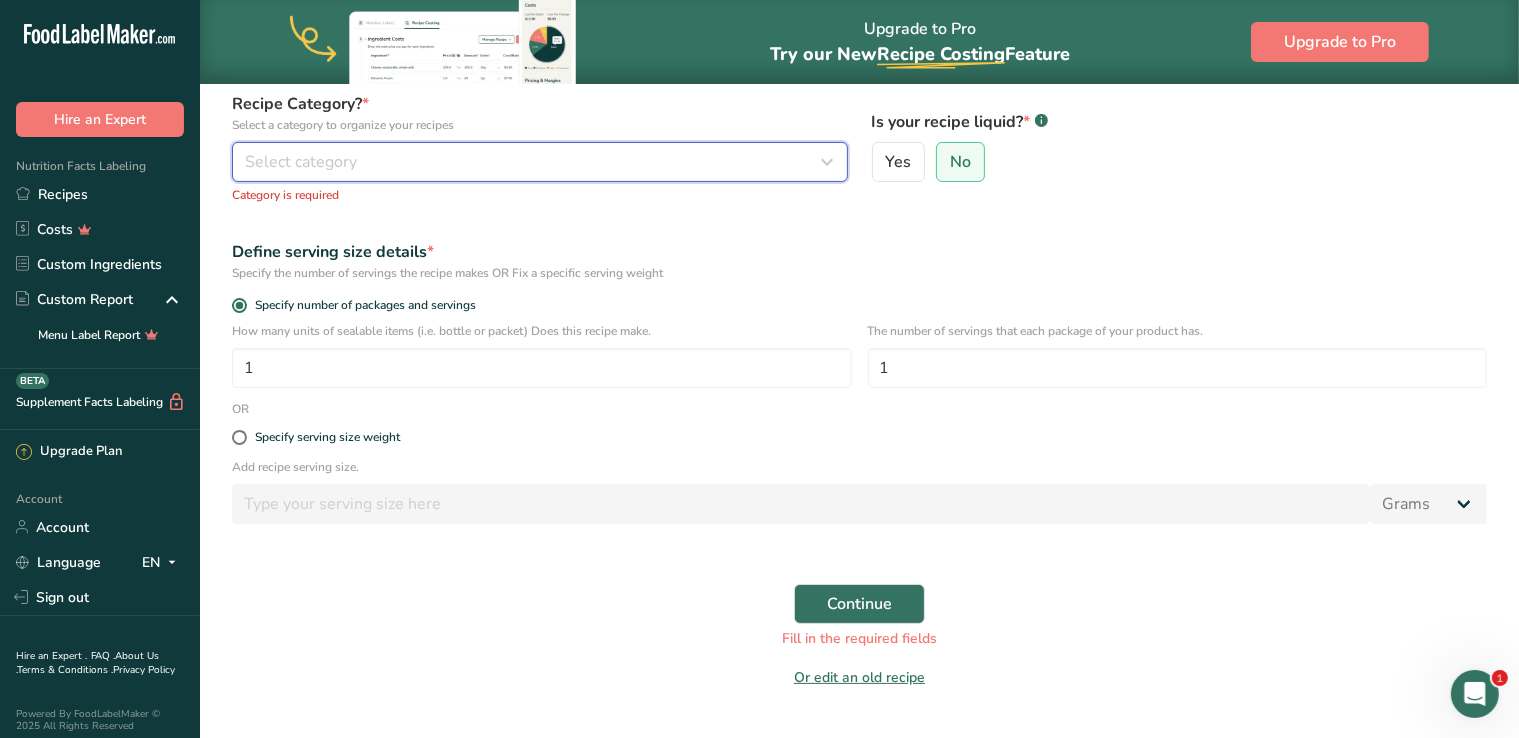 click on "Select category" at bounding box center [534, 162] 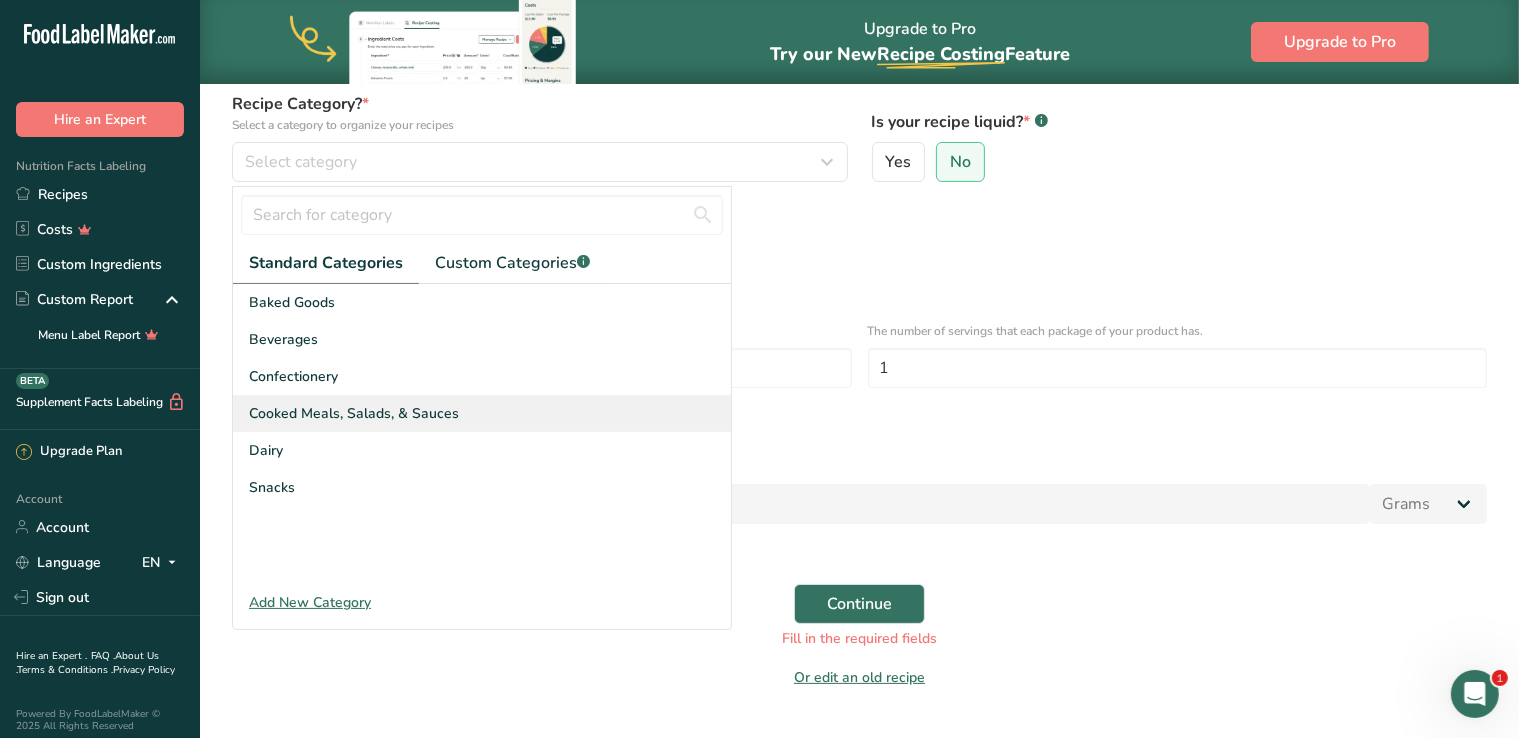 click on "Cooked Meals, Salads, & Sauces" at bounding box center [482, 413] 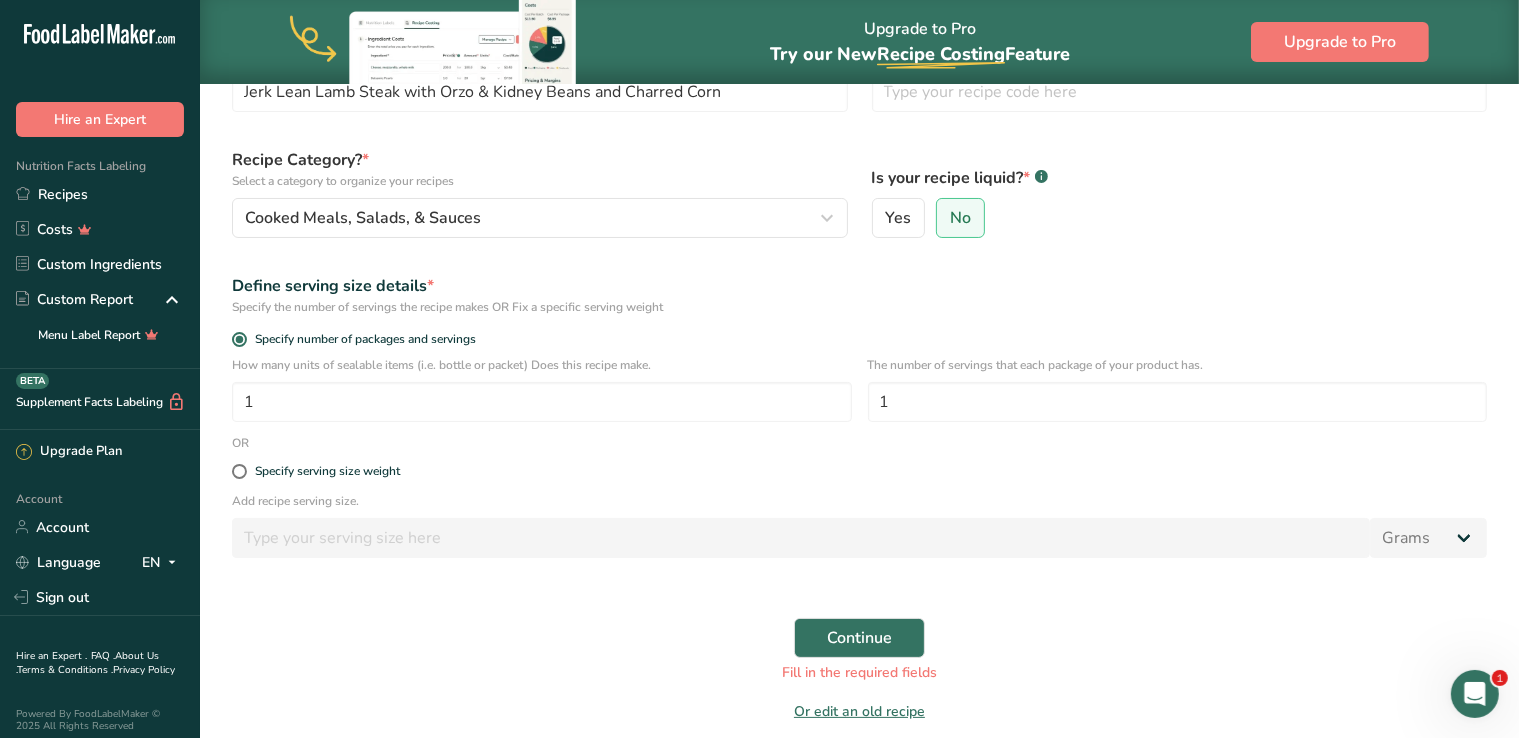 scroll, scrollTop: 231, scrollLeft: 0, axis: vertical 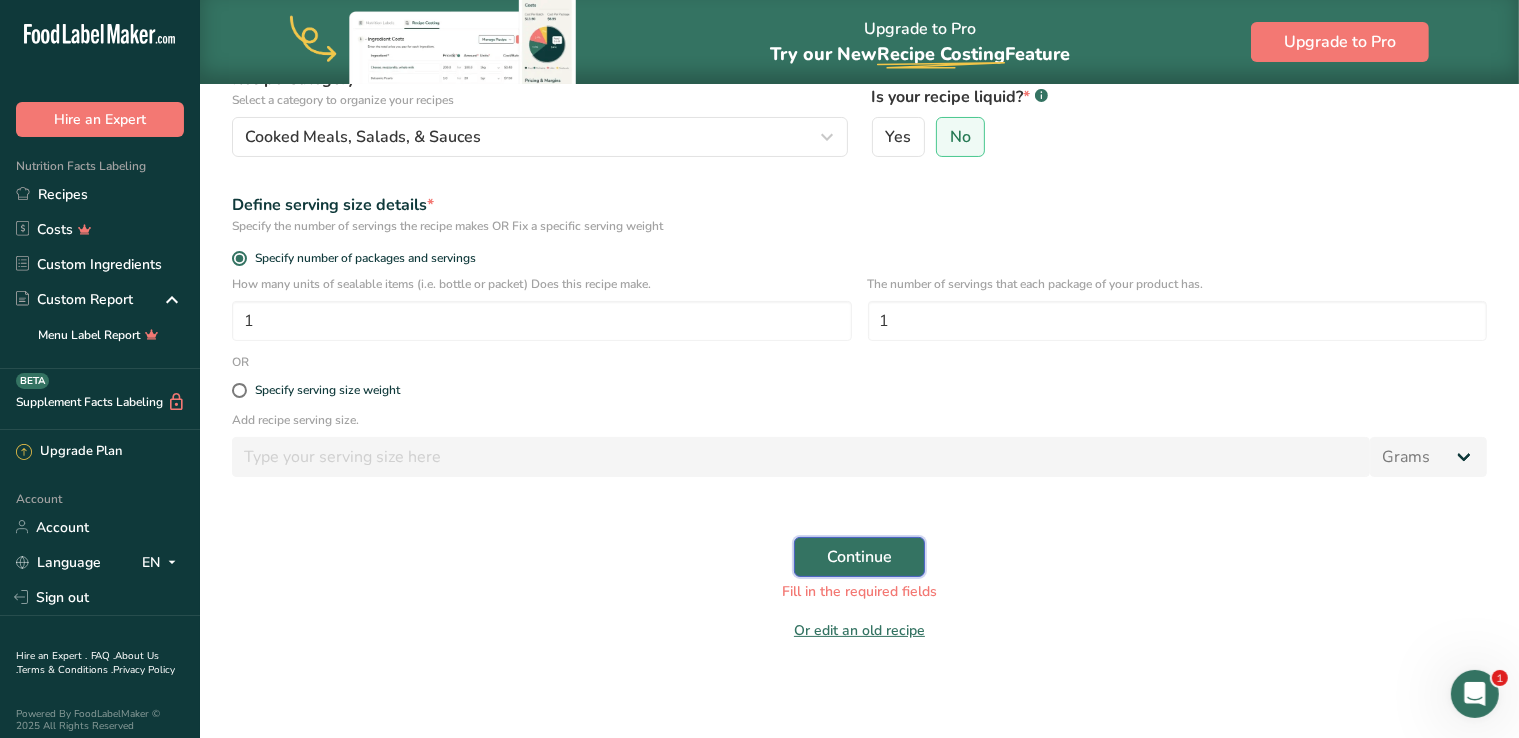 click on "Continue" at bounding box center (859, 557) 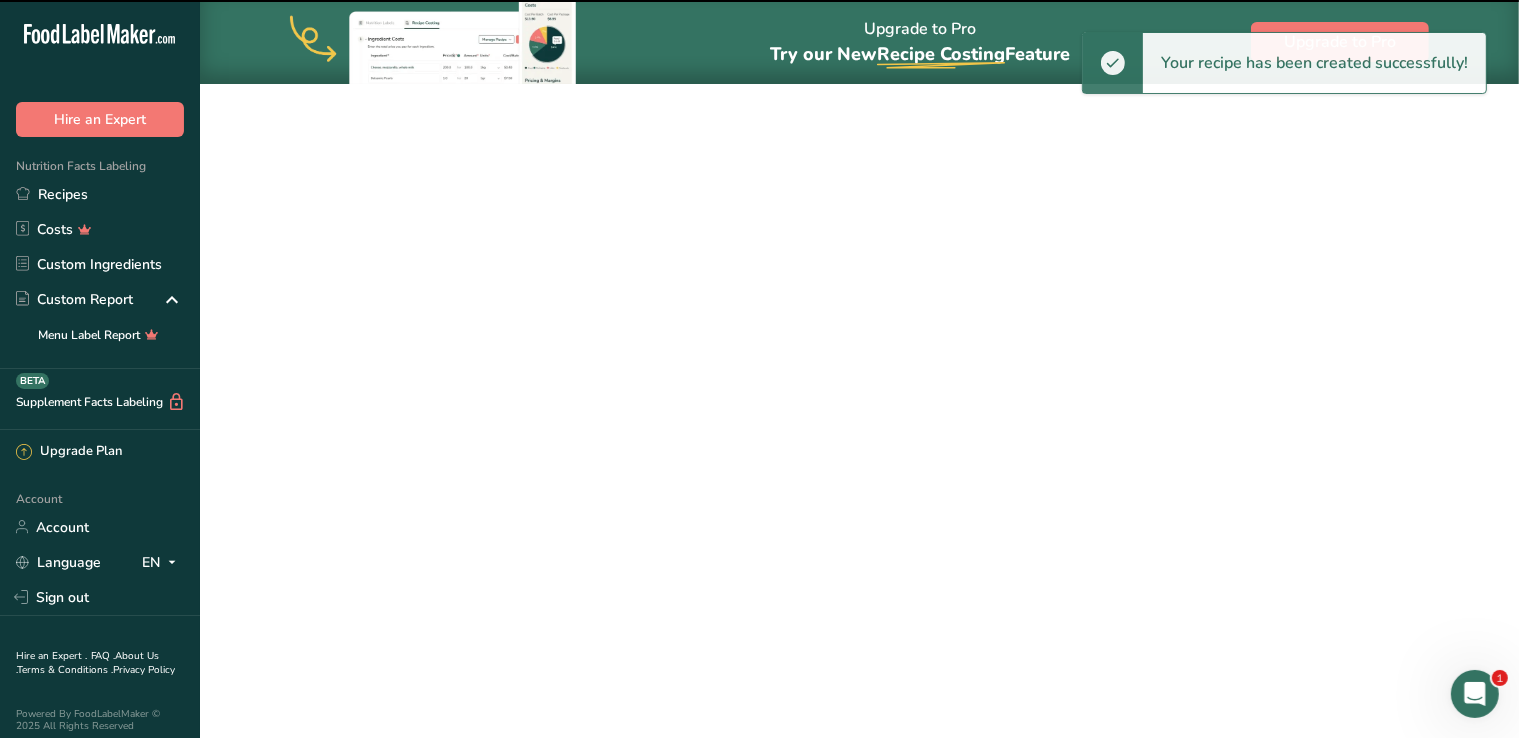 scroll, scrollTop: 0, scrollLeft: 0, axis: both 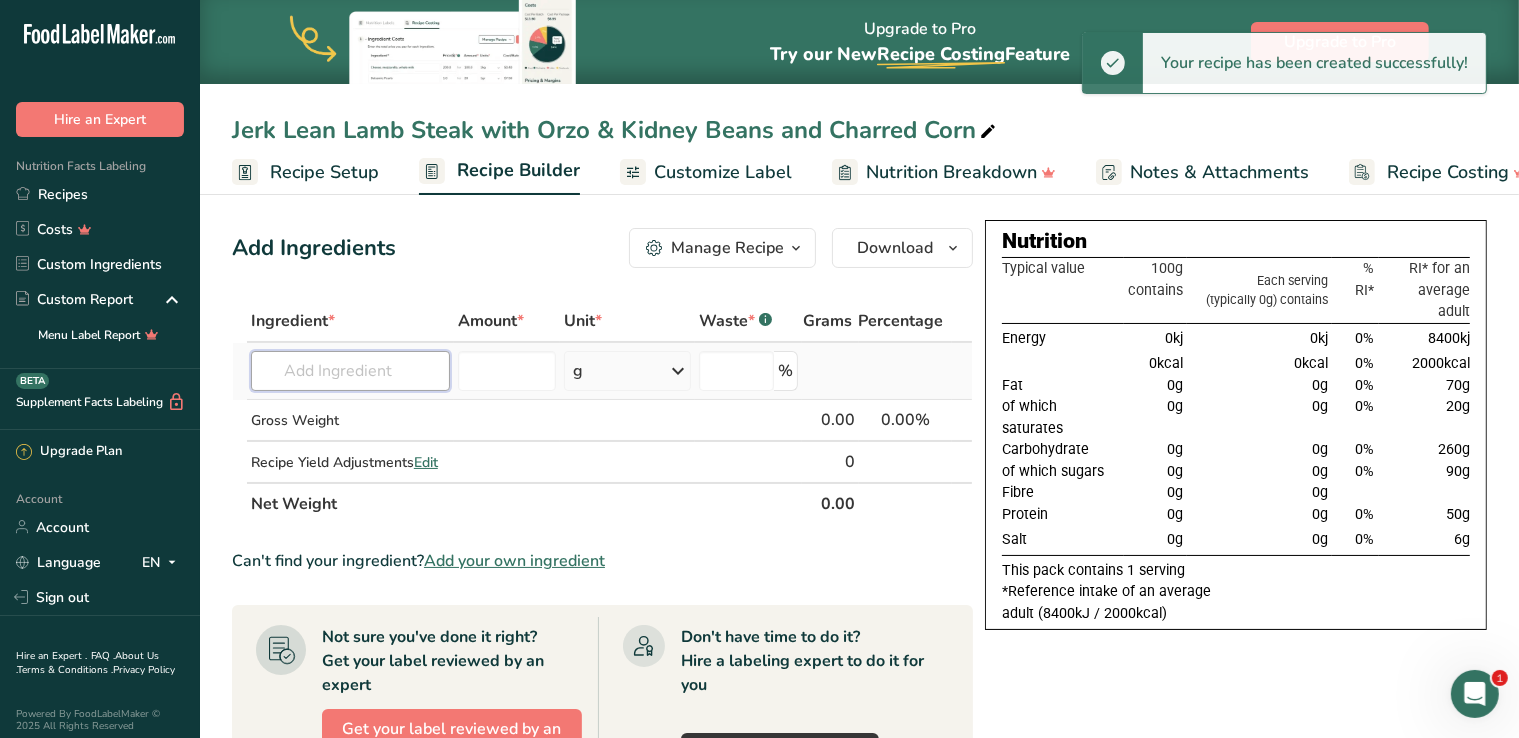 click at bounding box center (350, 371) 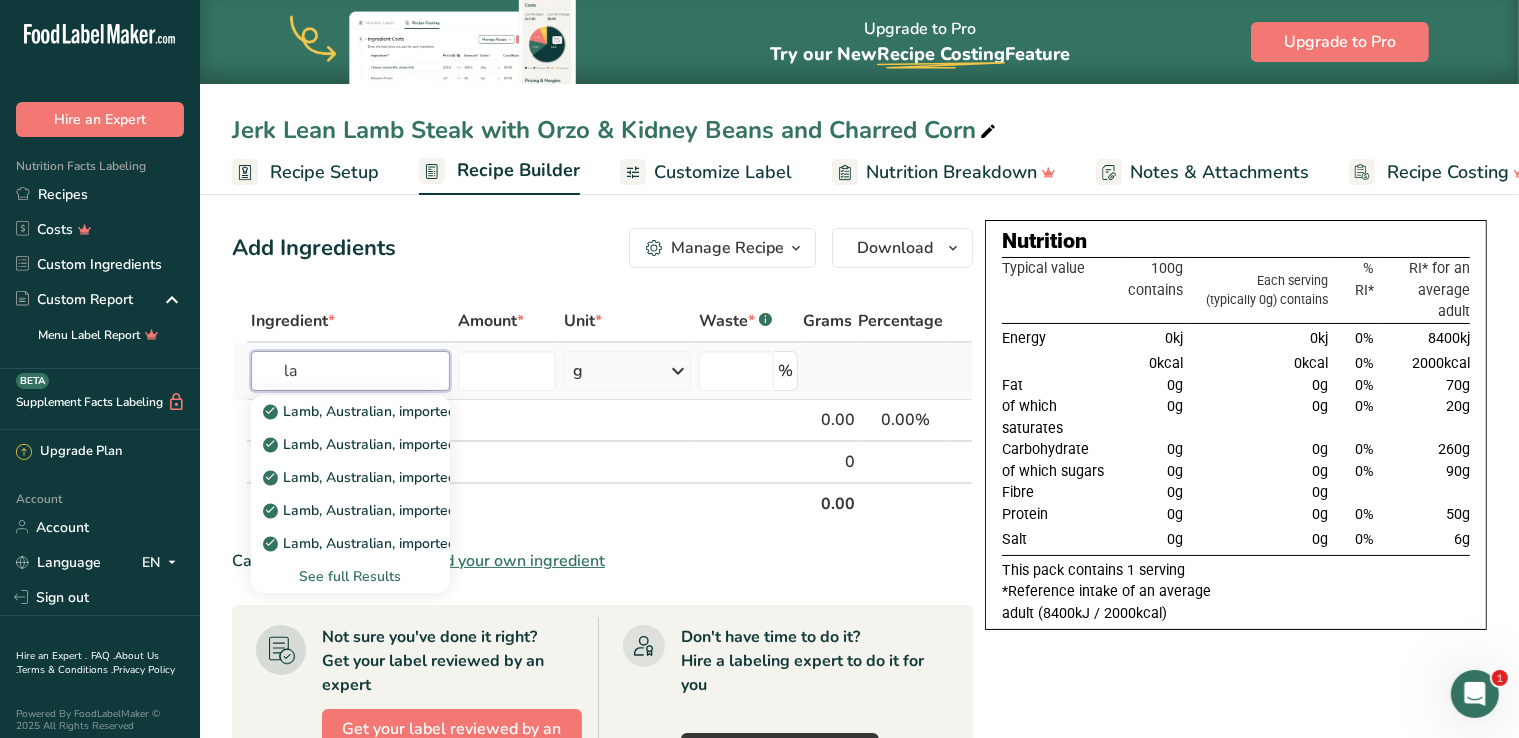 type on "l" 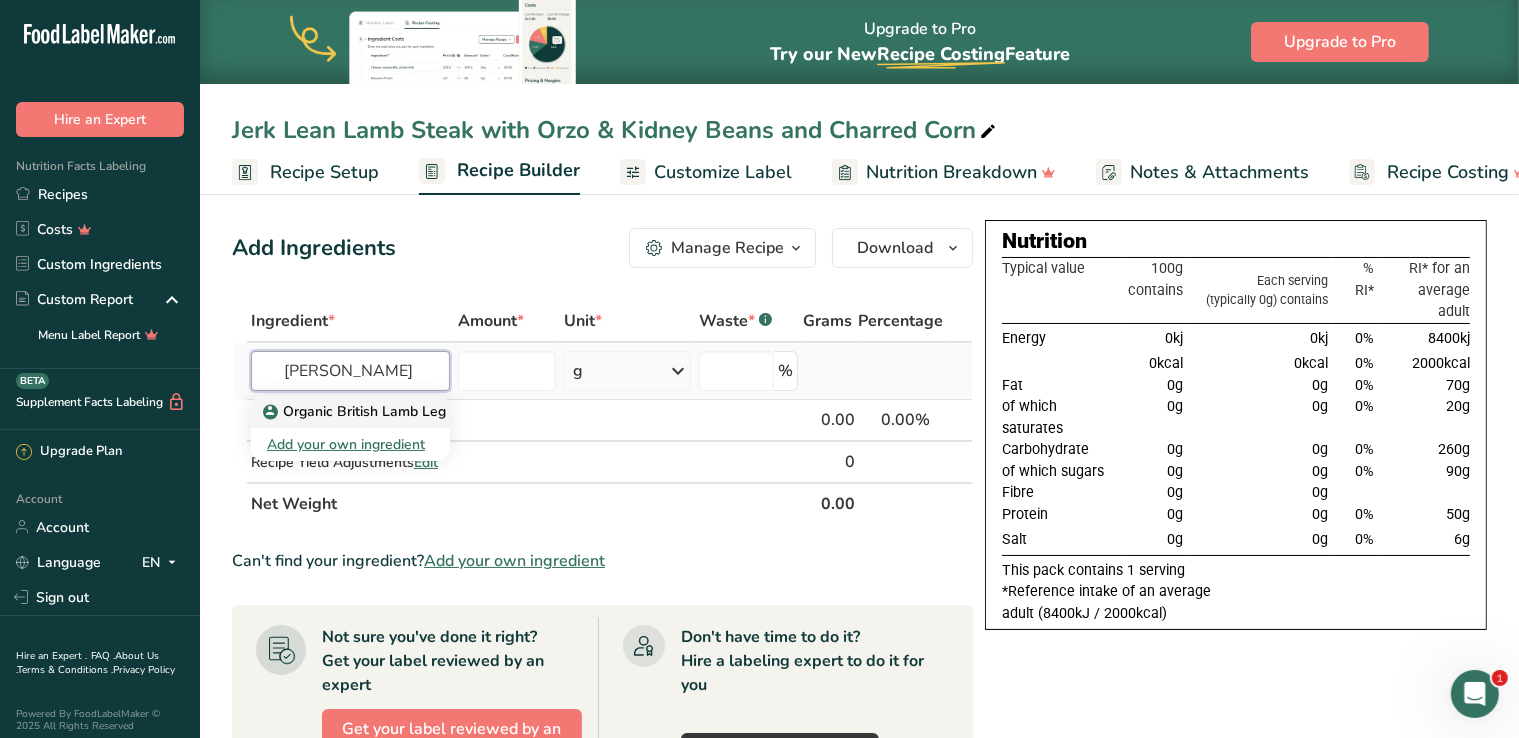 type on "[PERSON_NAME]" 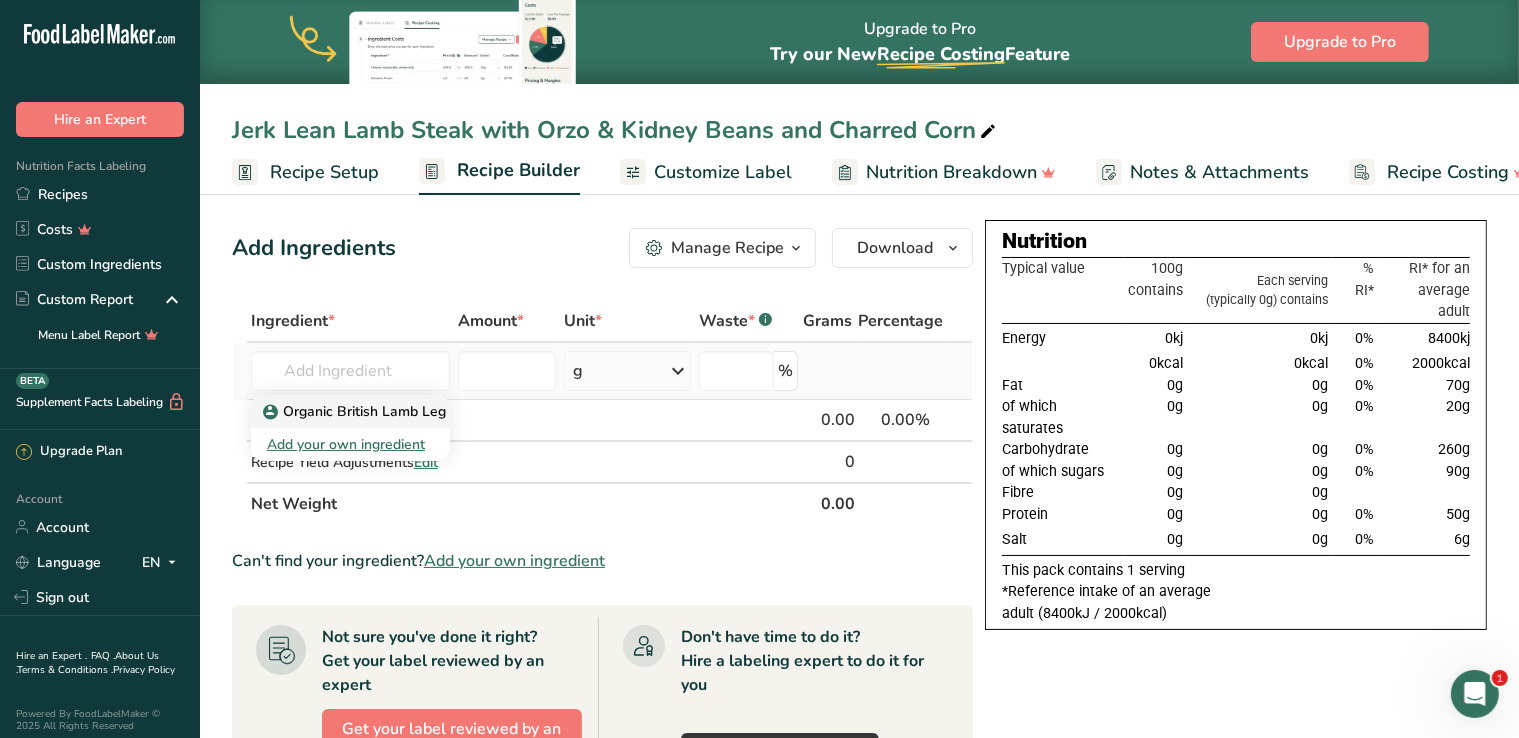click on "Organic  British Lamb Leg Steak" at bounding box center [377, 411] 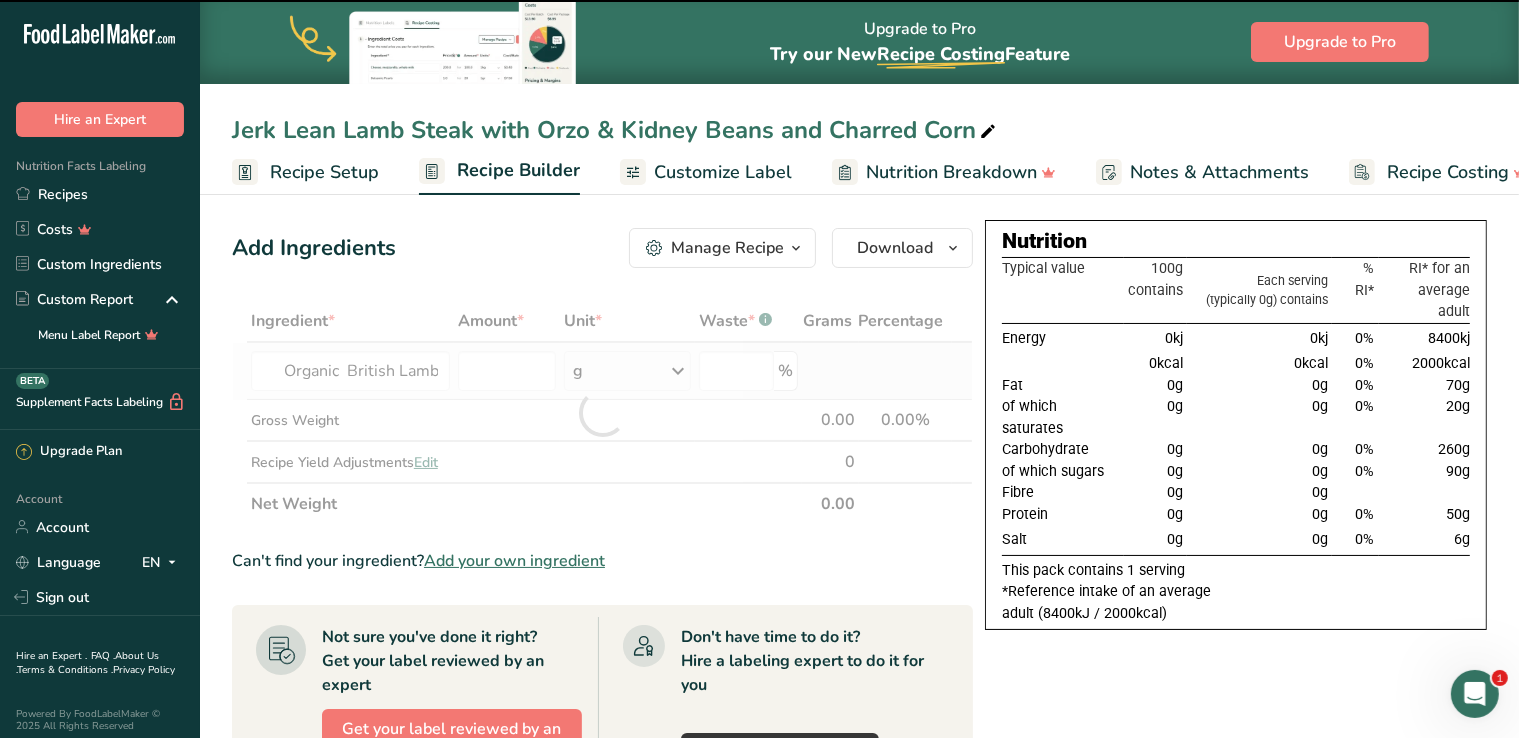 type on "0" 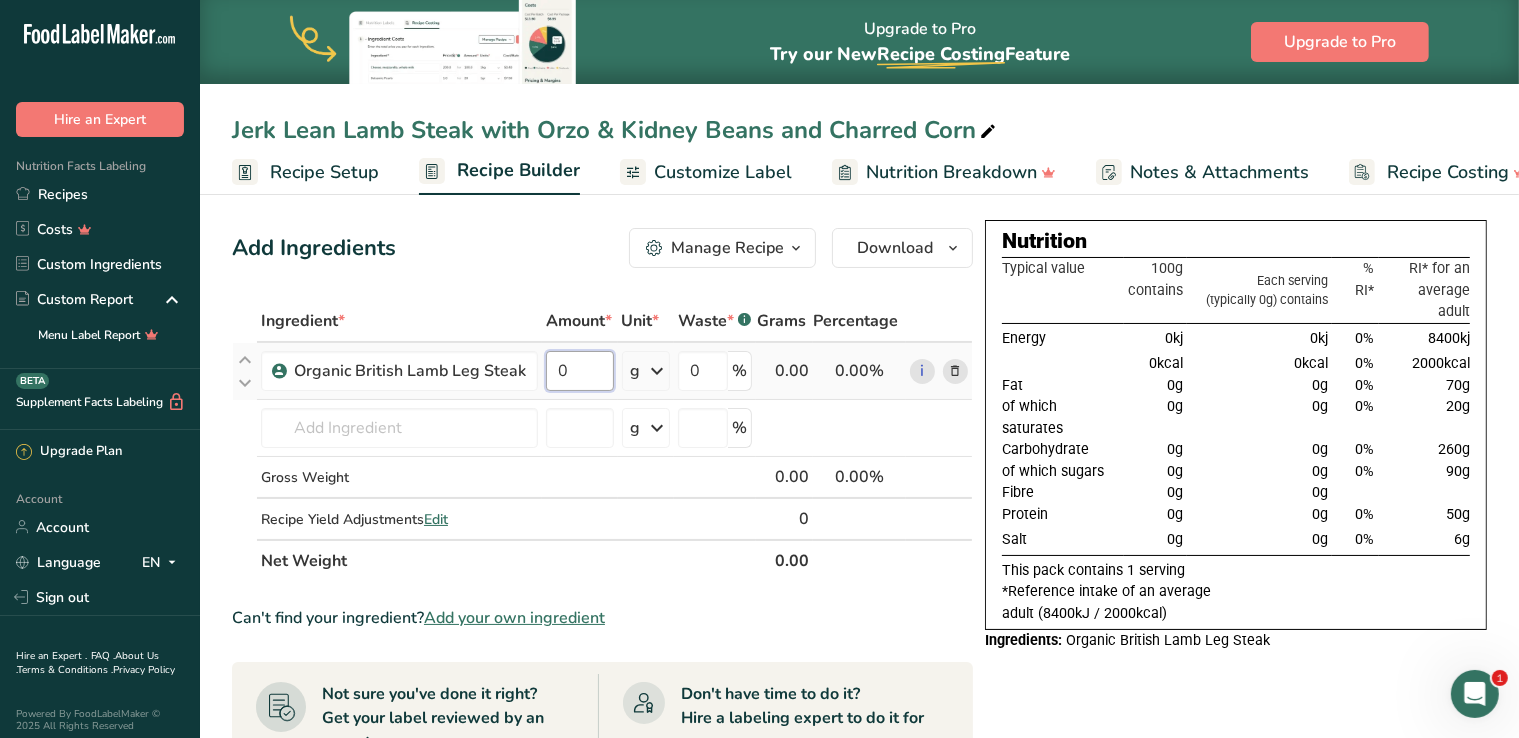 click on "0" at bounding box center [580, 371] 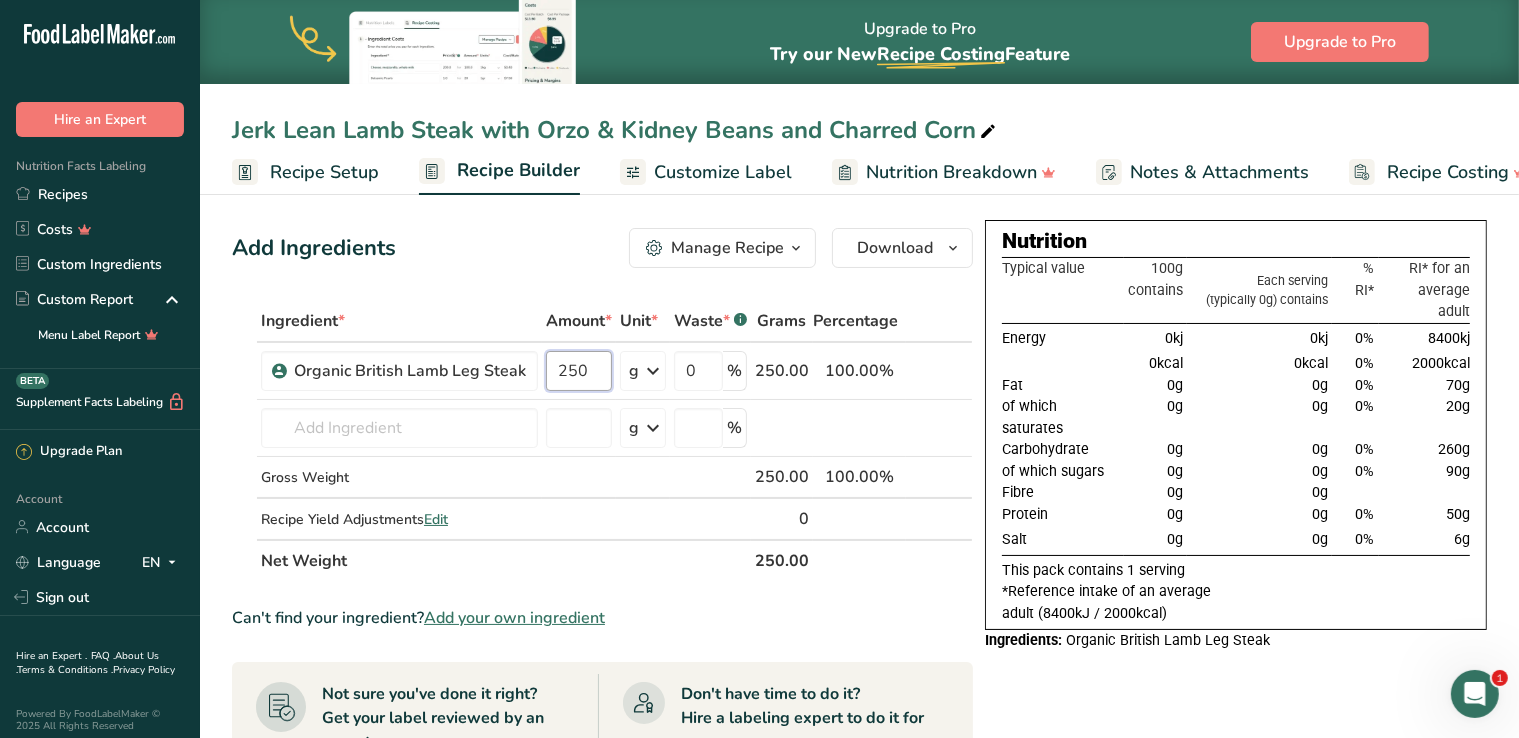 type on "250" 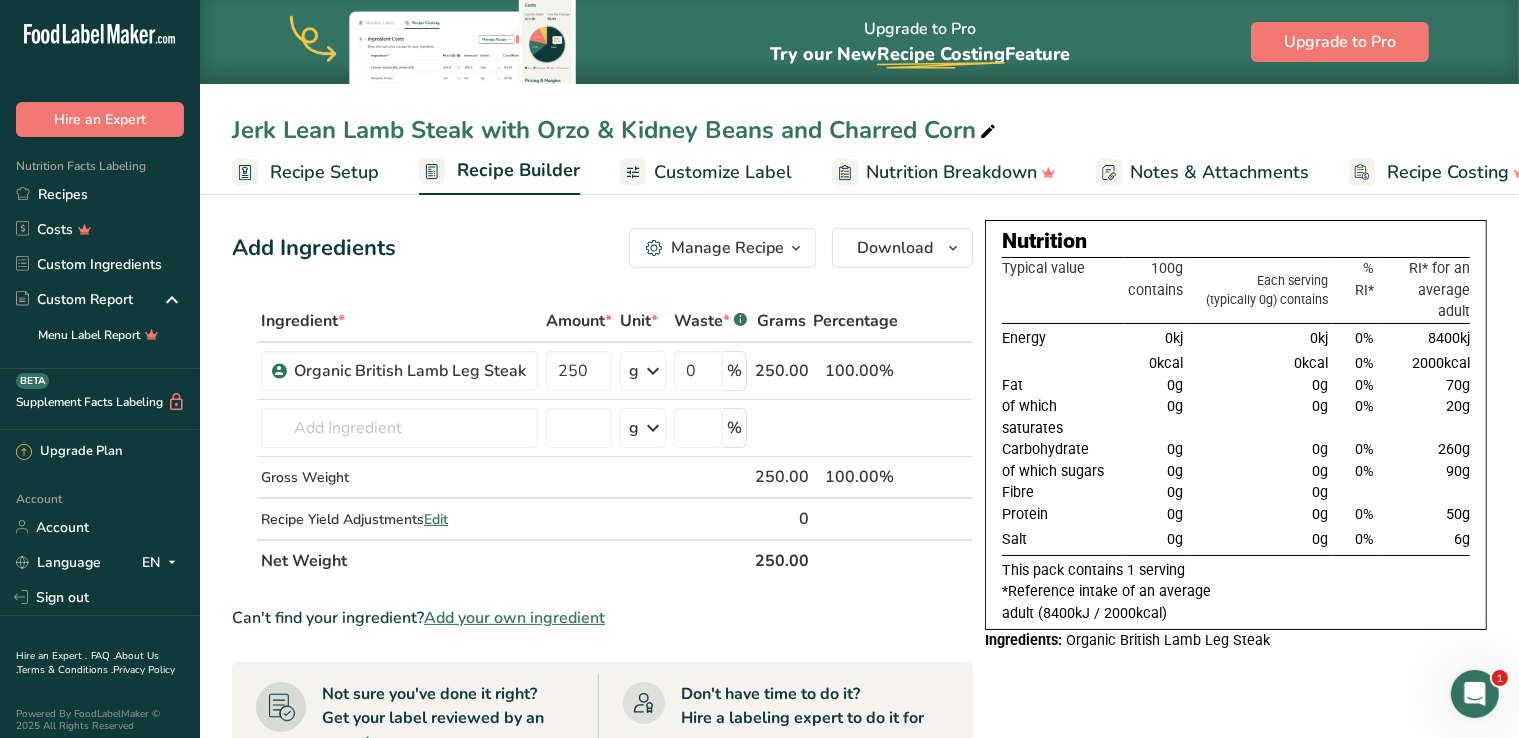 click on "Add Ingredients
Manage Recipe         Delete Recipe           Duplicate Recipe             Scale Recipe             Save as Sub-Recipe   .a-a{fill:#347362;}.b-a{fill:#fff;}                               Nutrition Breakdown                   Recipe Card
NEW
[MEDICAL_DATA] Pattern Report             Activity History
Download
Choose your preferred label style
Standard FDA label
Standard FDA label
The most common format for nutrition facts labels in compliance with the FDA's typeface, style and requirements
Tabular FDA label
A label format compliant with the FDA regulations presented in a tabular (horizontal) display.
Linear FDA label
A simple linear display for small sized packages.
Simplified FDA label" at bounding box center [608, 743] 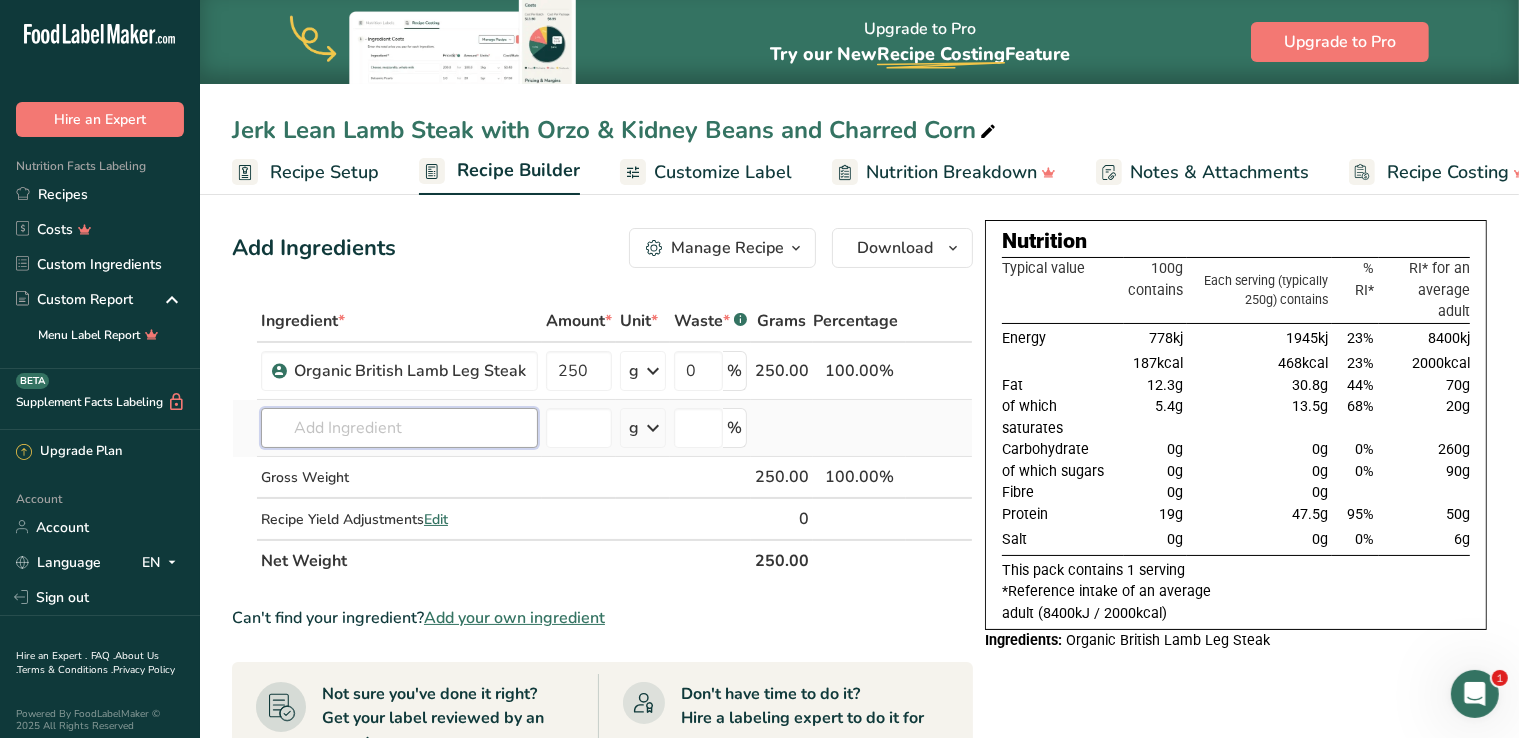 click at bounding box center [399, 428] 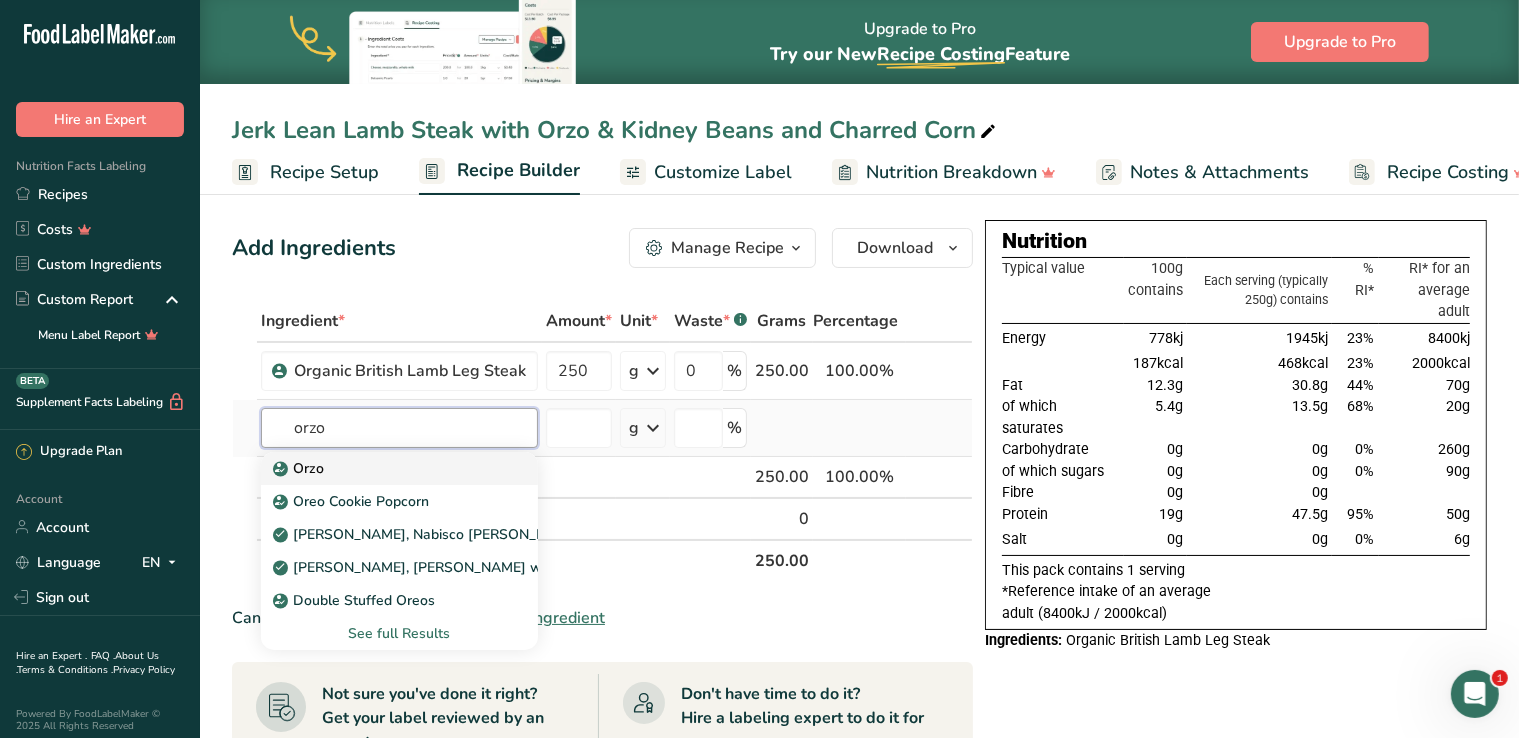 type on "orzo" 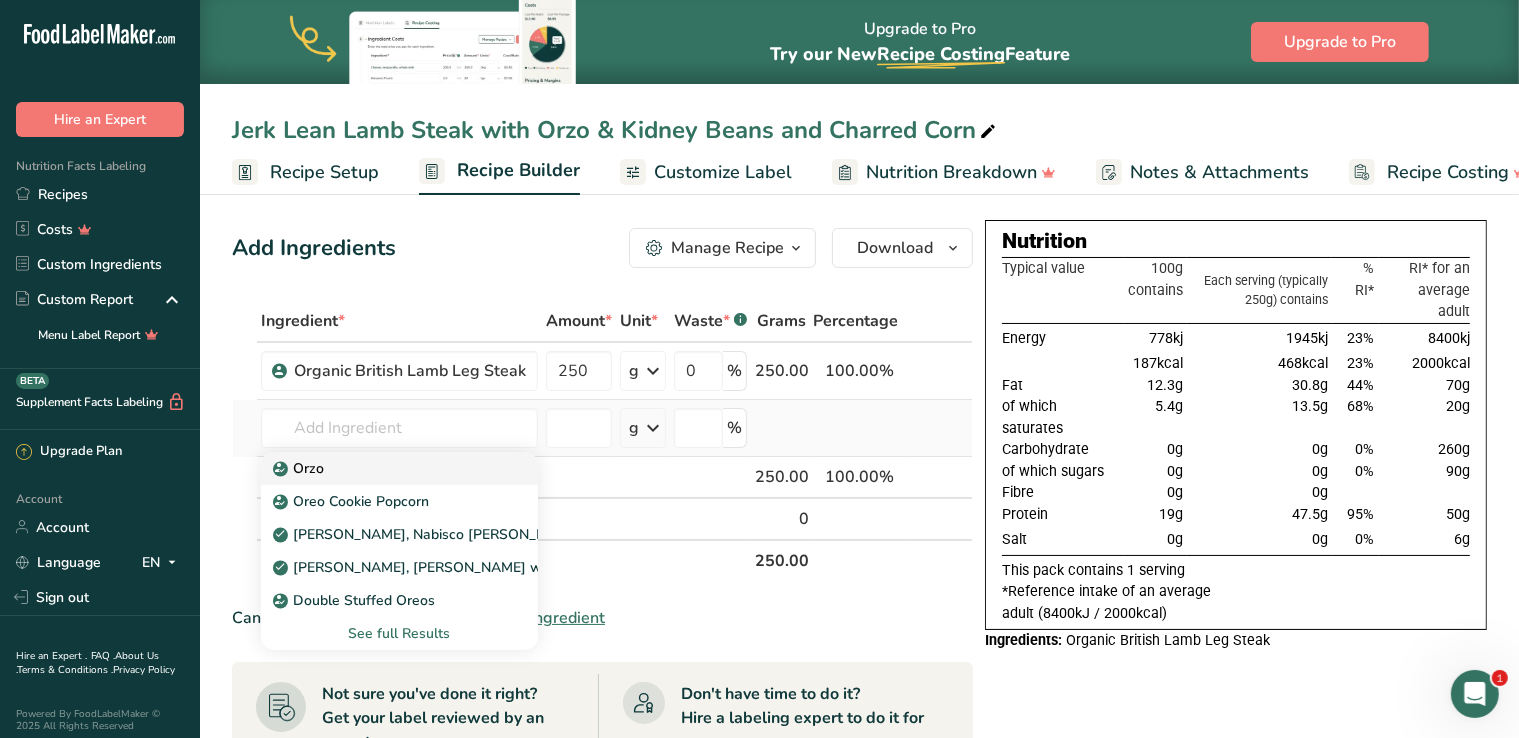 click on "Orzo" at bounding box center [383, 468] 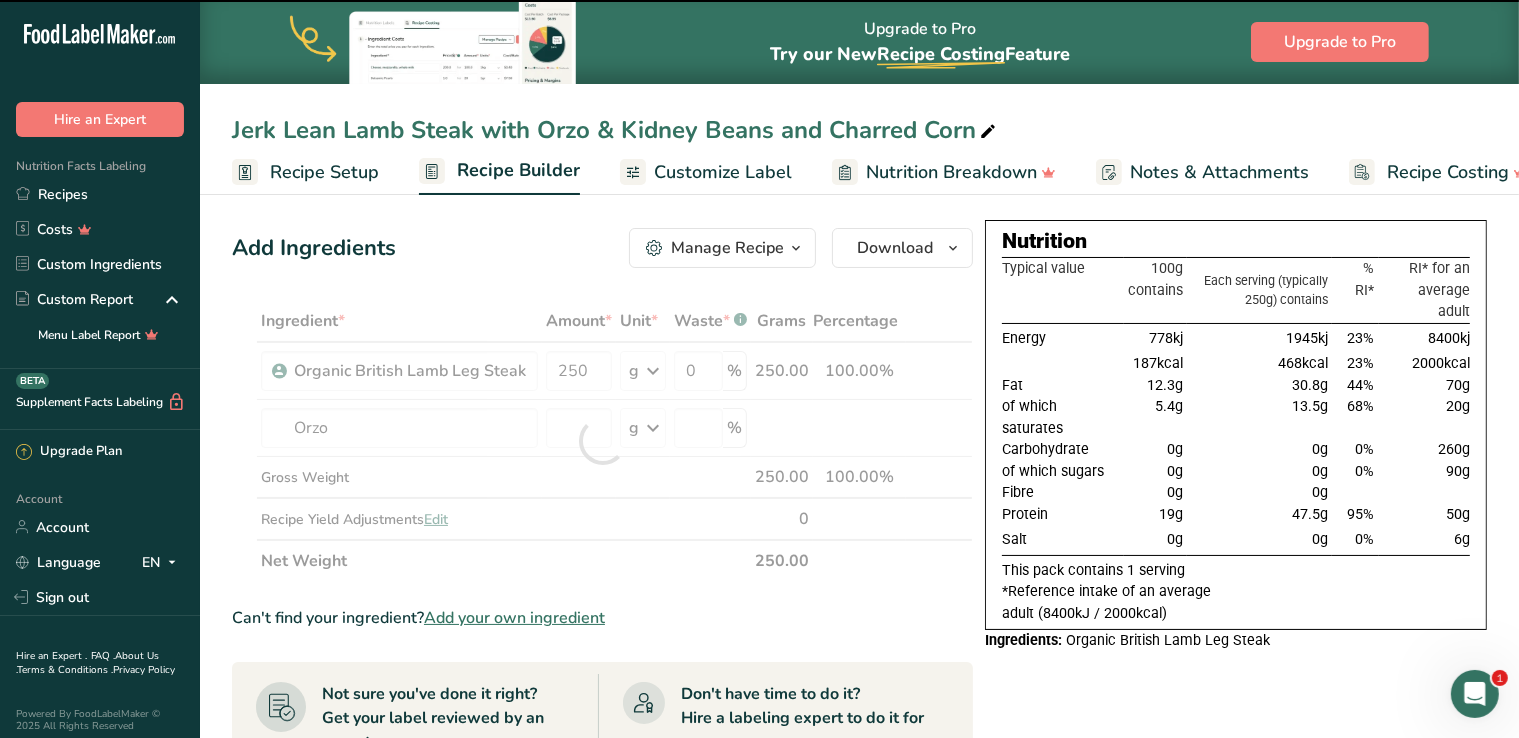 type on "0" 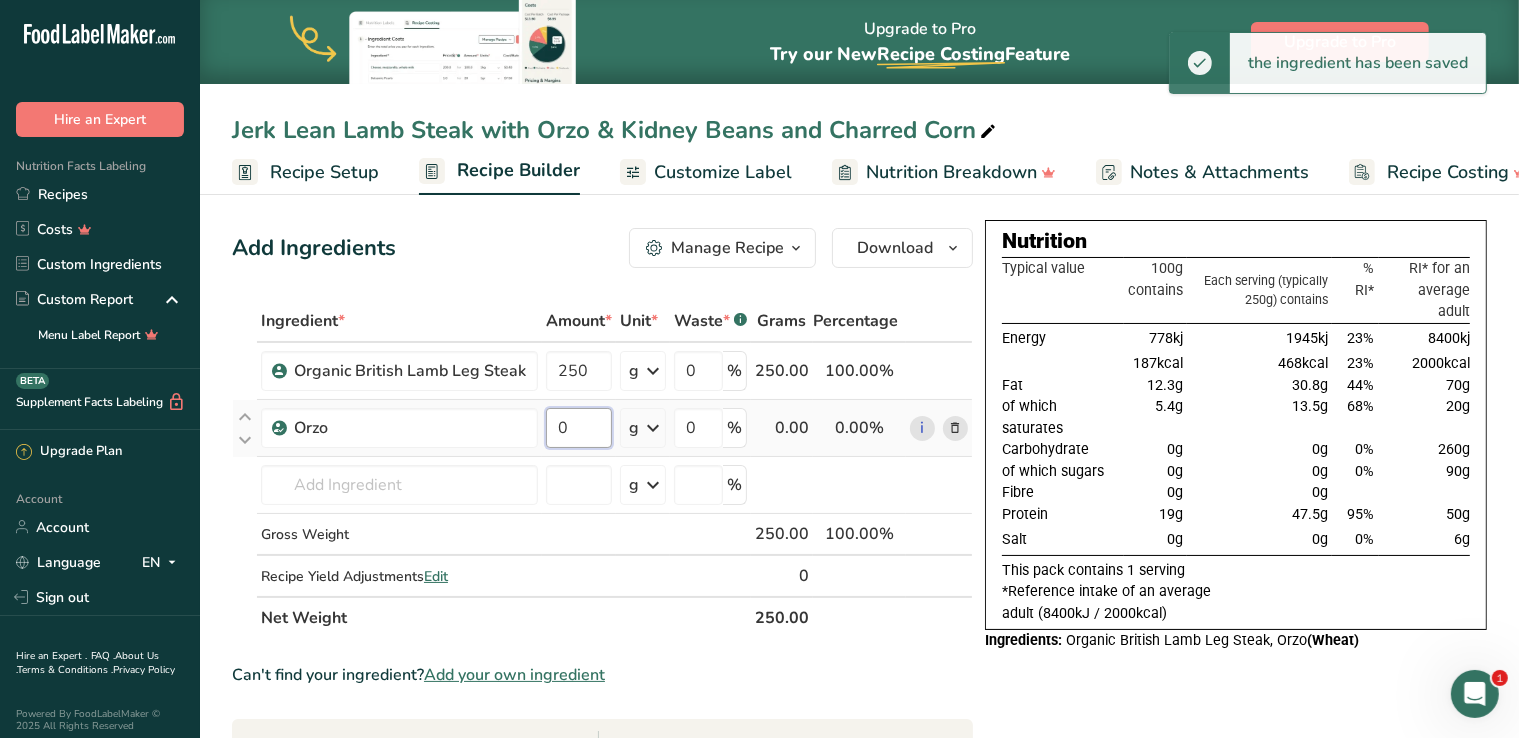 click on "0" at bounding box center [579, 428] 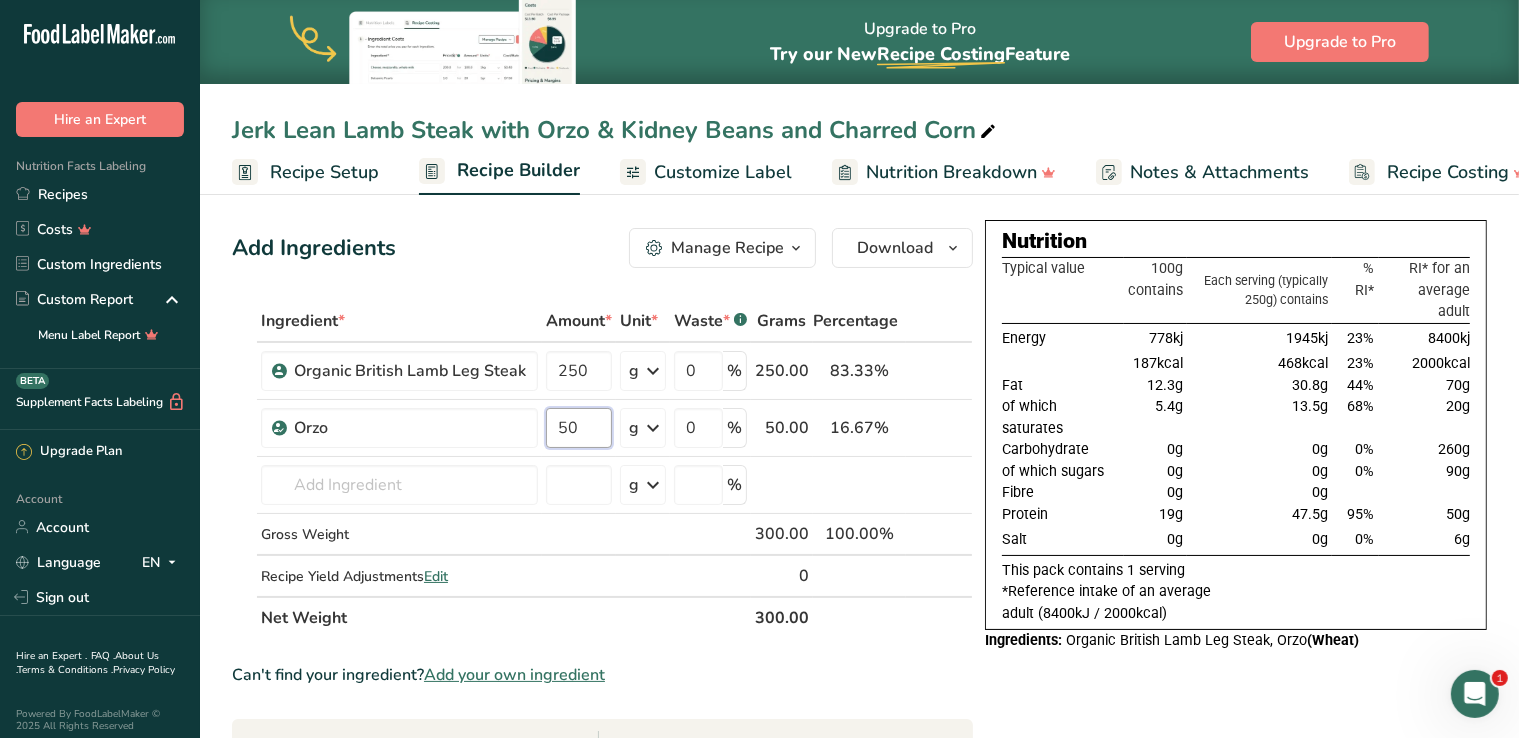 type on "50" 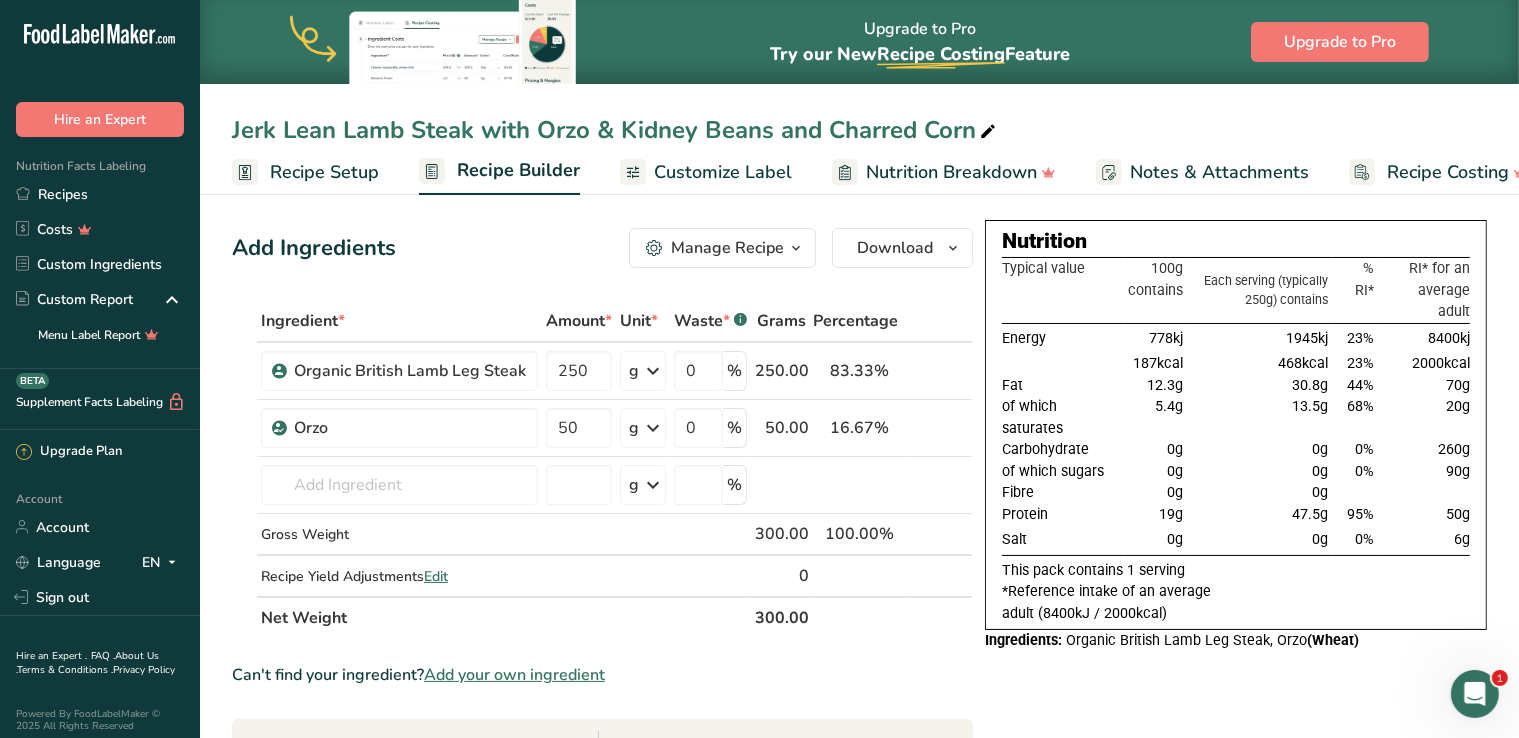 click on "Add Ingredients
Manage Recipe         Delete Recipe           Duplicate Recipe             Scale Recipe             Save as Sub-Recipe   .a-a{fill:#347362;}.b-a{fill:#fff;}                               Nutrition Breakdown                   Recipe Card
NEW
[MEDICAL_DATA] Pattern Report             Activity History
Download
Choose your preferred label style
Standard FDA label
Standard FDA label
The most common format for nutrition facts labels in compliance with the FDA's typeface, style and requirements
Tabular FDA label
A label format compliant with the FDA regulations presented in a tabular (horizontal) display.
Linear FDA label
A simple linear display for small sized packages.
Simplified FDA label" at bounding box center (608, 771) 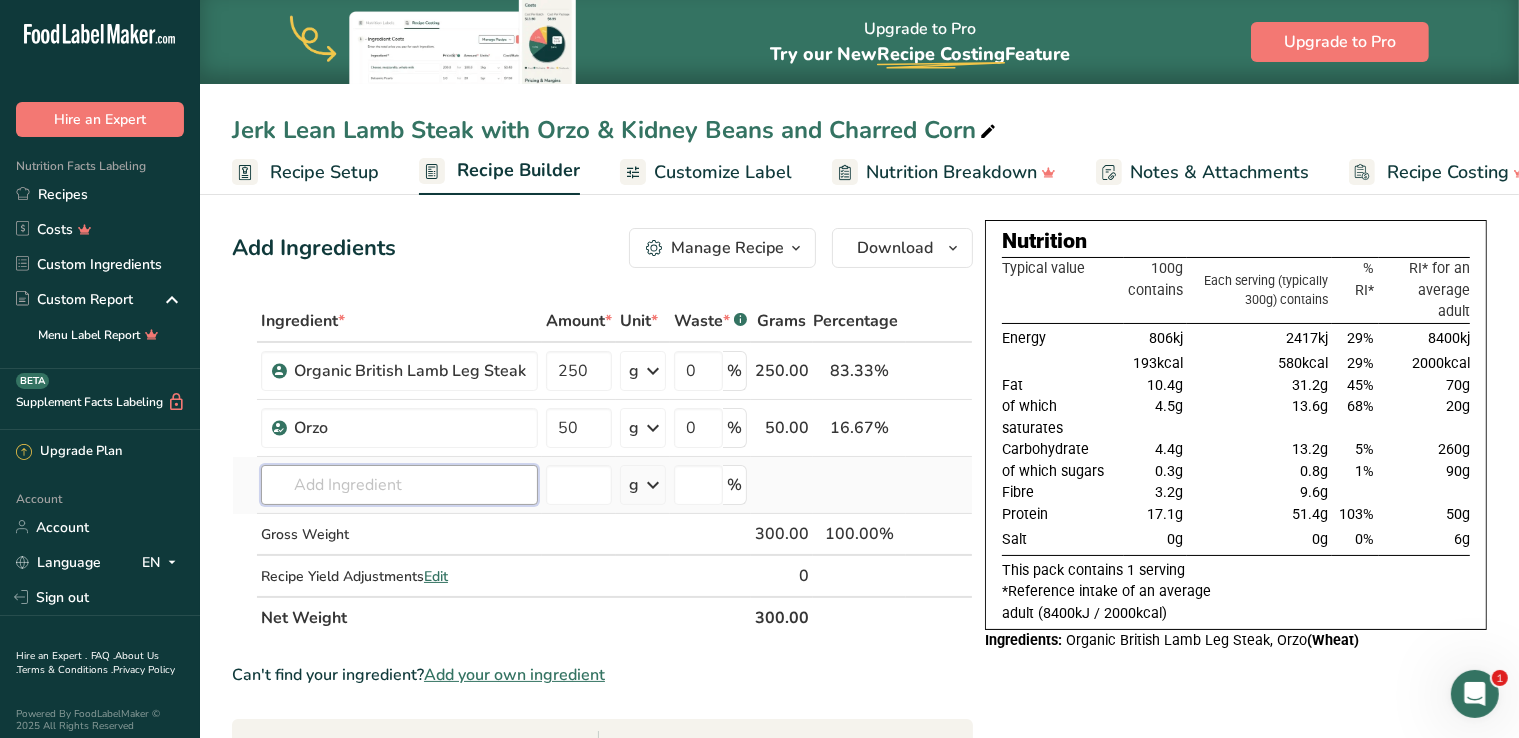 click at bounding box center [399, 485] 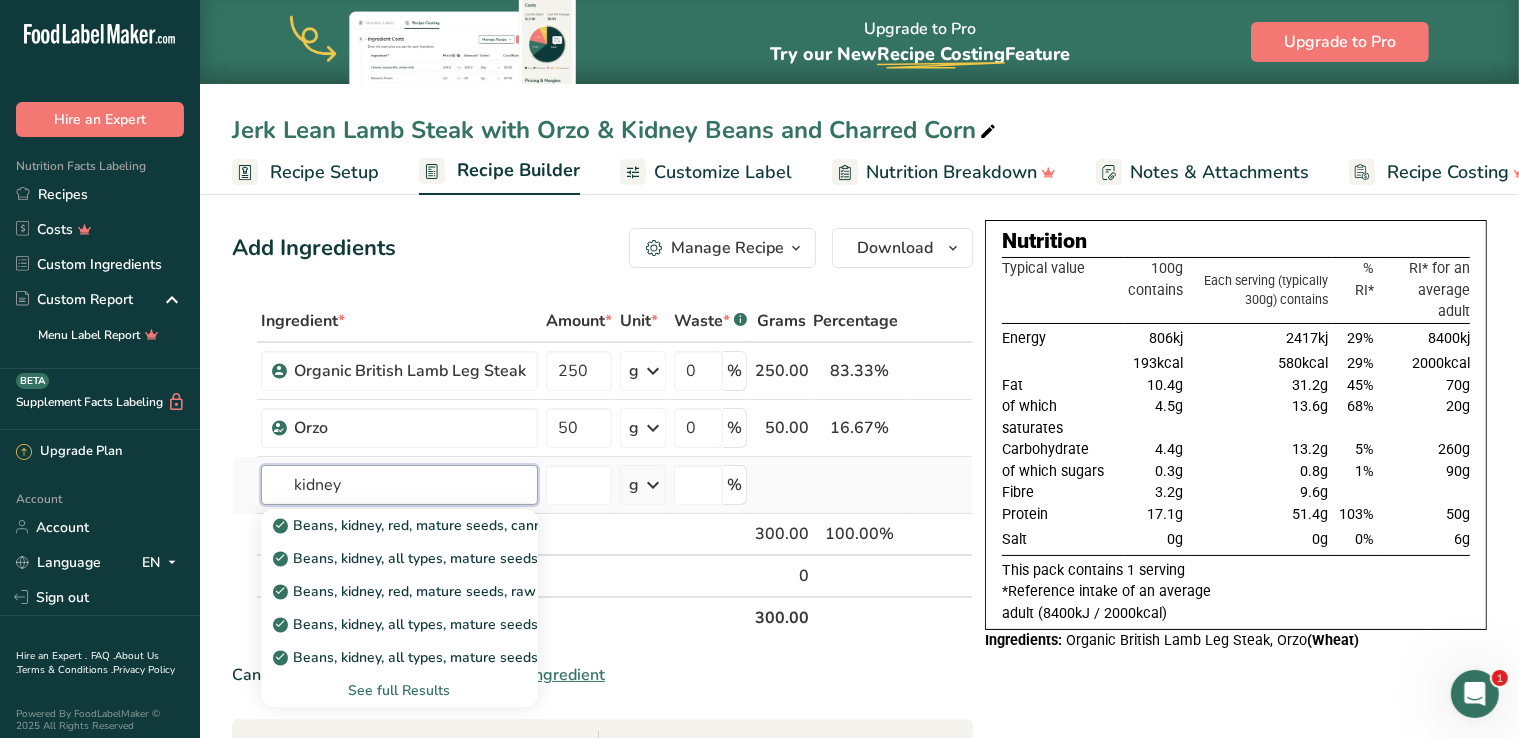 type on "kidney" 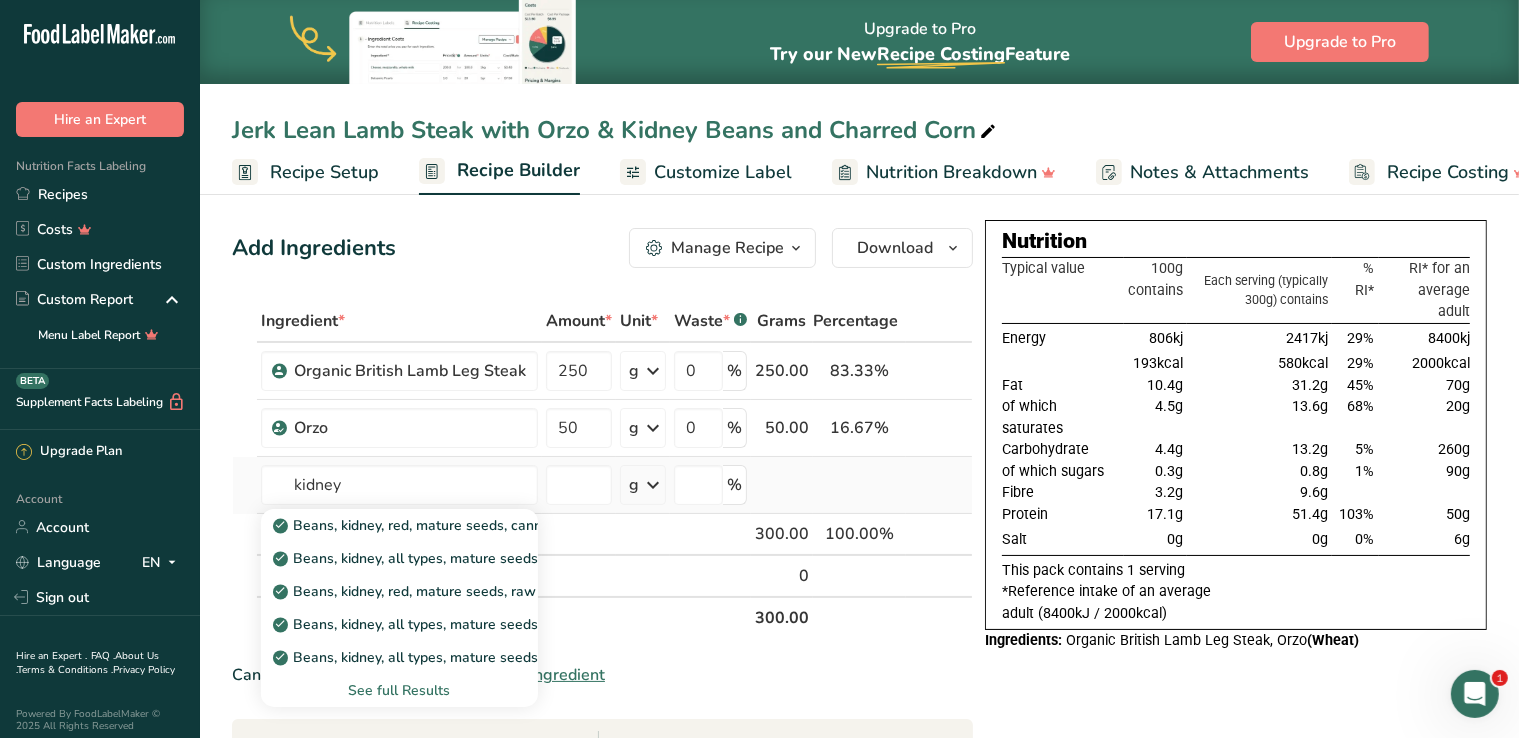 click on "See full Results" at bounding box center (399, 690) 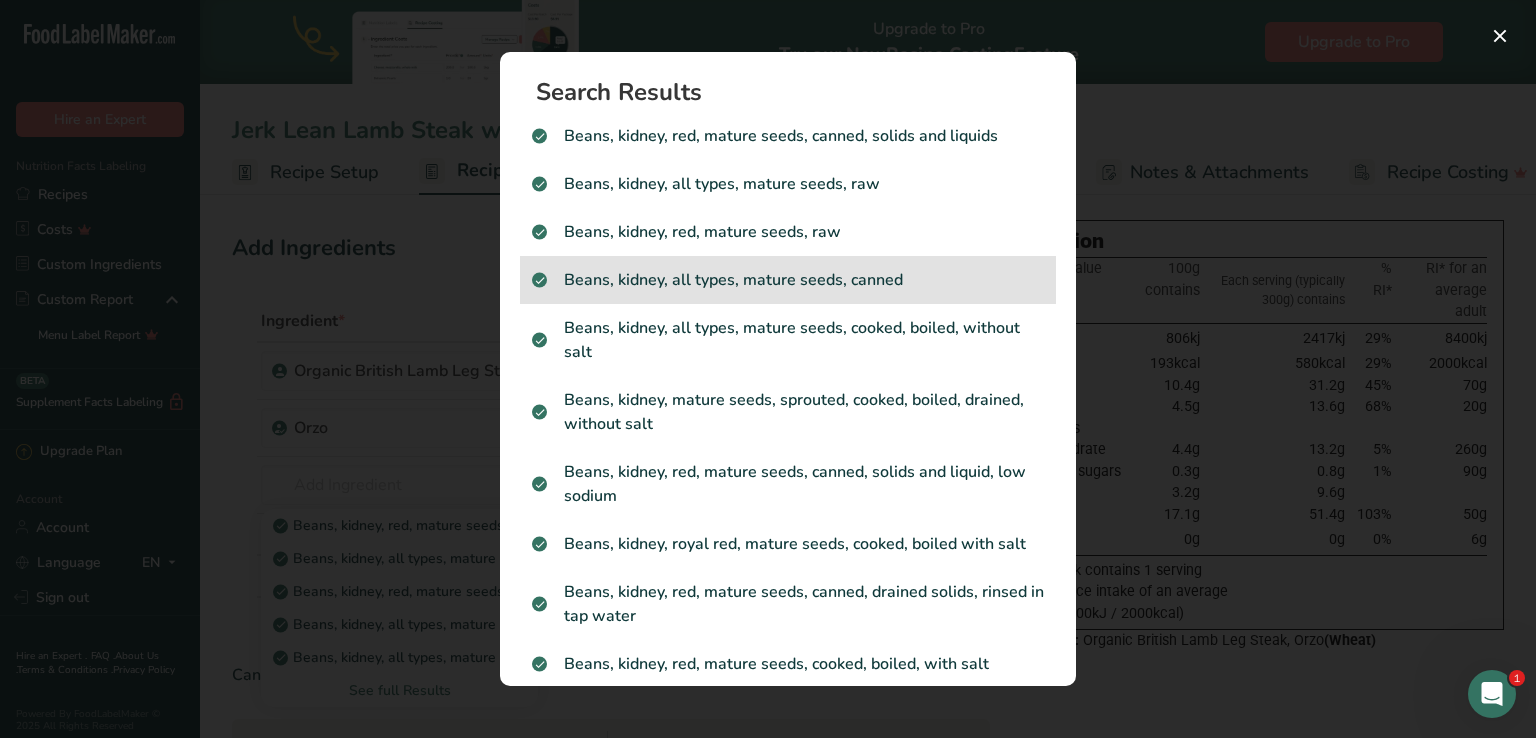 click on "Beans, kidney, all types, mature seeds, canned" at bounding box center (788, 280) 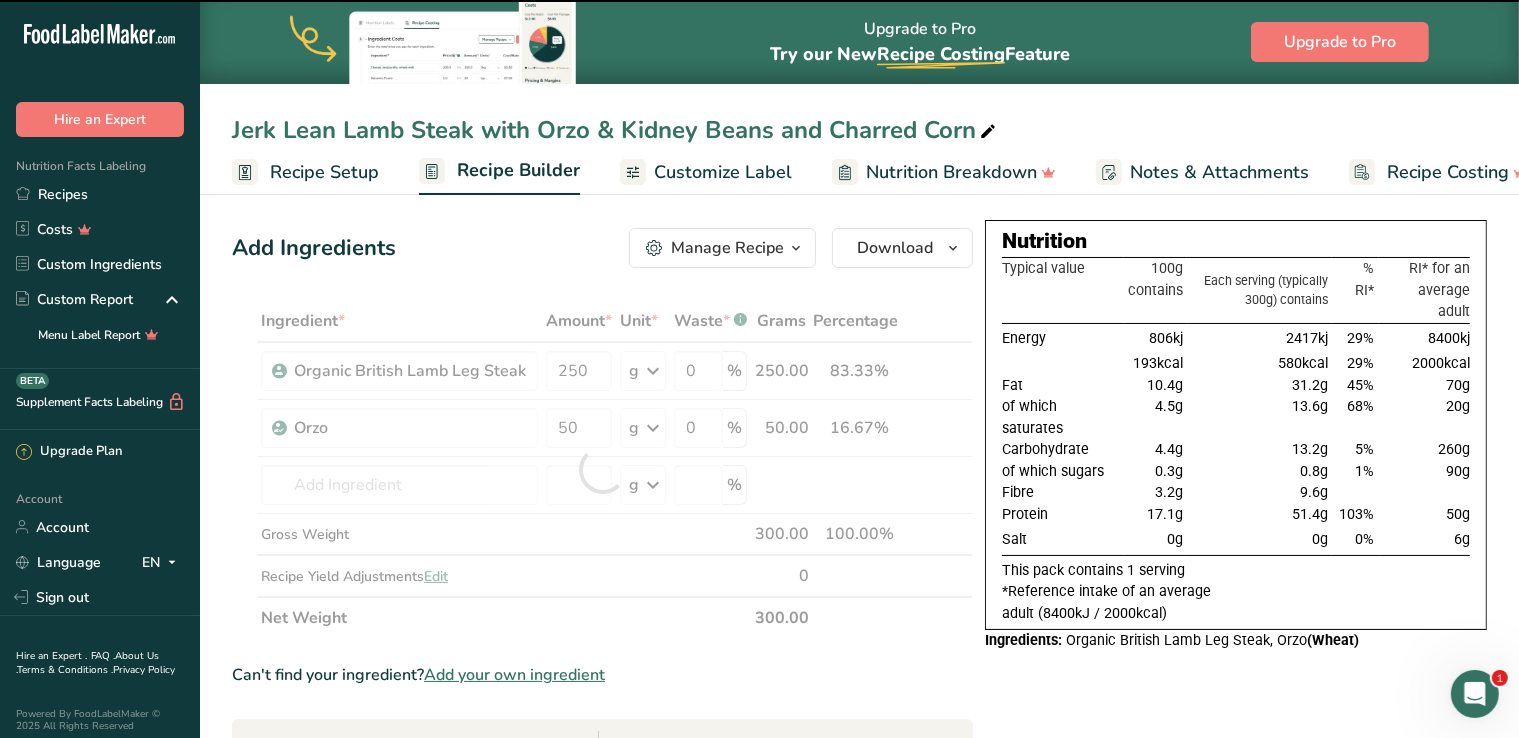type on "0" 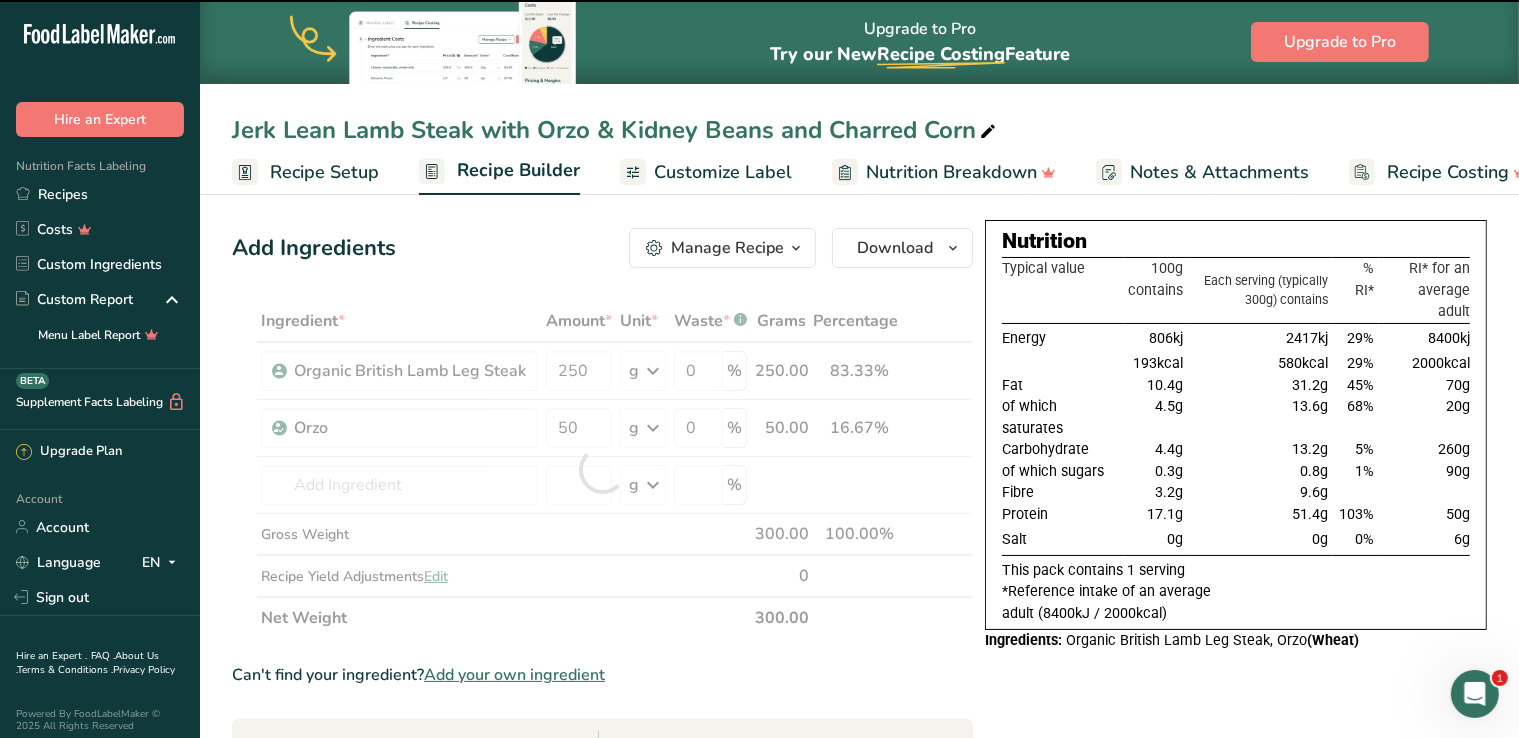 type on "0" 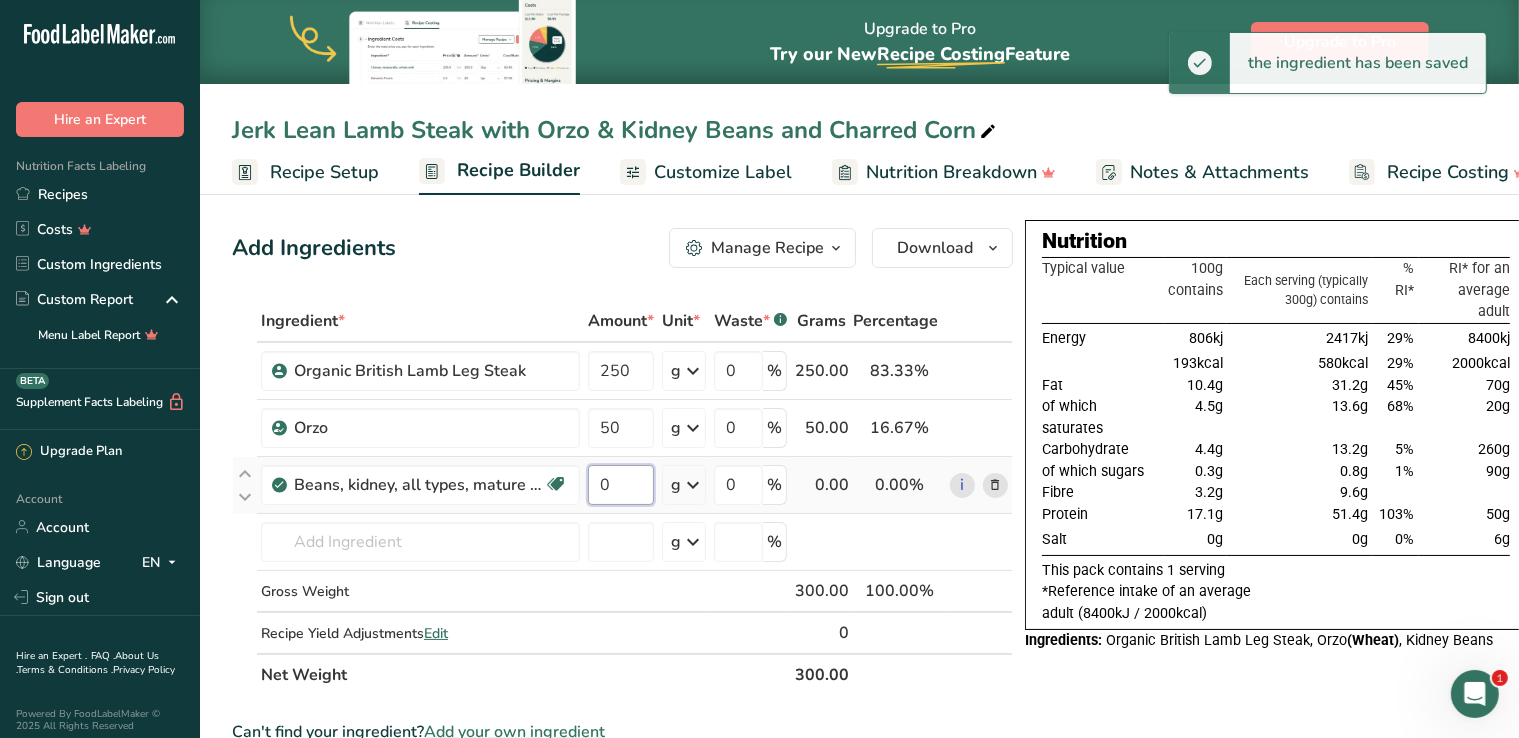 click on "0" at bounding box center (621, 485) 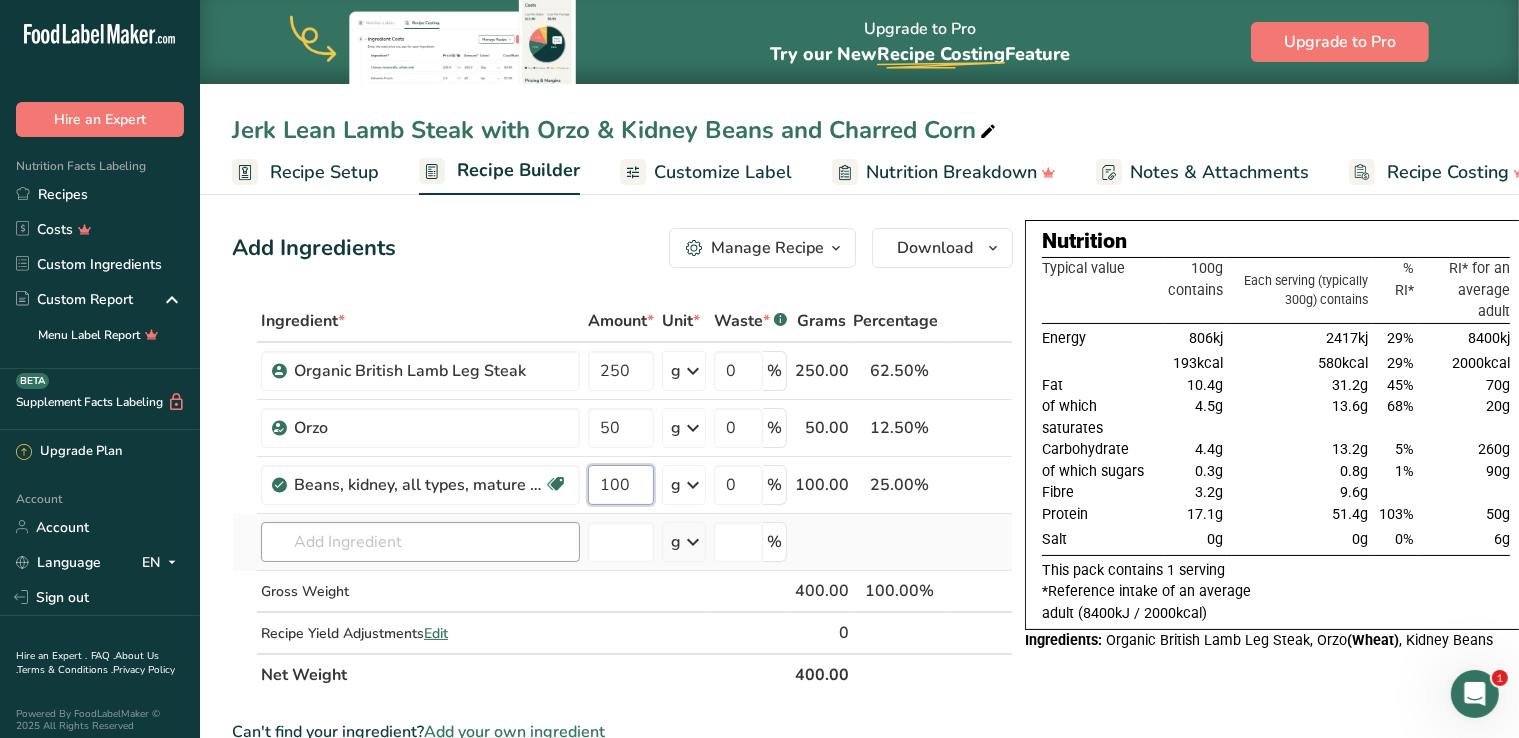 type on "100" 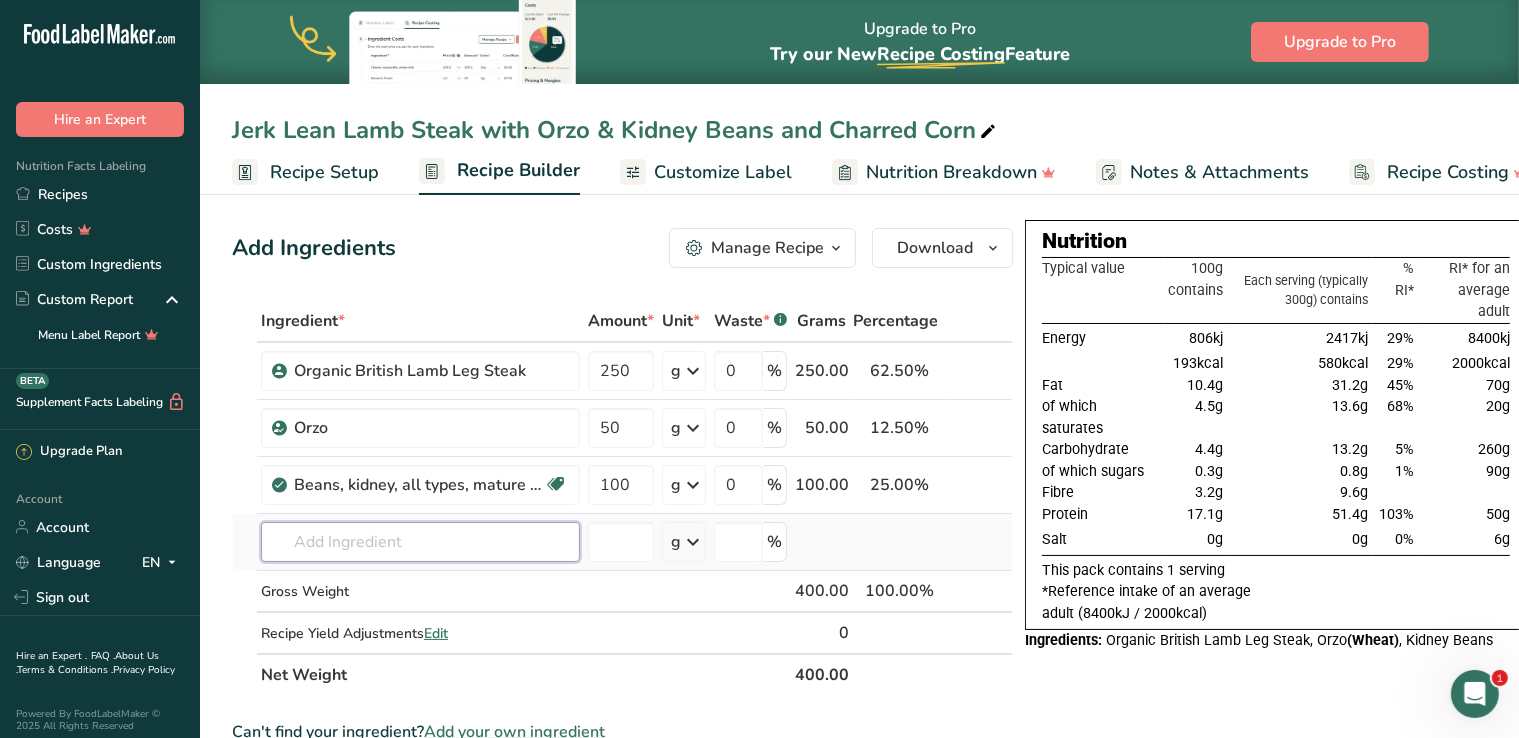 click on "Ingredient *
Amount *
Unit *
Waste *   .a-a{fill:#347362;}.b-a{fill:#fff;}          Grams
Percentage
Organic  British Lamb Leg Steak
250
g
Weight Units
g
kg
mg
See more
Volume Units
l
mL
fl oz
See more
0
%
250.00
62.50%
i
Orzo
50
g
Weight Units
g
kg
mg
See more
Volume Units
l
Volume units require a density conversion. If you know your ingredient's density enter it below. Otherwise, click on "RIA" our AI Regulatory bot - she will be able to help you" at bounding box center (622, 498) 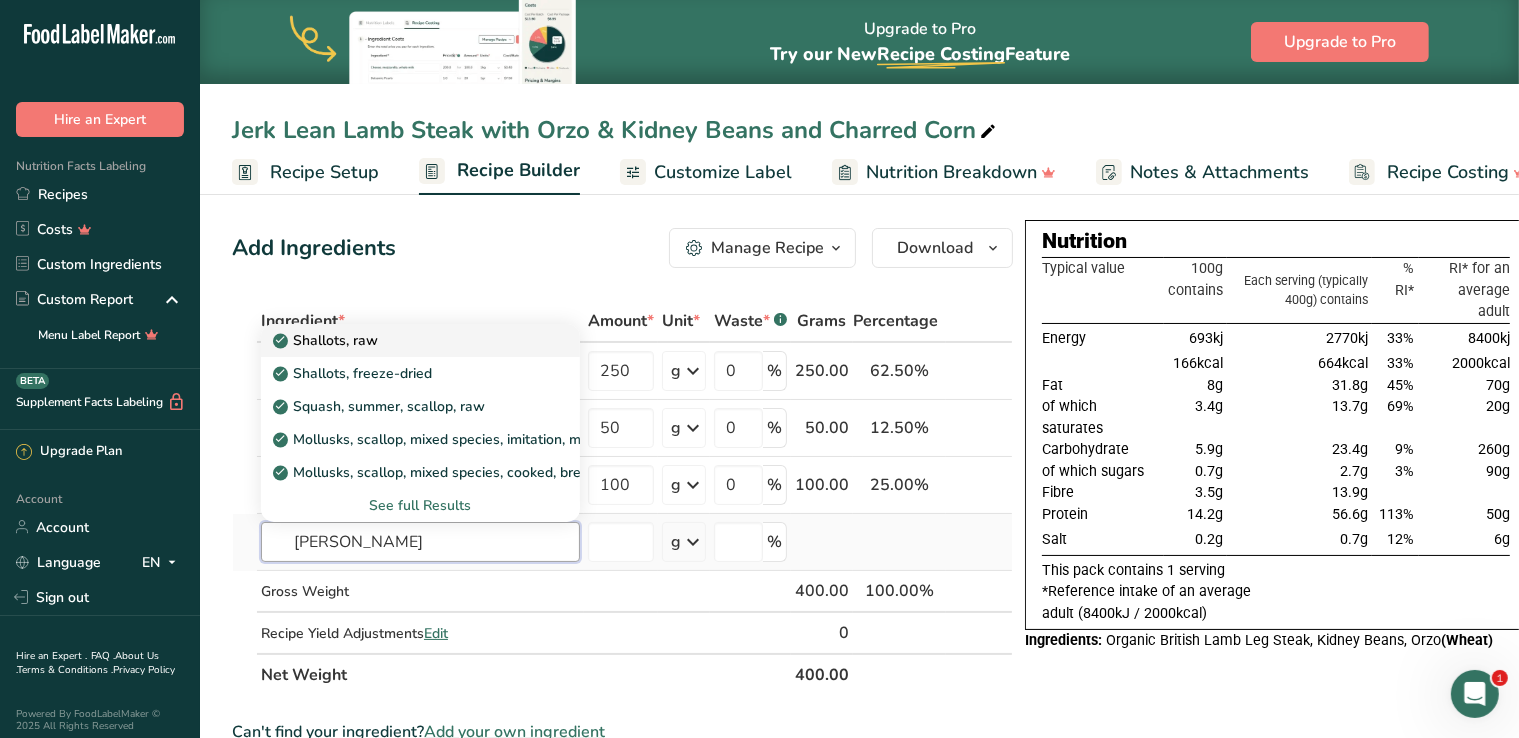 type on "[PERSON_NAME]" 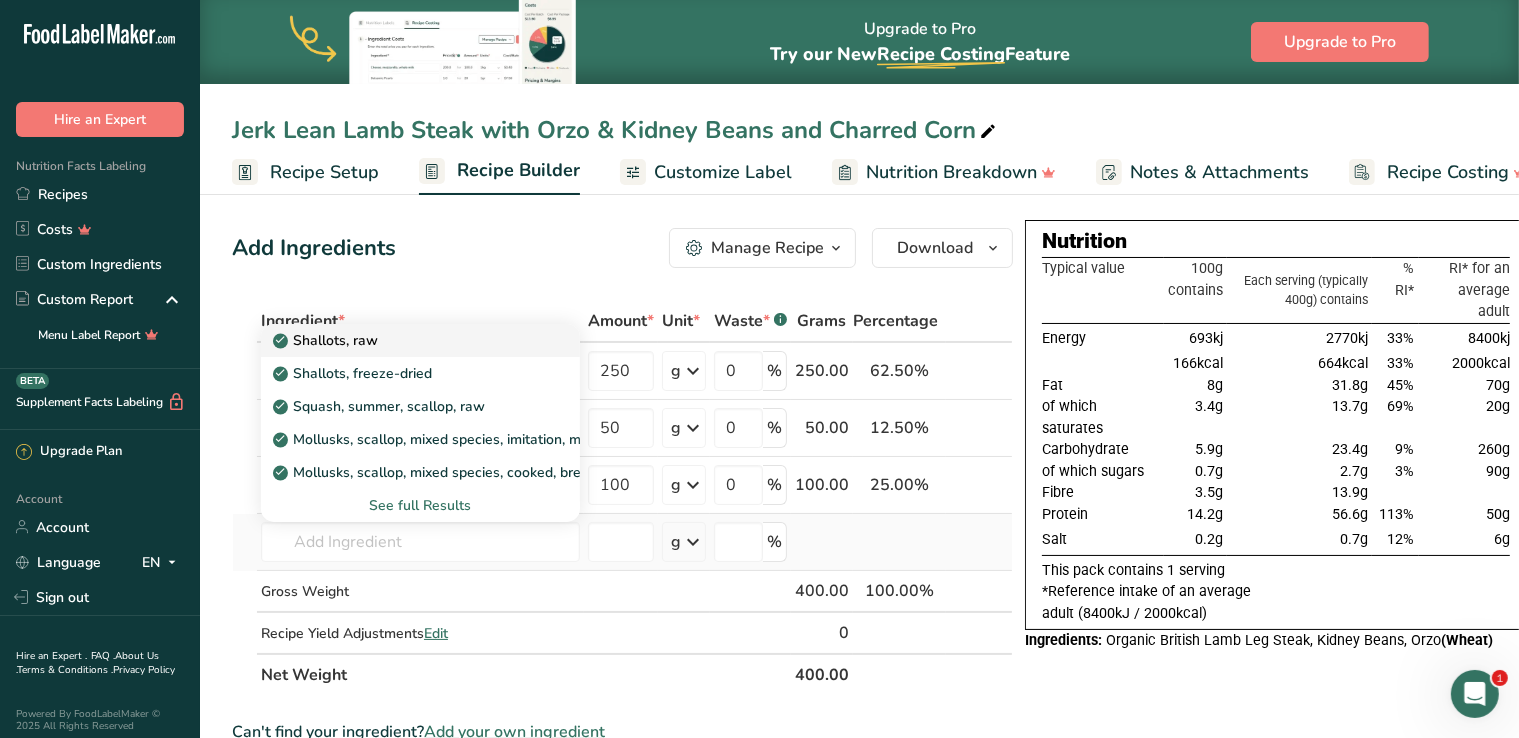 click on "Shallots, raw" at bounding box center (404, 340) 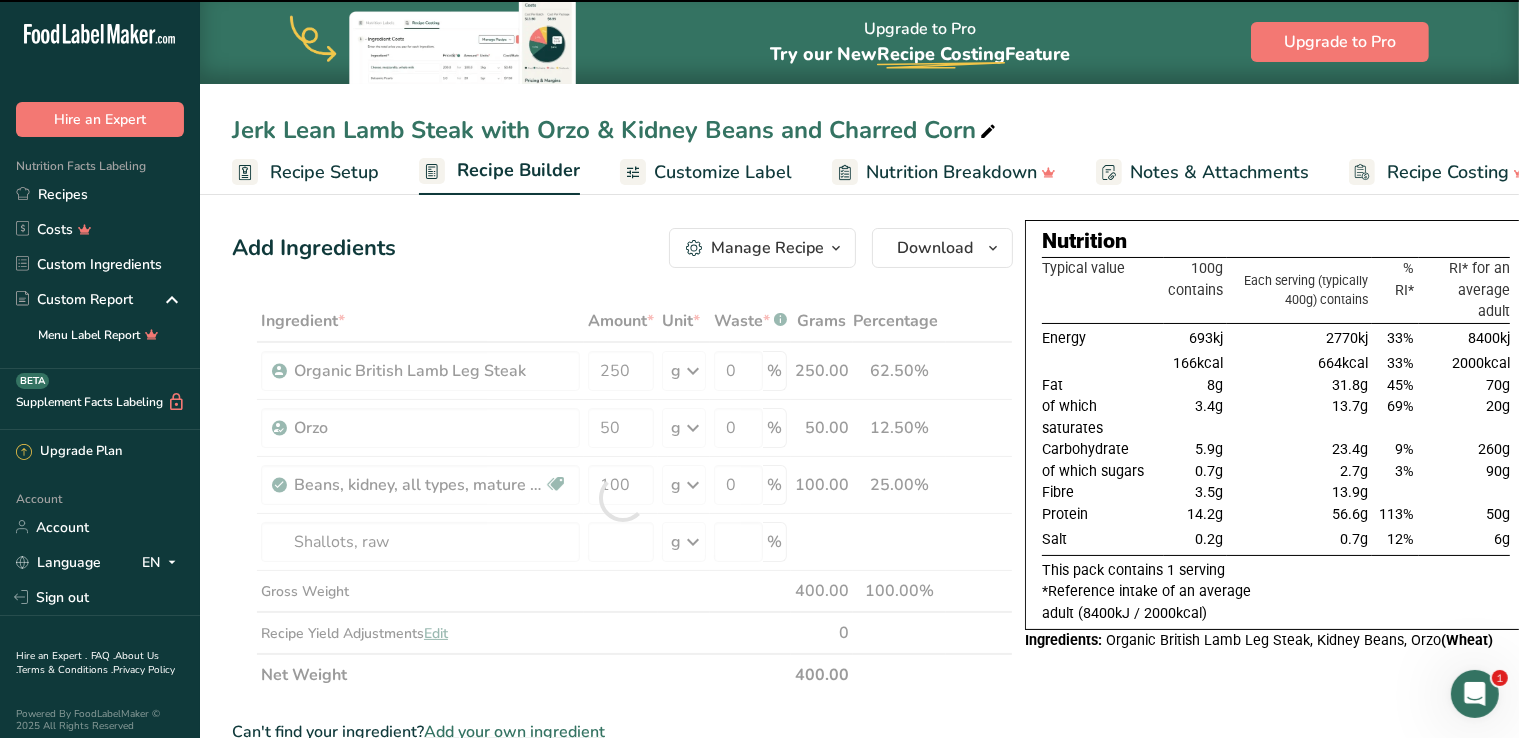 type on "0" 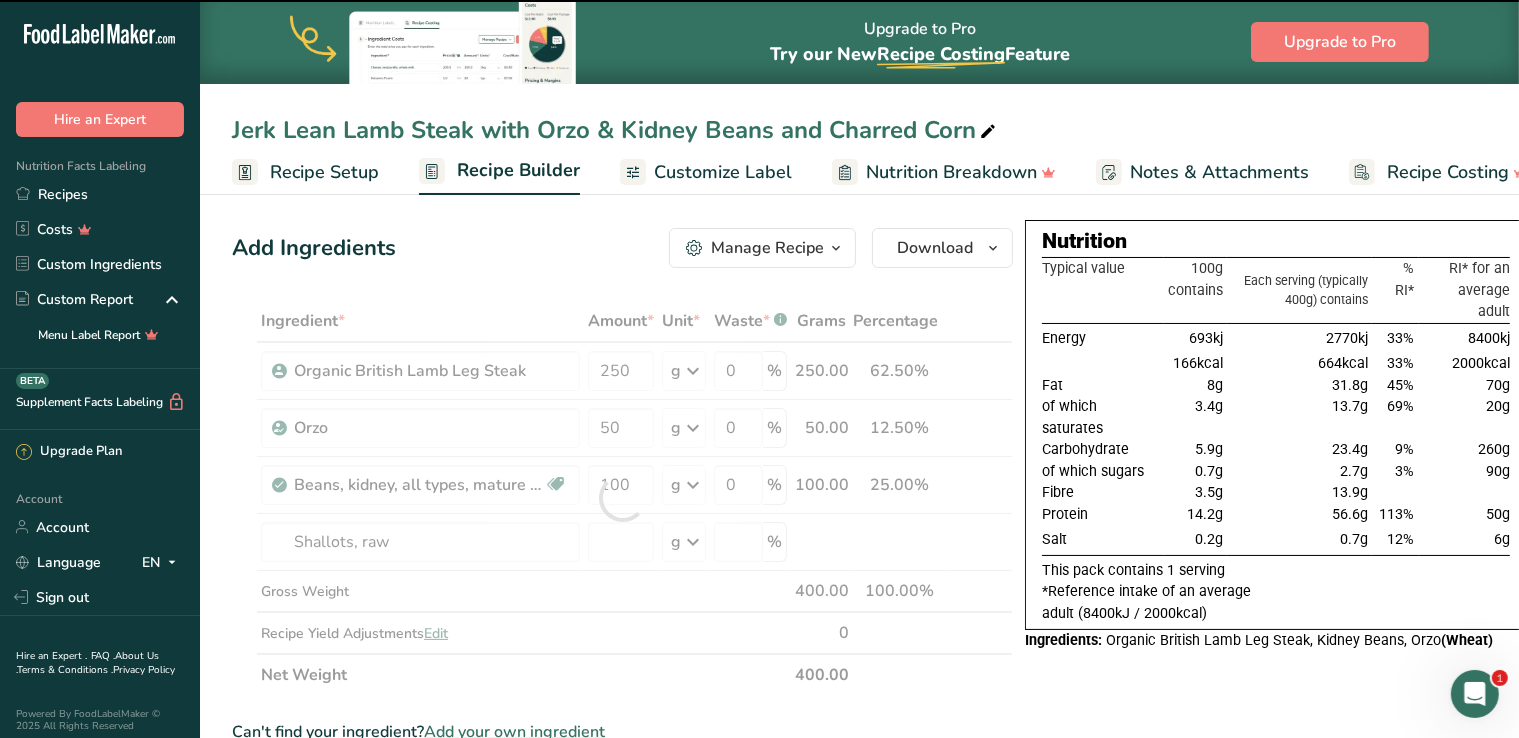 type on "0" 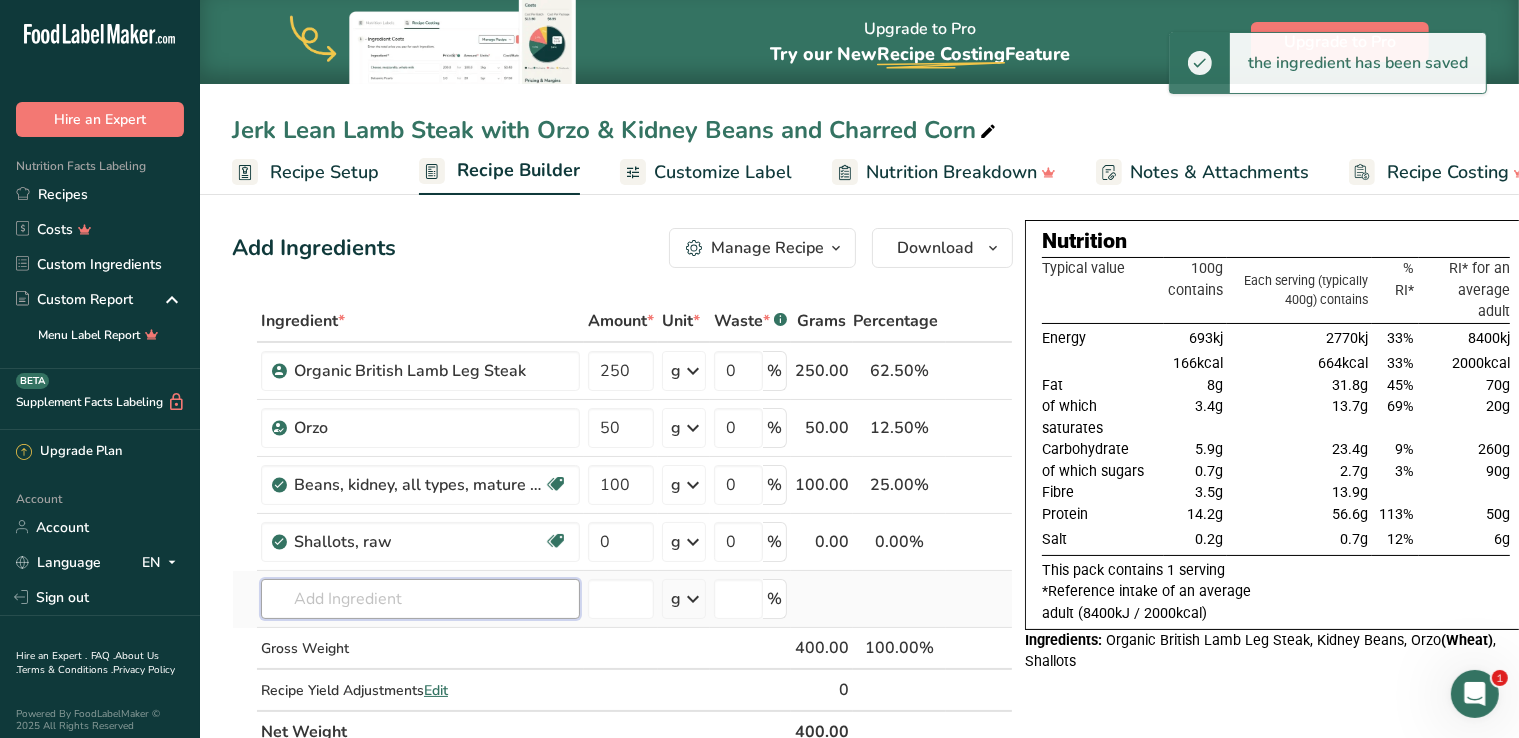 click at bounding box center [420, 599] 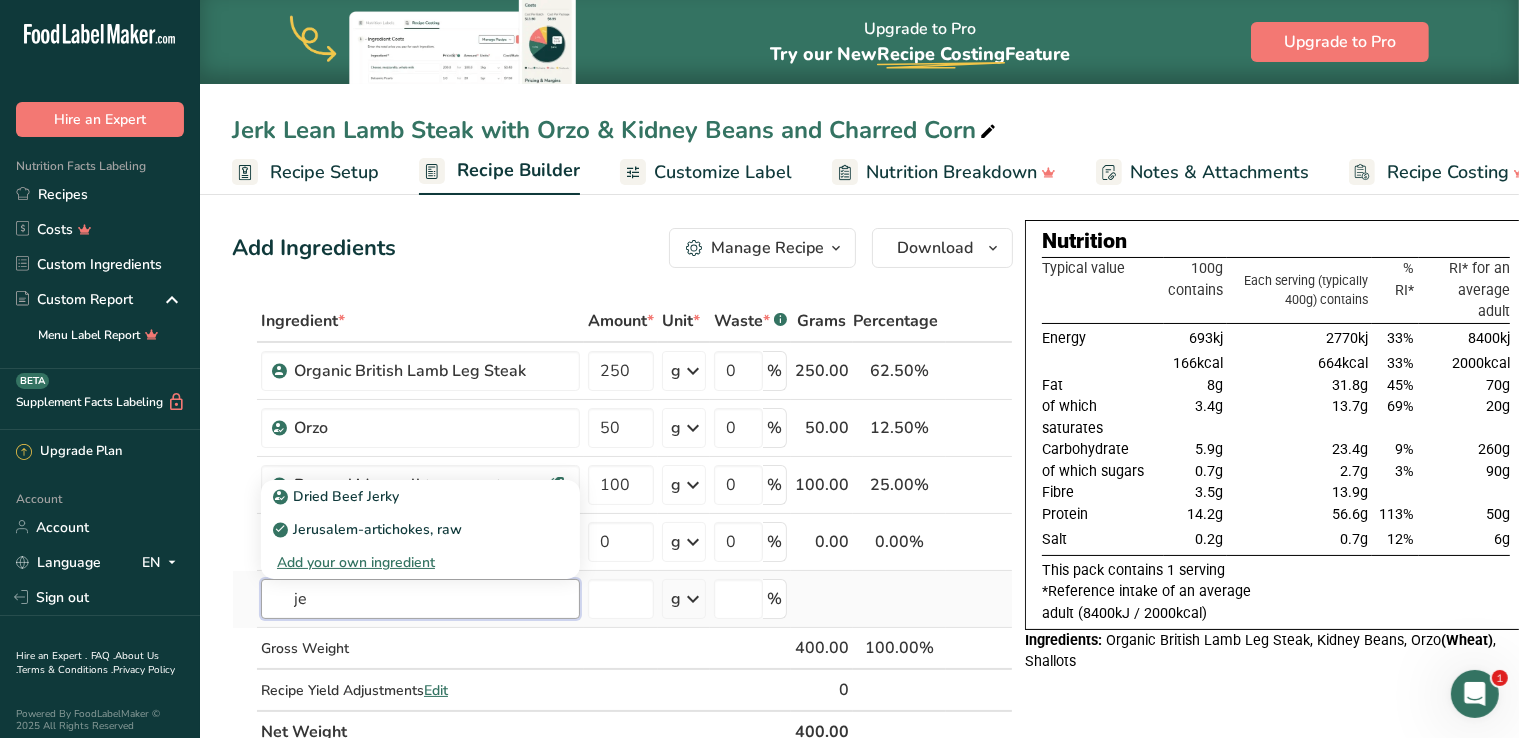 type on "j" 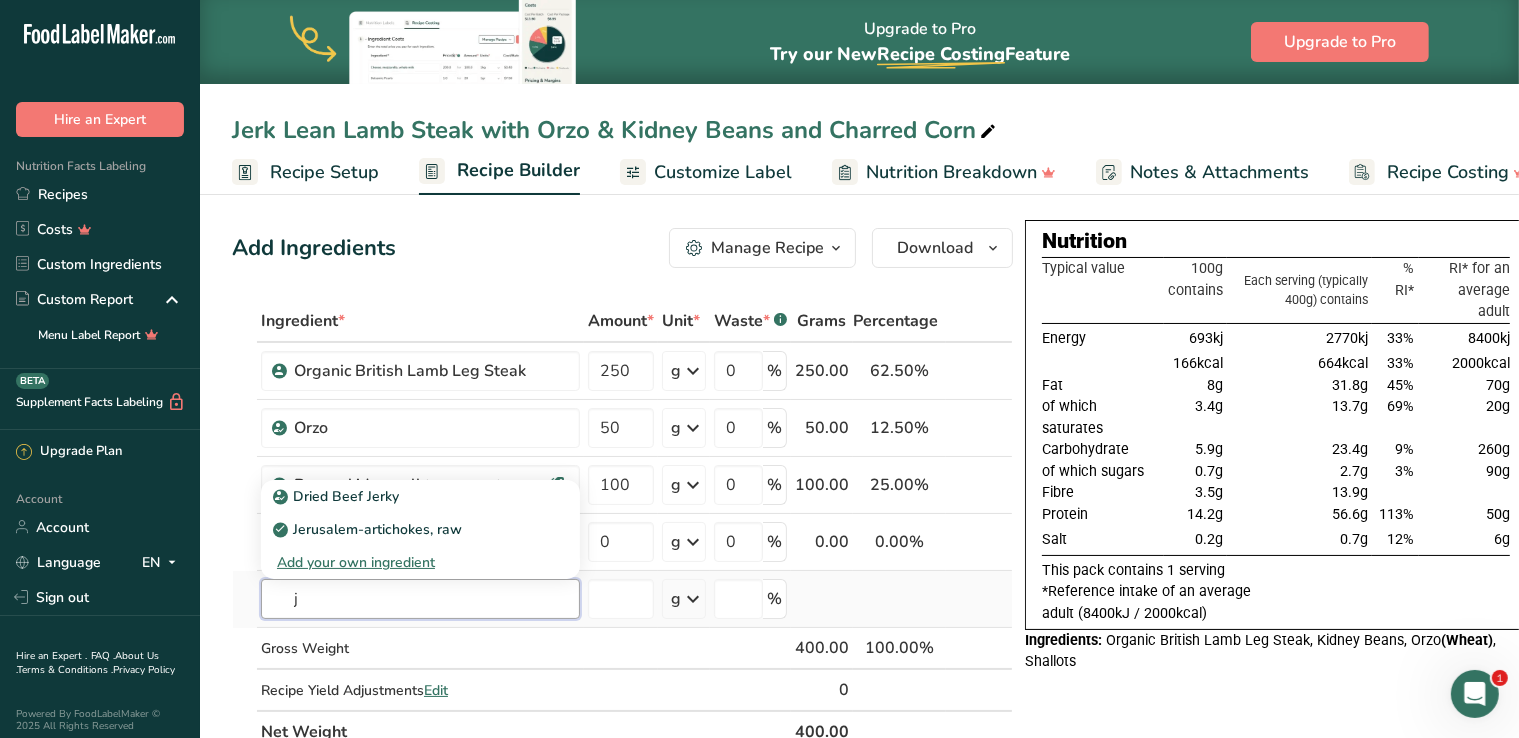type 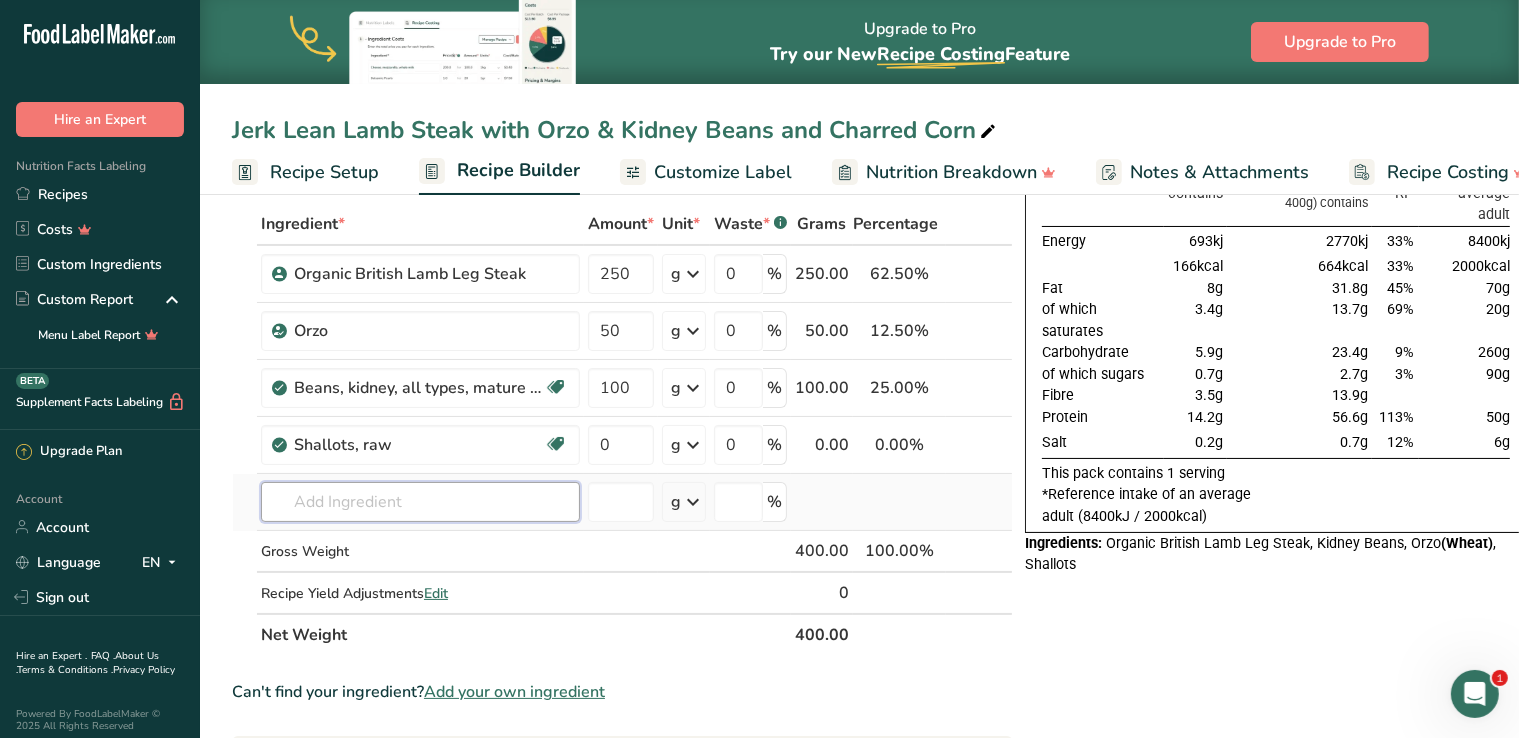scroll, scrollTop: 116, scrollLeft: 0, axis: vertical 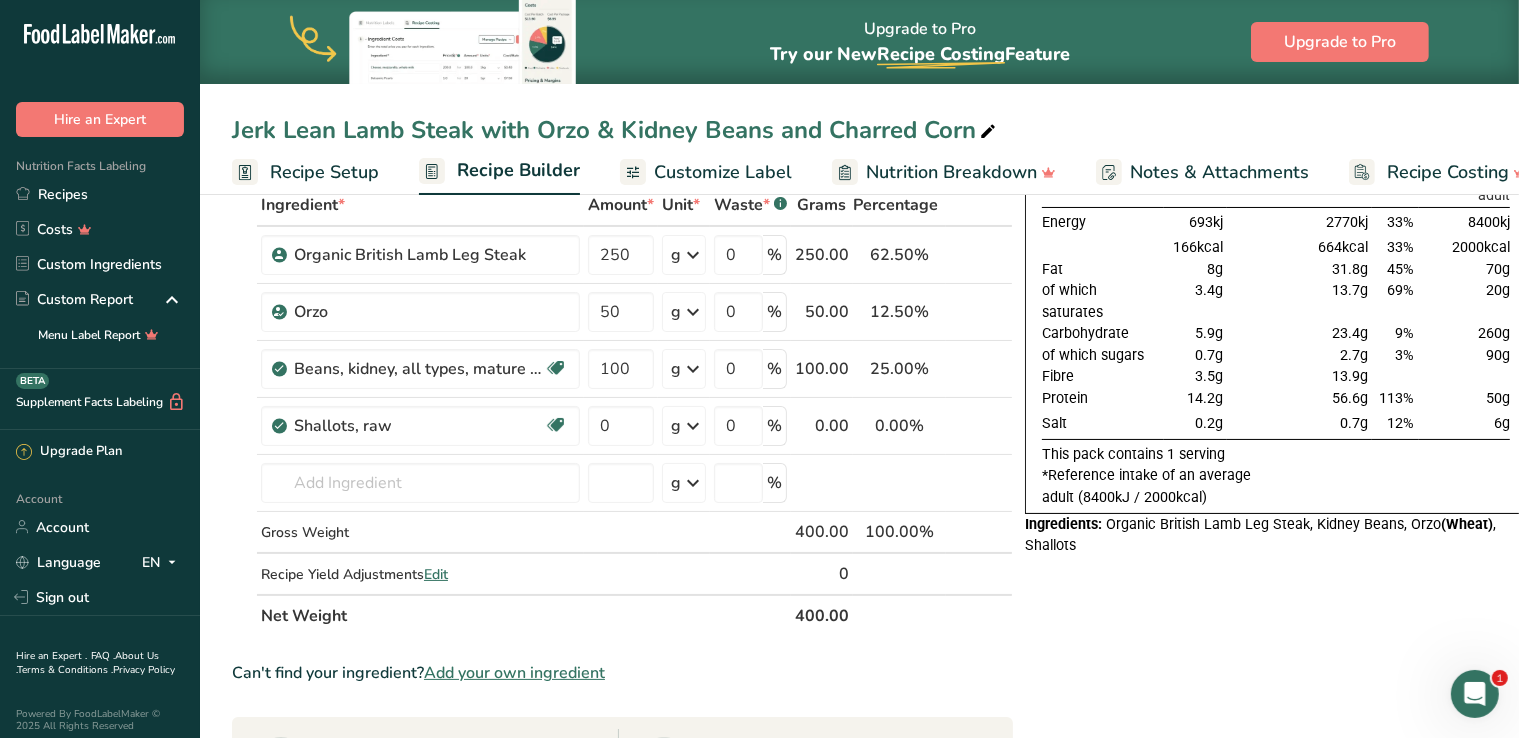 click on "Add your own ingredient" at bounding box center [514, 673] 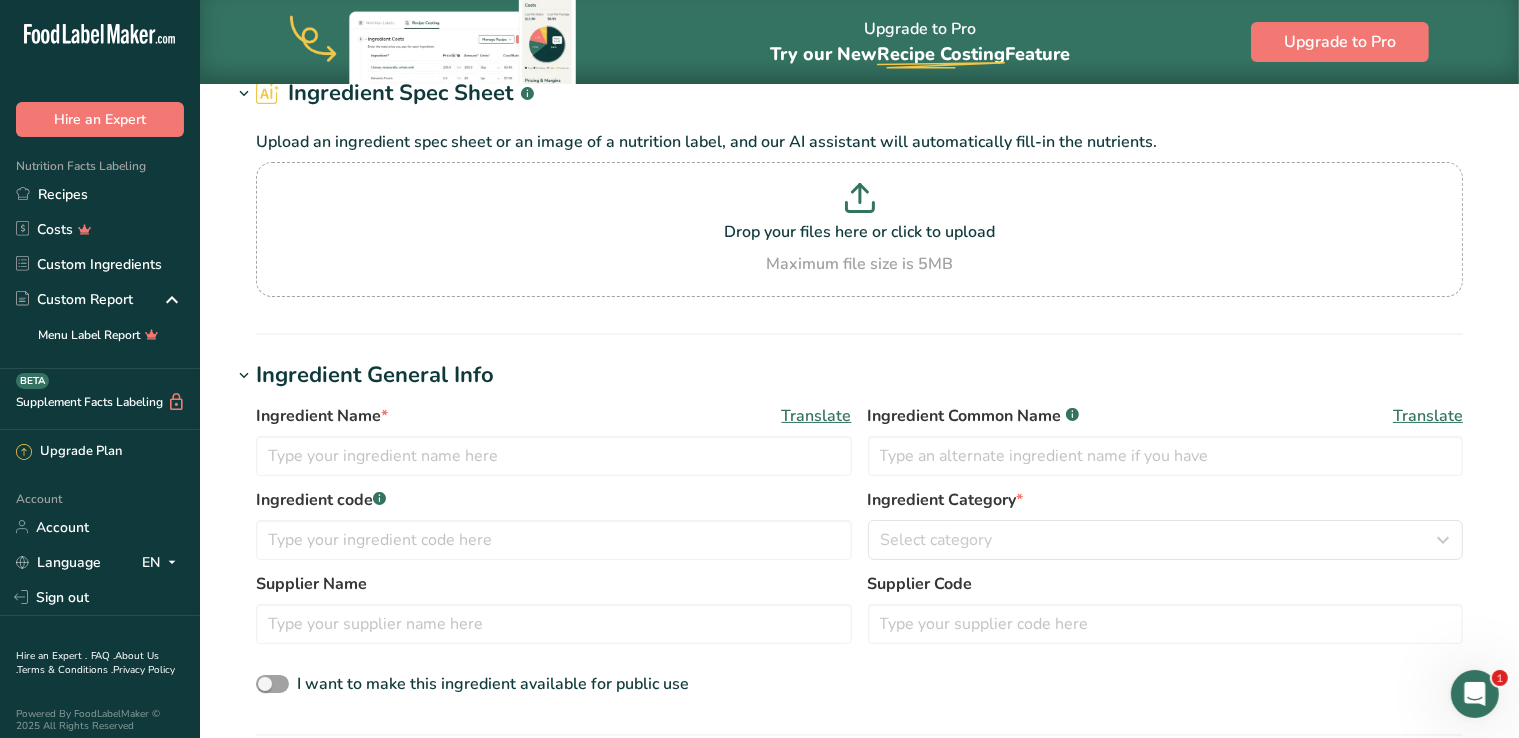 scroll, scrollTop: 0, scrollLeft: 0, axis: both 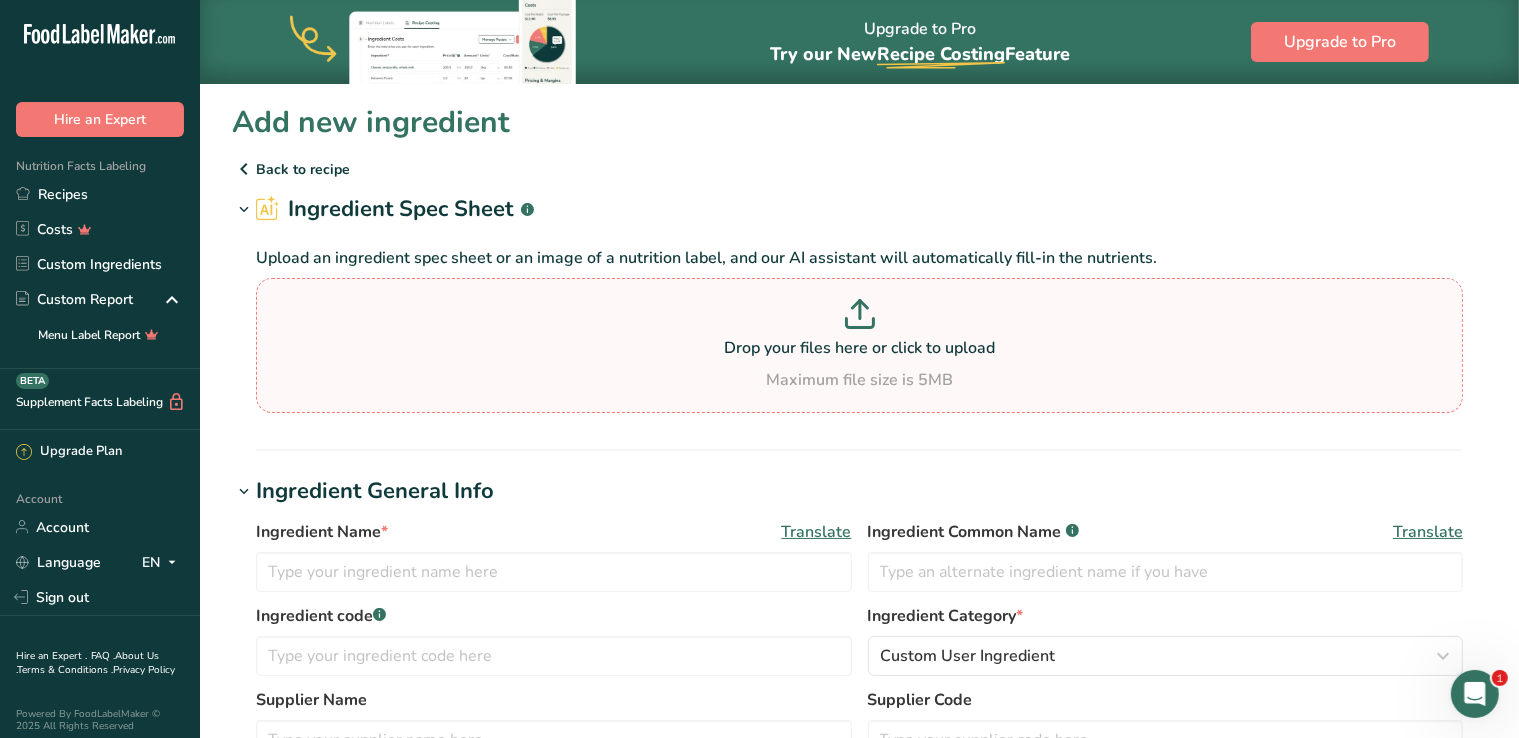 click at bounding box center (859, 317) 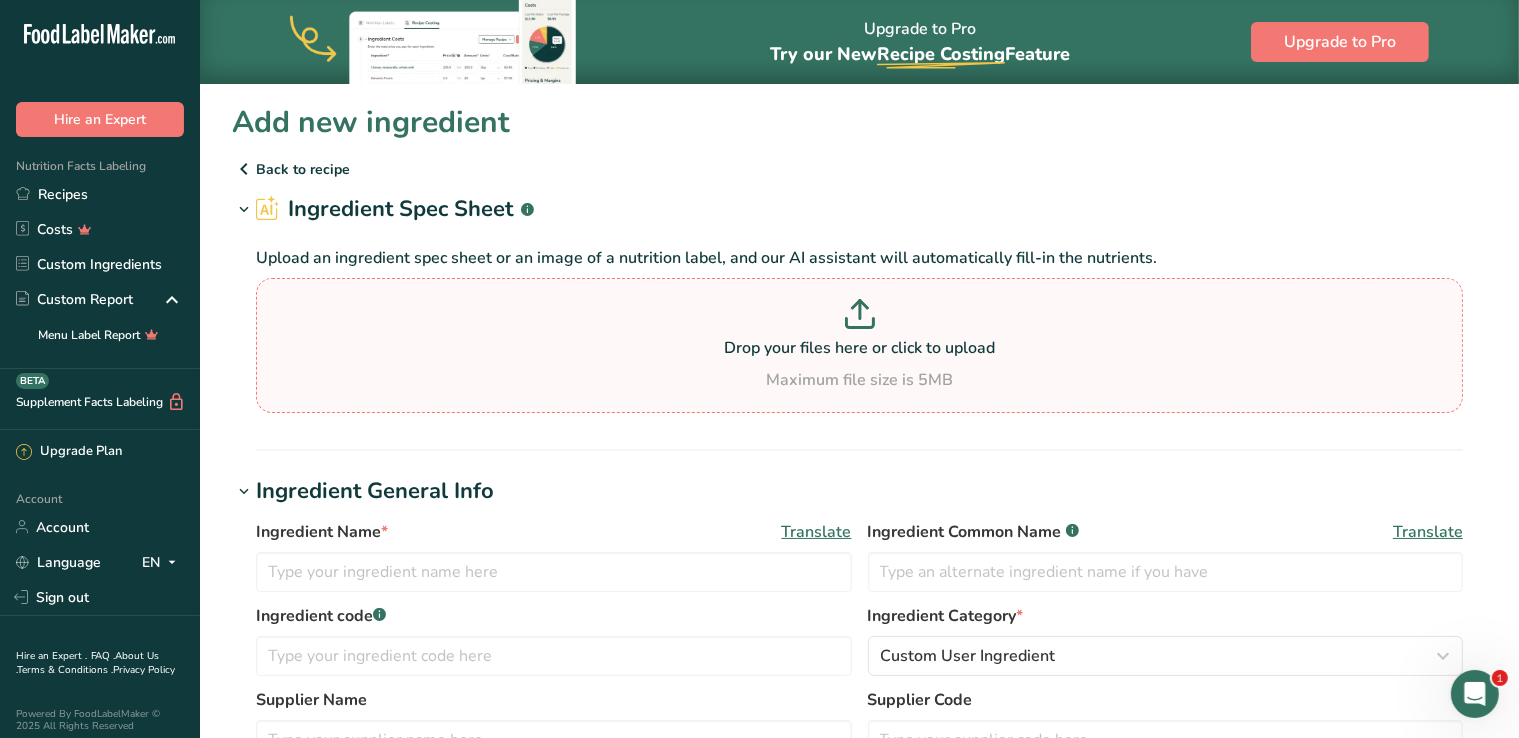 click on "Drop your files here or click to upload
Maximum file size is 5MB" at bounding box center (859, 345) 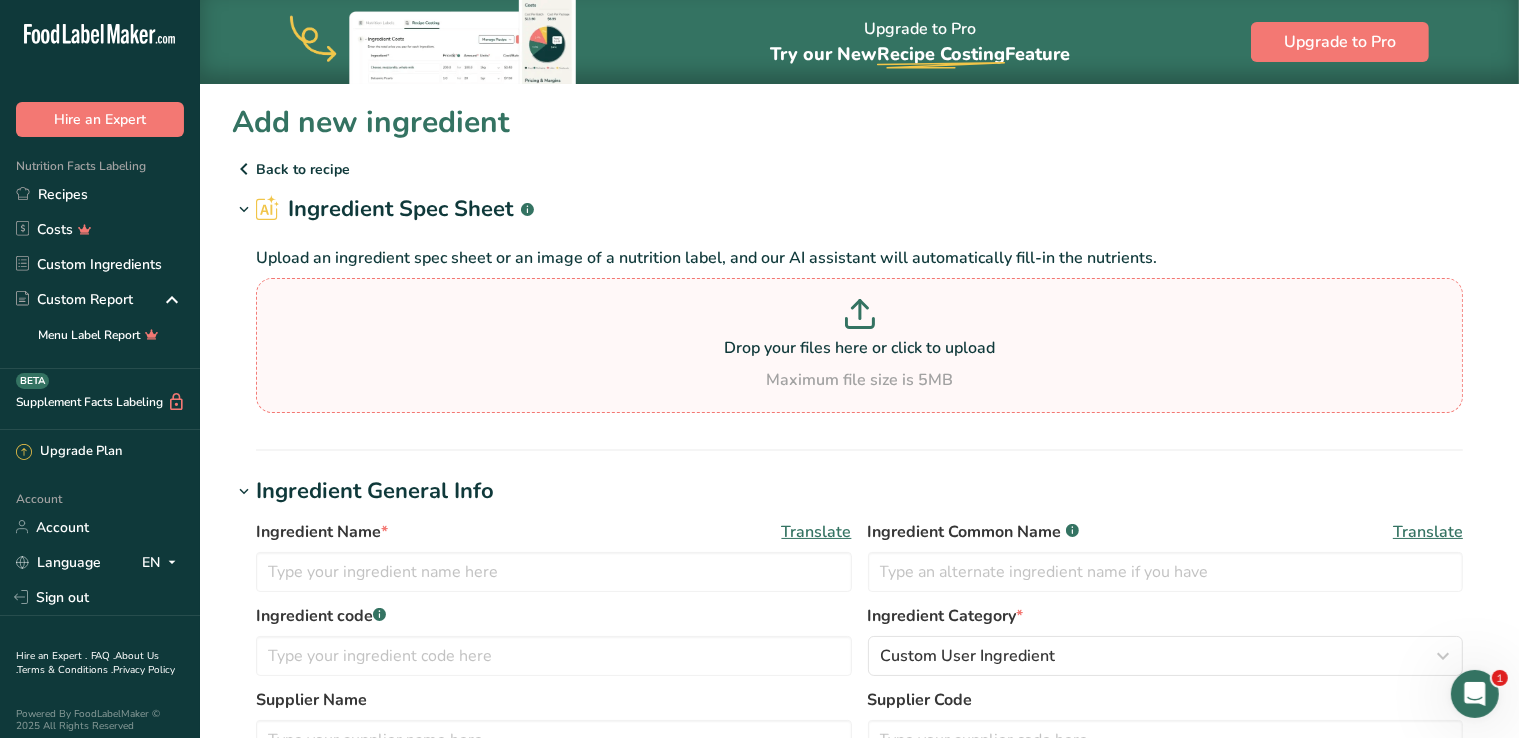 type on "C:\fakepath\[PERSON_NAME] River Jerk Seasoning.jpeg" 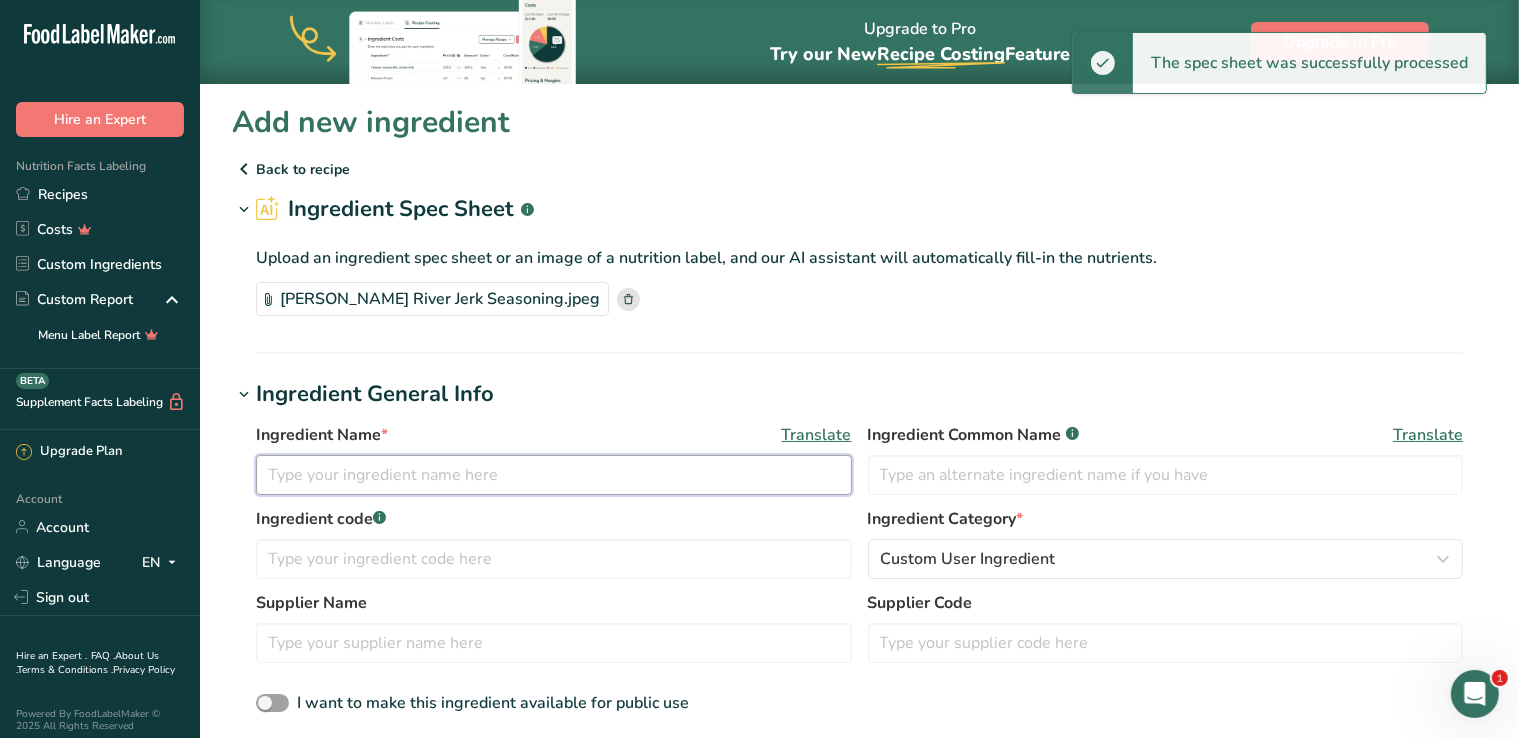 click at bounding box center (554, 475) 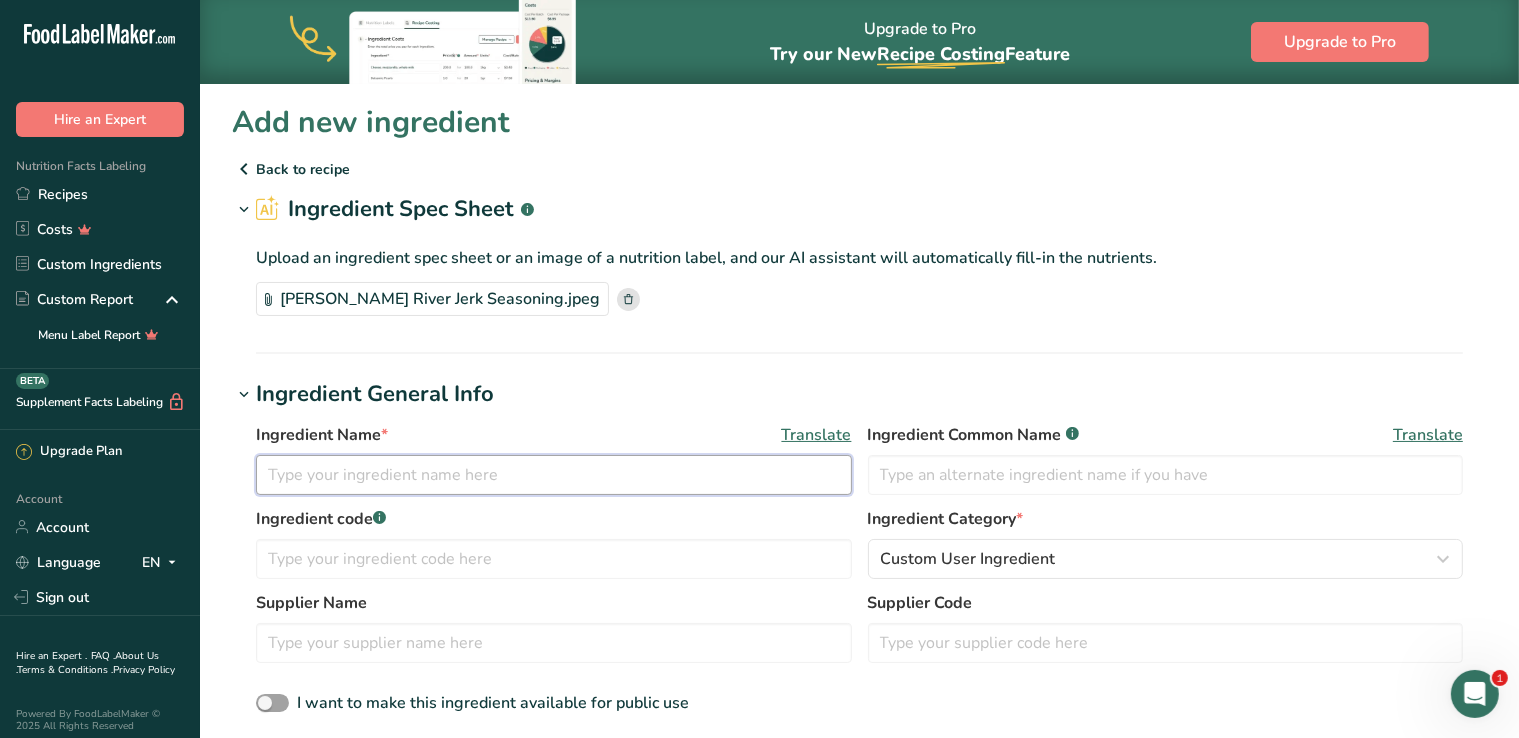 paste on "[PERSON_NAME] River Jerk Seasoning" 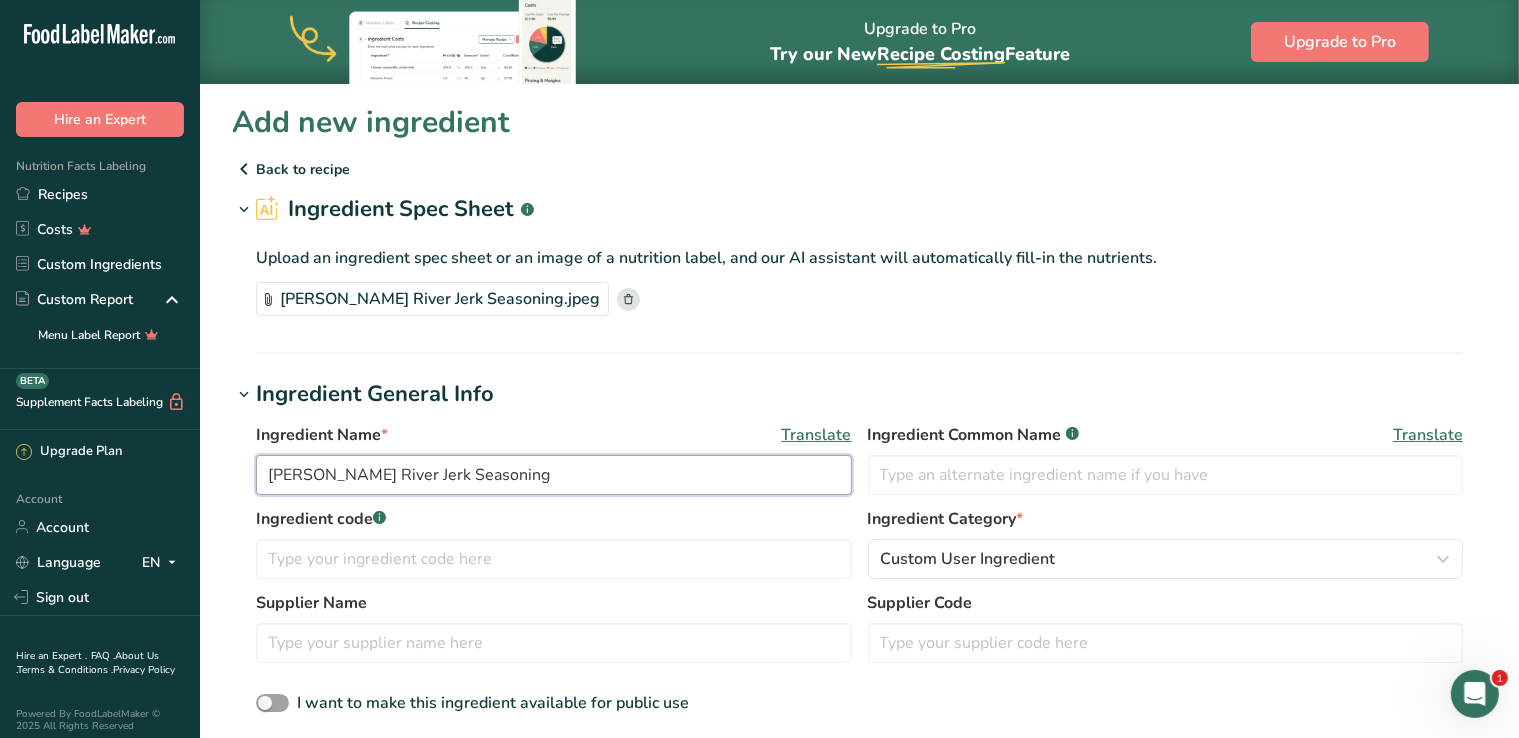 type on "[PERSON_NAME] River Jerk Seasoning" 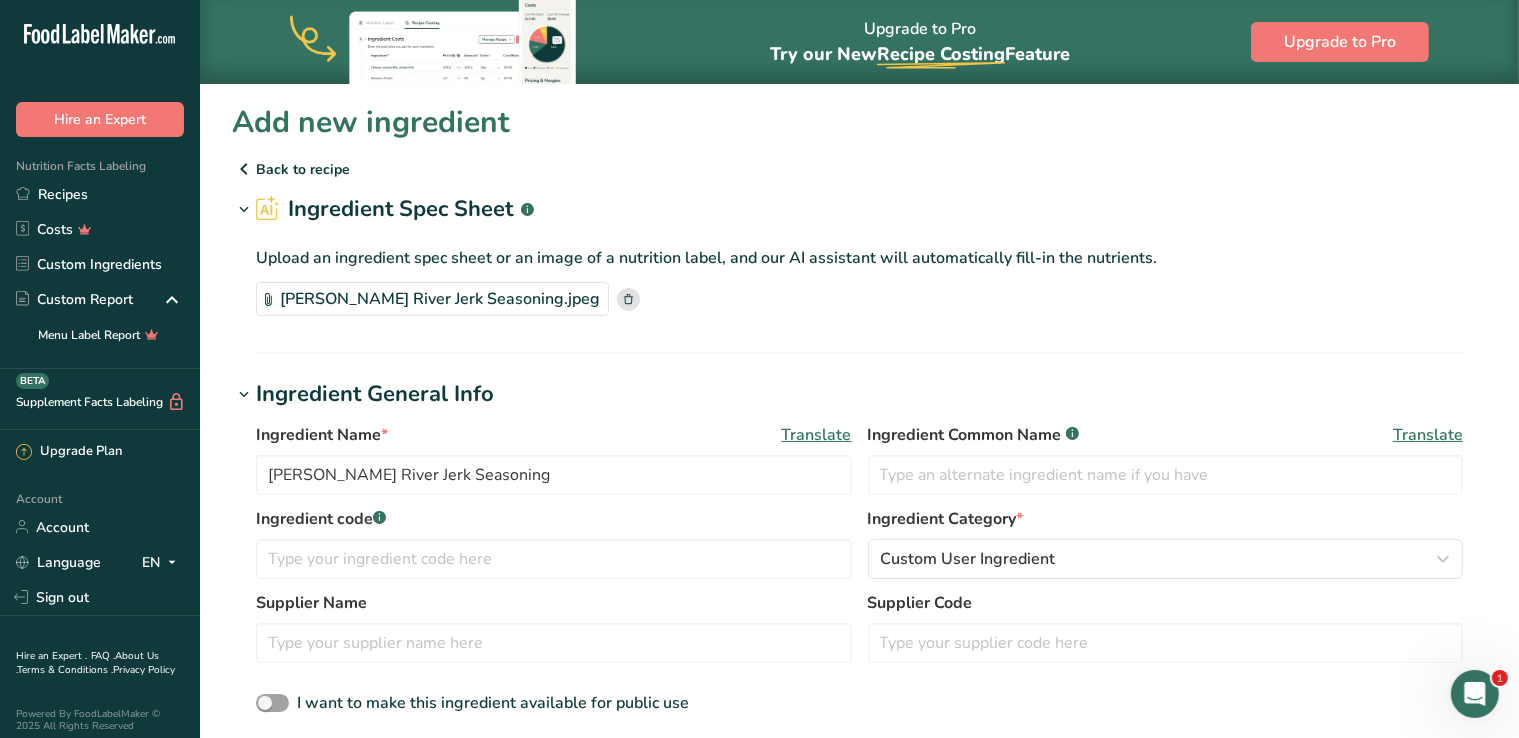 click on "Add new ingredient
Back to recipe
Ingredient Spec Sheet
.a-a{fill:#347362;}.b-a{fill:#fff;}
Upload an ingredient spec sheet or an image of a nutrition label, and our AI assistant will automatically fill-in the nutrients.
[PERSON_NAME] River Jerk Seasoning.jpeg
Hold Tight!
Our AI tool is busy reading your ingredient spec sheet and [MEDICAL_DATA] all the juicy details.
Just a moment, and we'll have everything sorted for you!
Ingredient General Info
Ingredient Name *
Translate
[PERSON_NAME] River Jerk Seasoning
Ingredient Common Name
.a-a{fill:#347362;}.b-a{fill:#fff;}
Translate
Ingredient code
.a-a{fill:#347362;}.b-a{fill:#fff;}             *" at bounding box center [859, 757] 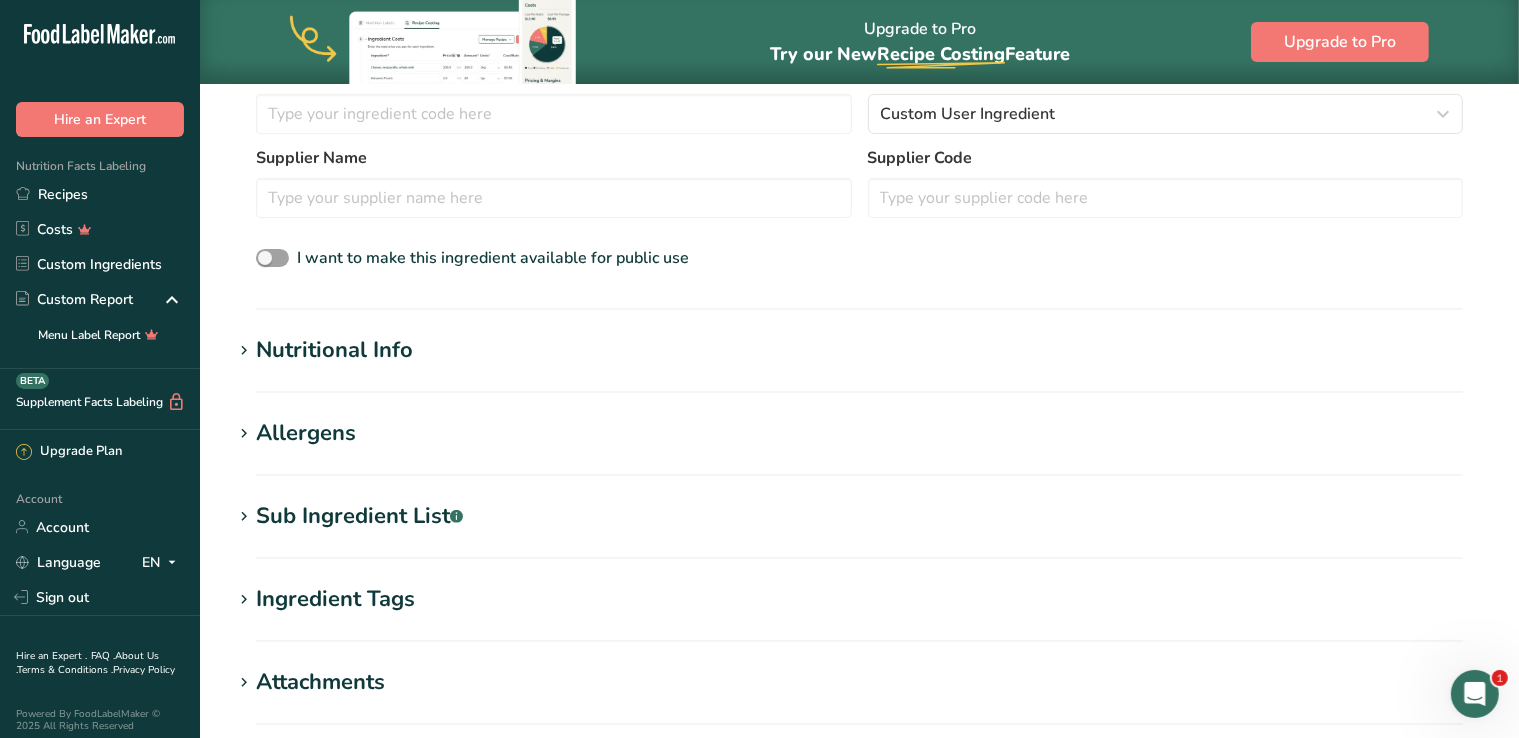 scroll, scrollTop: 450, scrollLeft: 0, axis: vertical 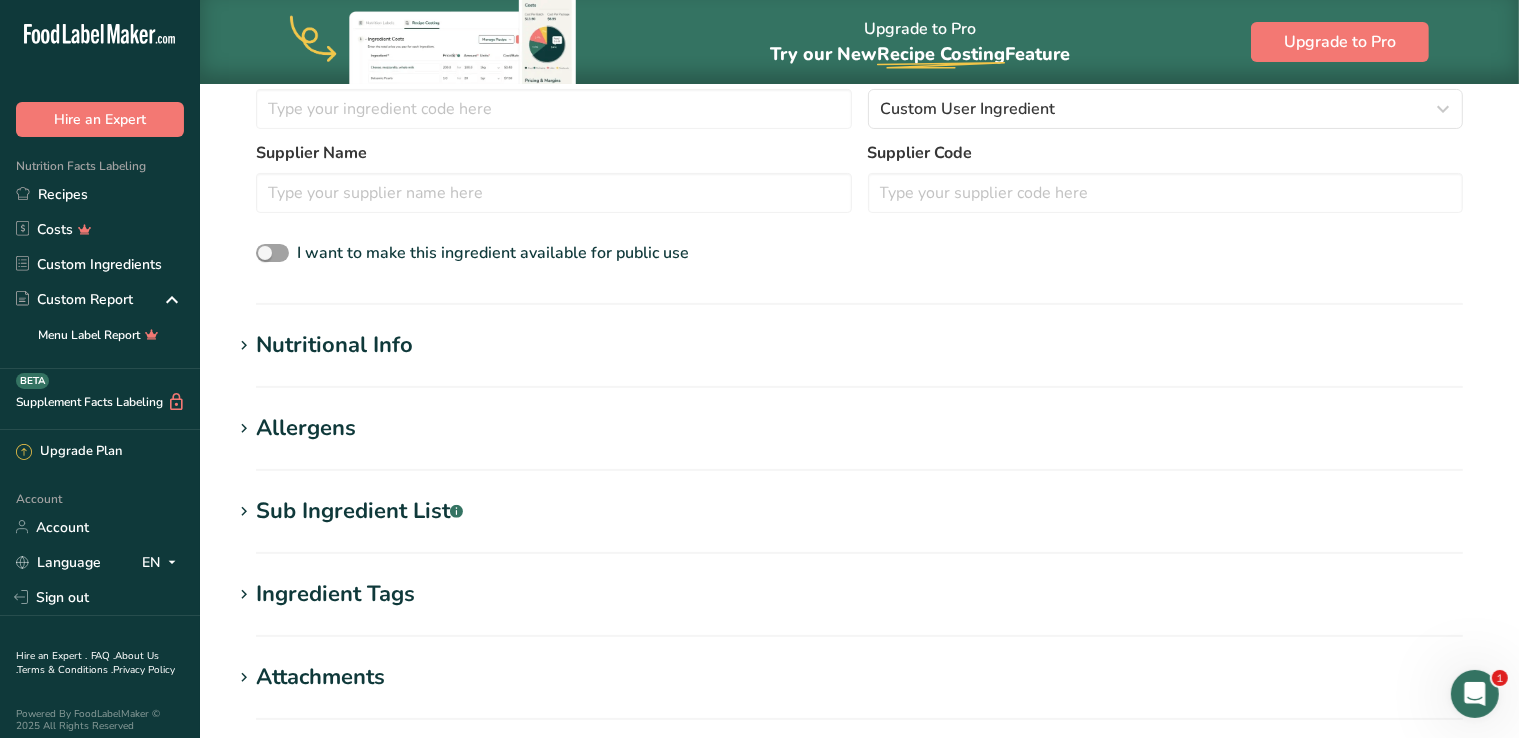 click on "Nutritional Info" at bounding box center (859, 345) 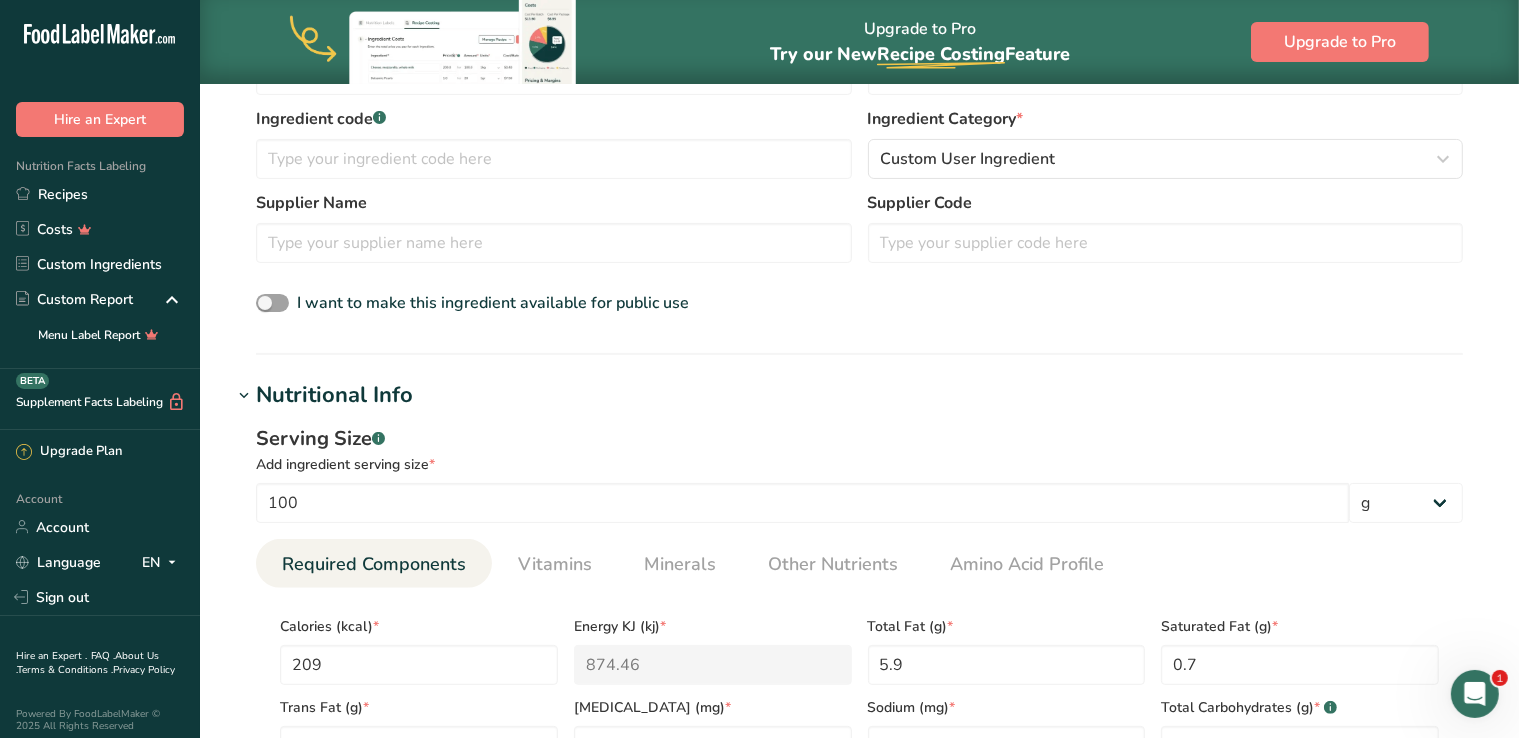 scroll, scrollTop: 400, scrollLeft: 0, axis: vertical 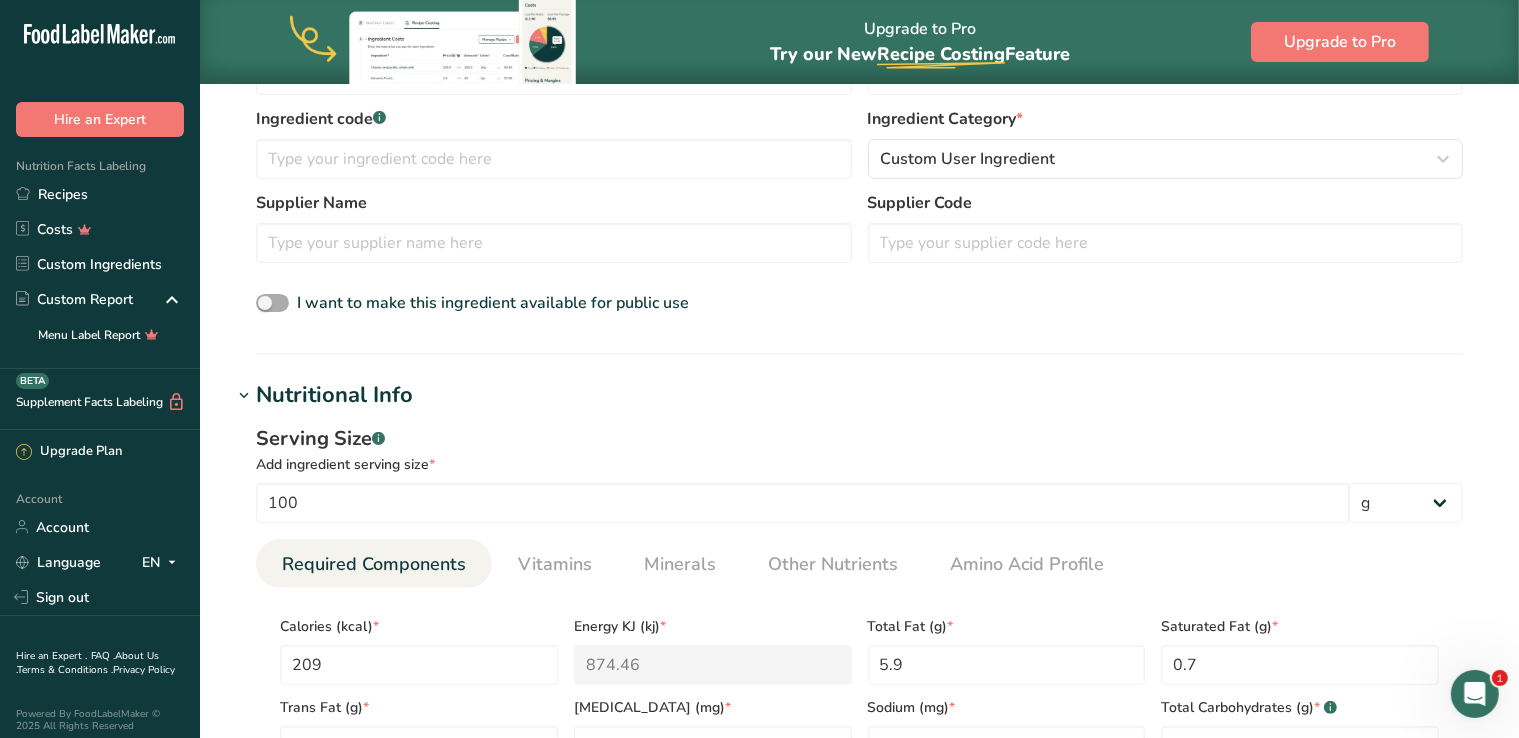 click at bounding box center [272, 303] 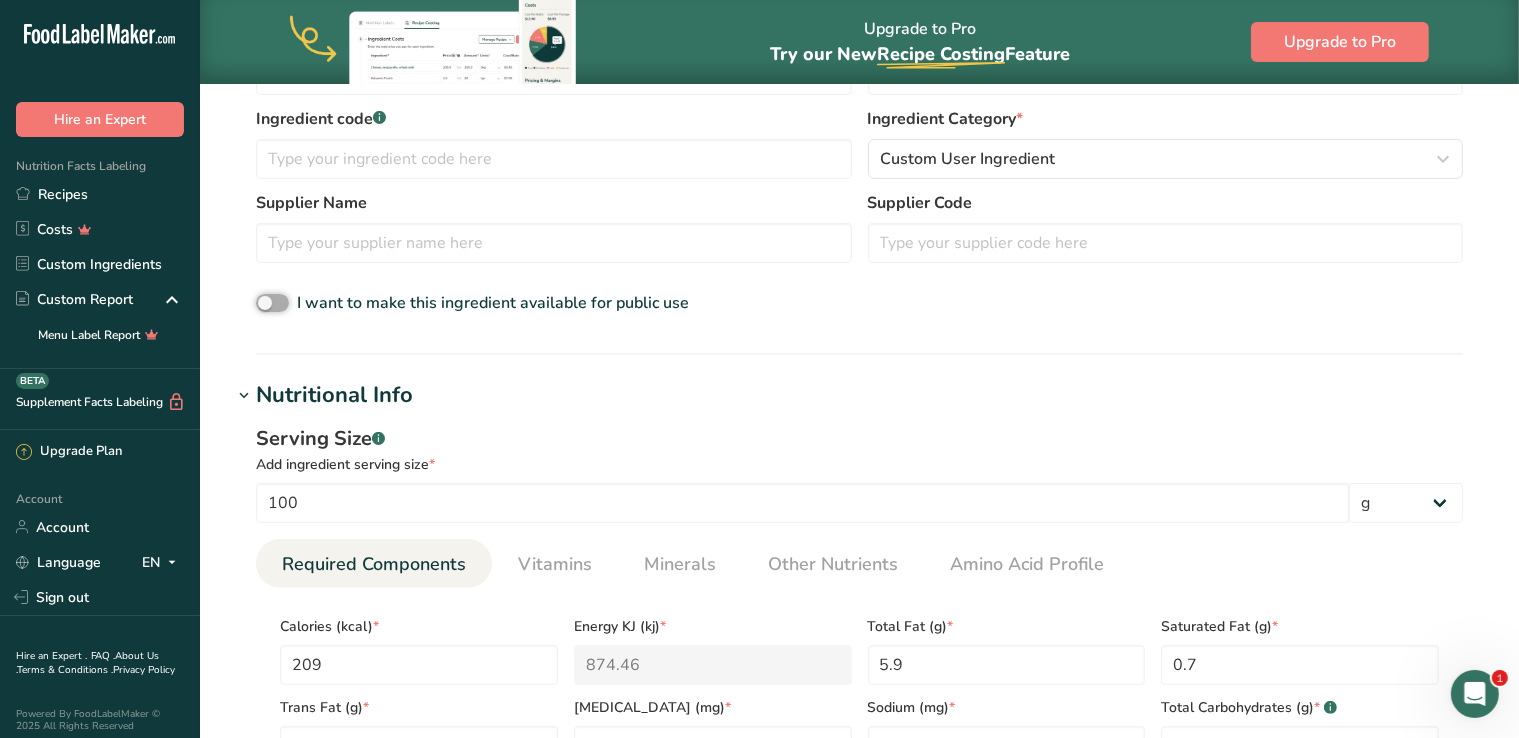 click on "I want to make this ingredient available for public use" at bounding box center [262, 303] 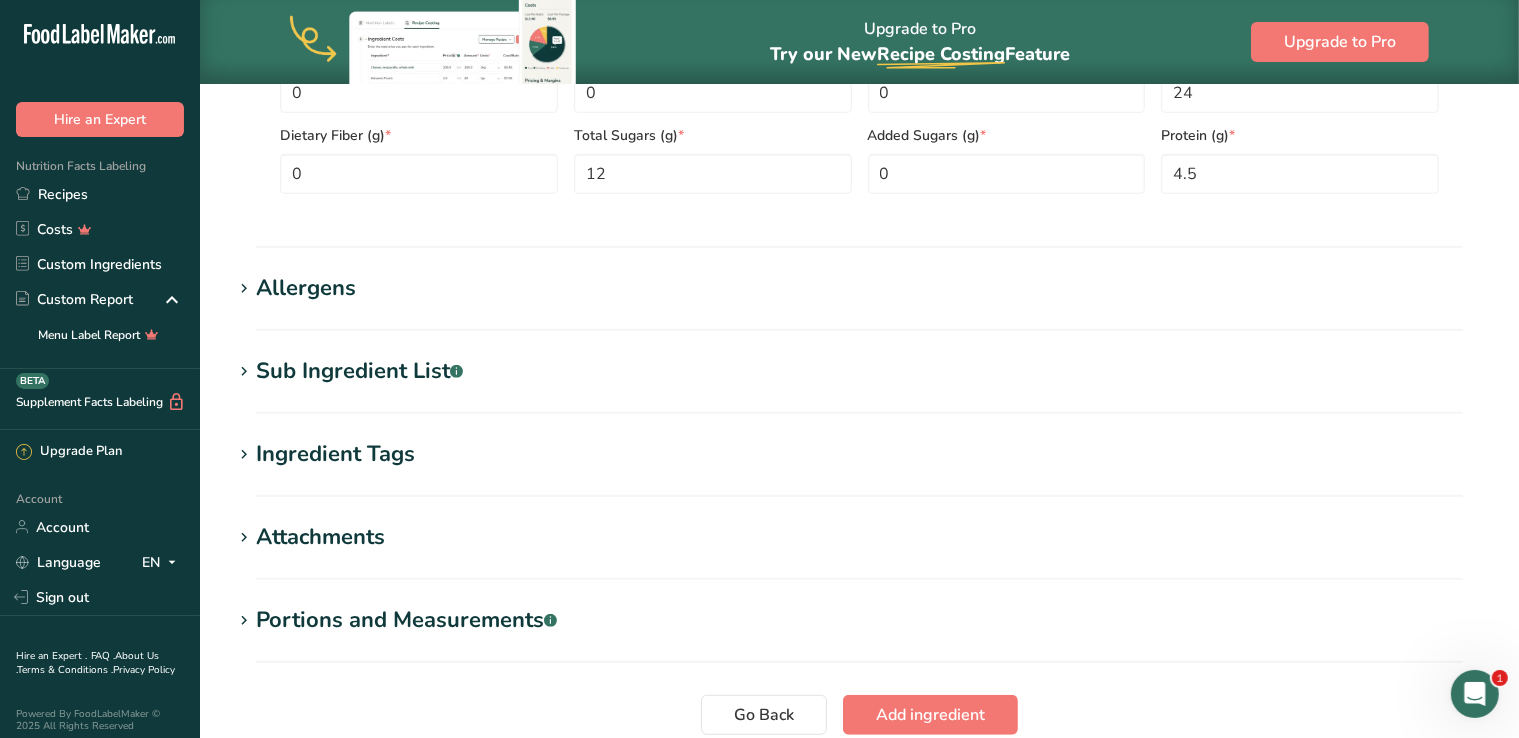 scroll, scrollTop: 1220, scrollLeft: 0, axis: vertical 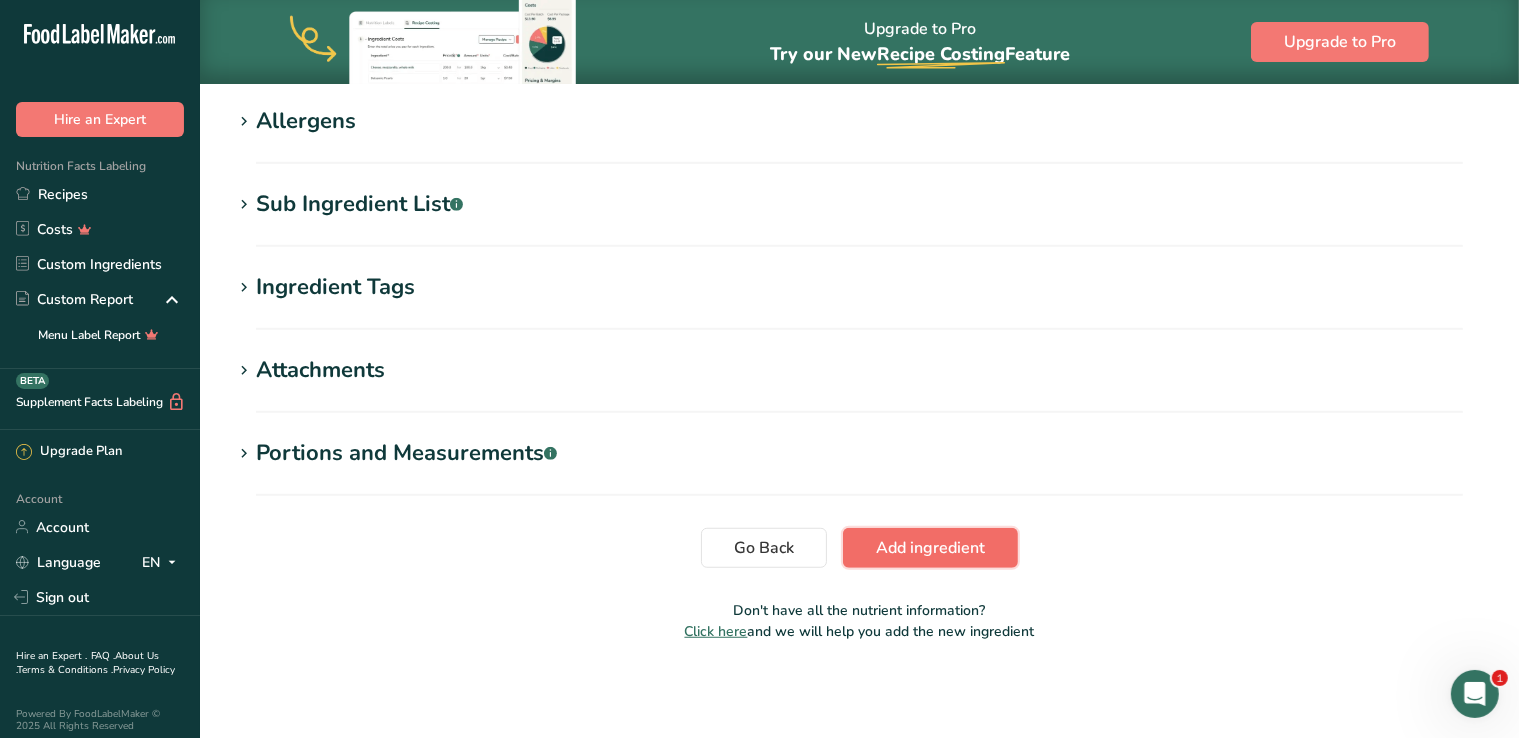 click on "Add ingredient" at bounding box center (930, 548) 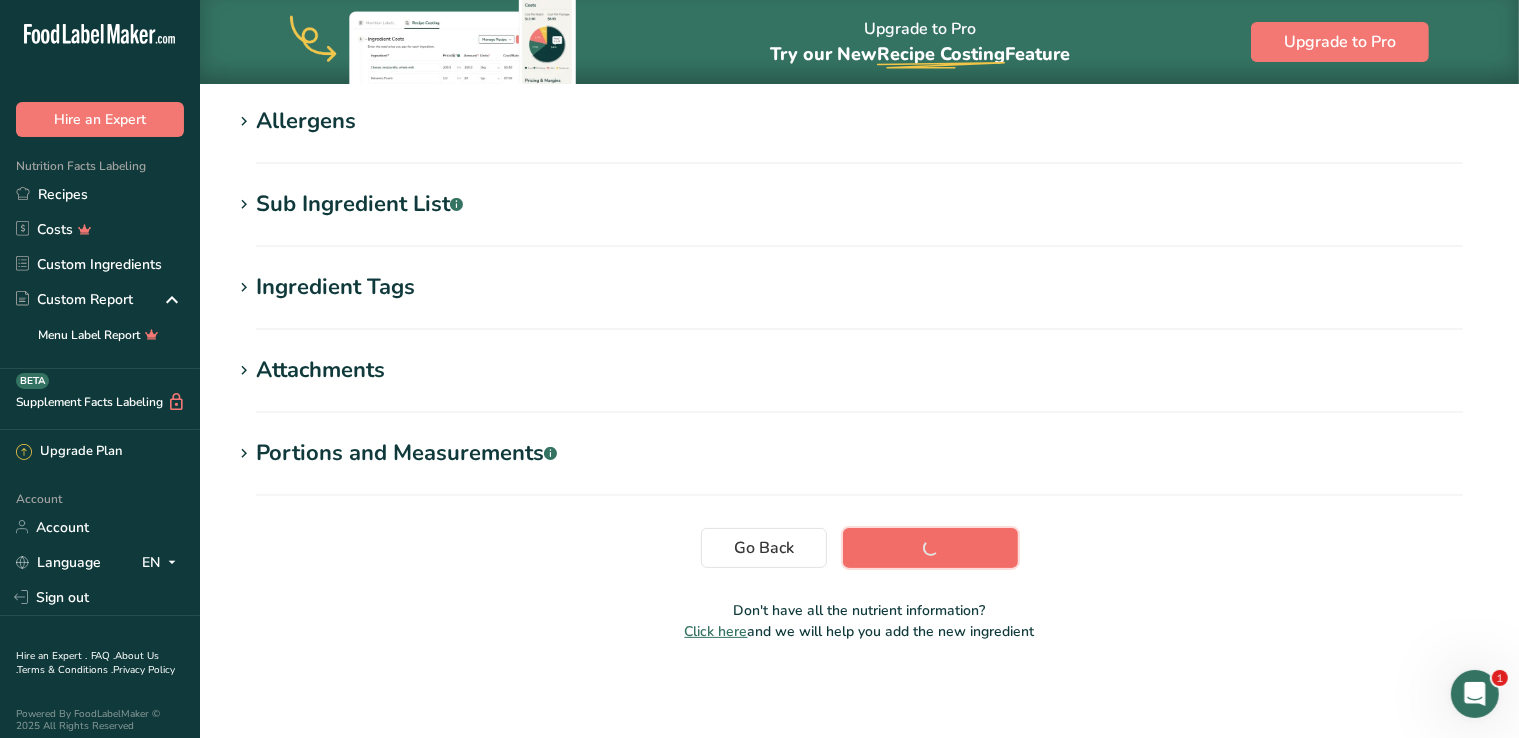 scroll, scrollTop: 337, scrollLeft: 0, axis: vertical 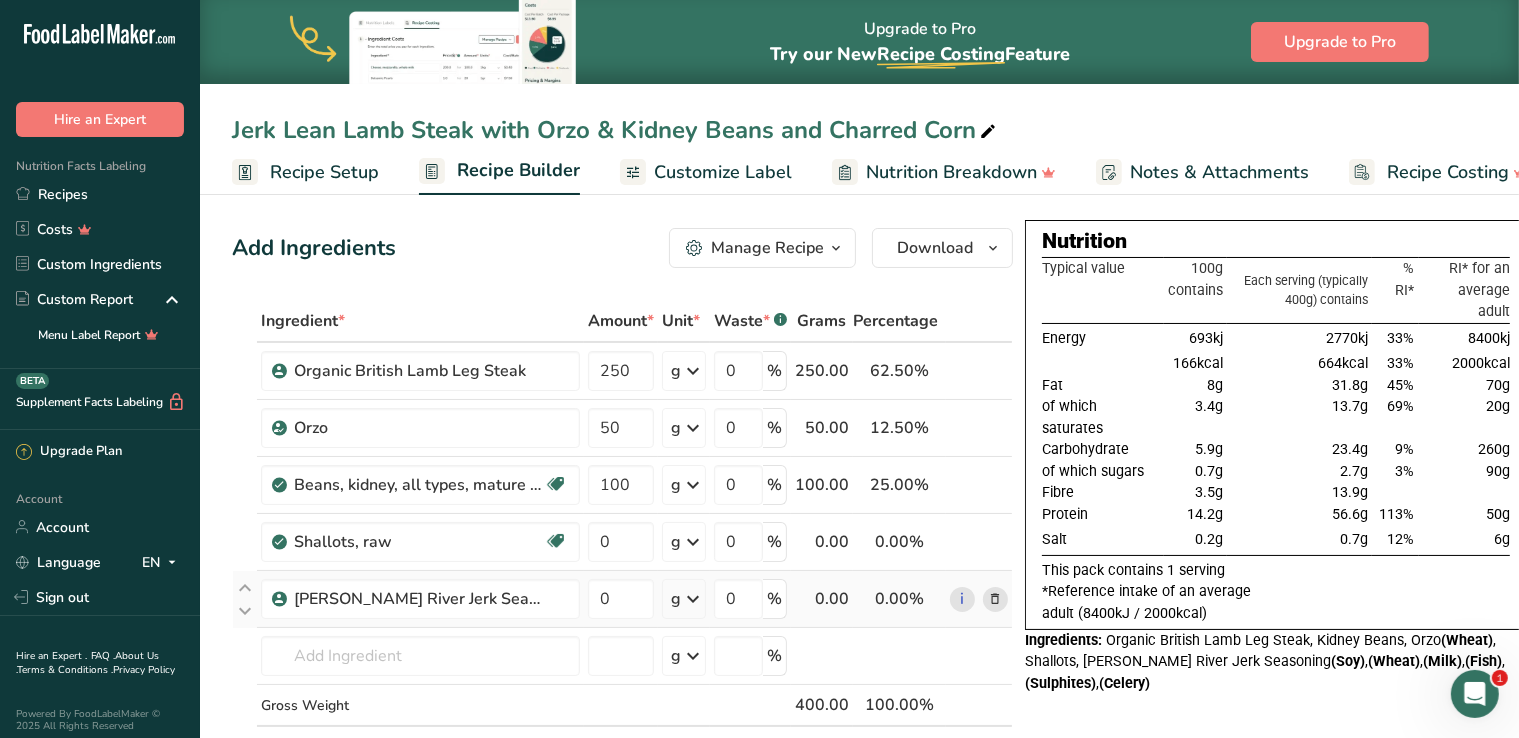 click on "0" at bounding box center (621, 599) 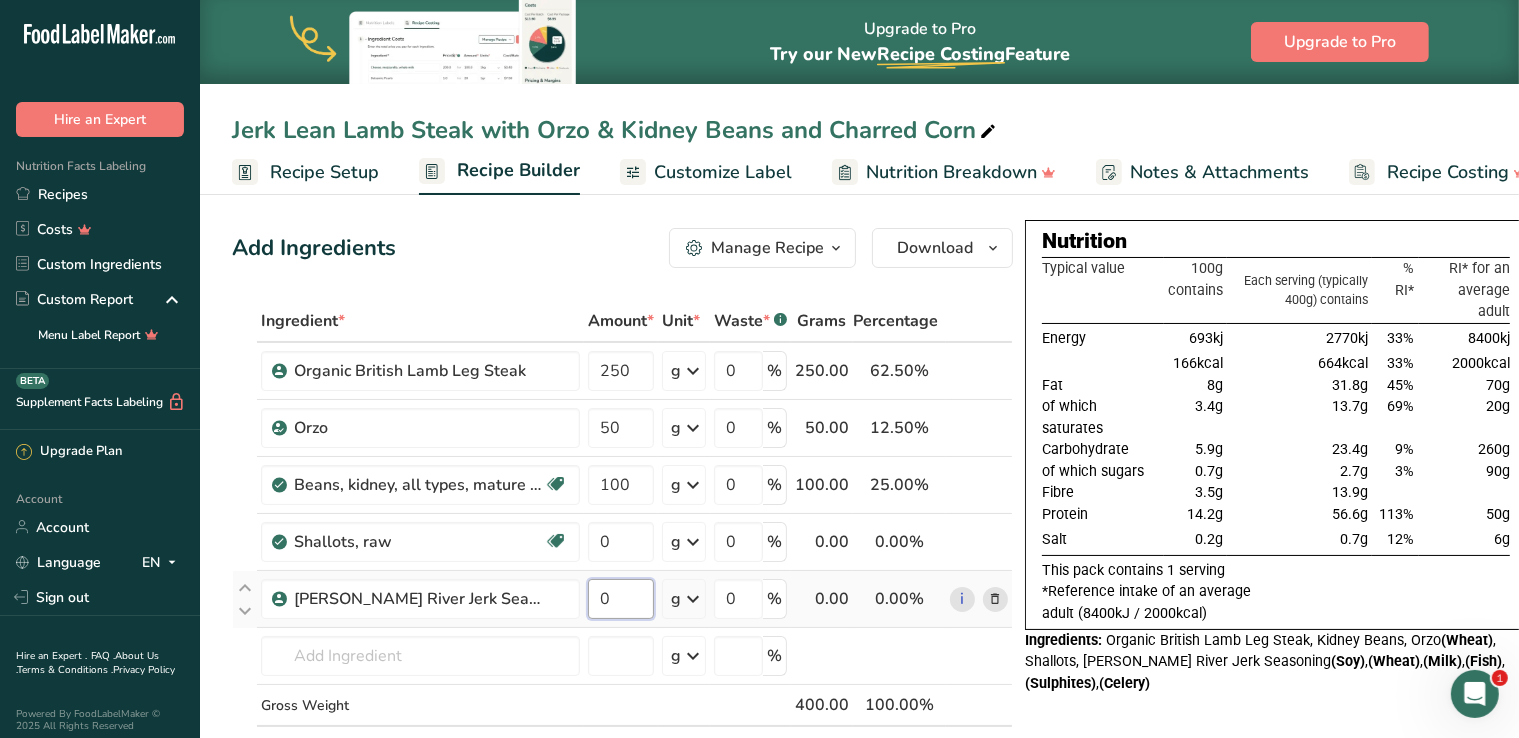 click on "0" at bounding box center [621, 599] 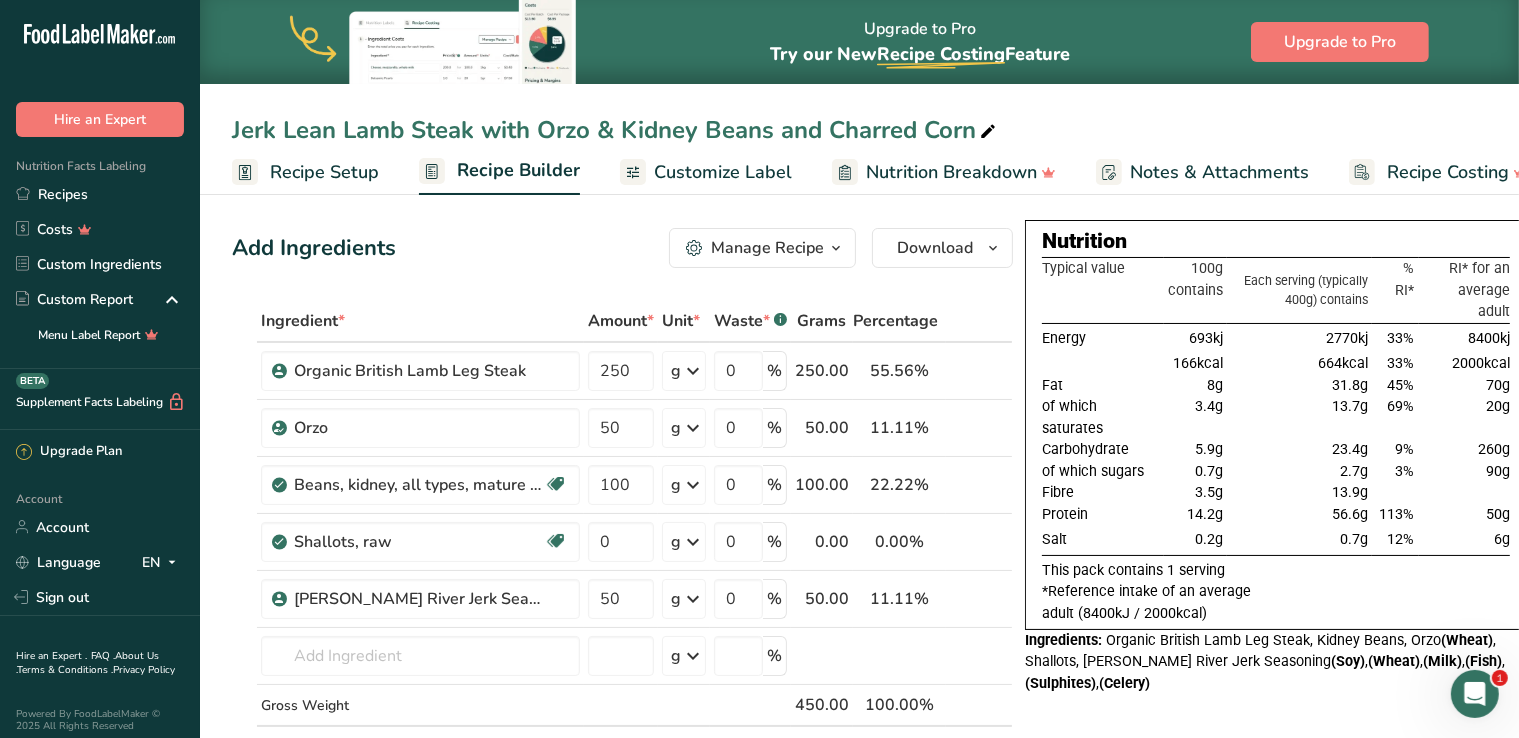 click on "Add Ingredients
Manage Recipe         Delete Recipe           Duplicate Recipe             Scale Recipe             Save as Sub-Recipe   .a-a{fill:#347362;}.b-a{fill:#fff;}                               Nutrition Breakdown                   Recipe Card
NEW
[MEDICAL_DATA] Pattern Report             Activity History
Download
Choose your preferred label style
Standard FDA label
Standard FDA label
The most common format for nutrition facts labels in compliance with the FDA's typeface, style and requirements
Tabular FDA label
A label format compliant with the FDA regulations presented in a tabular (horizontal) display.
Linear FDA label
A simple linear display for small sized packages.
Simplified FDA label" at bounding box center [622, 248] 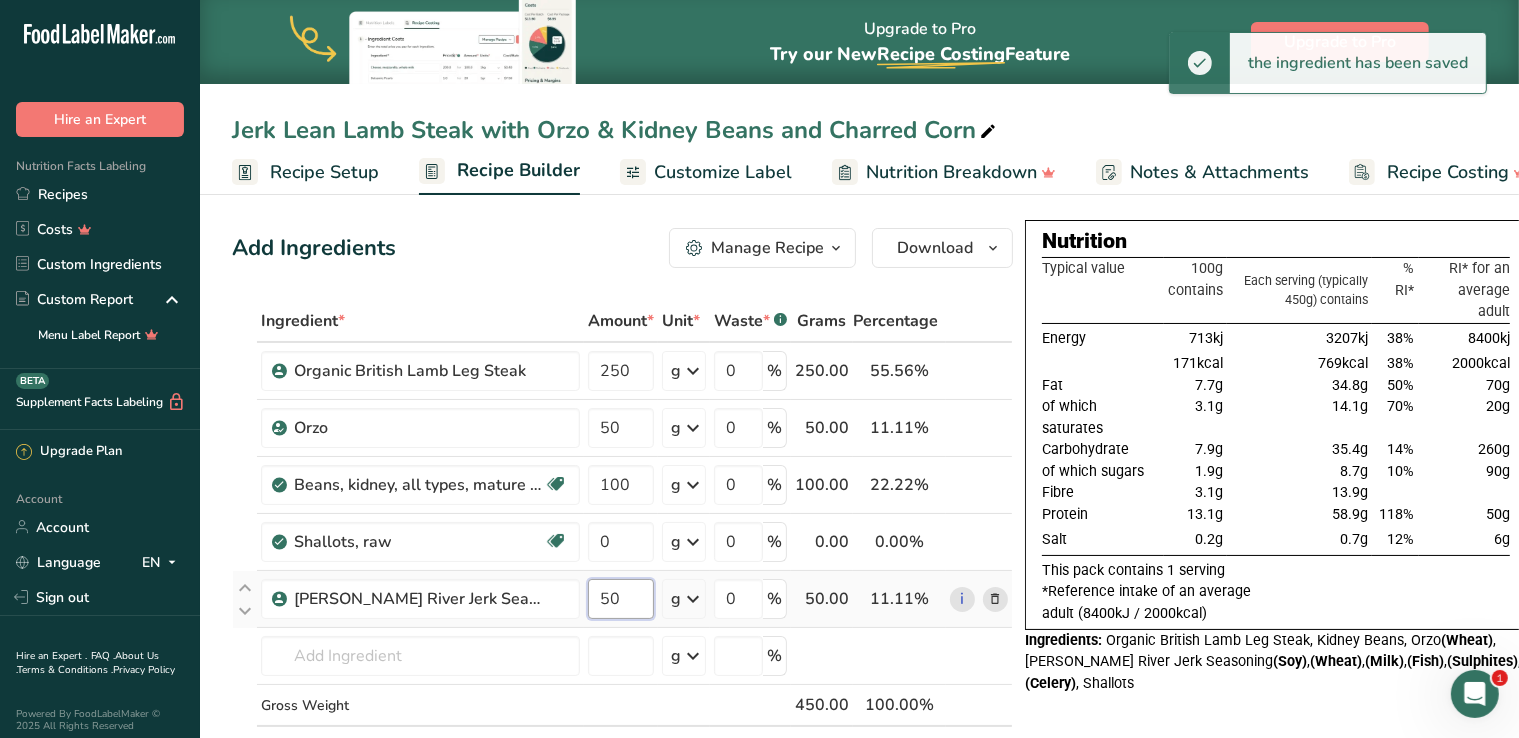 click on "50" at bounding box center [621, 599] 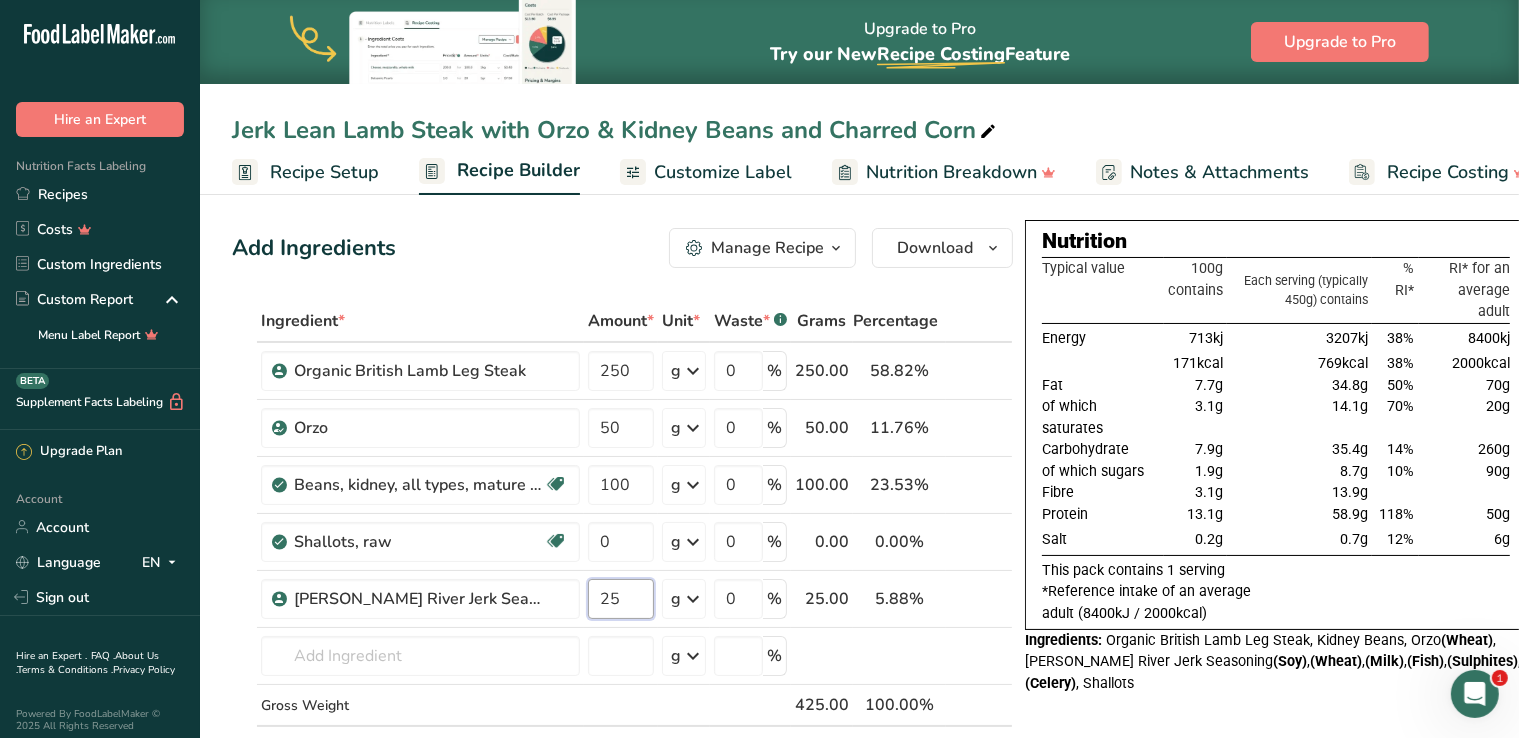 type on "25" 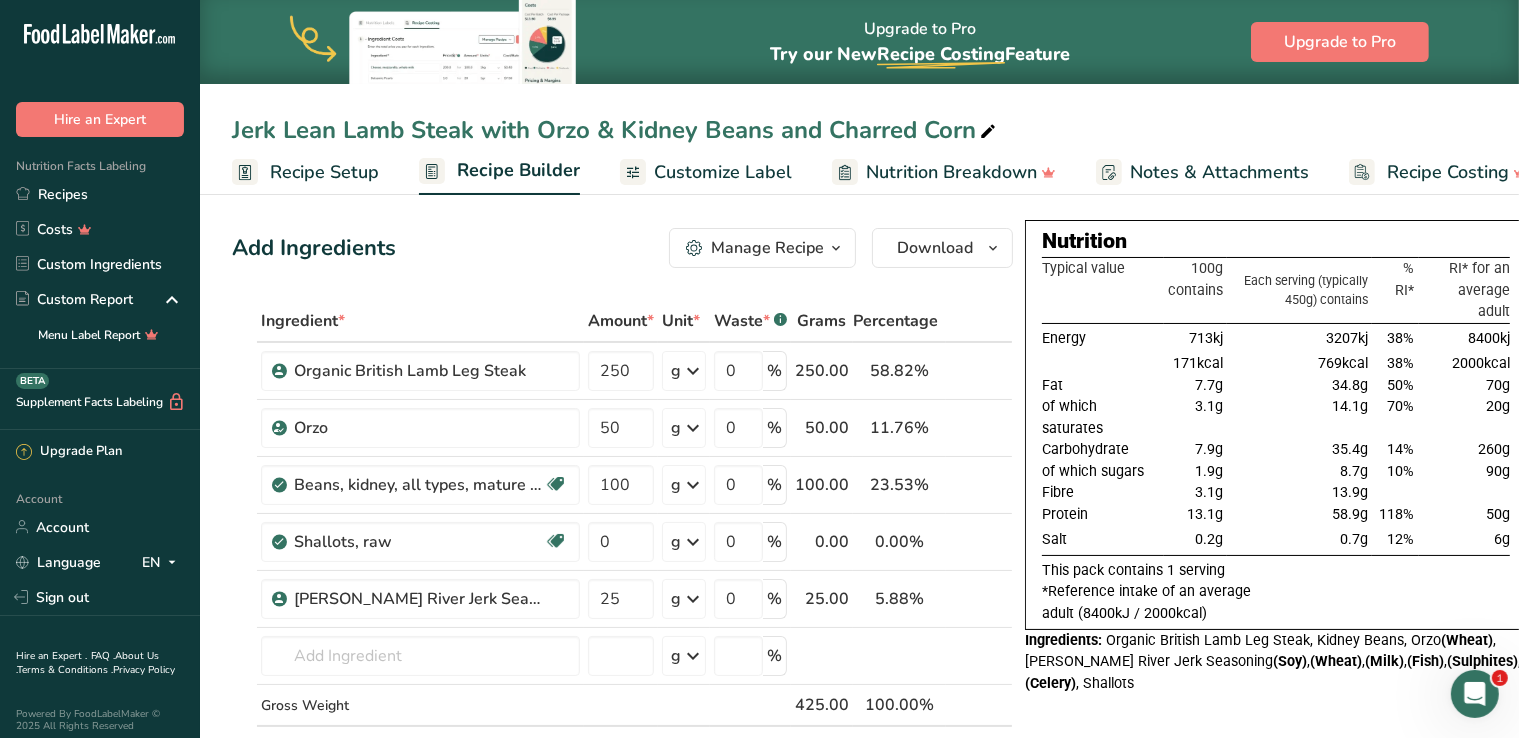 click on "Add Ingredients
Manage Recipe         Delete Recipe           Duplicate Recipe             Scale Recipe             Save as Sub-Recipe   .a-a{fill:#347362;}.b-a{fill:#fff;}                               Nutrition Breakdown                   Recipe Card
NEW
[MEDICAL_DATA] Pattern Report             Activity History
Download
Choose your preferred label style
Standard FDA label
Standard FDA label
The most common format for nutrition facts labels in compliance with the FDA's typeface, style and requirements
Tabular FDA label
A label format compliant with the FDA regulations presented in a tabular (horizontal) display.
Linear FDA label
A simple linear display for small sized packages.
Simplified FDA label" at bounding box center (622, 248) 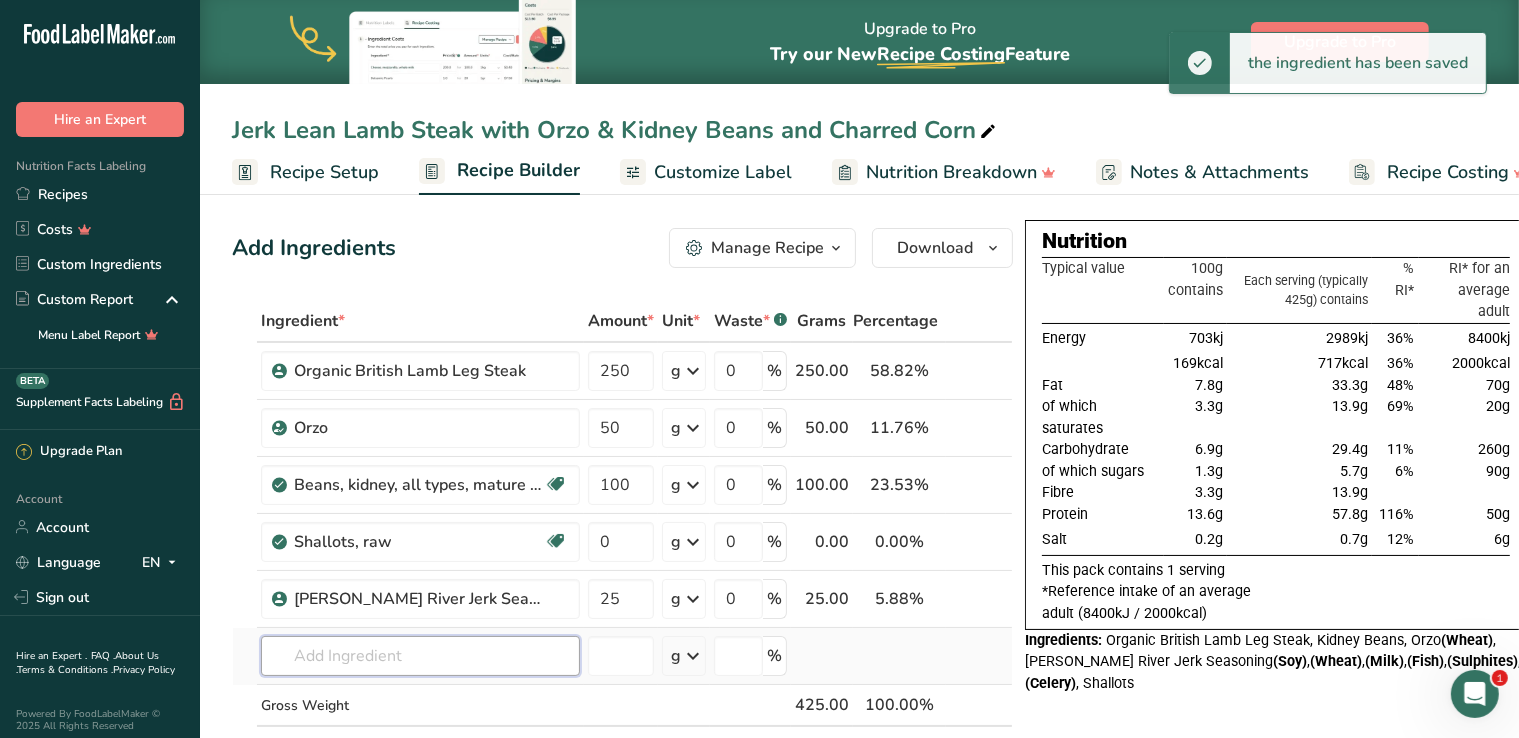 click at bounding box center (420, 656) 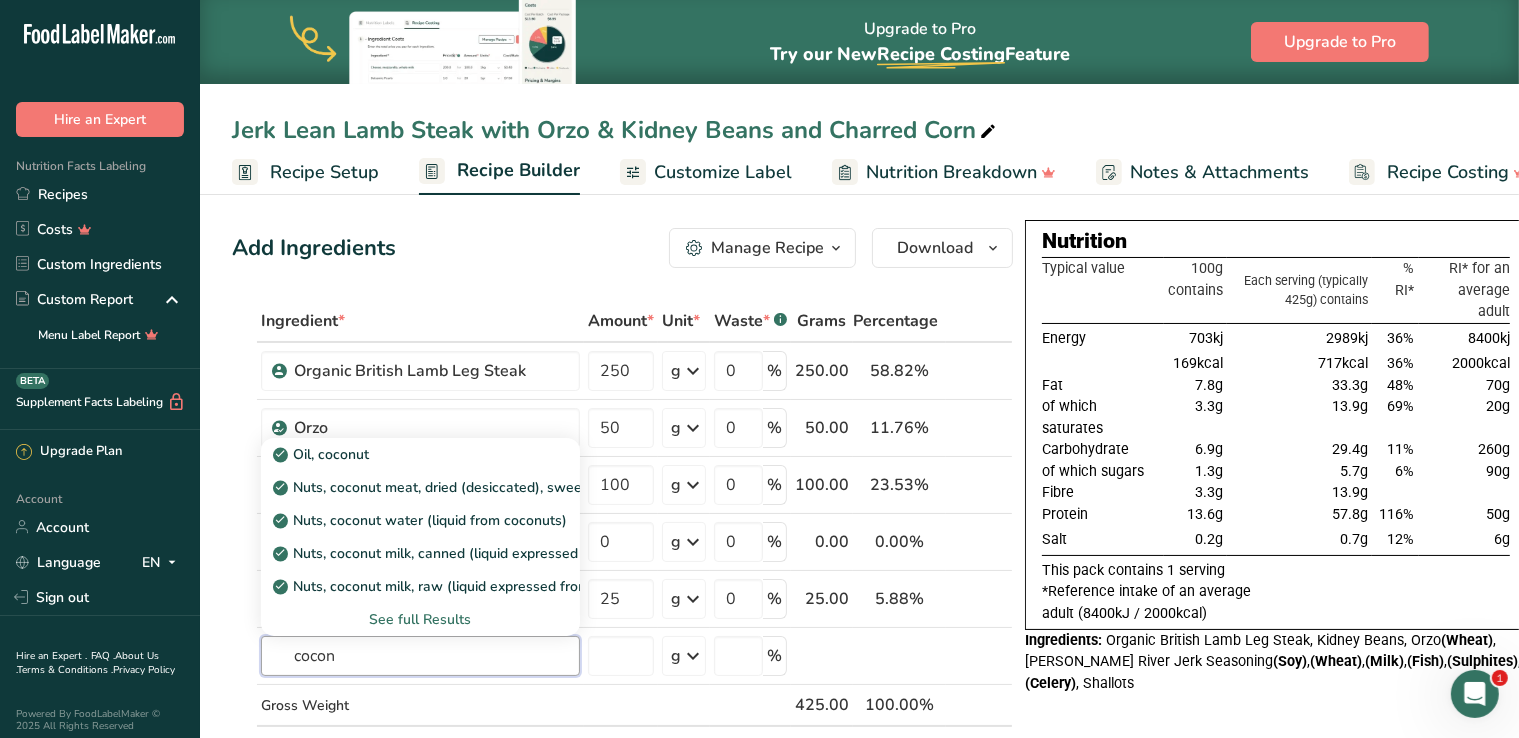 type on "cocon" 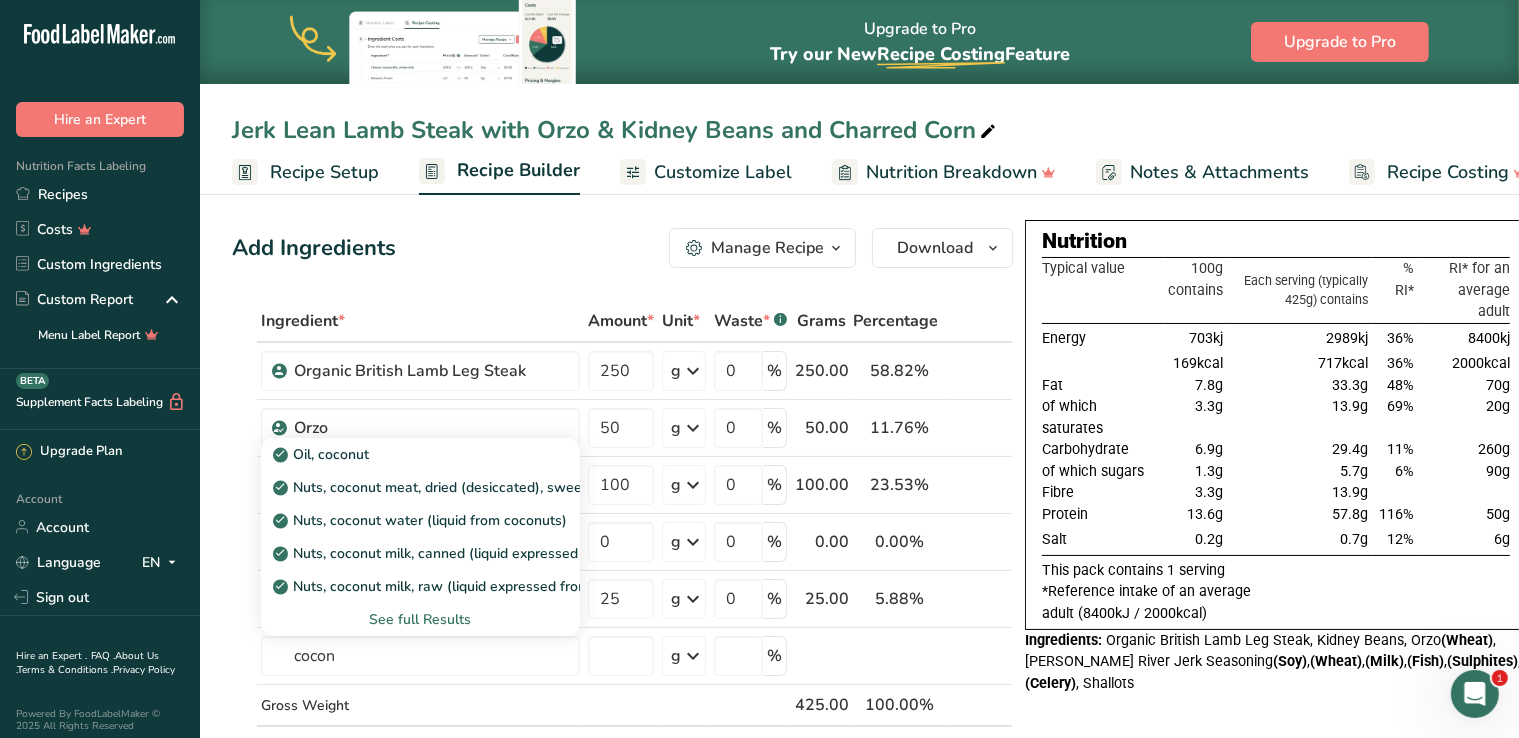 type 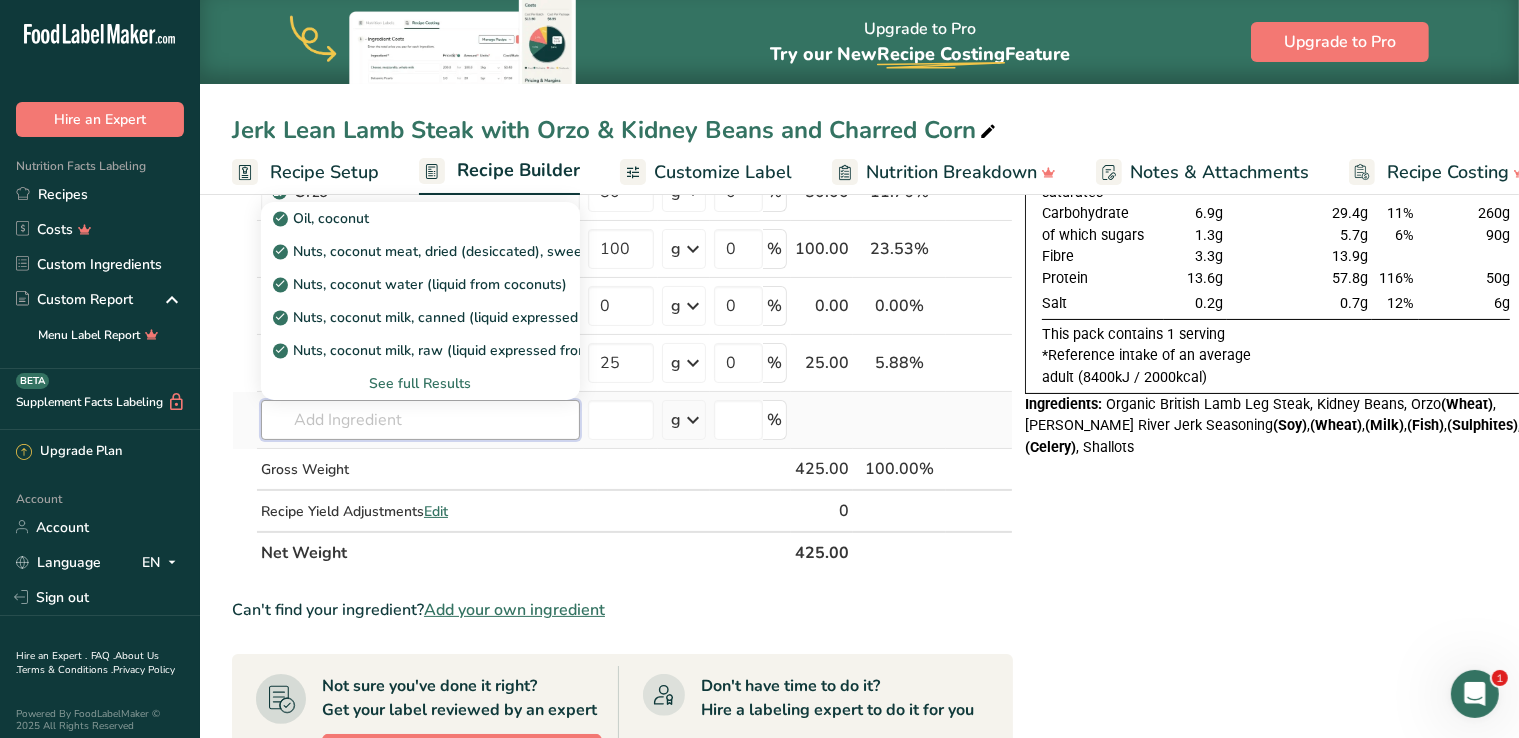 scroll, scrollTop: 250, scrollLeft: 0, axis: vertical 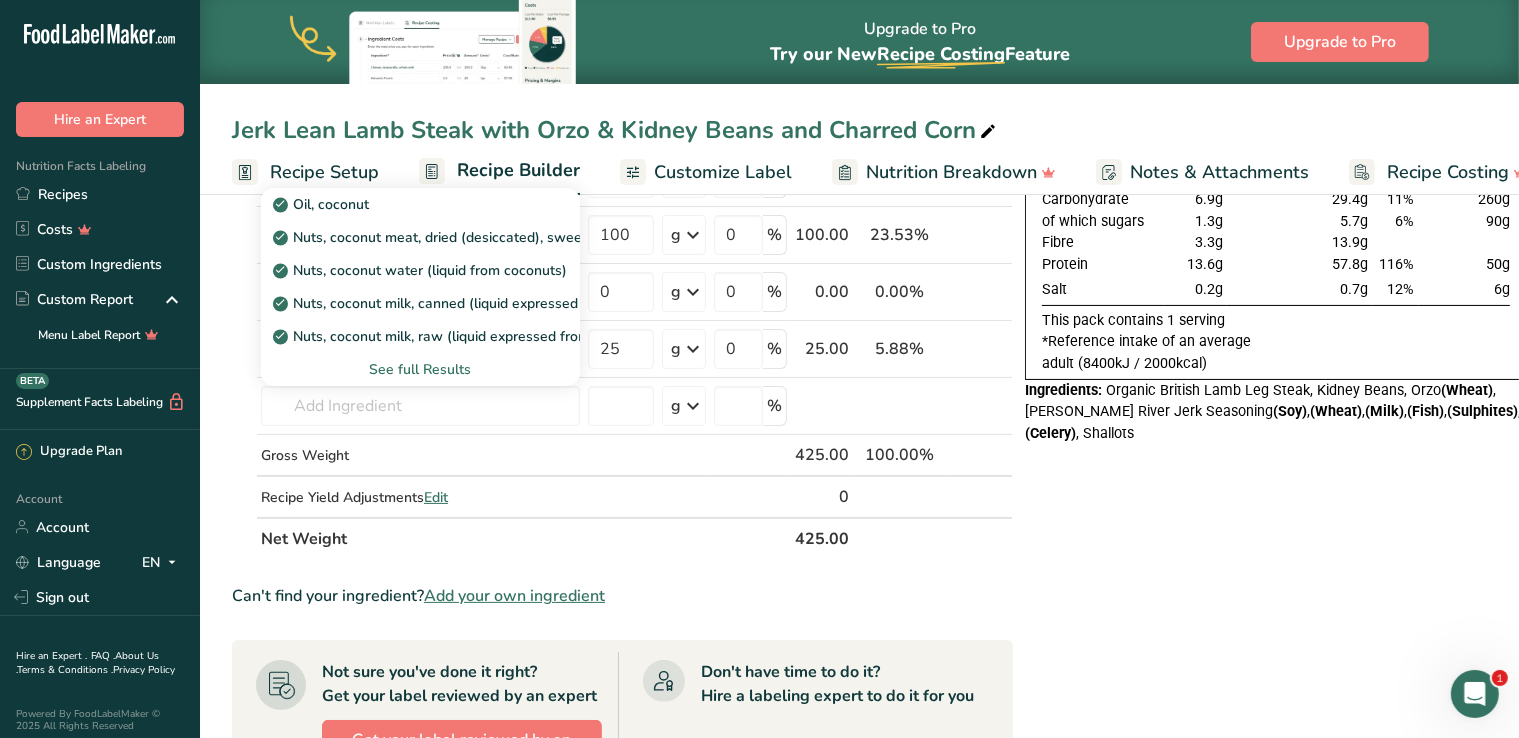 click on "Add your own ingredient" at bounding box center (514, 596) 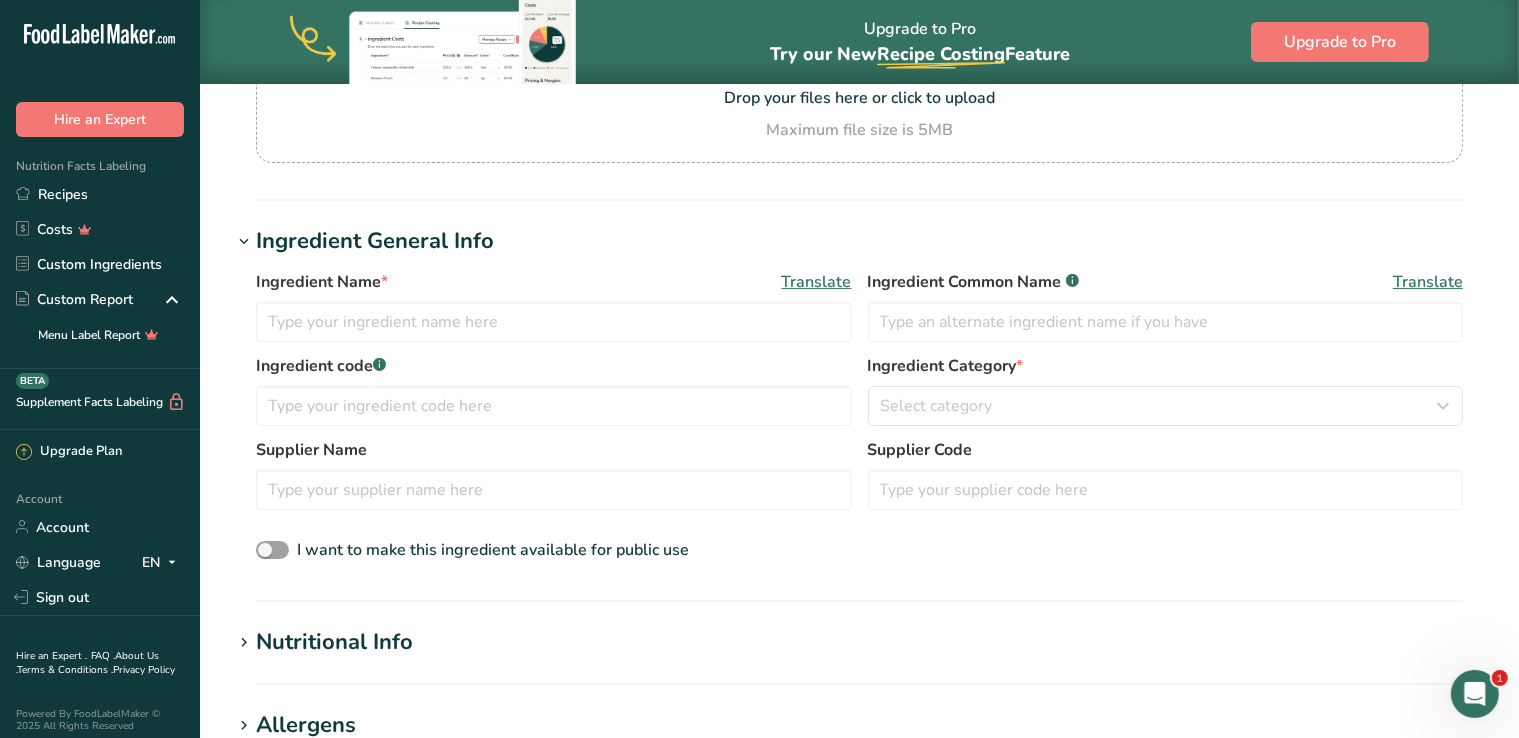 scroll, scrollTop: 0, scrollLeft: 0, axis: both 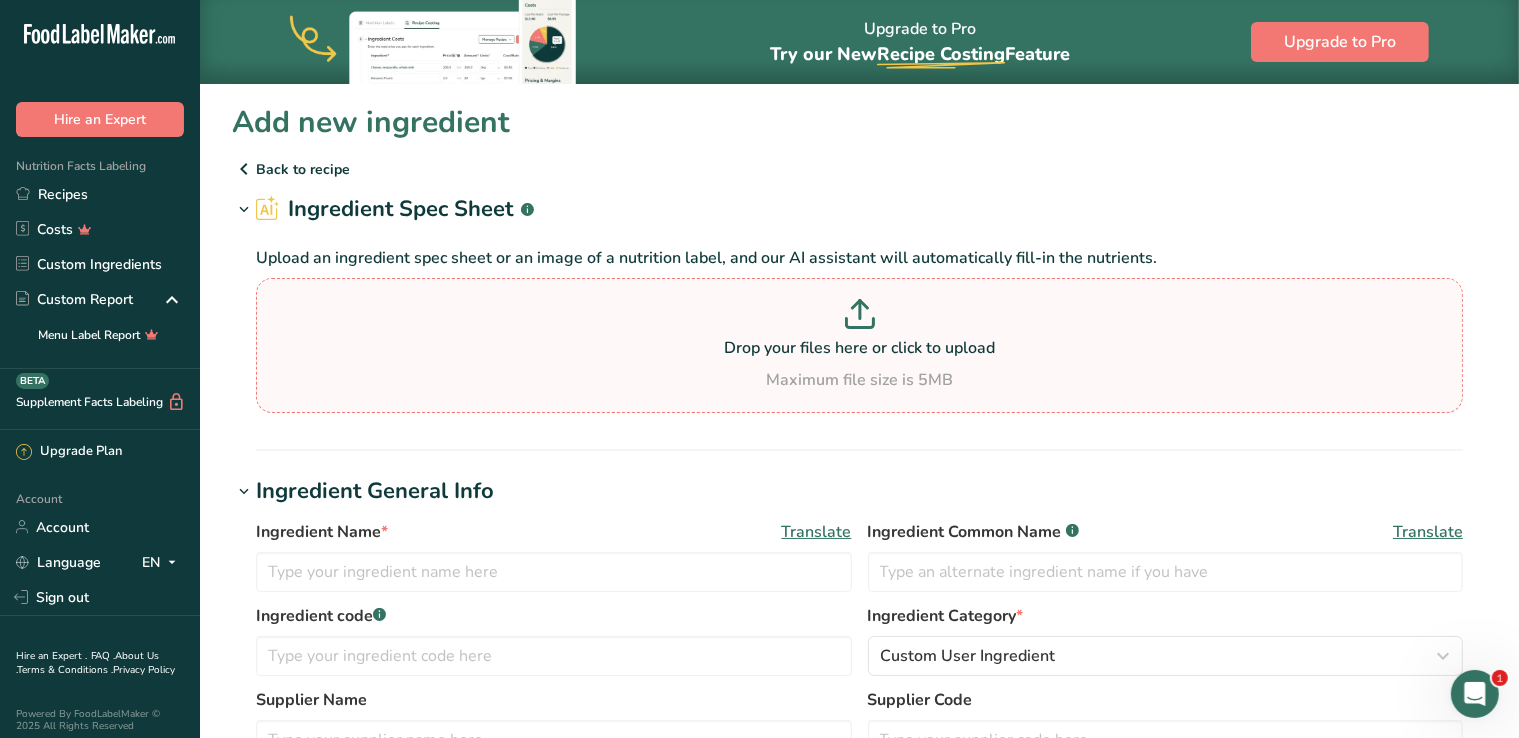 click on "Drop your files here or click to upload" at bounding box center (859, 348) 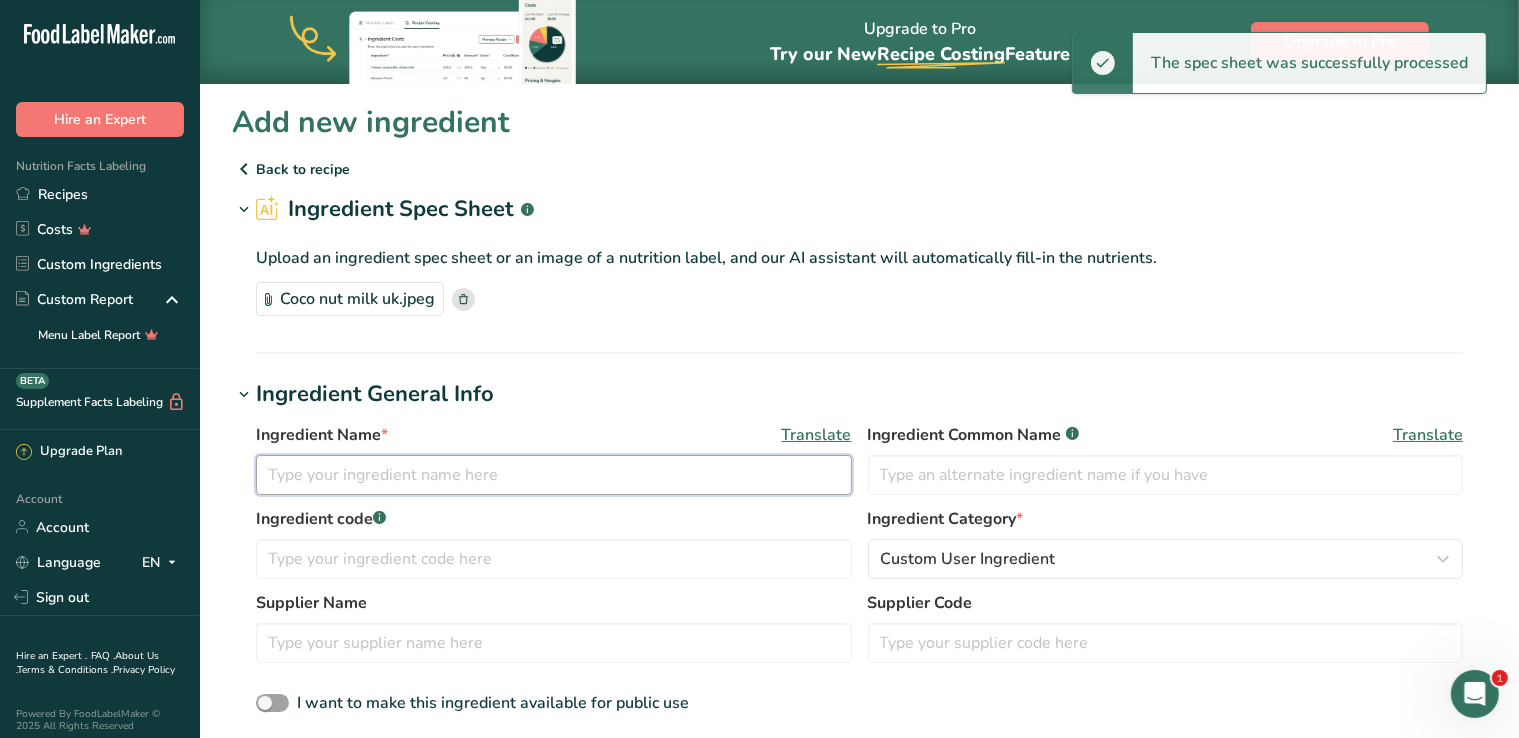 click at bounding box center (554, 475) 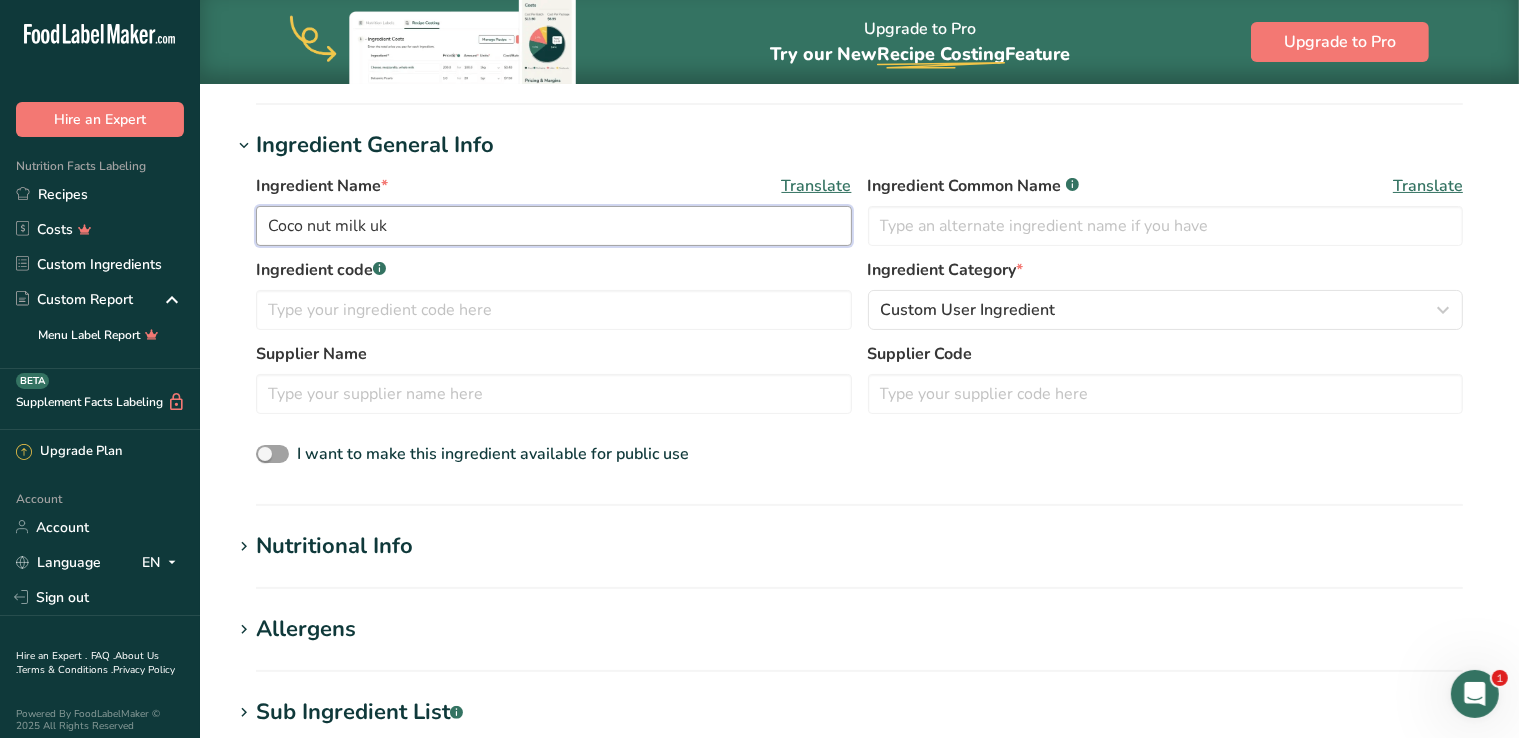 scroll, scrollTop: 250, scrollLeft: 0, axis: vertical 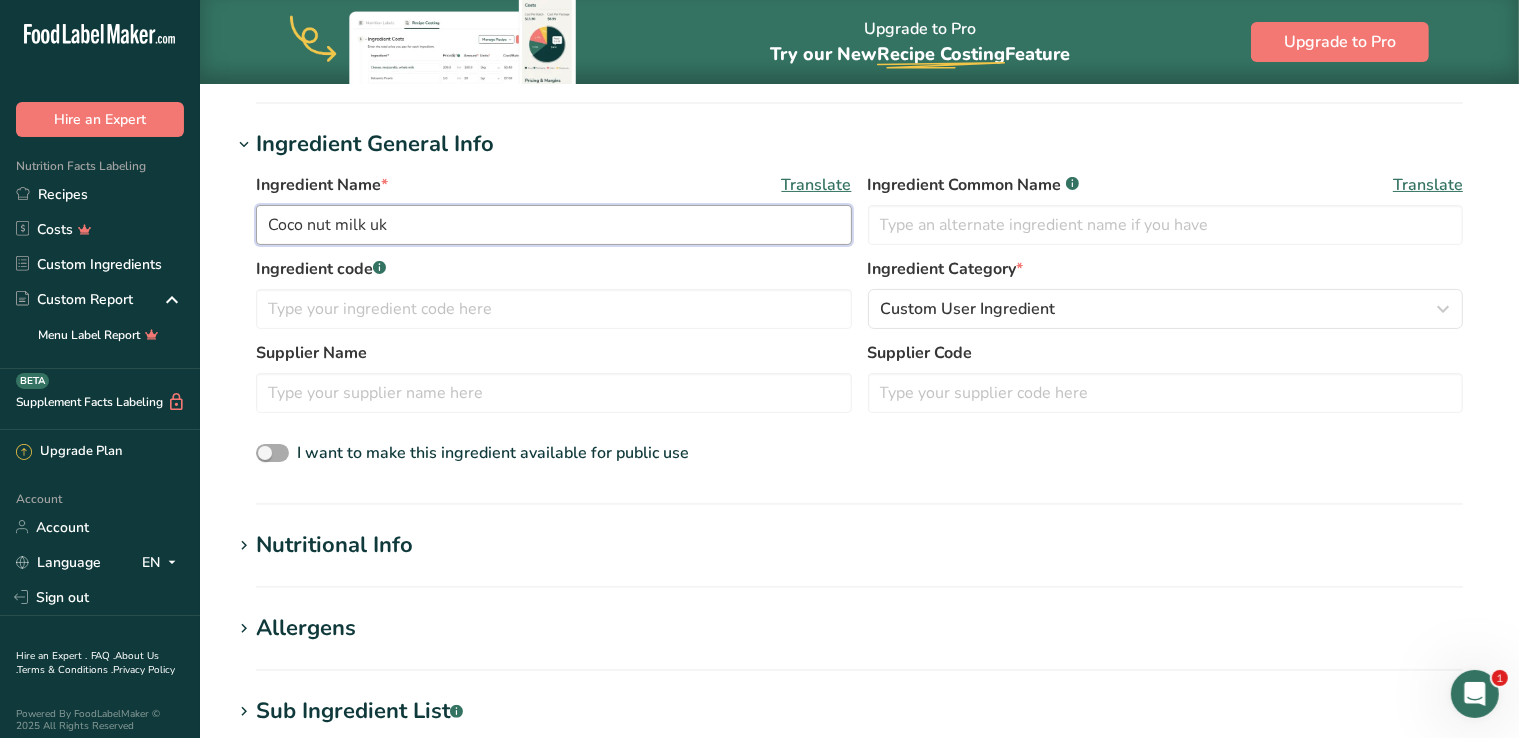 type on "Coco nut milk uk" 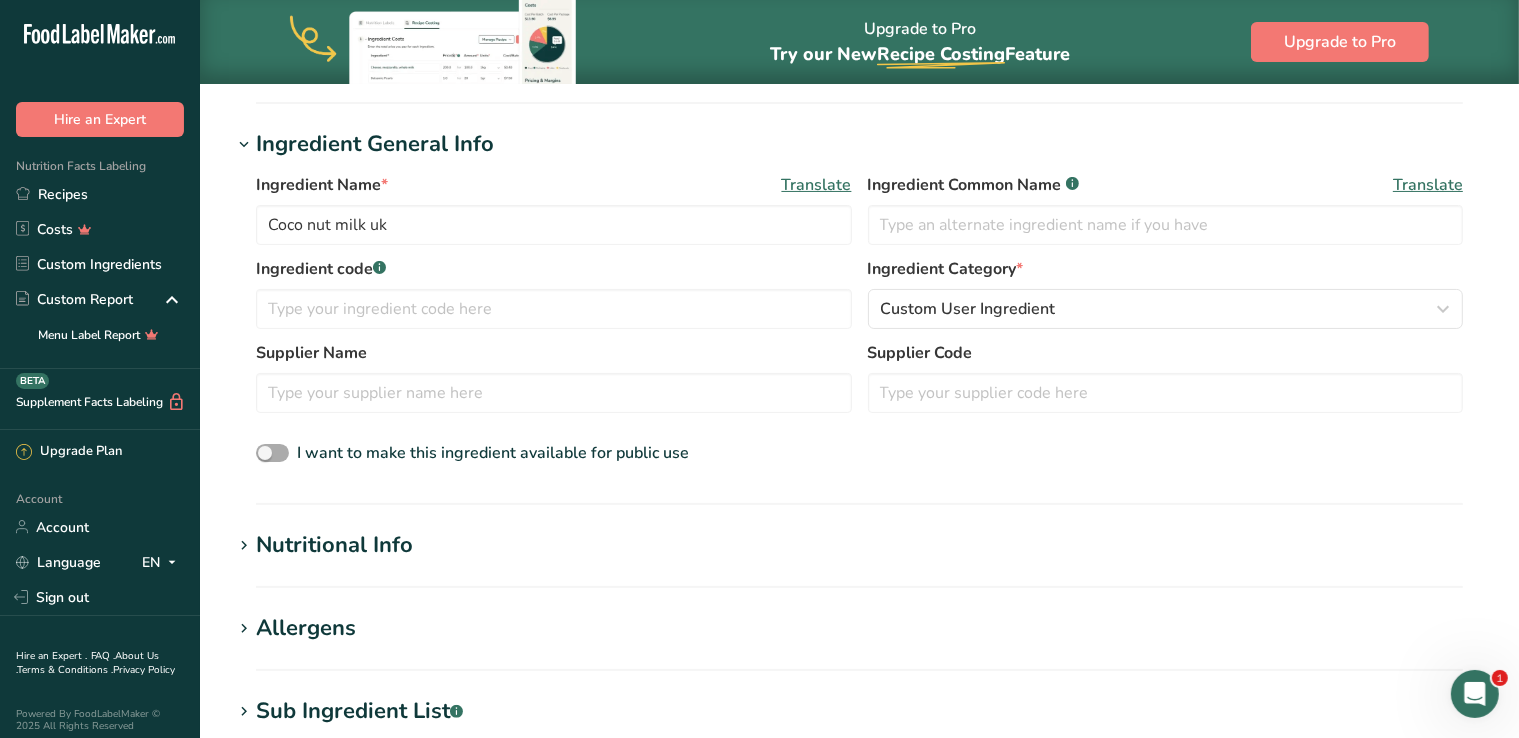 click on "I want to make this ingredient available for public use" at bounding box center (472, 453) 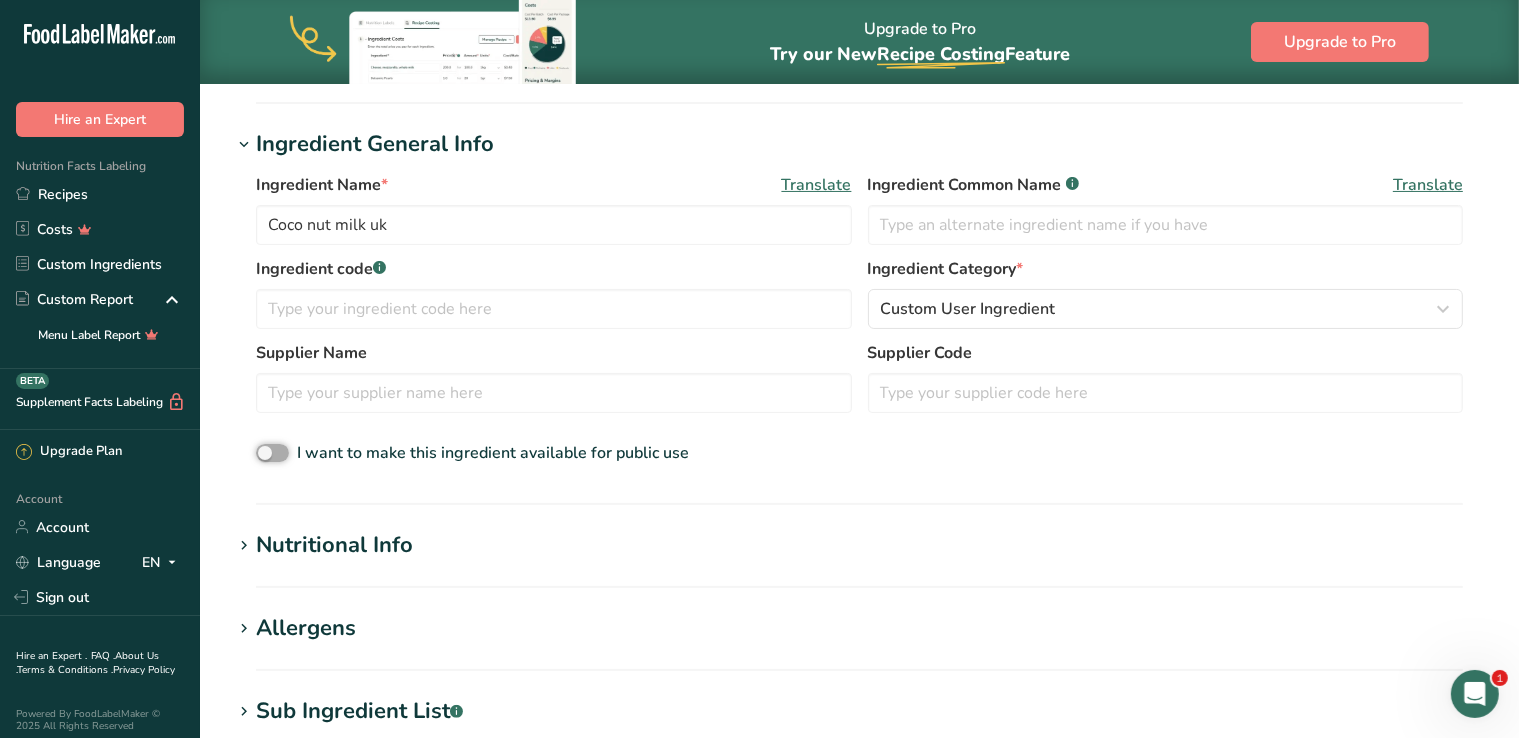 click on "I want to make this ingredient available for public use" at bounding box center (262, 453) 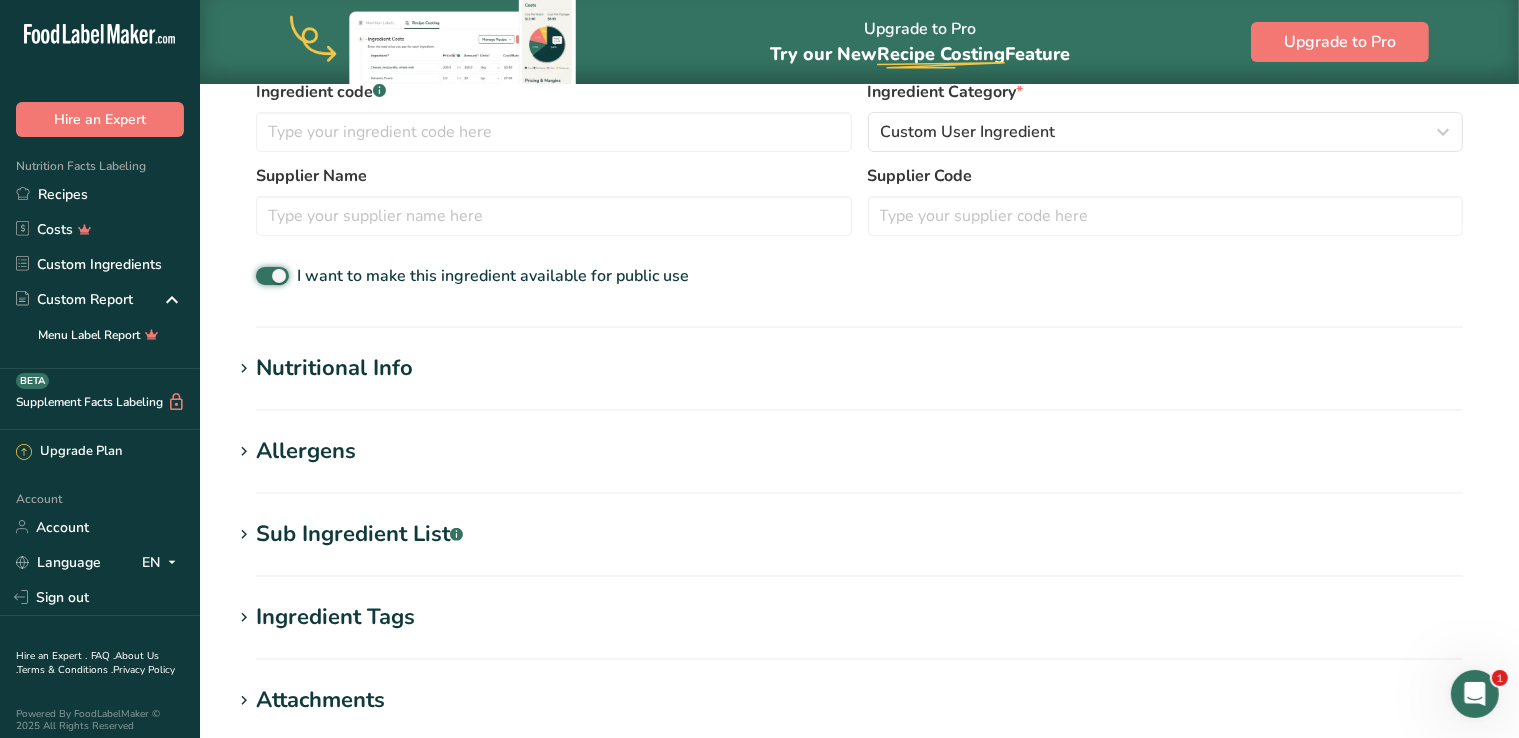 scroll, scrollTop: 549, scrollLeft: 0, axis: vertical 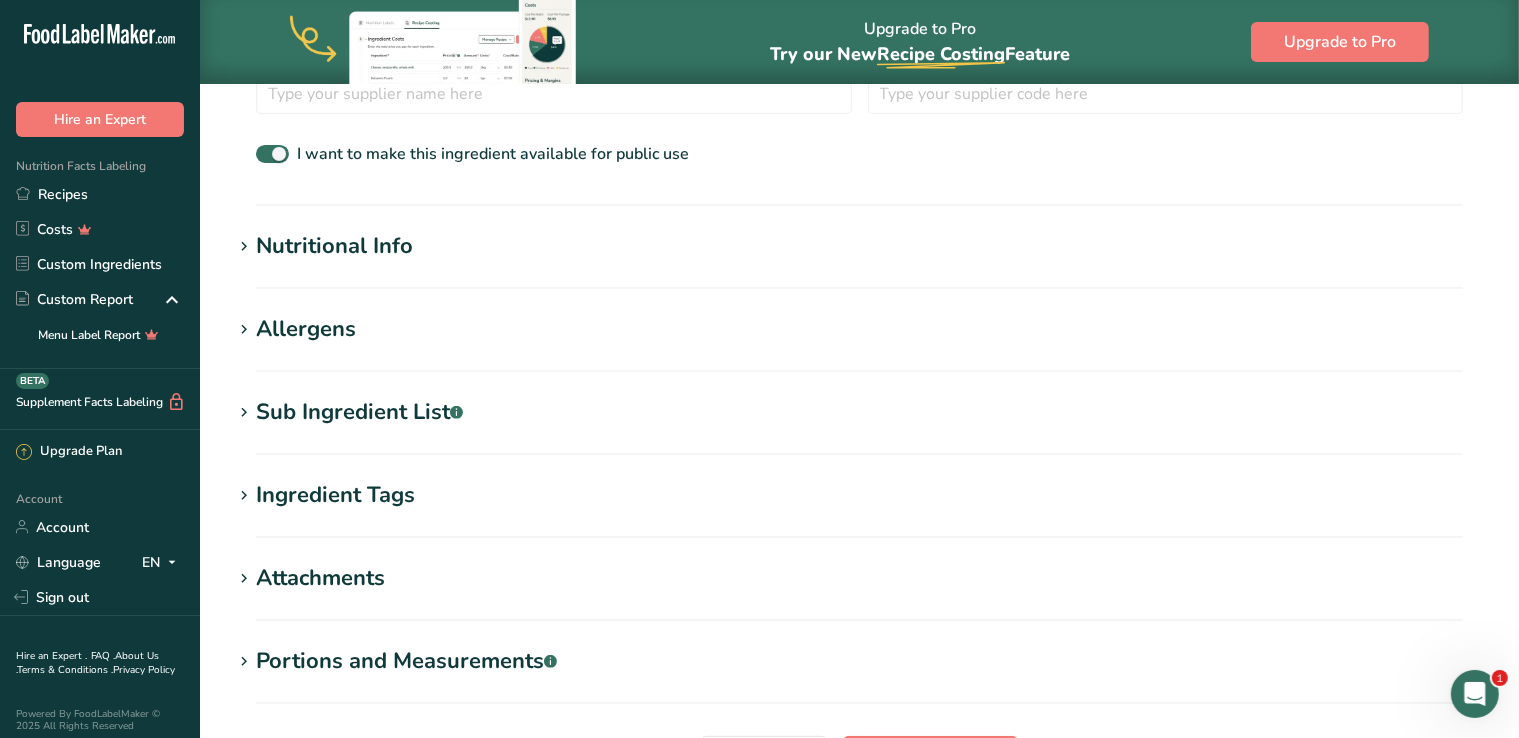 click on "Nutritional Info" at bounding box center (334, 246) 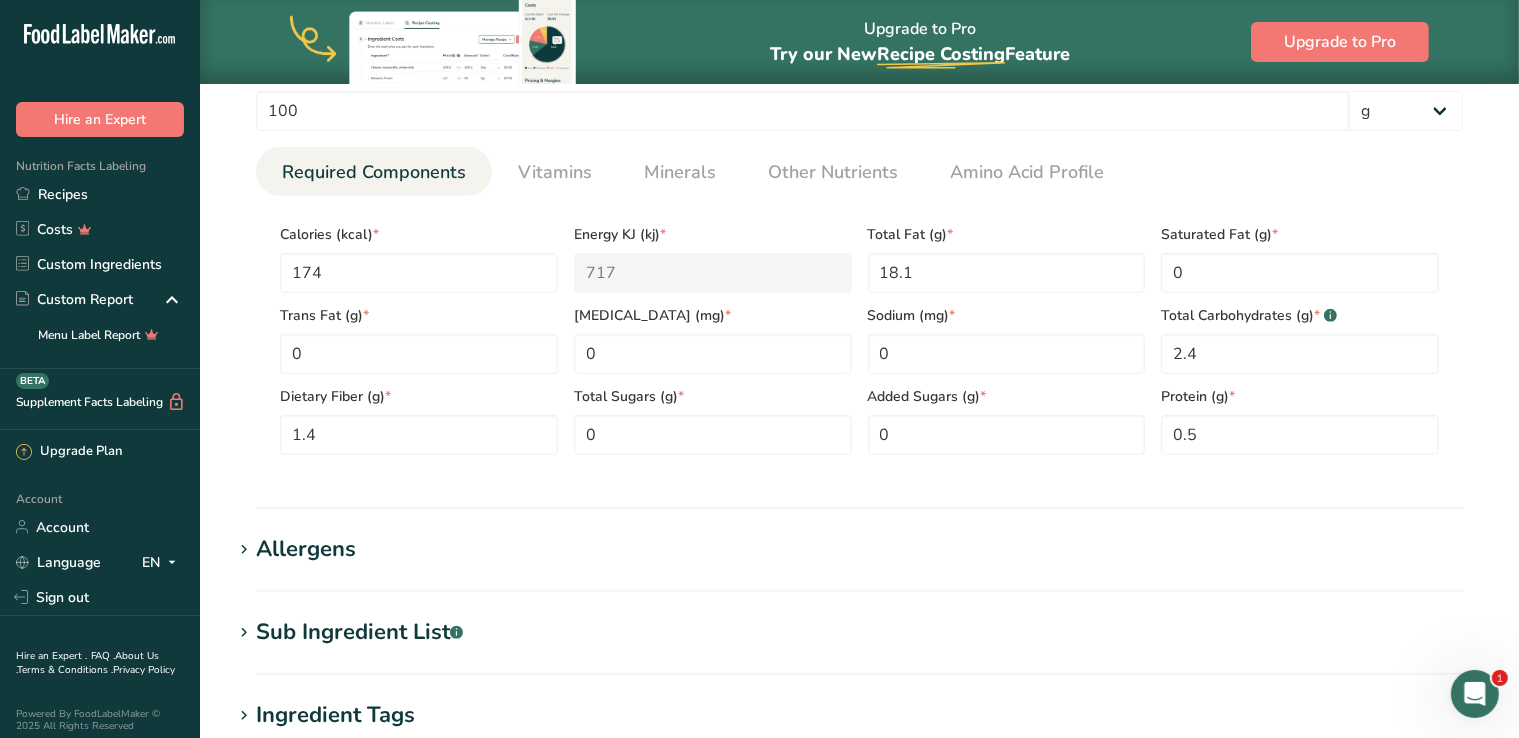 scroll, scrollTop: 849, scrollLeft: 0, axis: vertical 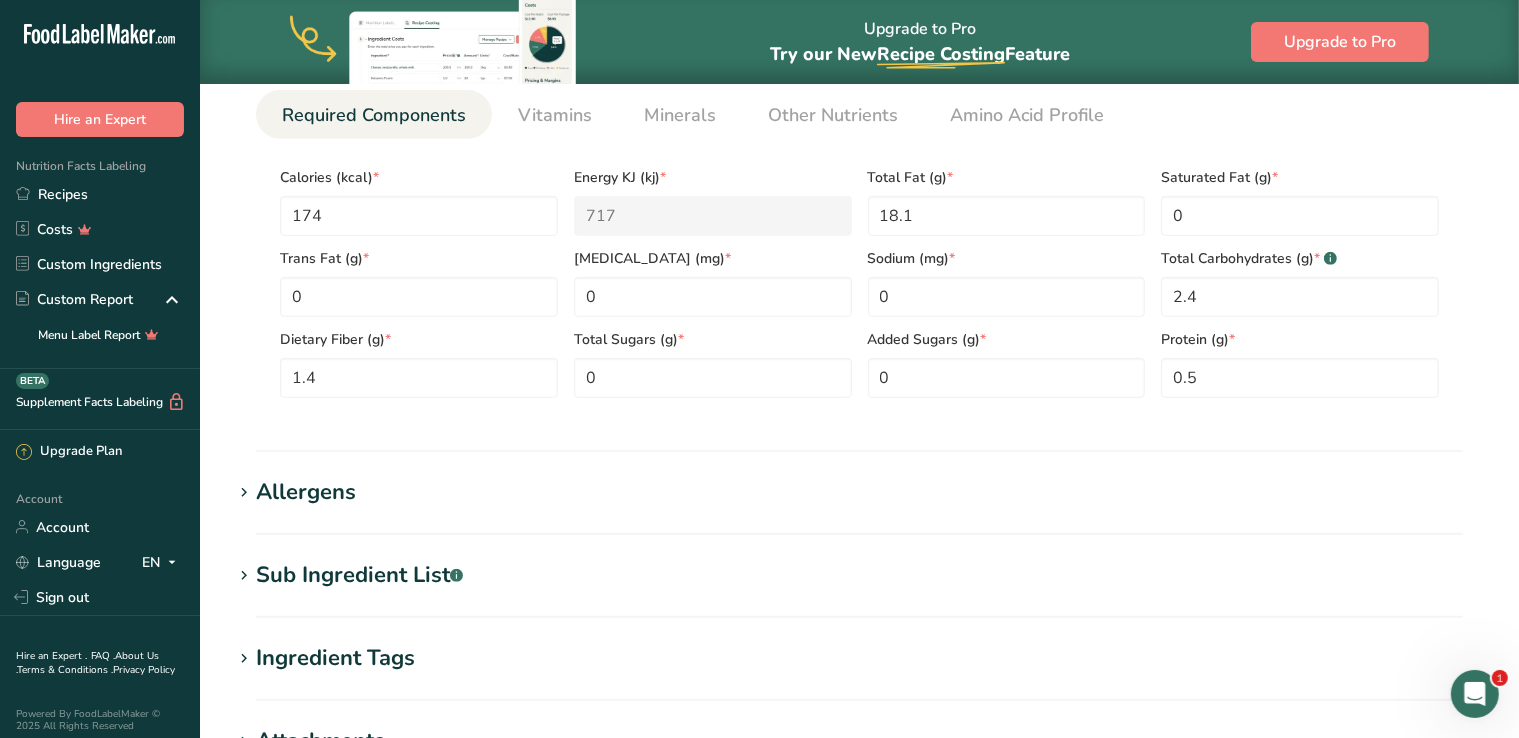 click on "Allergens" at bounding box center (306, 492) 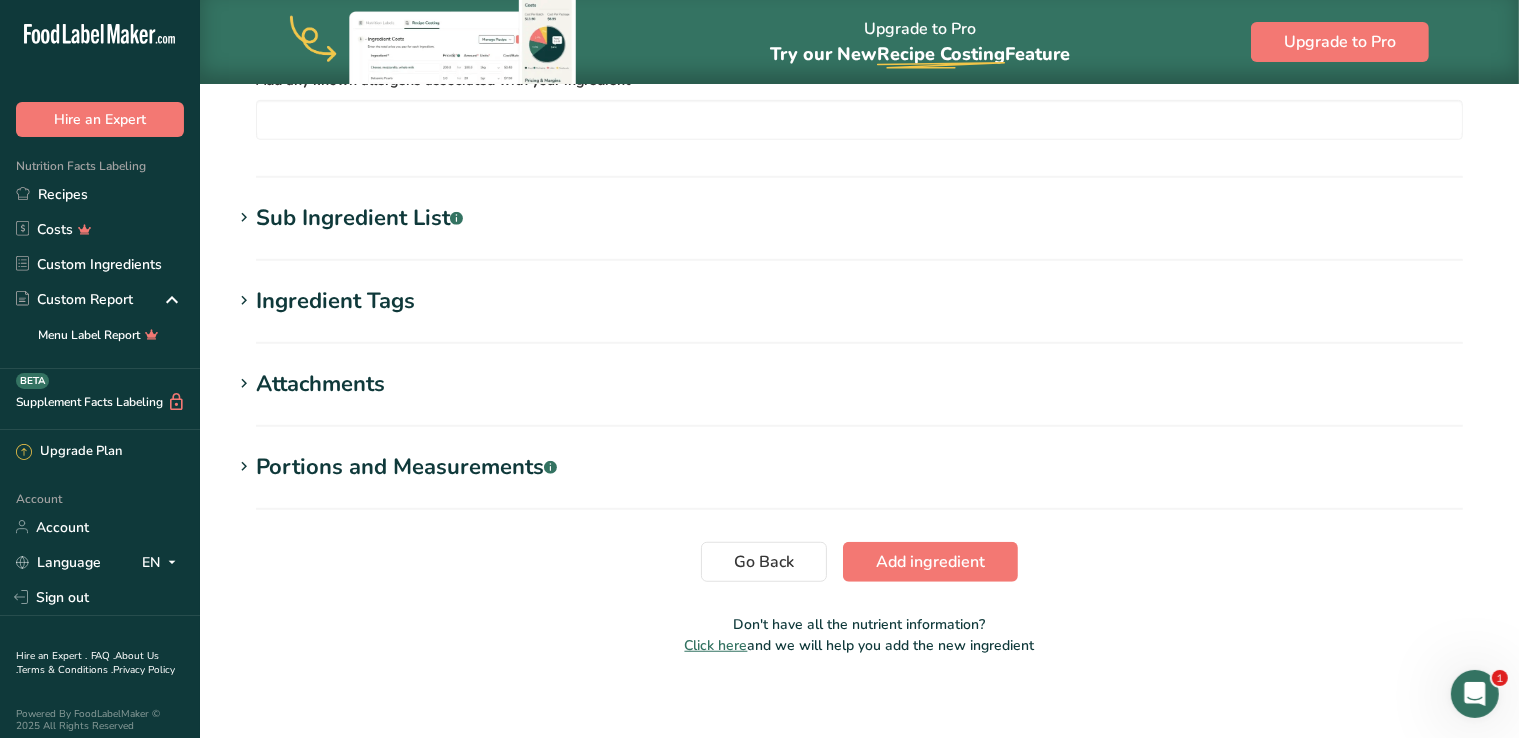 scroll, scrollTop: 1316, scrollLeft: 0, axis: vertical 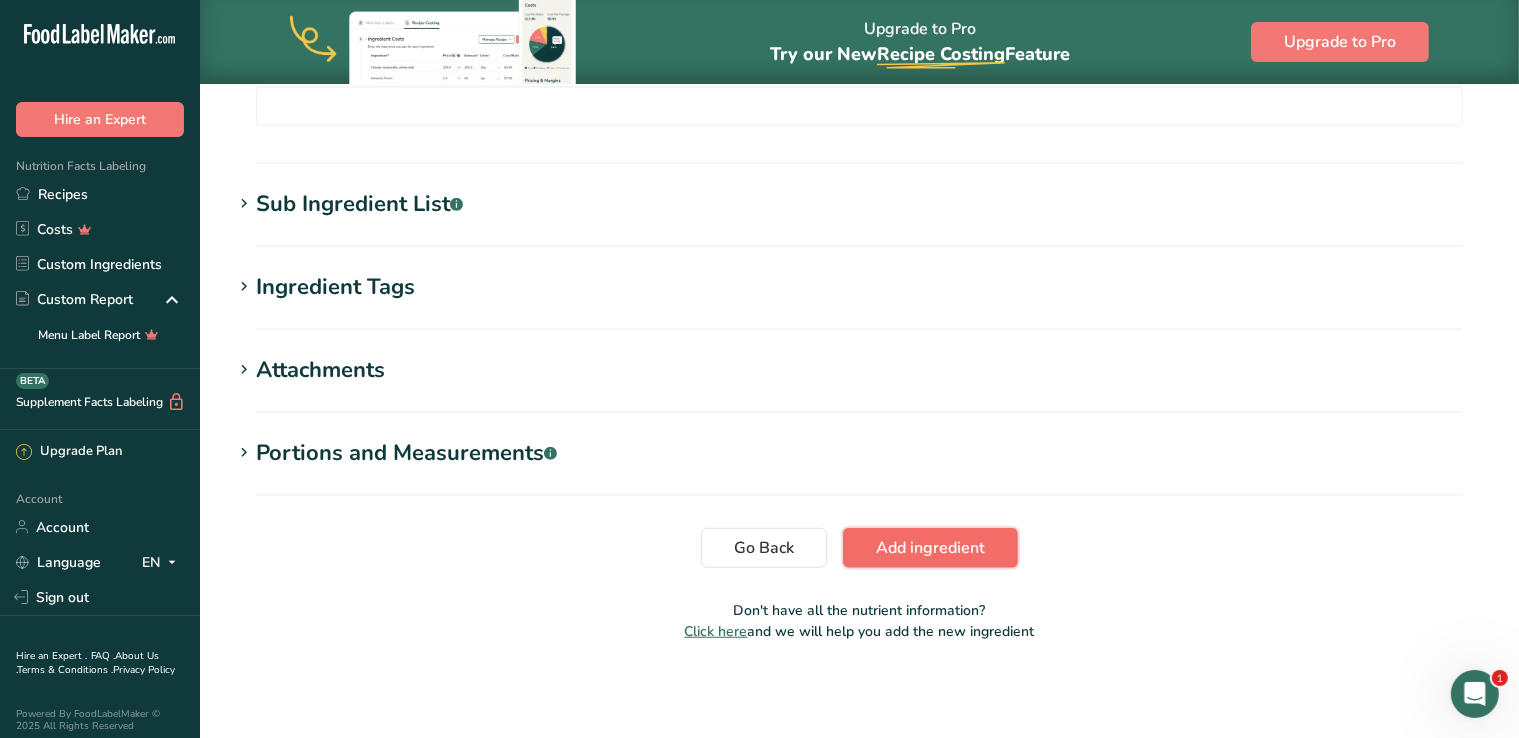 click on "Add ingredient" at bounding box center [930, 548] 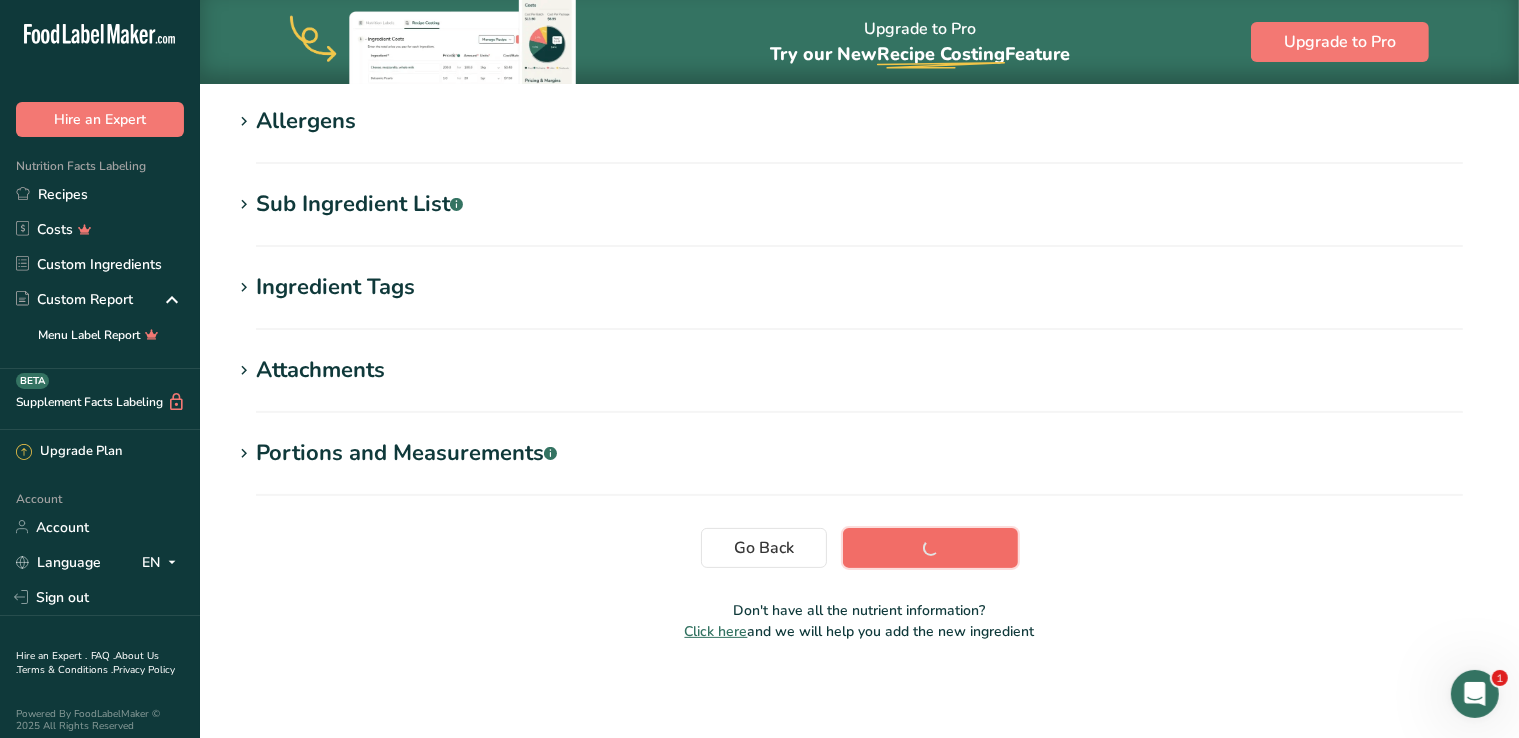 scroll, scrollTop: 337, scrollLeft: 0, axis: vertical 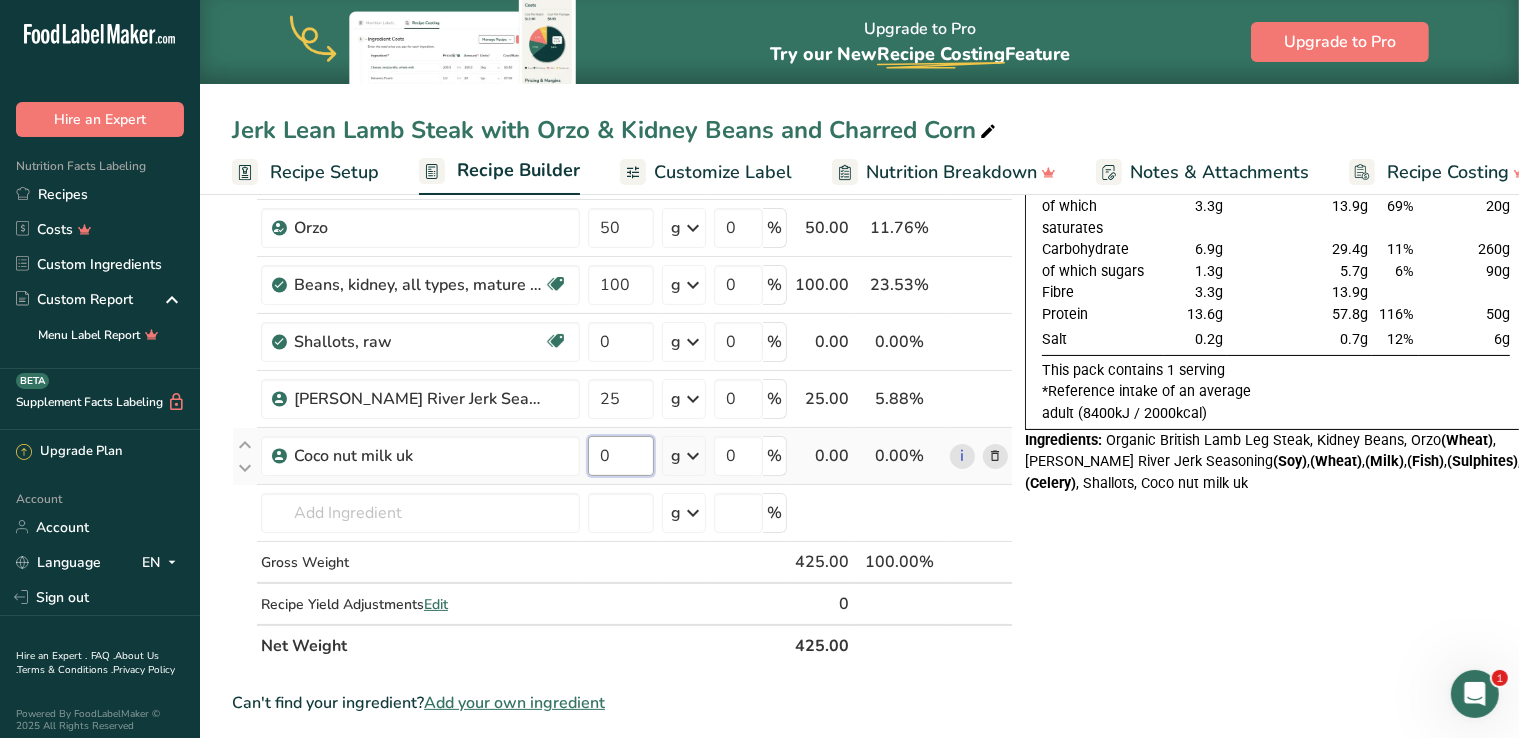click on "0" at bounding box center (621, 456) 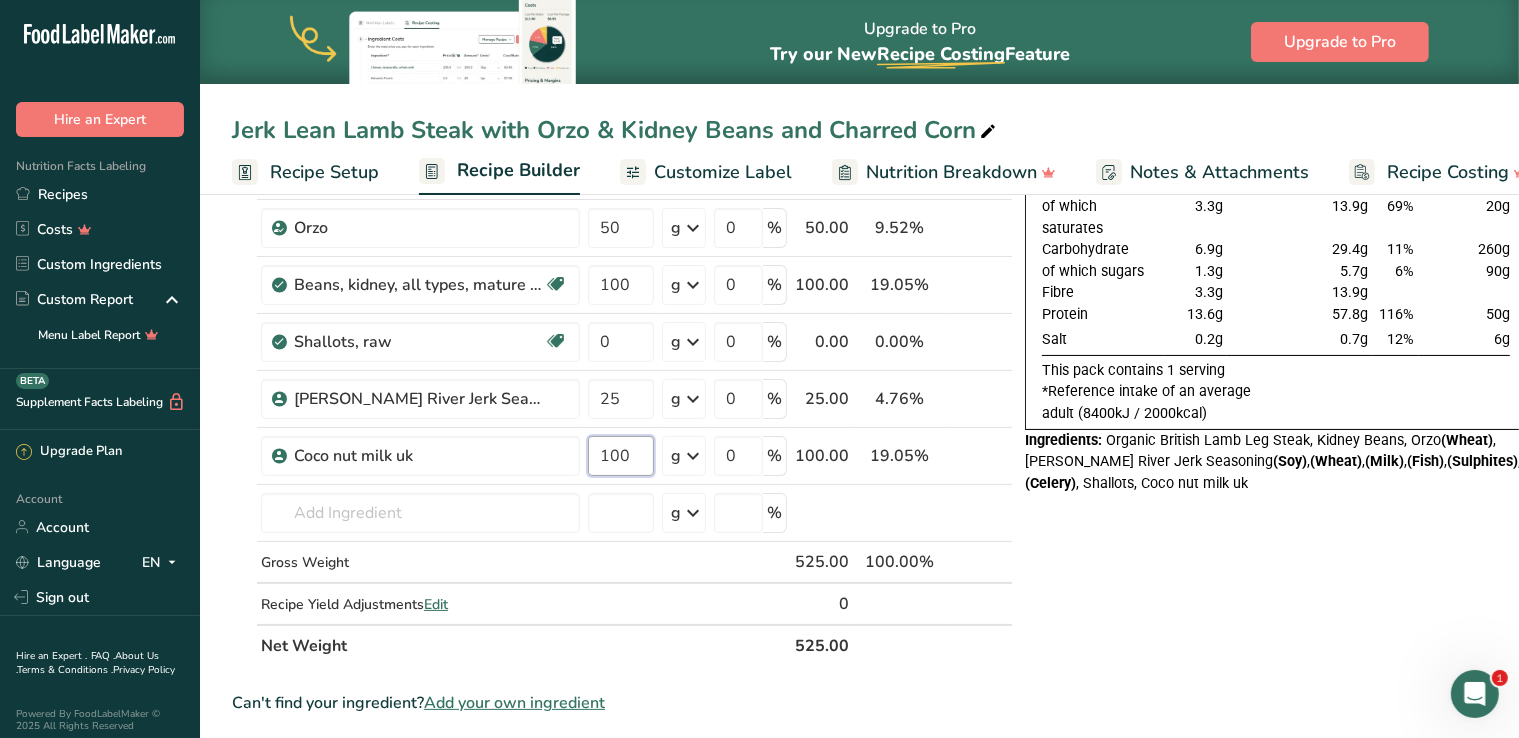 type on "100" 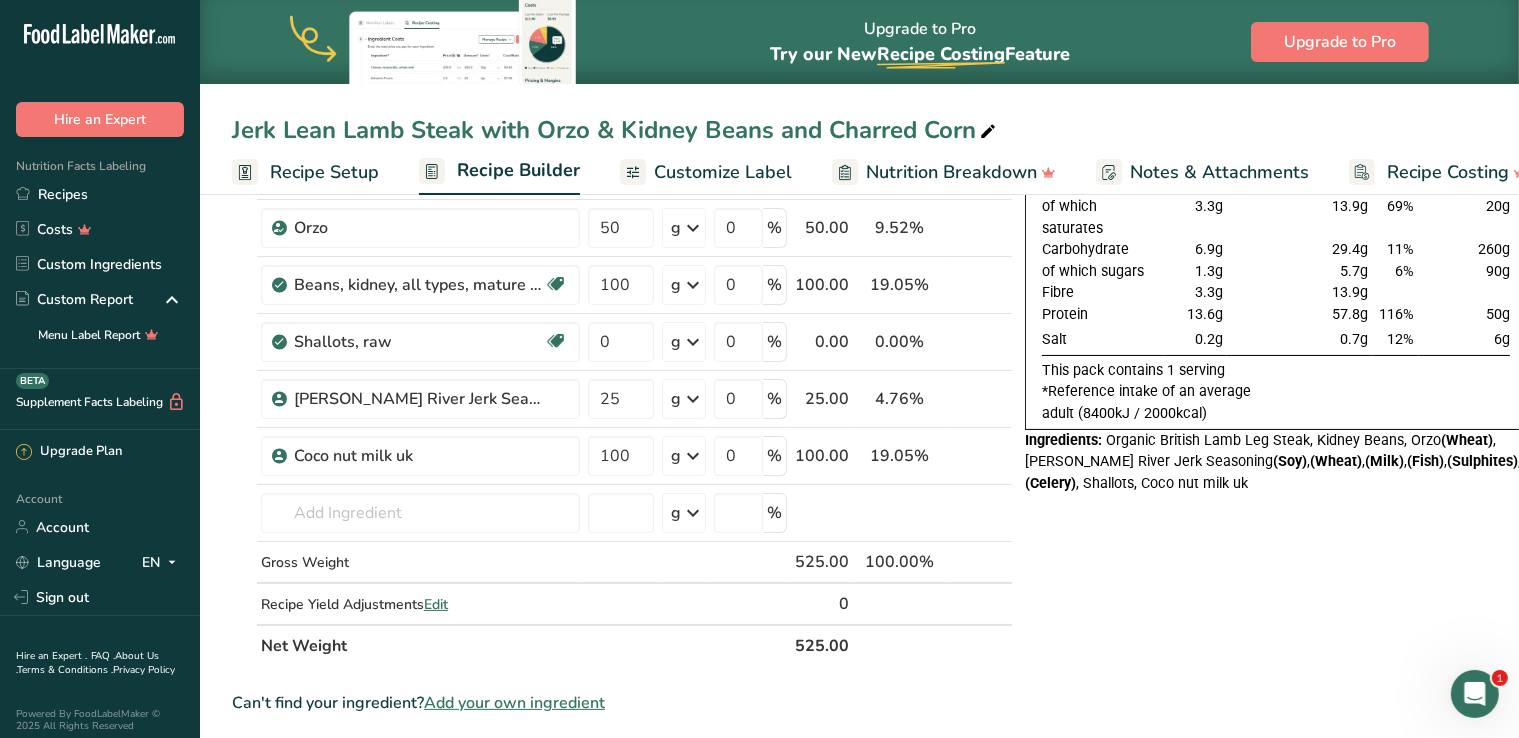 click on "Nutrition
Typical value
100g
contains
Each serving (typically
425g) contains
%
RI*   RI* for an
average adult
Energy
703kj
2989kj
36%
8400kj
169kcal
717kcal
36%
2000kcal
Fat
7.8g
33.3g
48%
70g
of which saturates
3.3g
13.9g
69%
20g" at bounding box center [1276, 673] 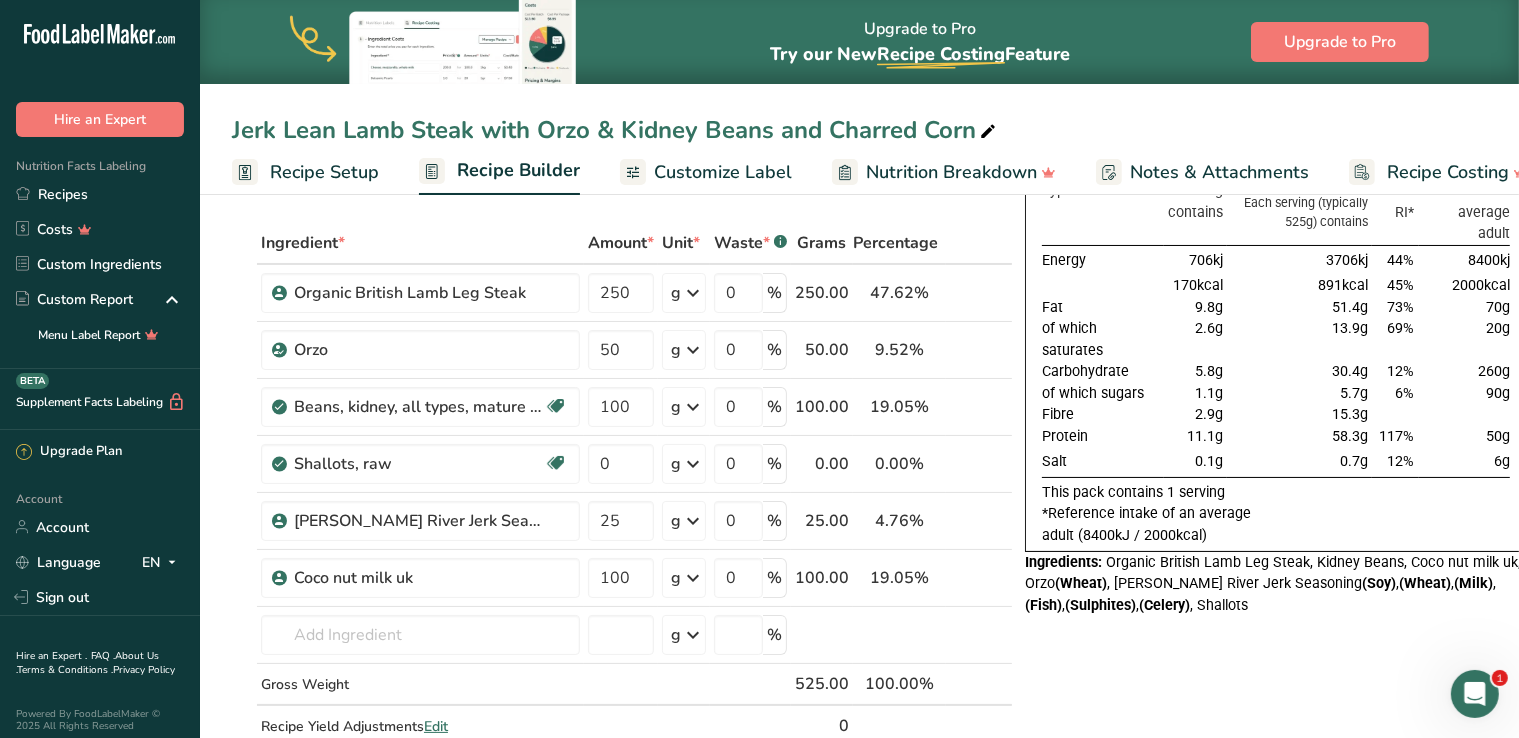 scroll, scrollTop: 83, scrollLeft: 0, axis: vertical 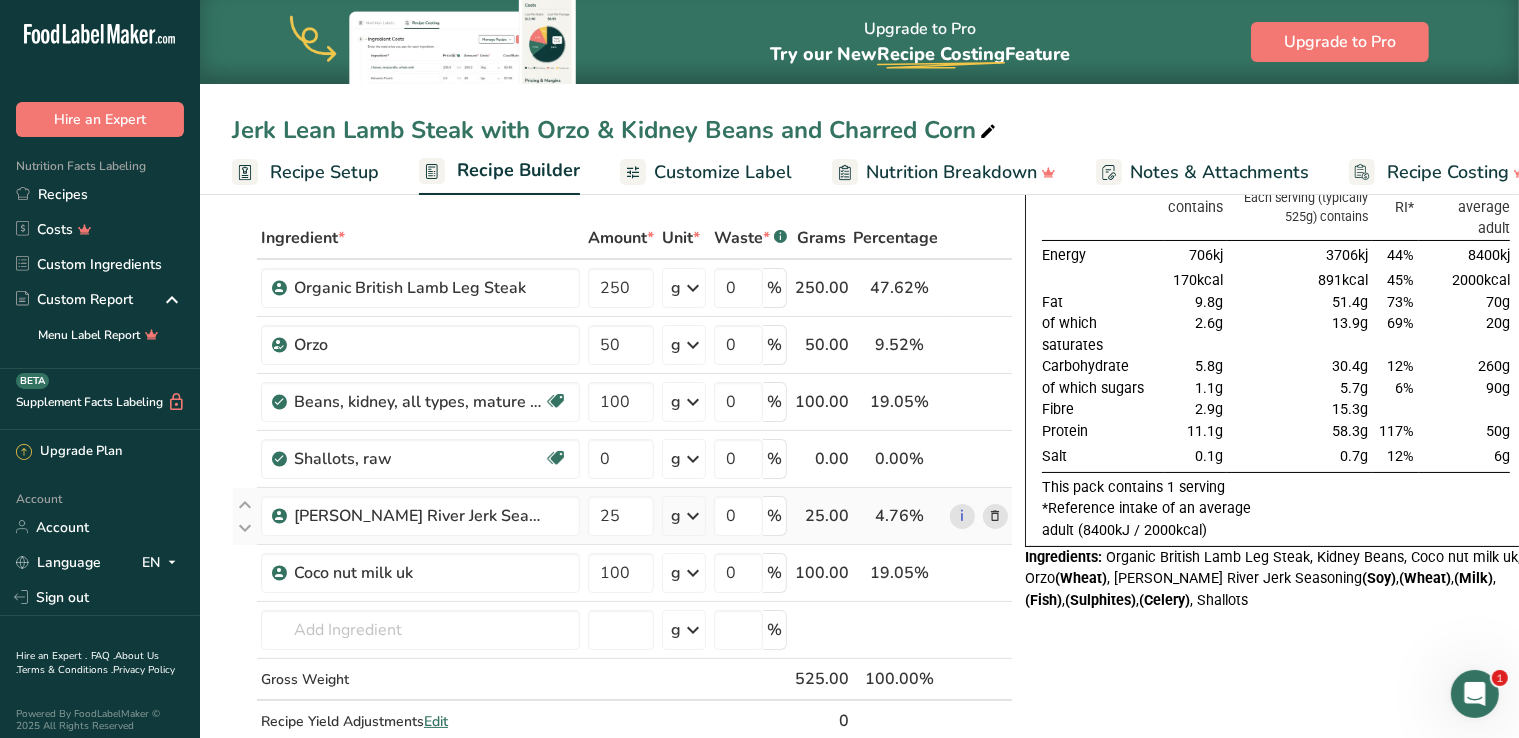 click at bounding box center (996, 516) 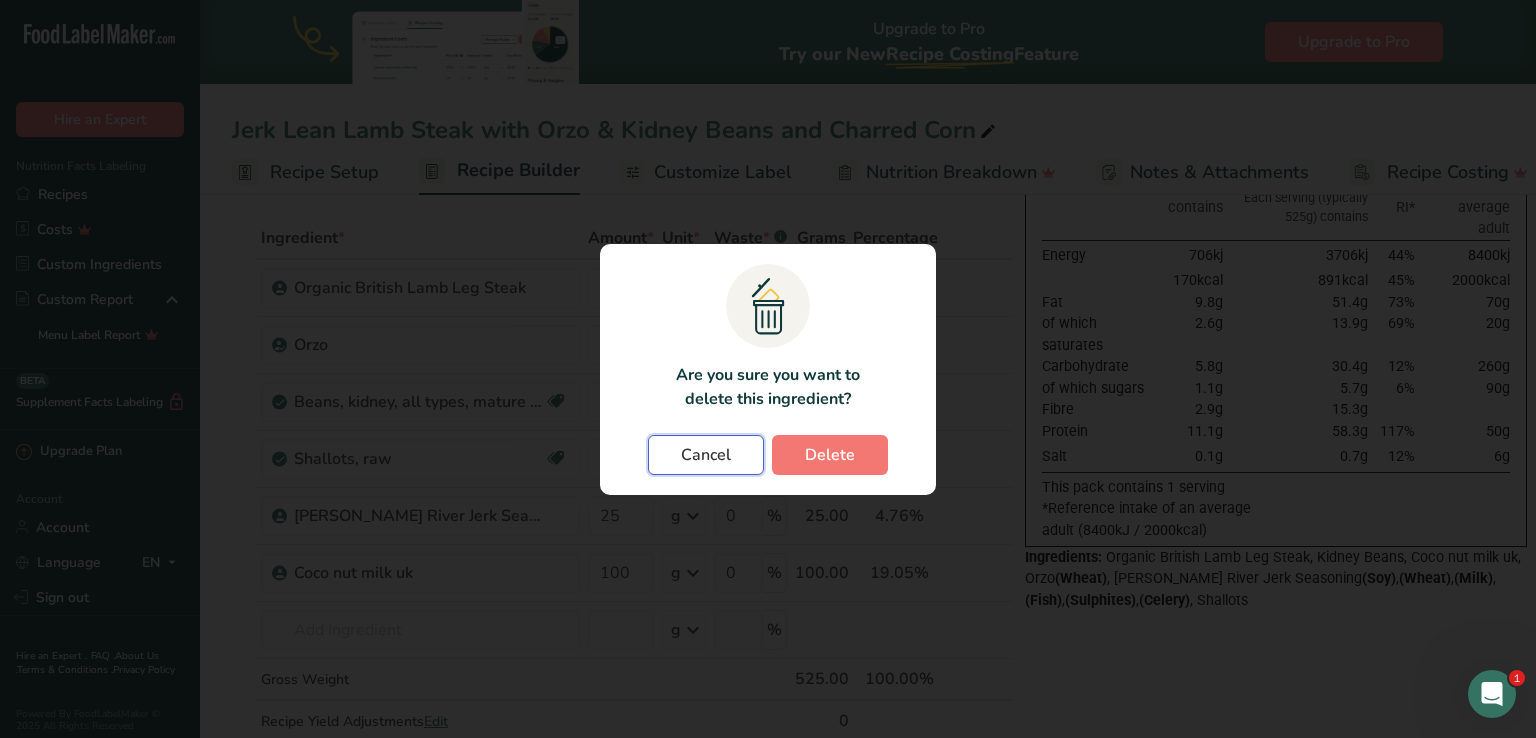 click on "Cancel" at bounding box center (706, 455) 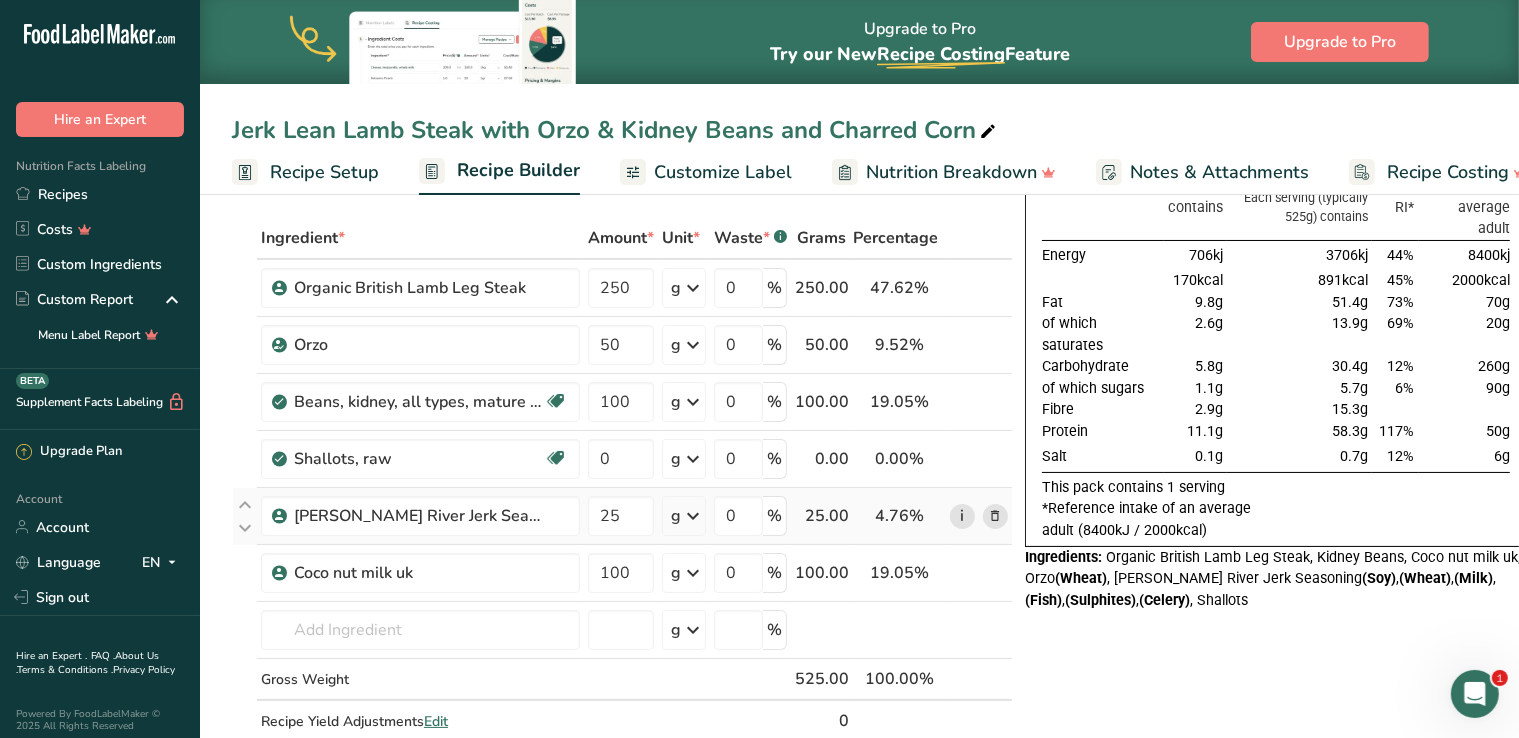 click on "i" at bounding box center [962, 516] 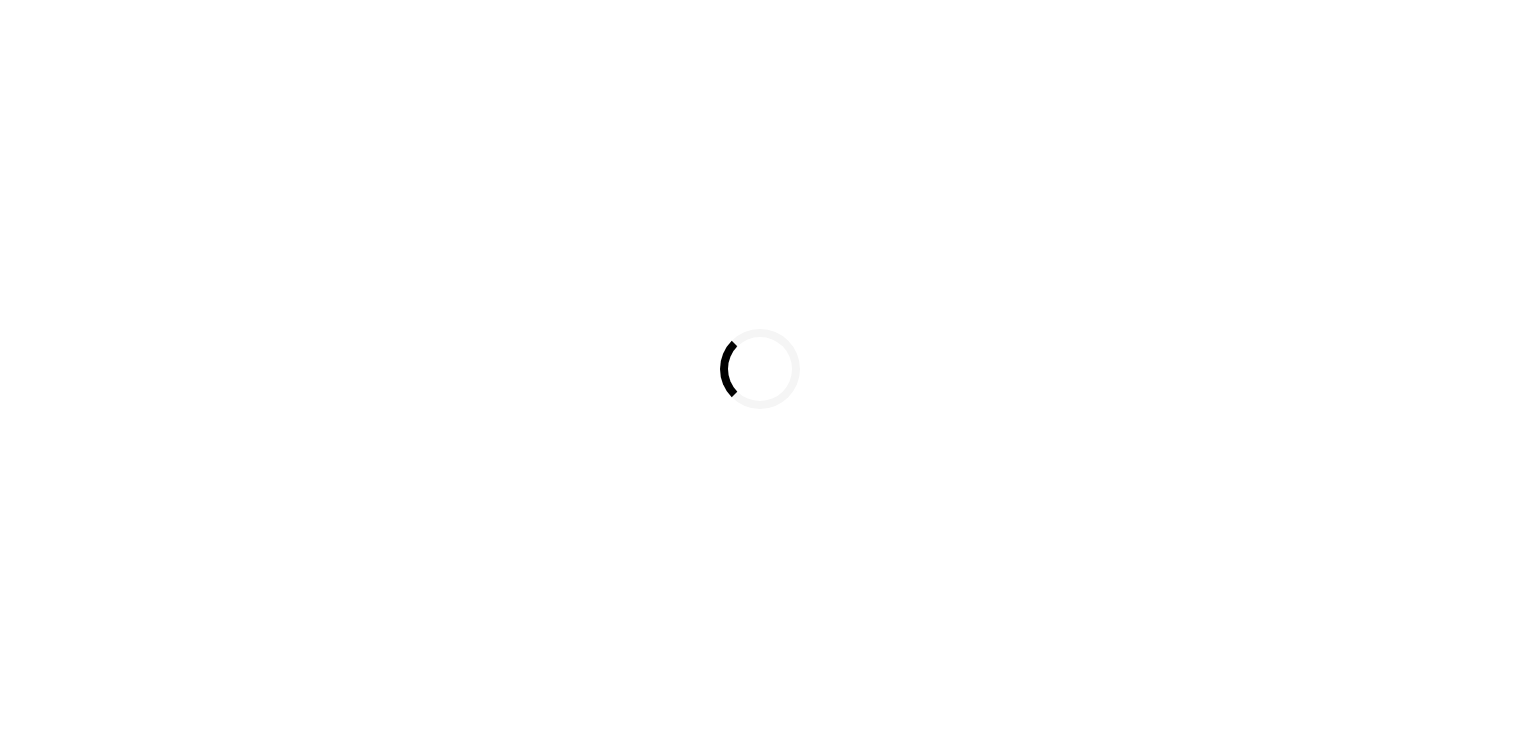 scroll, scrollTop: 0, scrollLeft: 0, axis: both 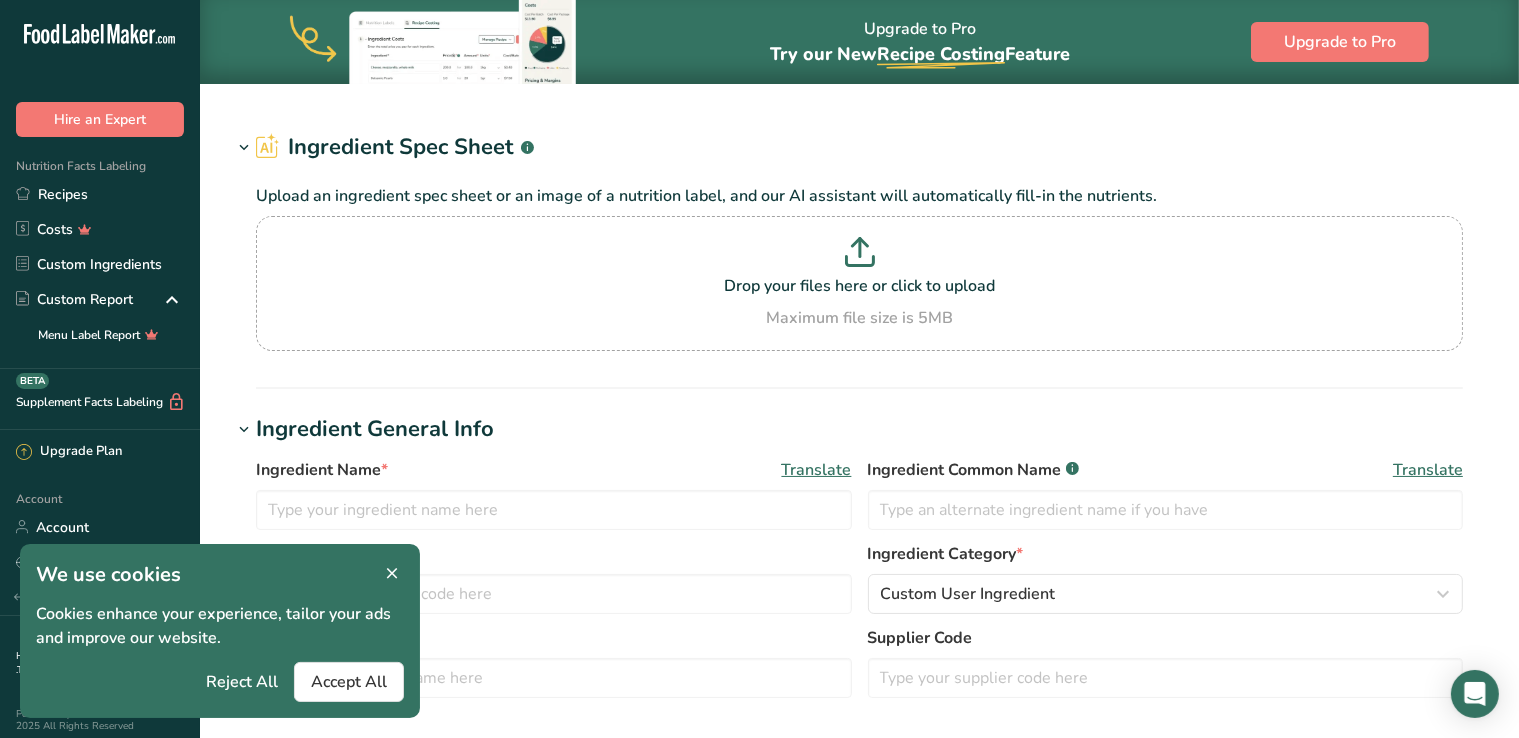 type on "[PERSON_NAME] River Jerk Seasoning" 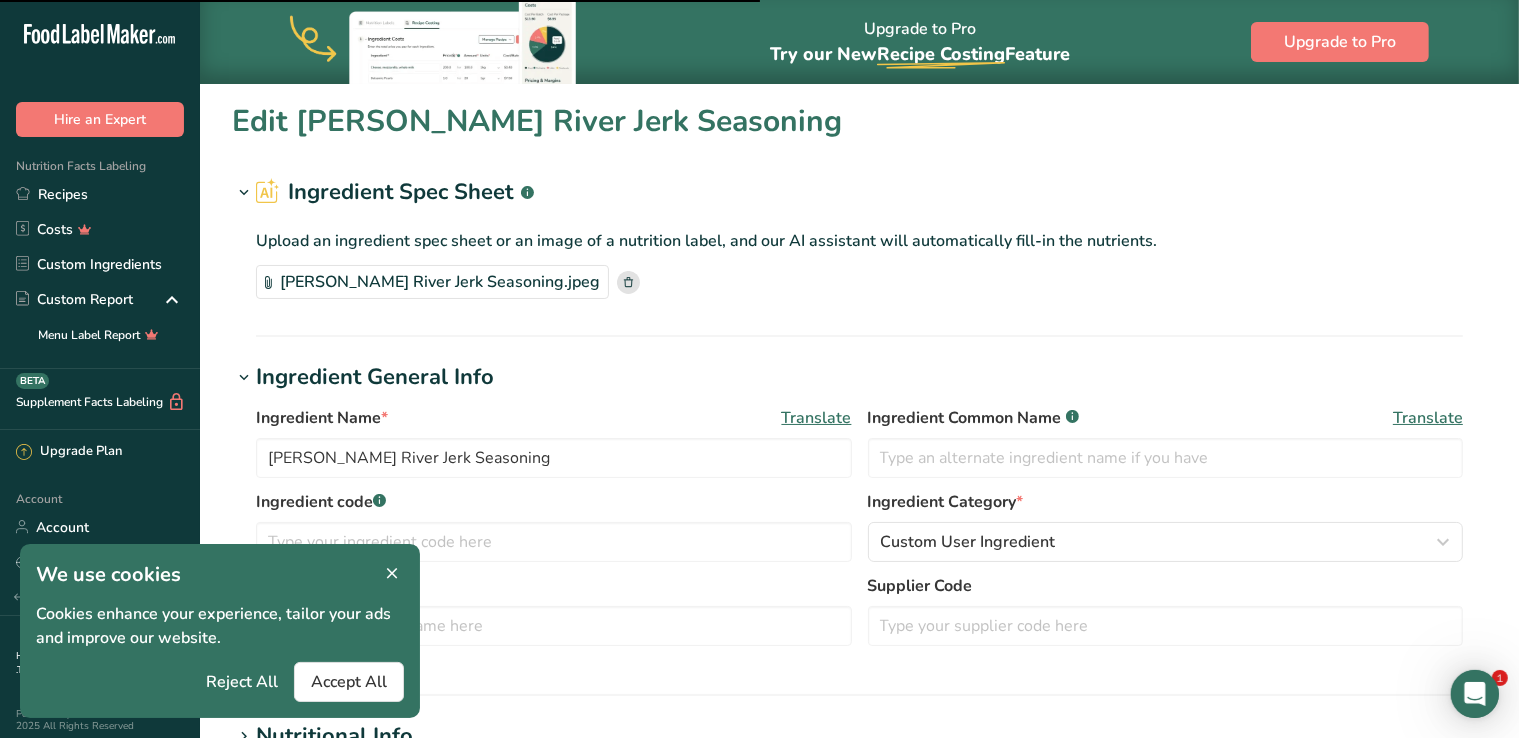 scroll, scrollTop: 0, scrollLeft: 0, axis: both 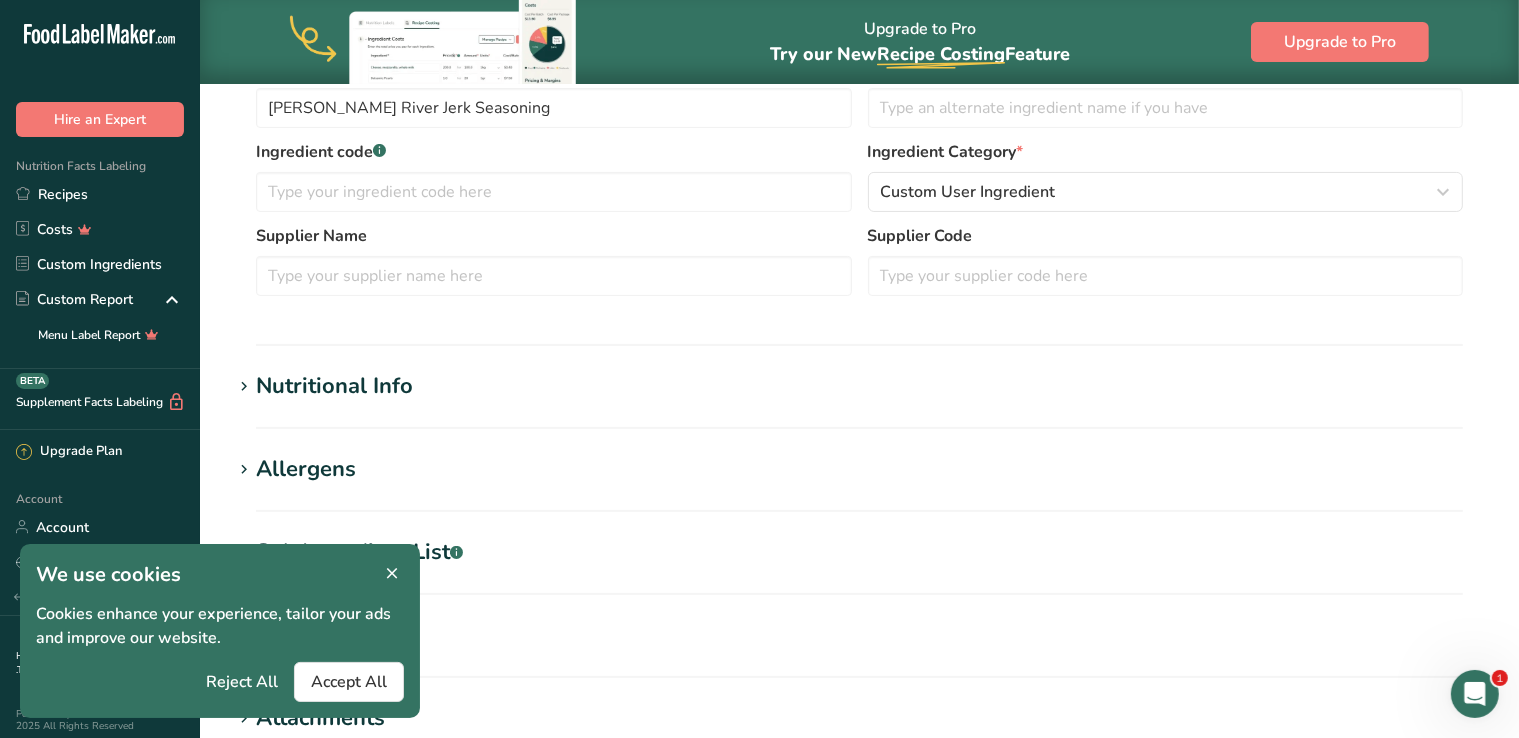 click on "Allergens" at bounding box center (859, 469) 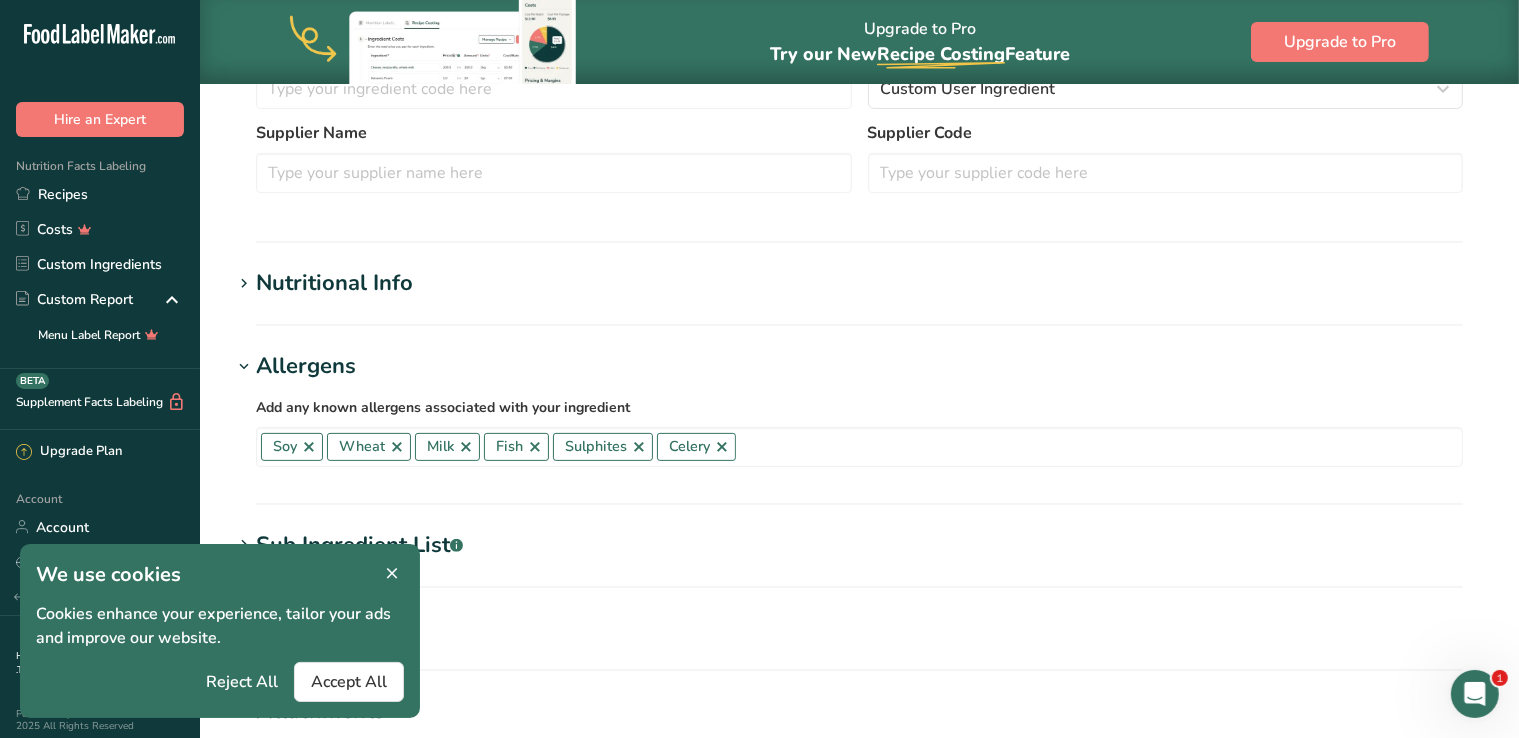 scroll, scrollTop: 466, scrollLeft: 0, axis: vertical 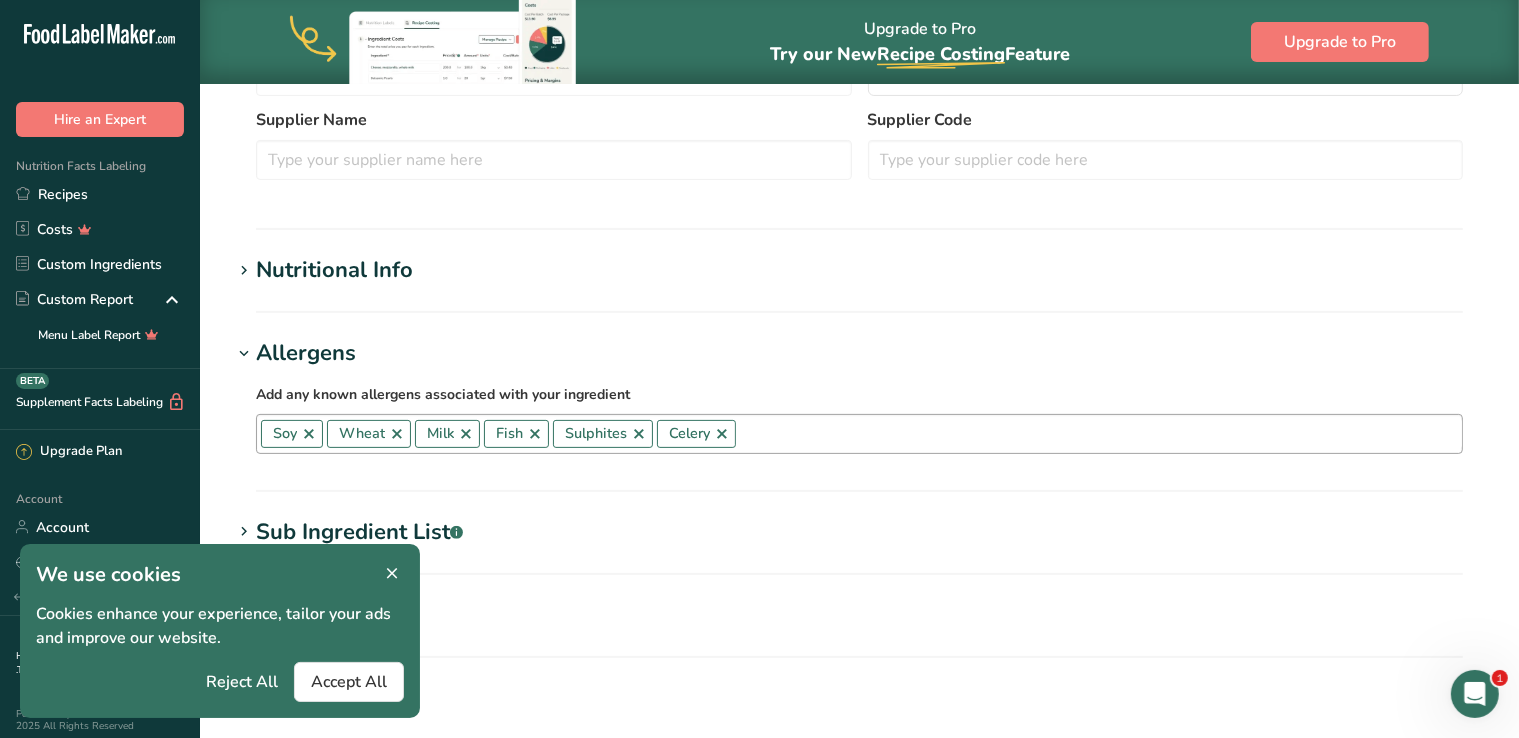 click at bounding box center [309, 434] 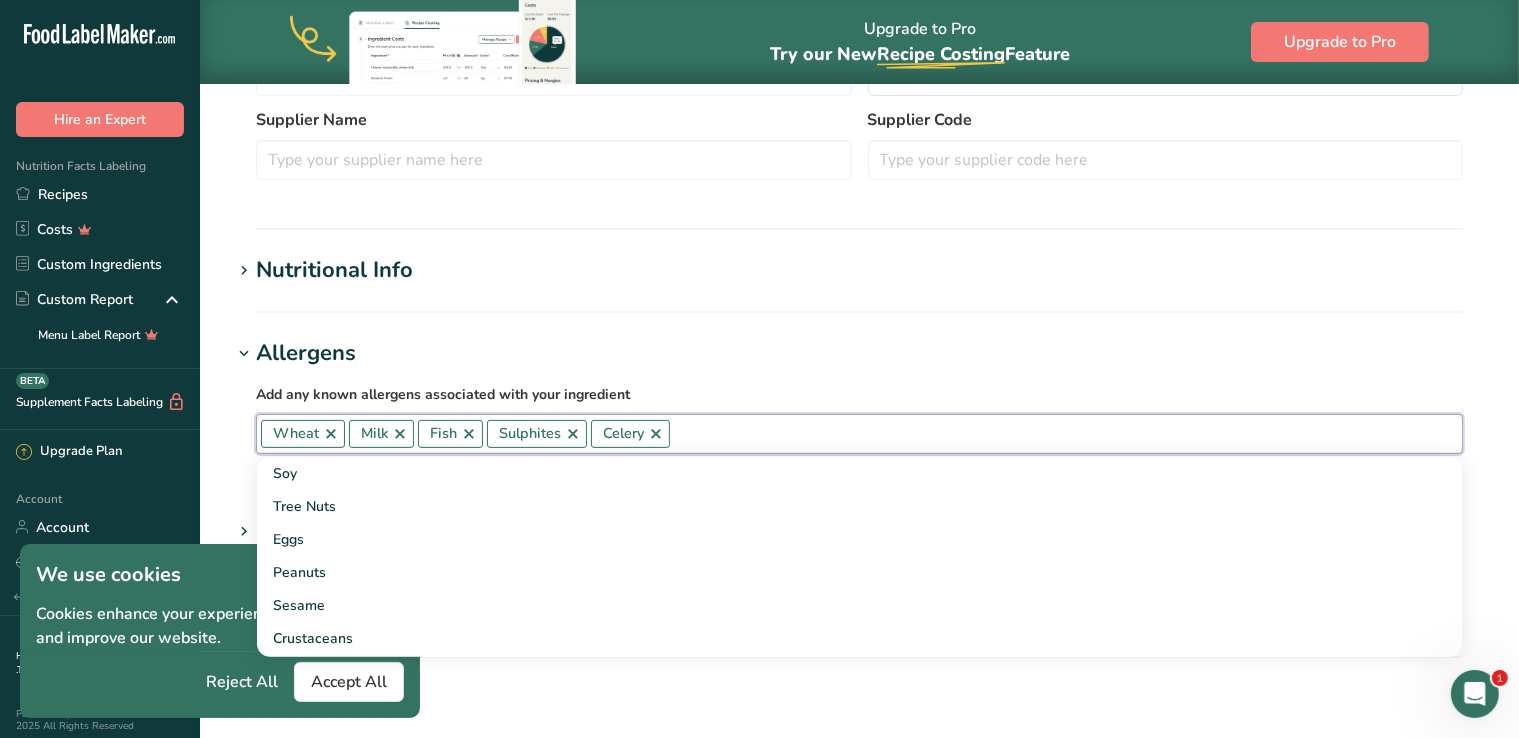 click at bounding box center [331, 434] 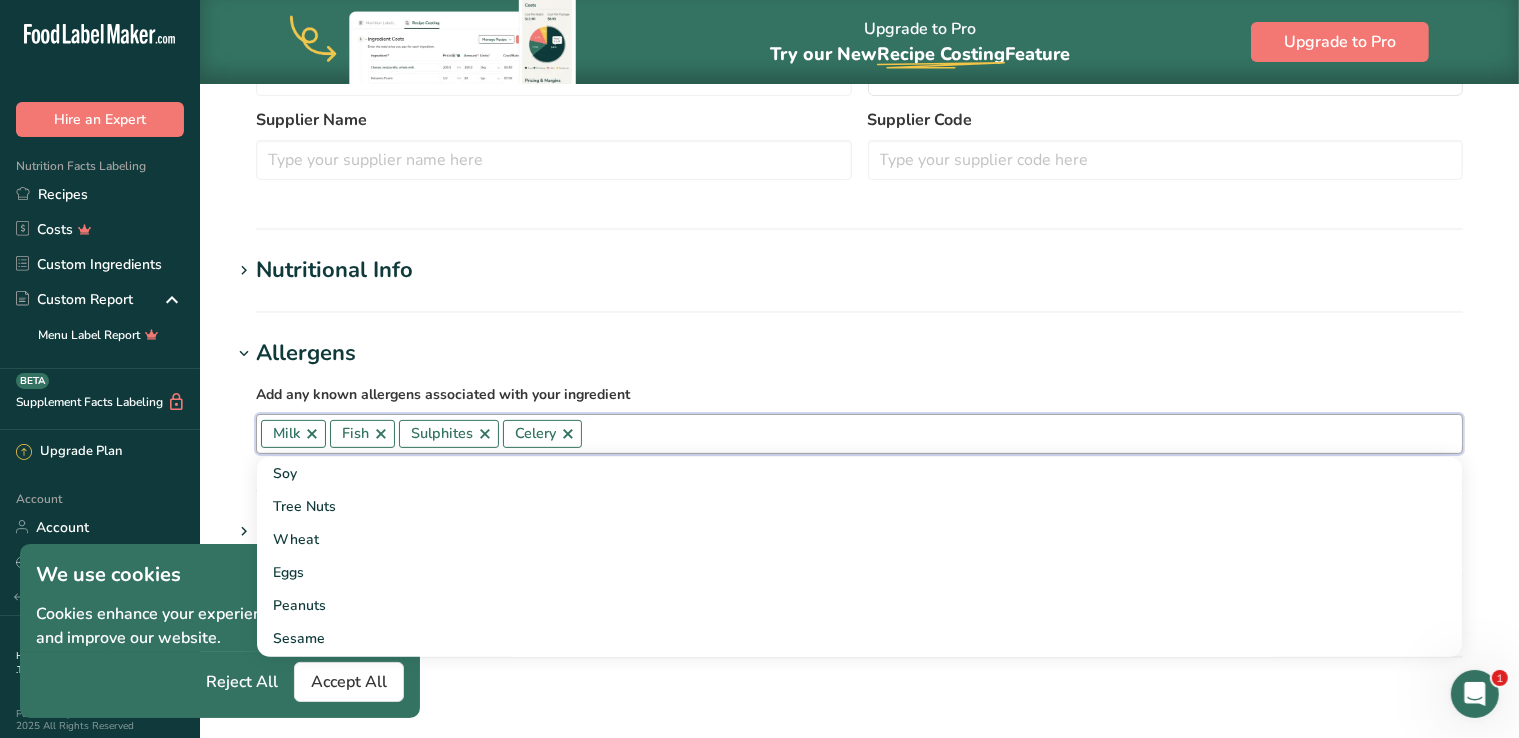 click at bounding box center [312, 434] 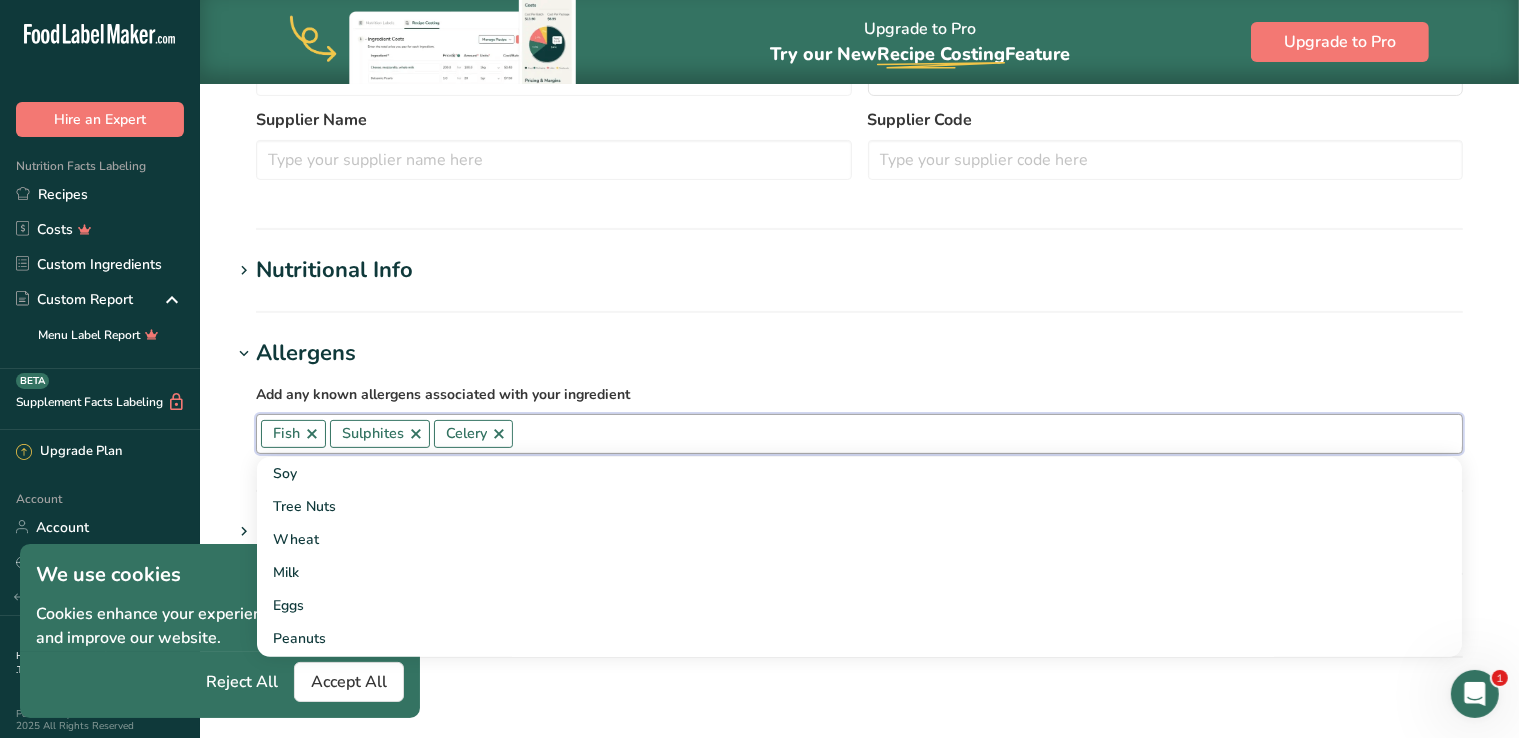 click at bounding box center [312, 434] 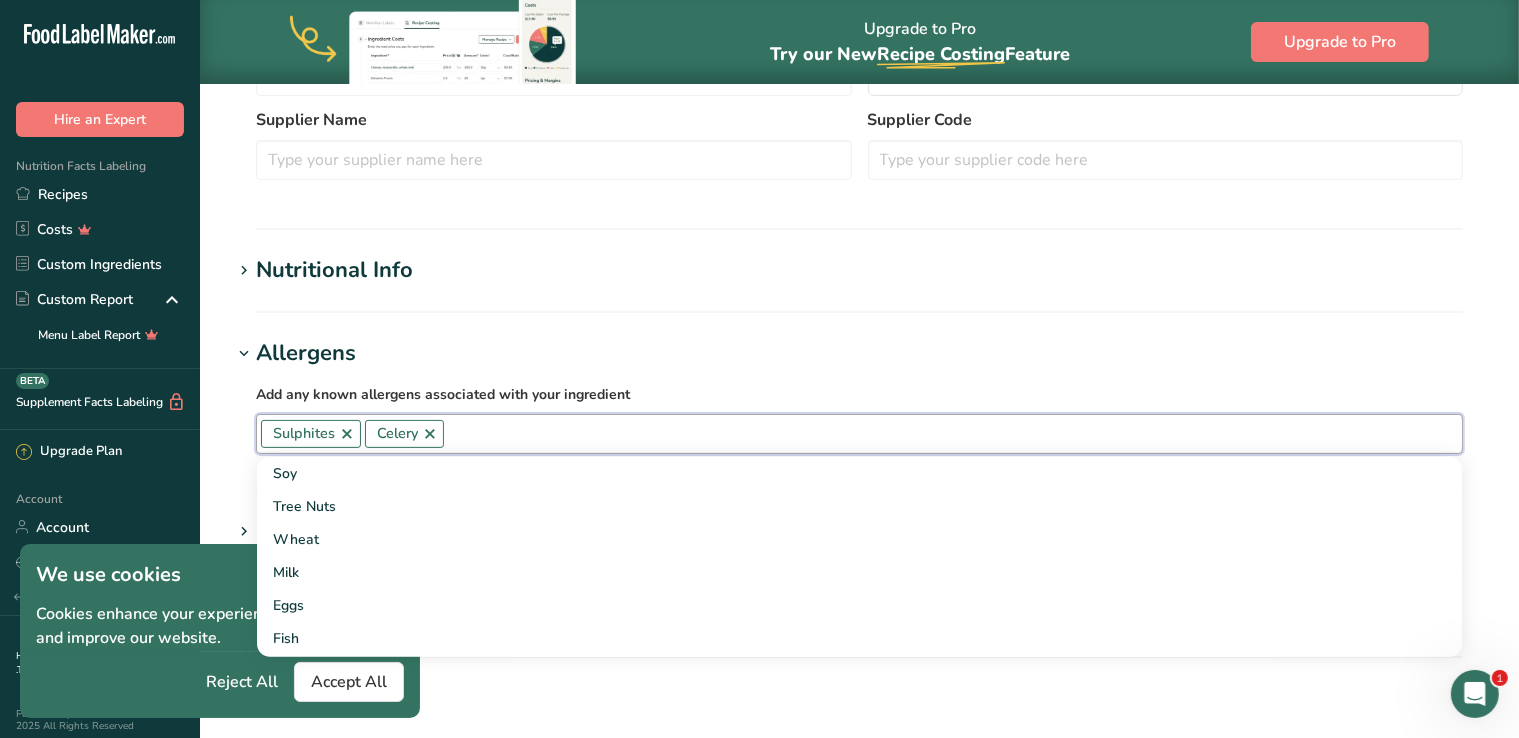 click at bounding box center [347, 434] 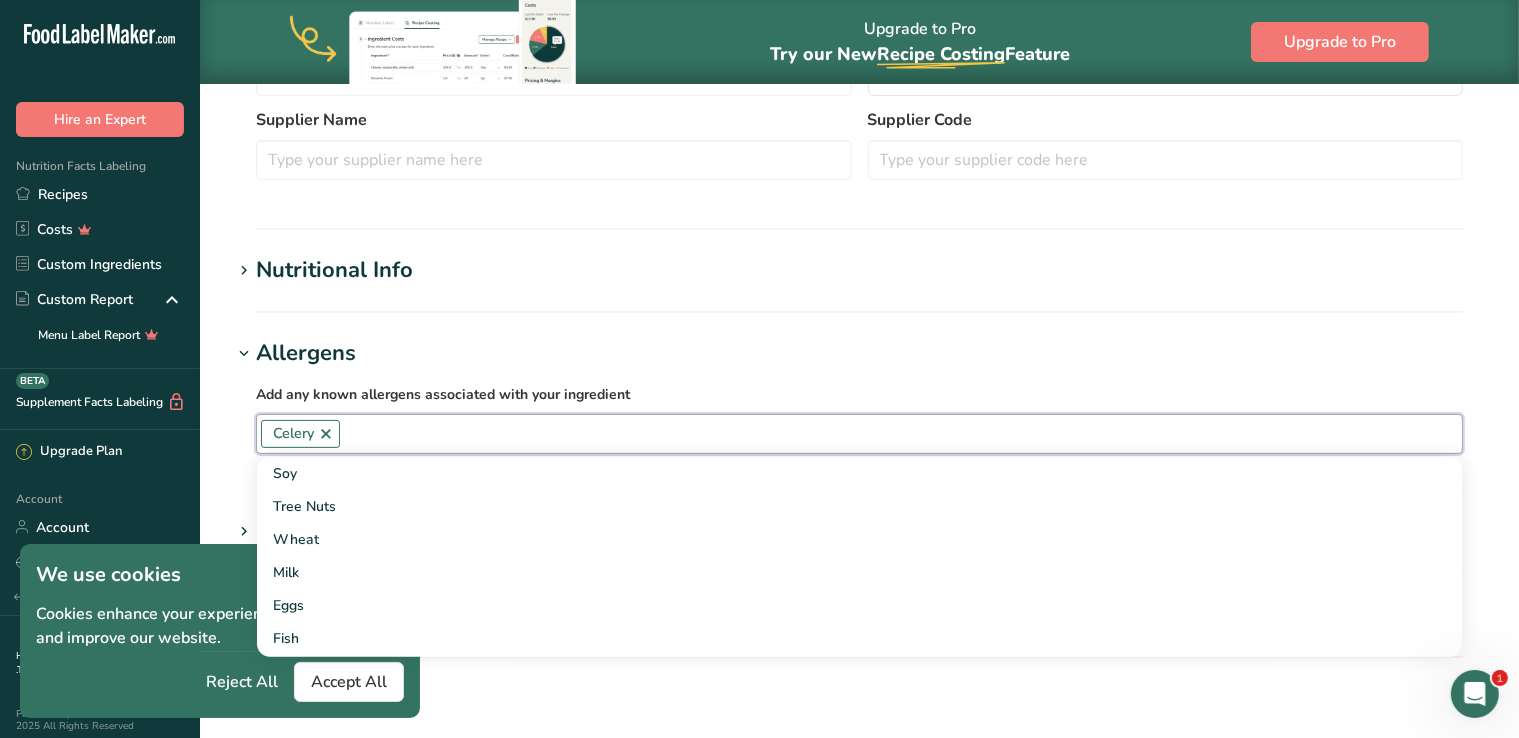 click on "Allergens" at bounding box center [859, 353] 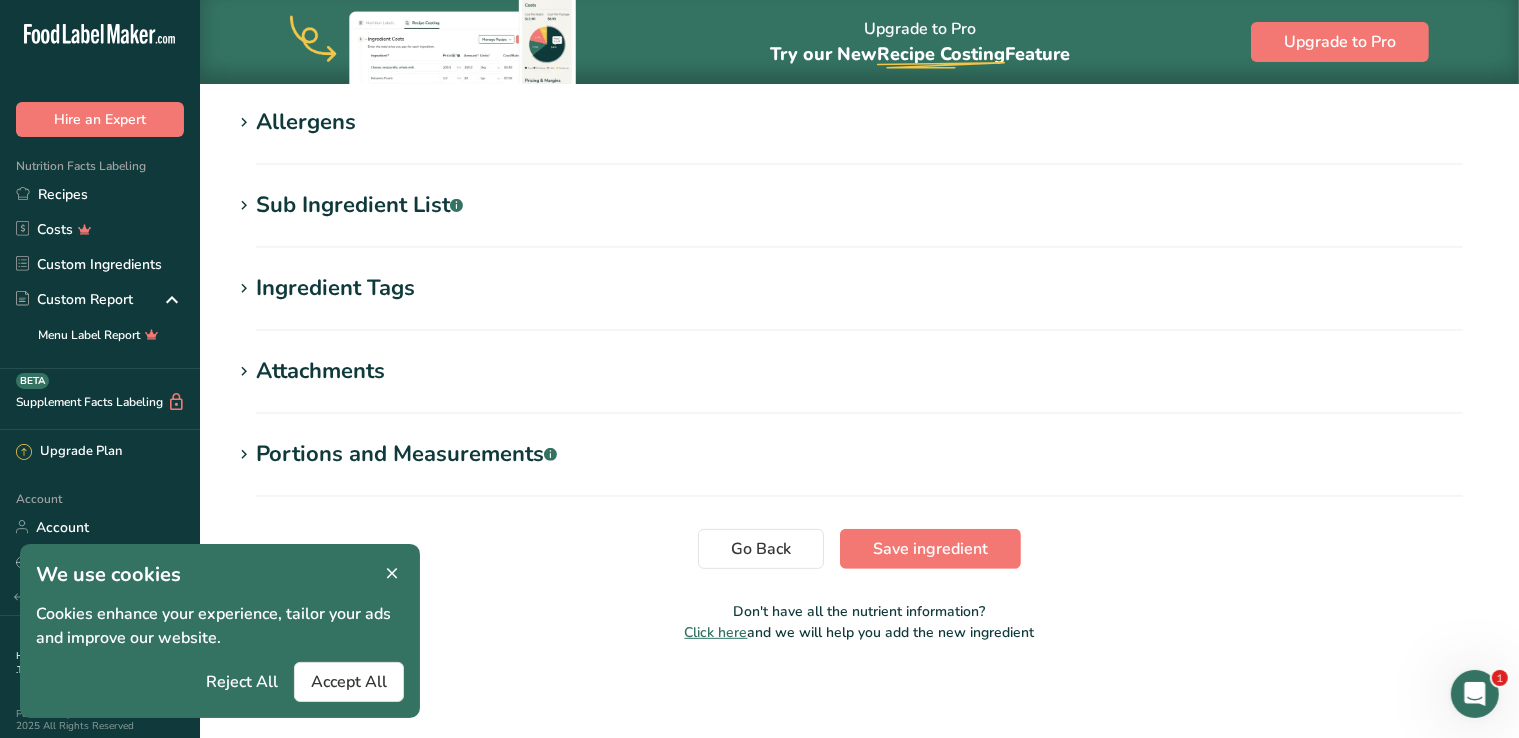 scroll, scrollTop: 698, scrollLeft: 0, axis: vertical 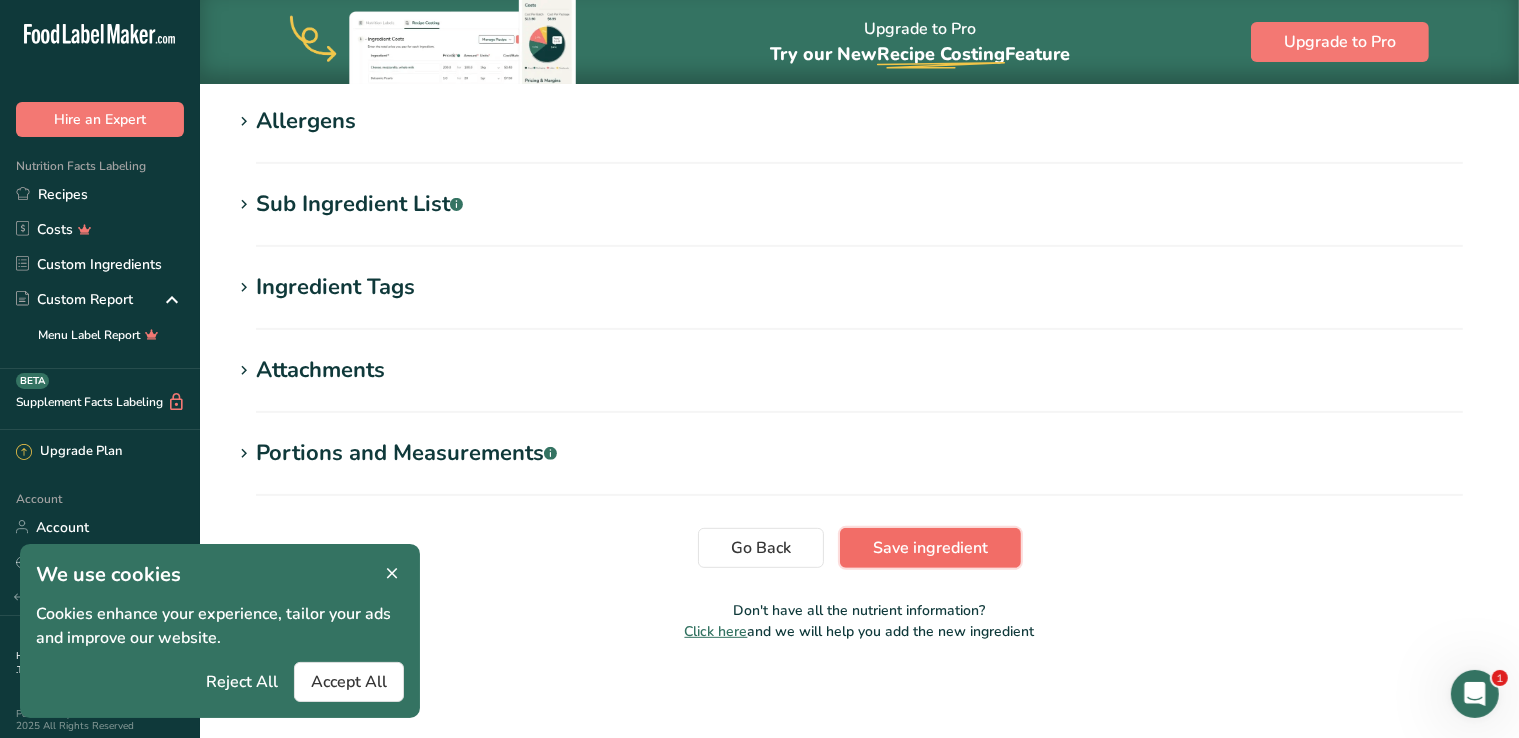 click on "Save ingredient" at bounding box center [930, 548] 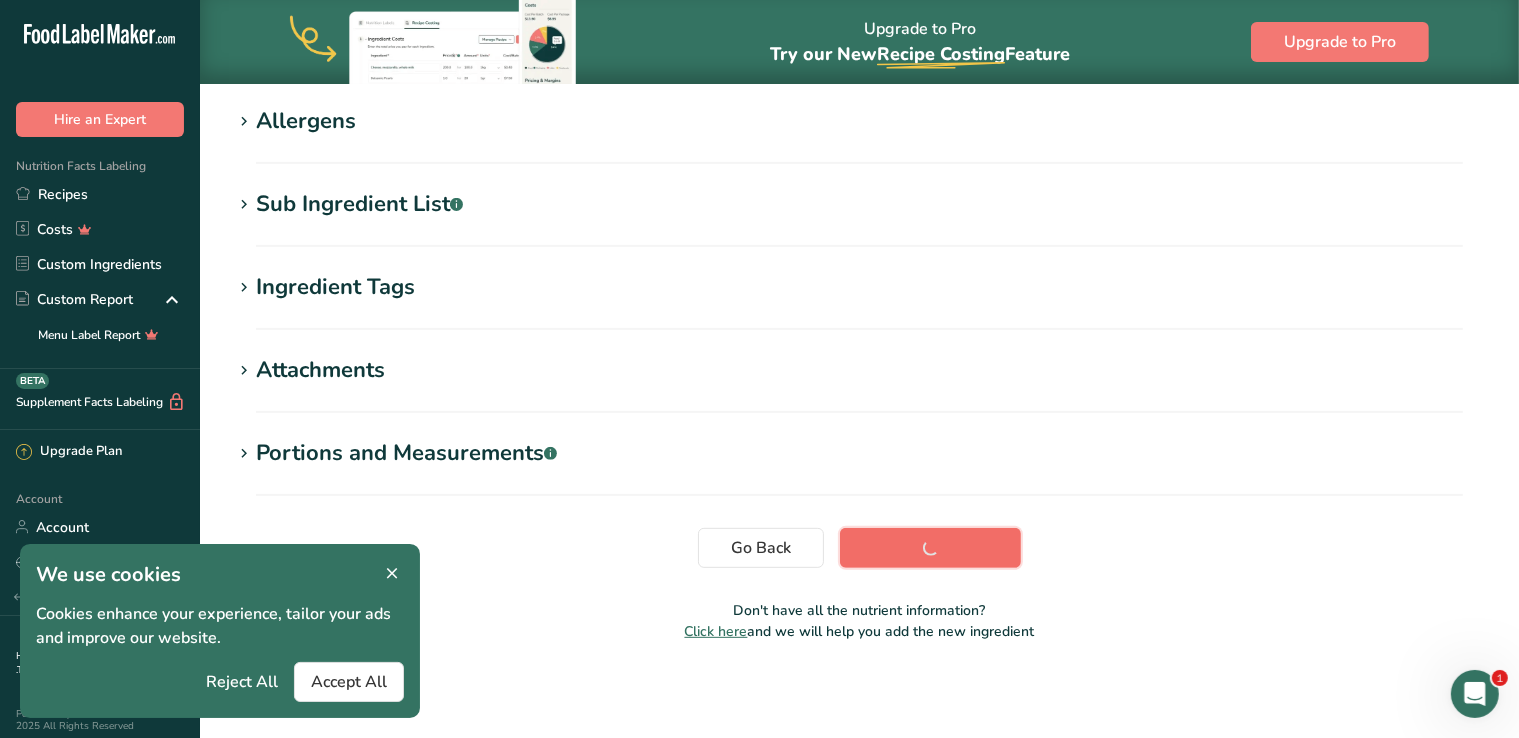 scroll, scrollTop: 320, scrollLeft: 0, axis: vertical 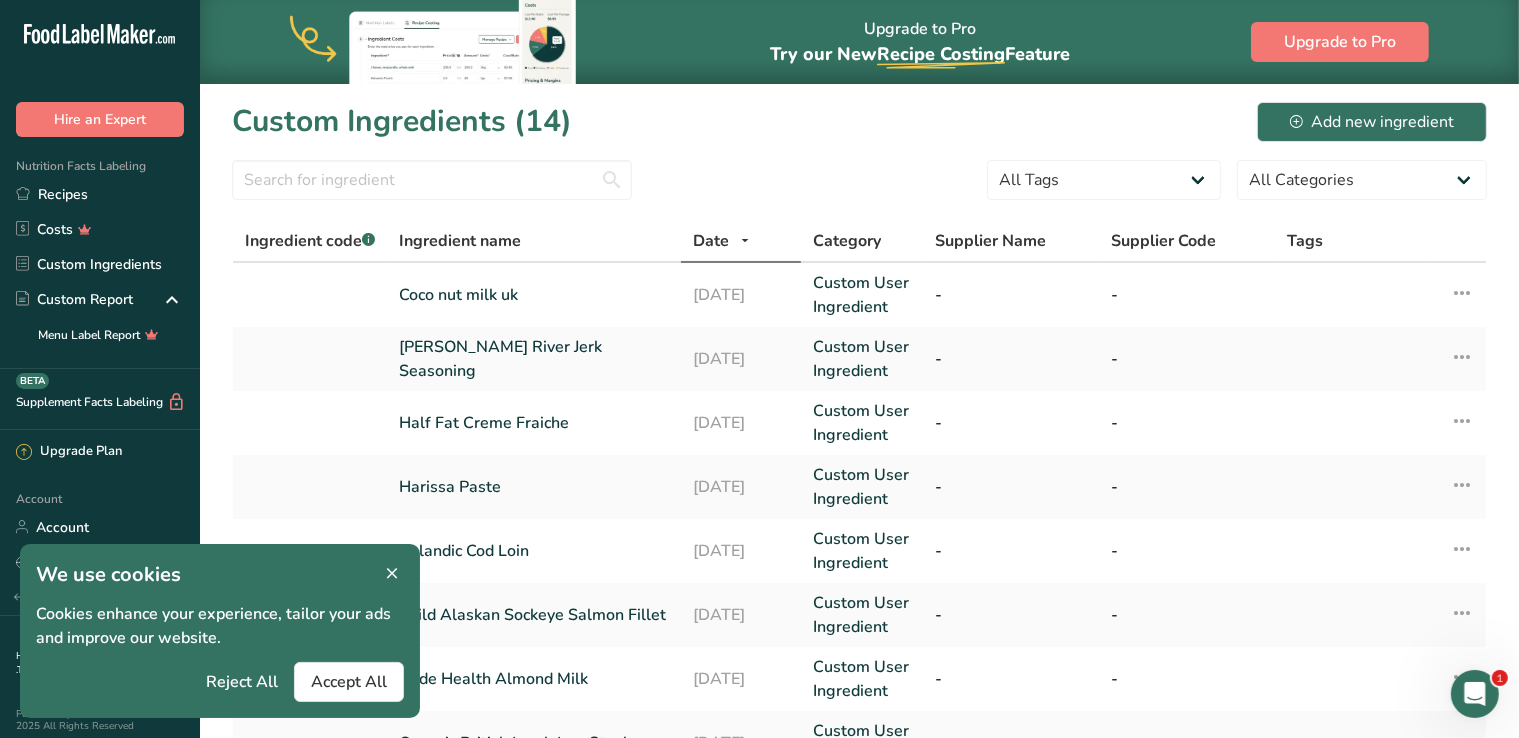 click on "Nutrition Facts Labeling" at bounding box center [73, 166] 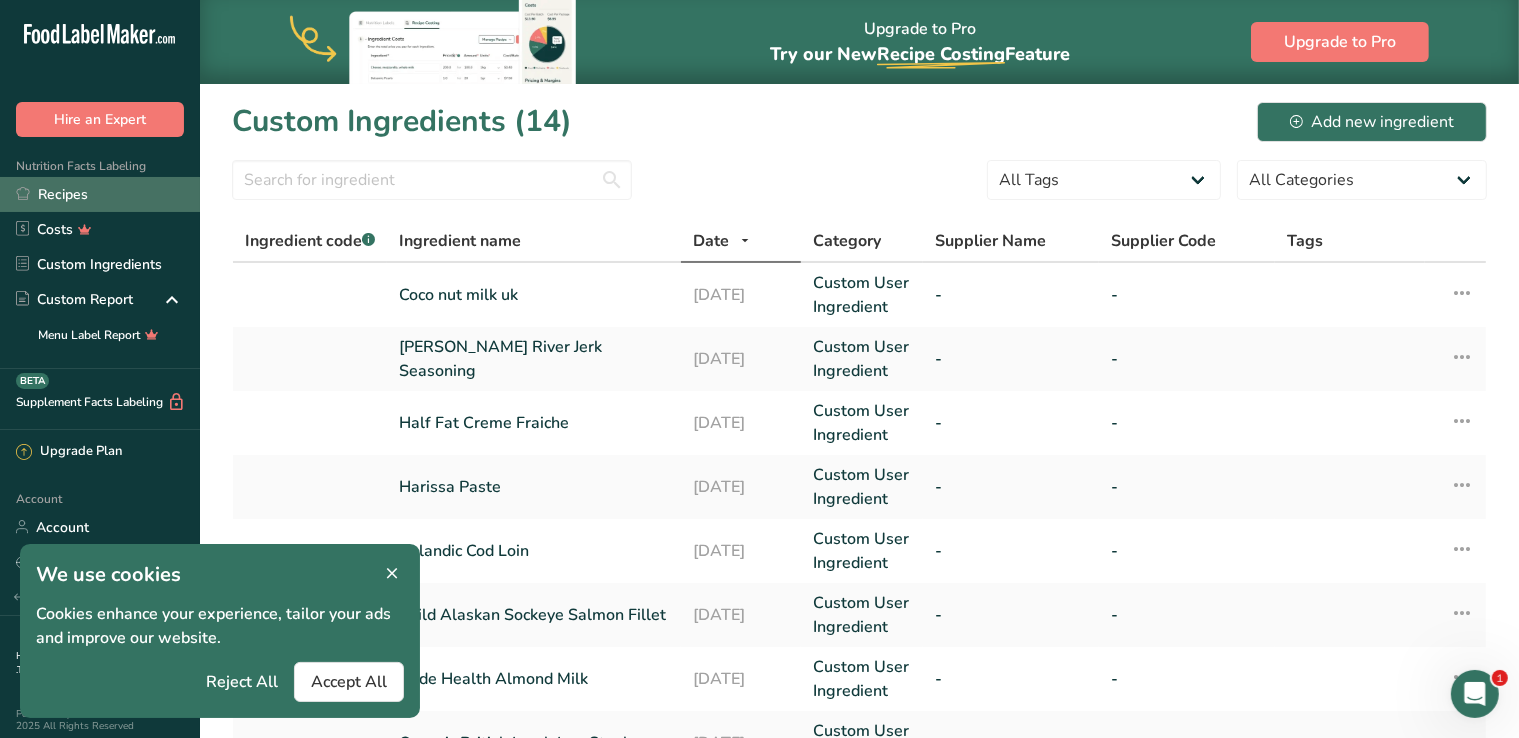 click on "Recipes" at bounding box center (100, 194) 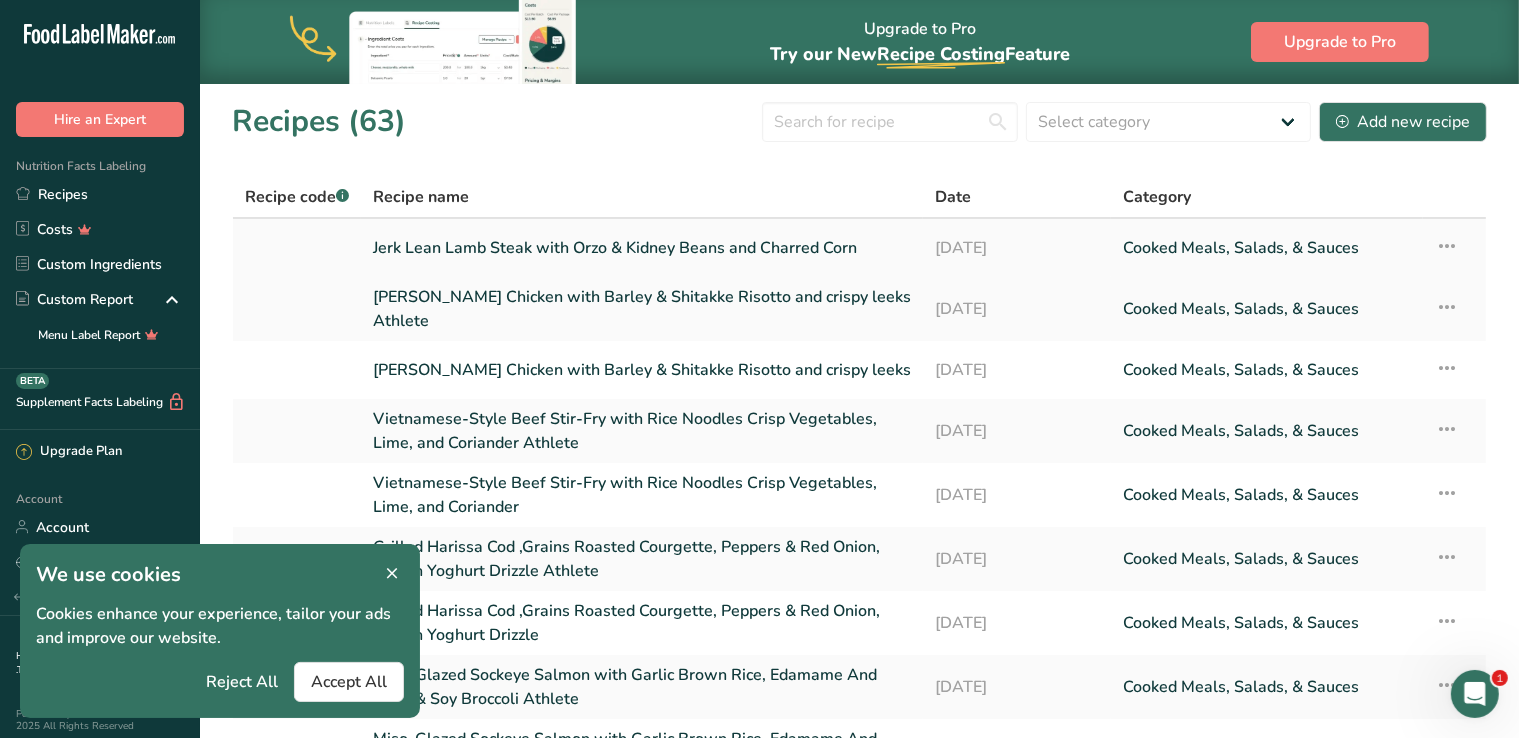 click on "Jerk Lean Lamb Steak with Orzo & Kidney Beans and Charred Corn" at bounding box center (642, 248) 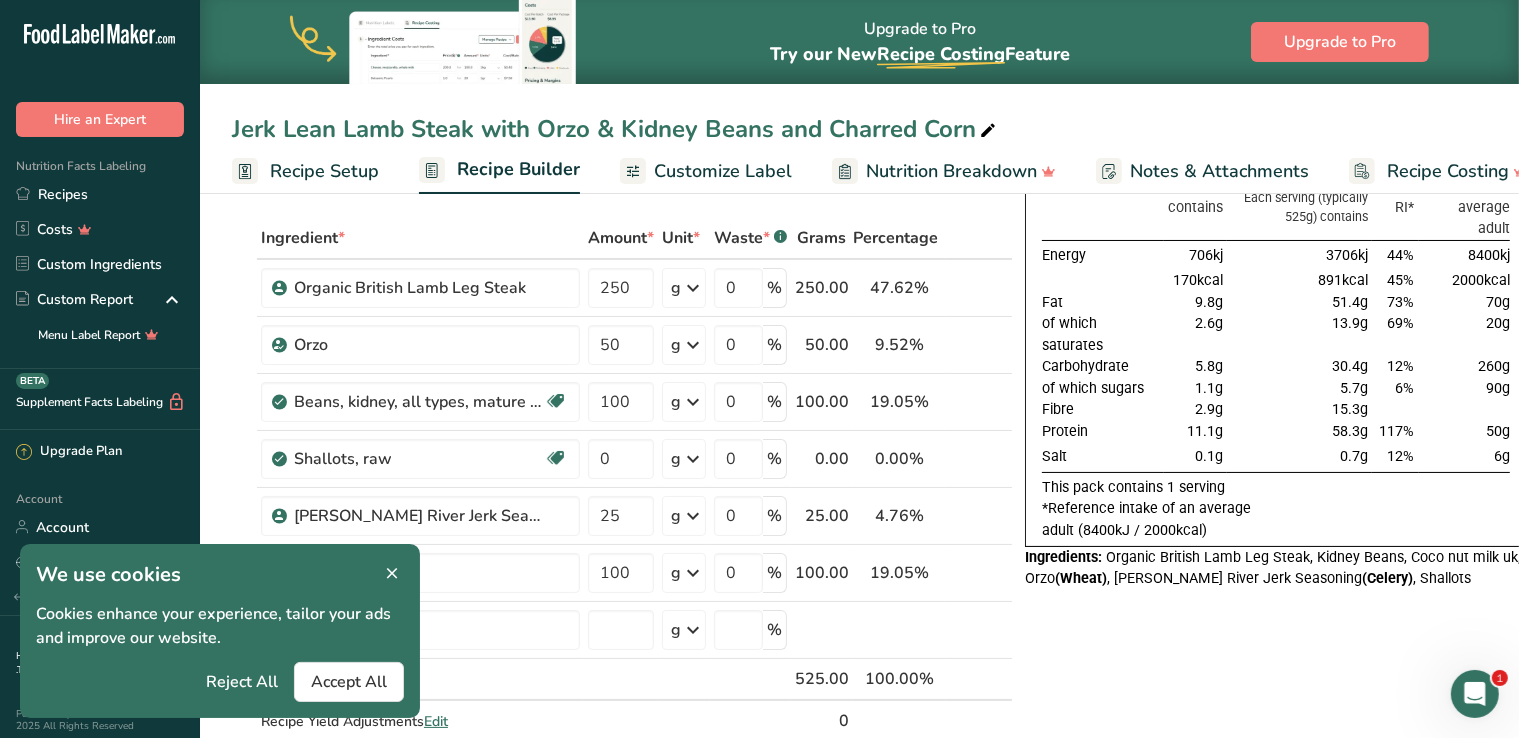 scroll, scrollTop: 66, scrollLeft: 0, axis: vertical 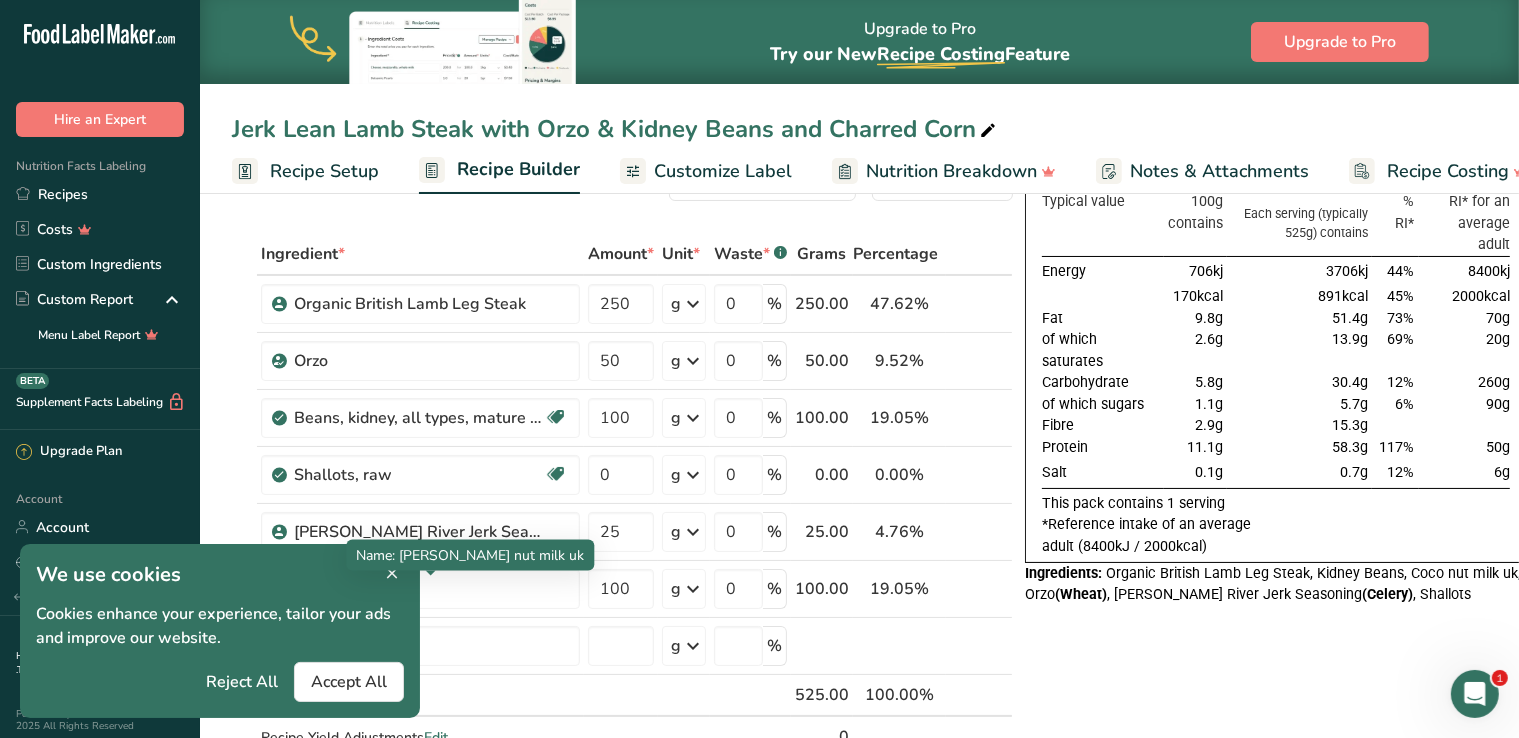 click at bounding box center (392, 574) 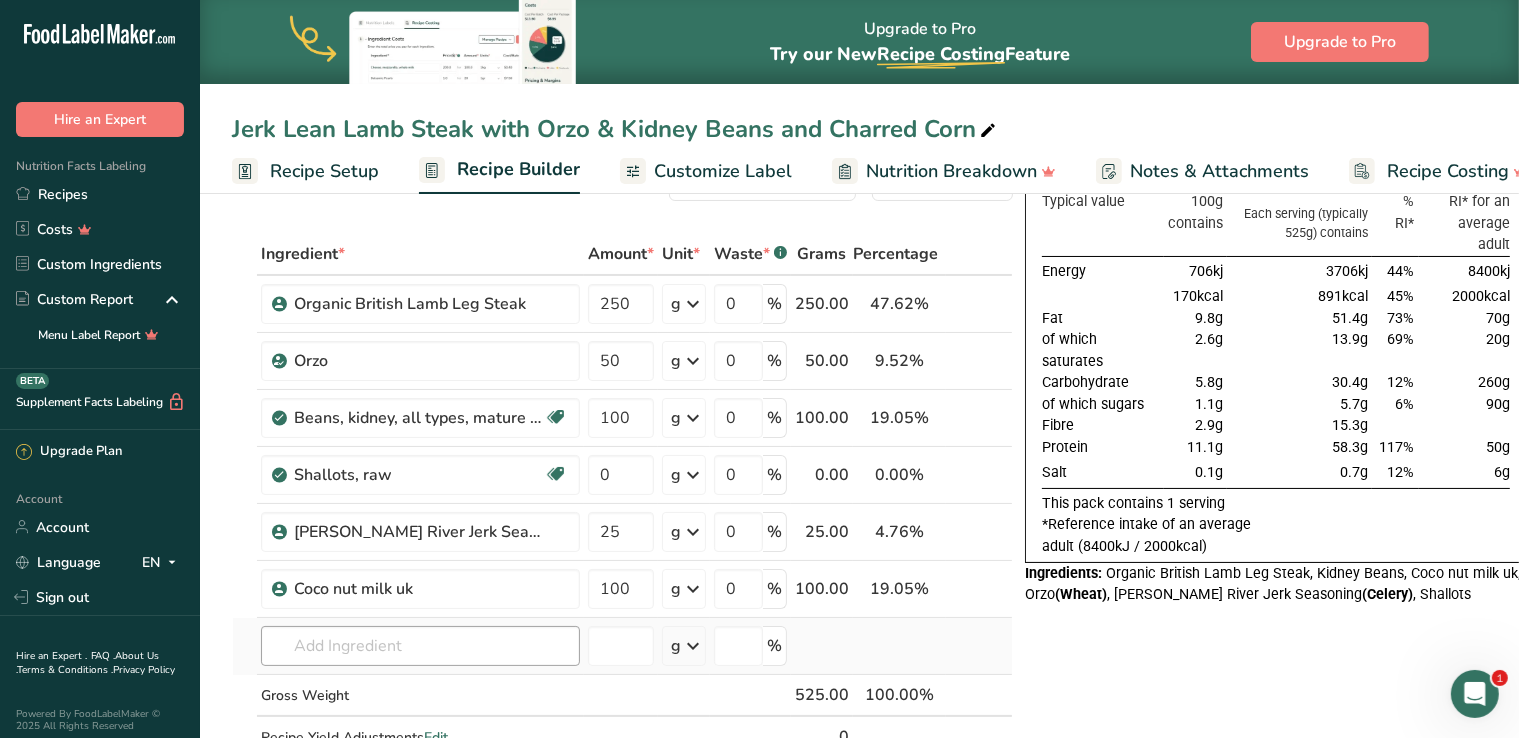 click on "Almond flour
Milk, whole, 3.25% milkfat, without added vitamin A and vitamin D
Beef, tenderloin, steak, separable lean only, trimmed to 1/8" fat, all grades, raw
Beef, grass-fed, strip steaks, lean only, raw
Beef, ground, 70% lean meat / 30% fat, raw
See full Results" at bounding box center (420, 646) 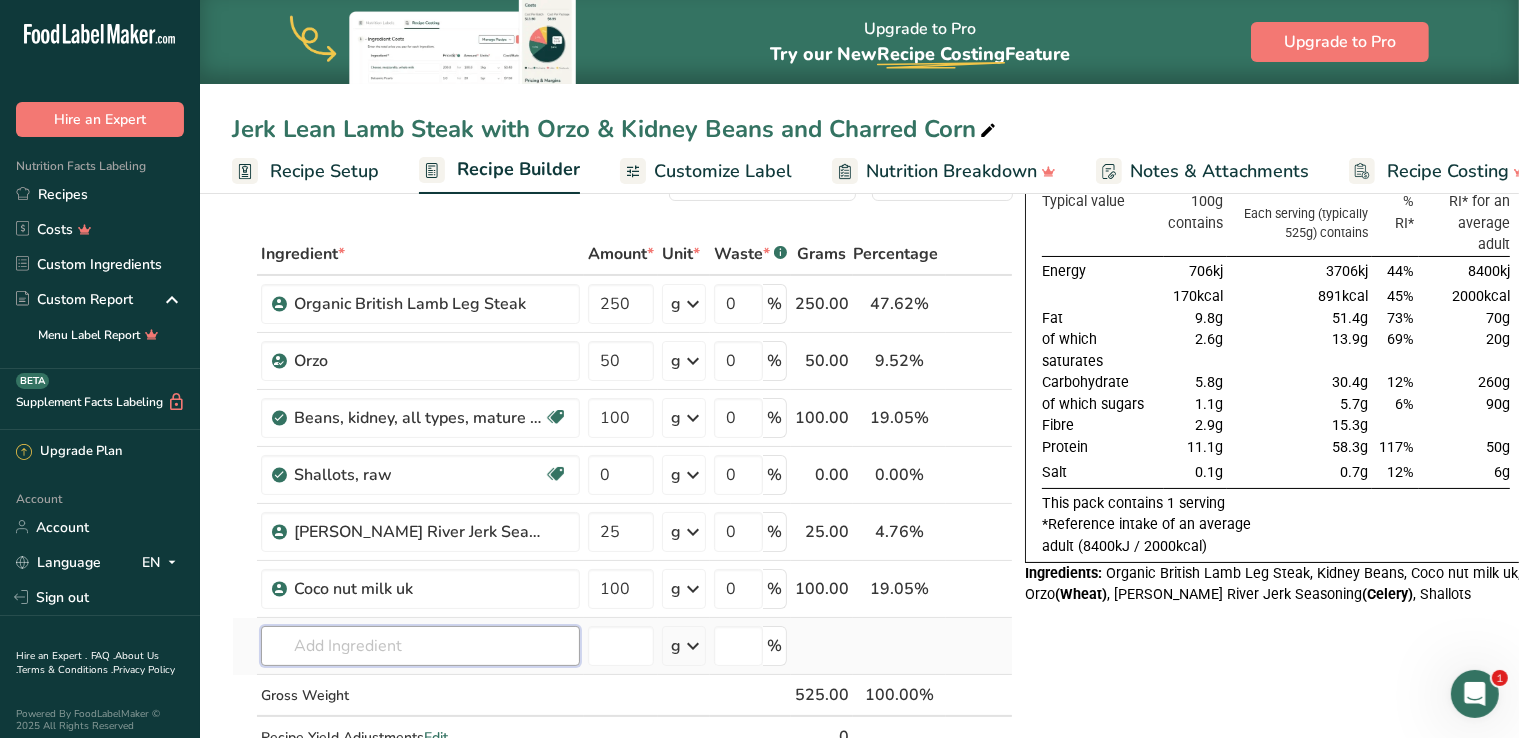 click at bounding box center (420, 646) 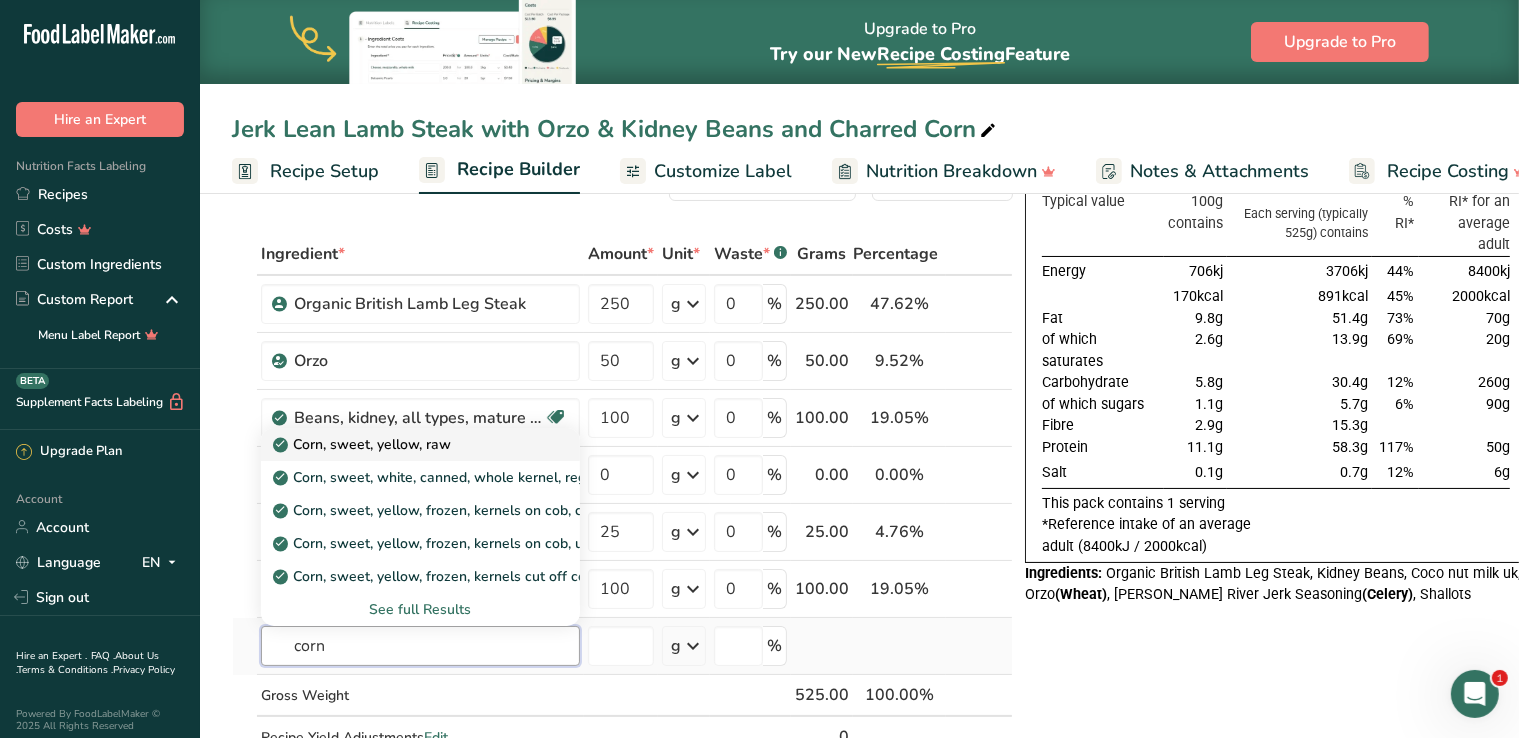 type on "corn" 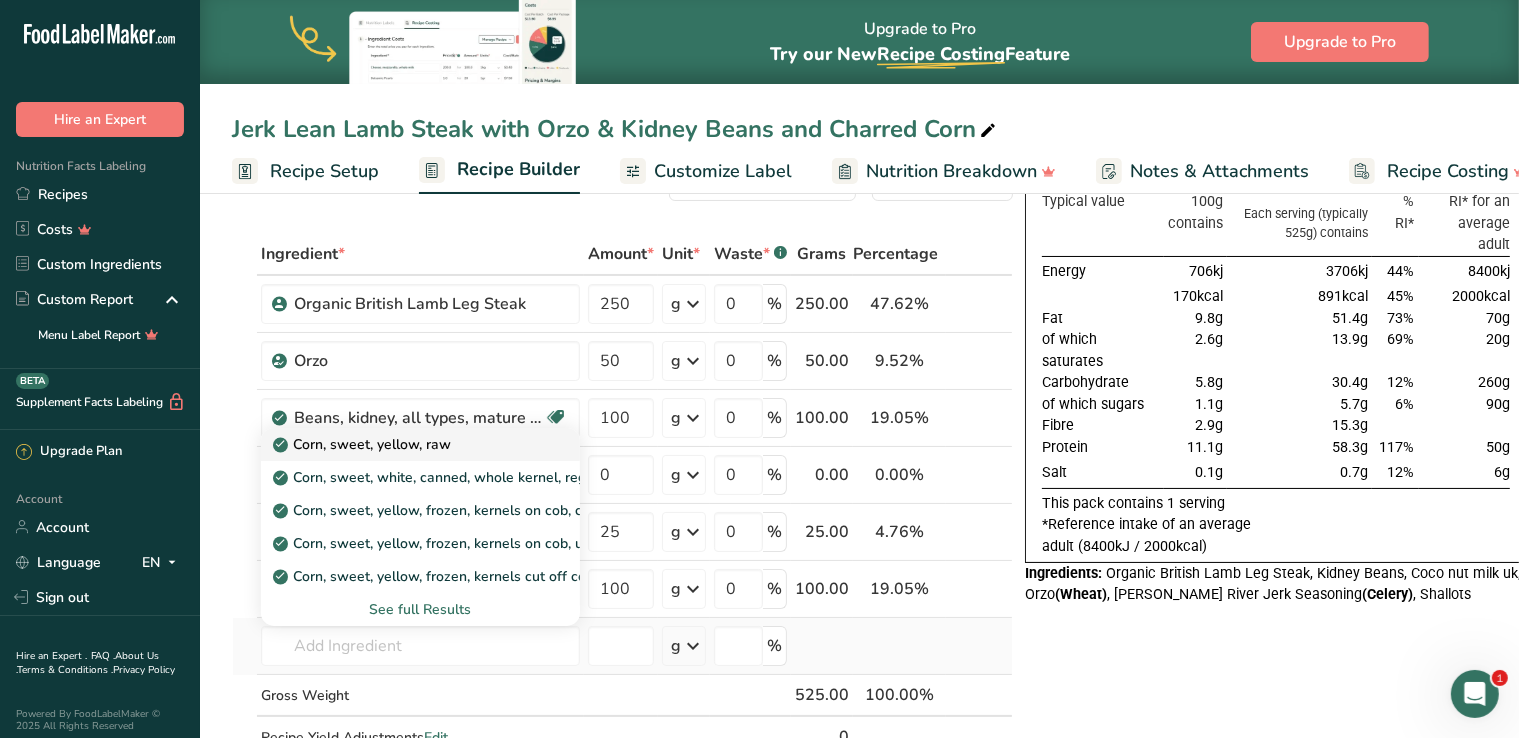 click on "Corn, sweet, yellow, raw" at bounding box center [404, 444] 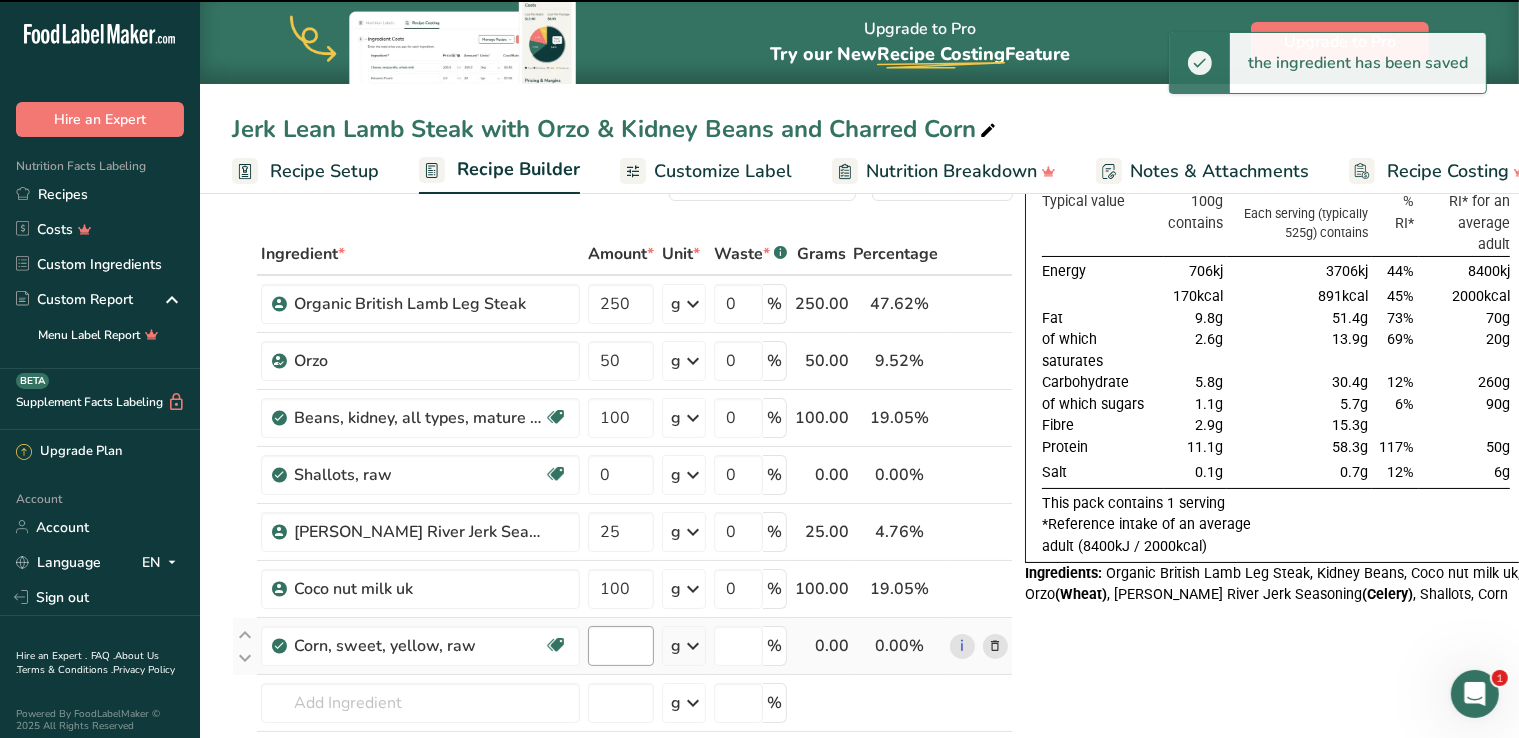 type on "0" 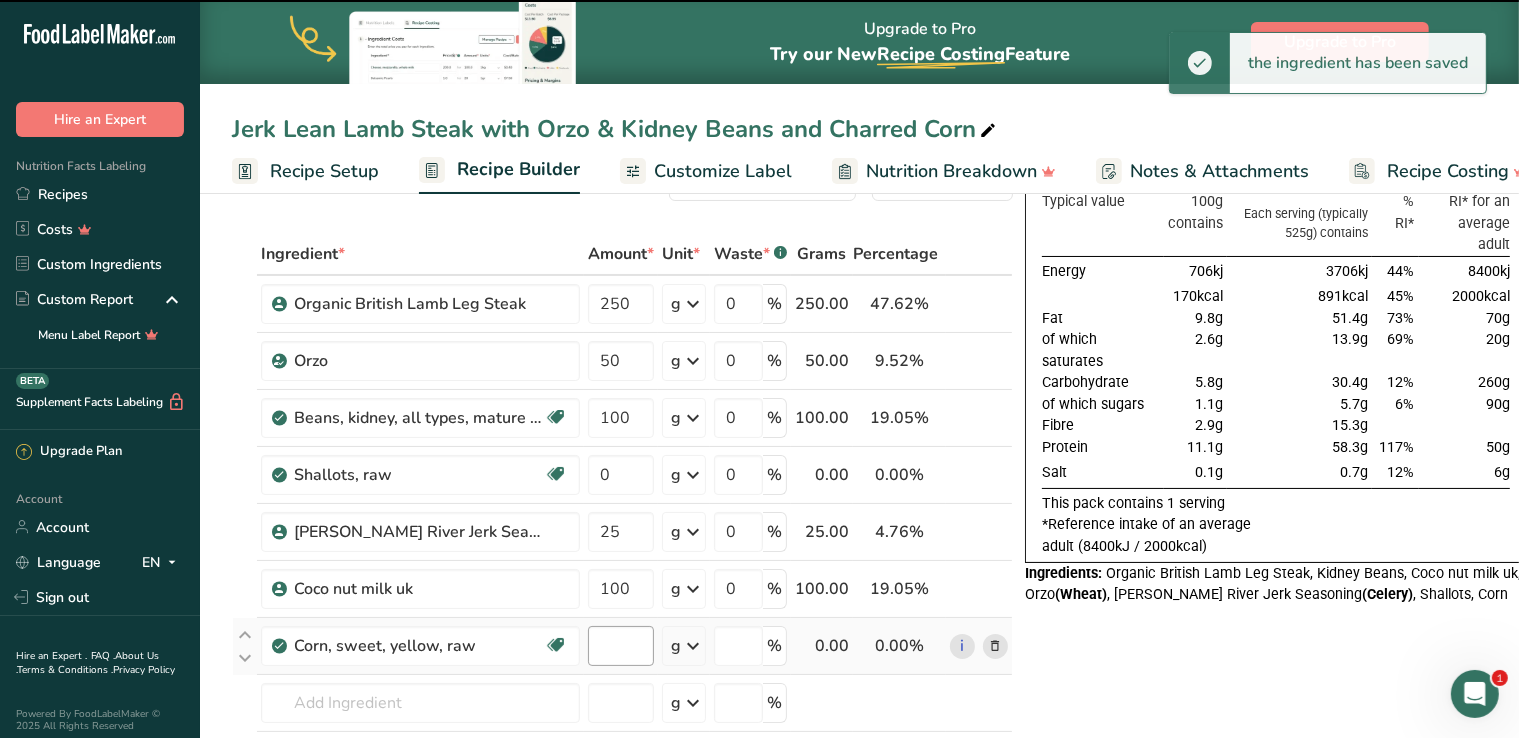 type on "0" 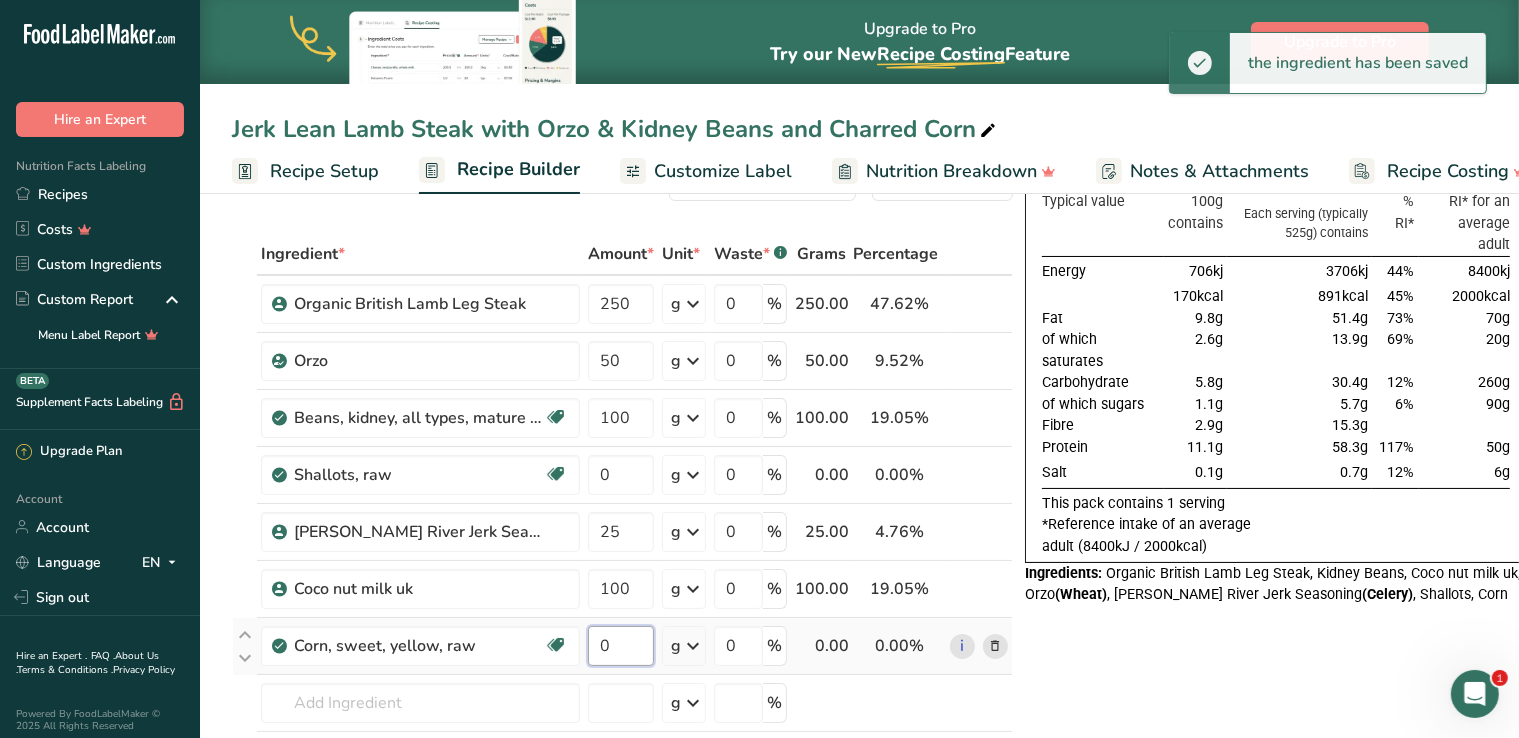 click on "0" at bounding box center (621, 646) 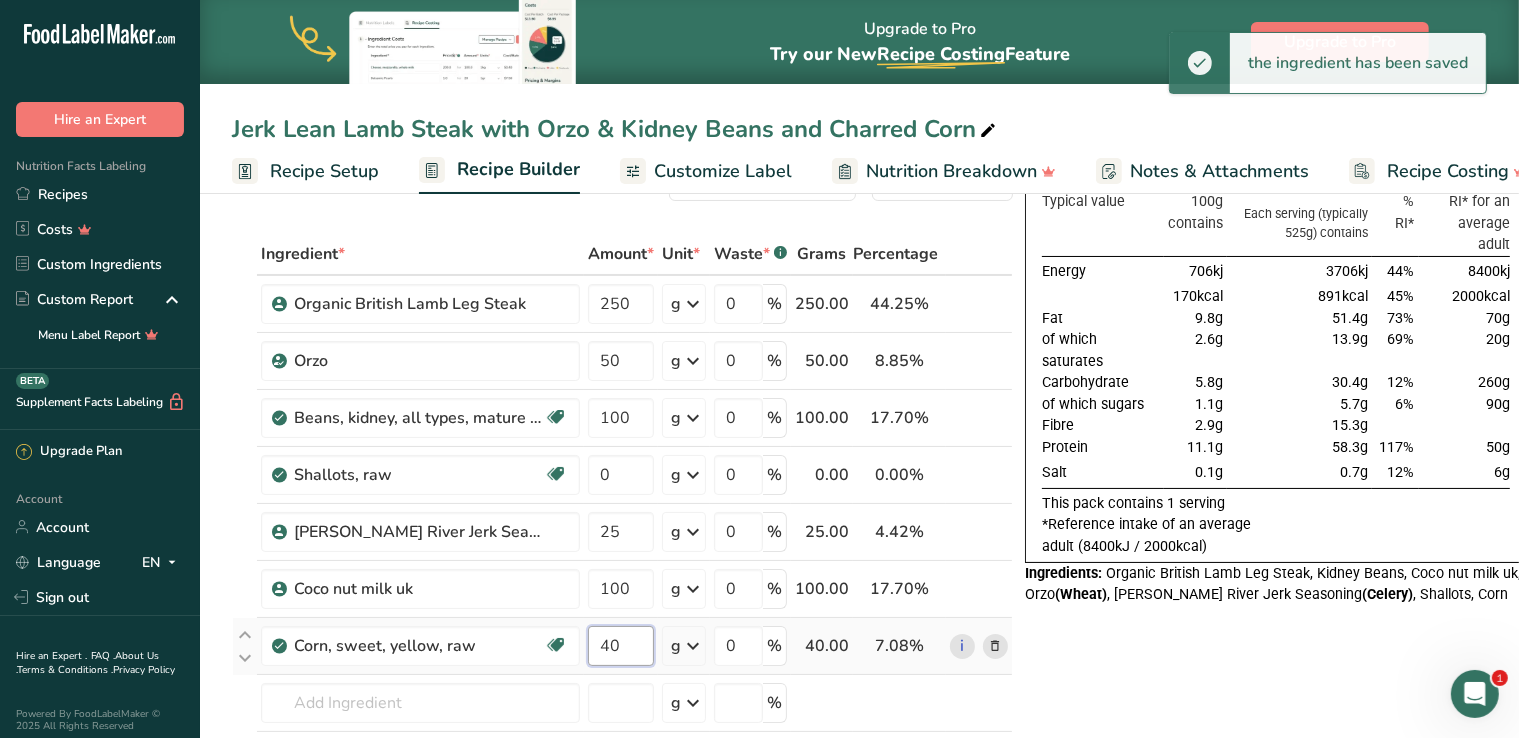 type on "4" 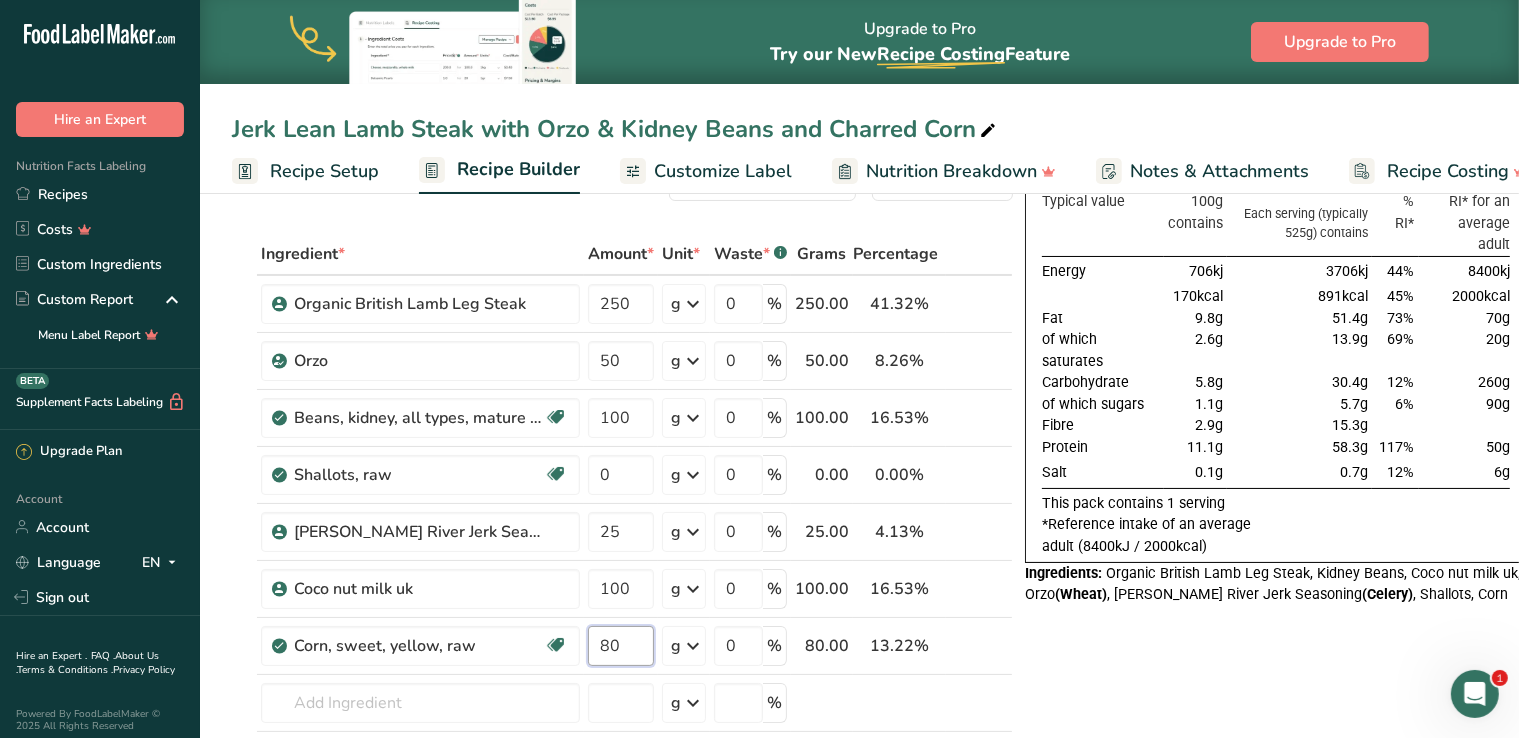 type on "80" 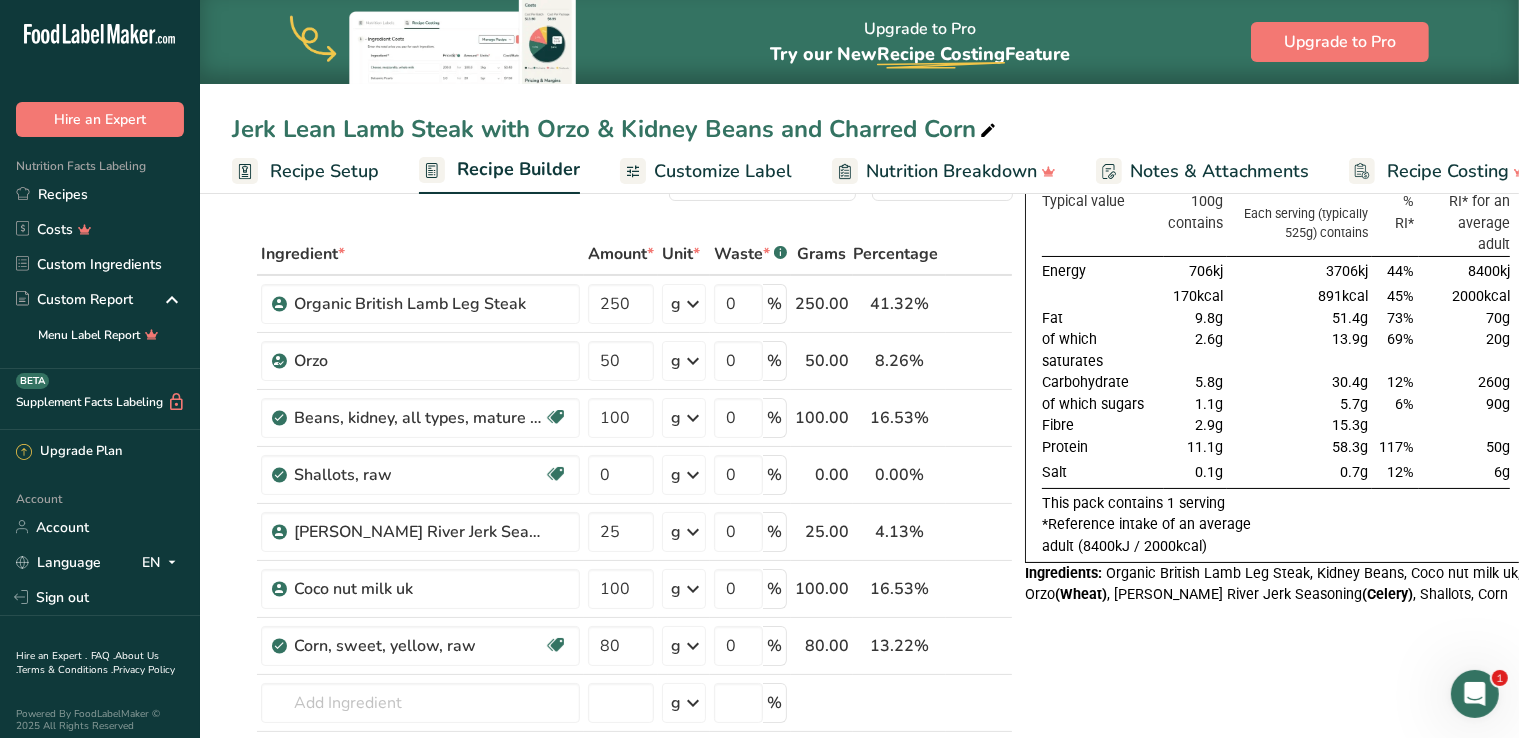 click on "Nutrition
Typical value
100g
contains
Each serving (typically
525g) contains
%
RI*   RI* for an
average adult
Energy
706kj
3706kj
44%
8400kj
170kcal
891kcal
45%
2000kcal
Fat
9.8g
51.4g
73%
70g
of which saturates
2.6g
13.9g
69%
20g" at bounding box center (1276, 835) 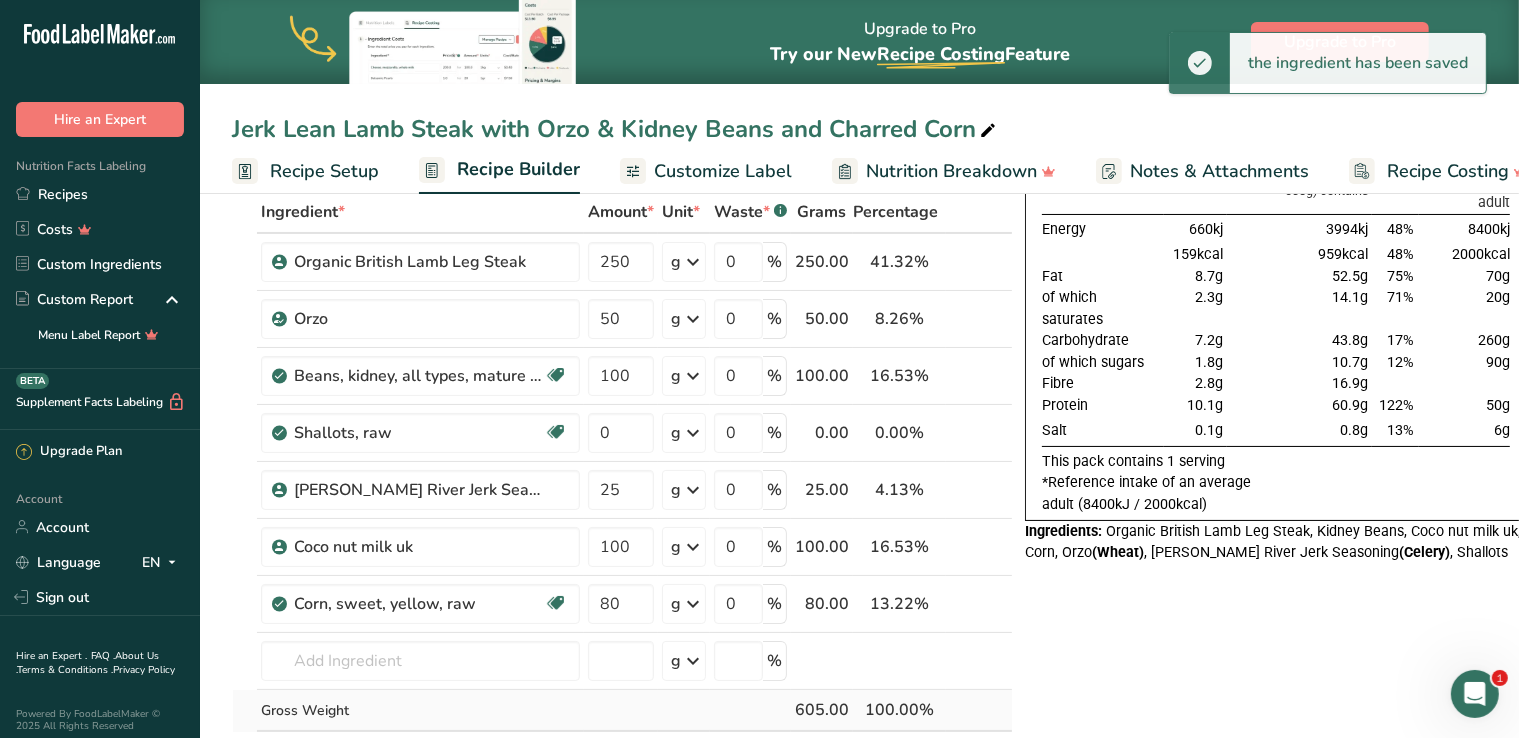scroll, scrollTop: 116, scrollLeft: 0, axis: vertical 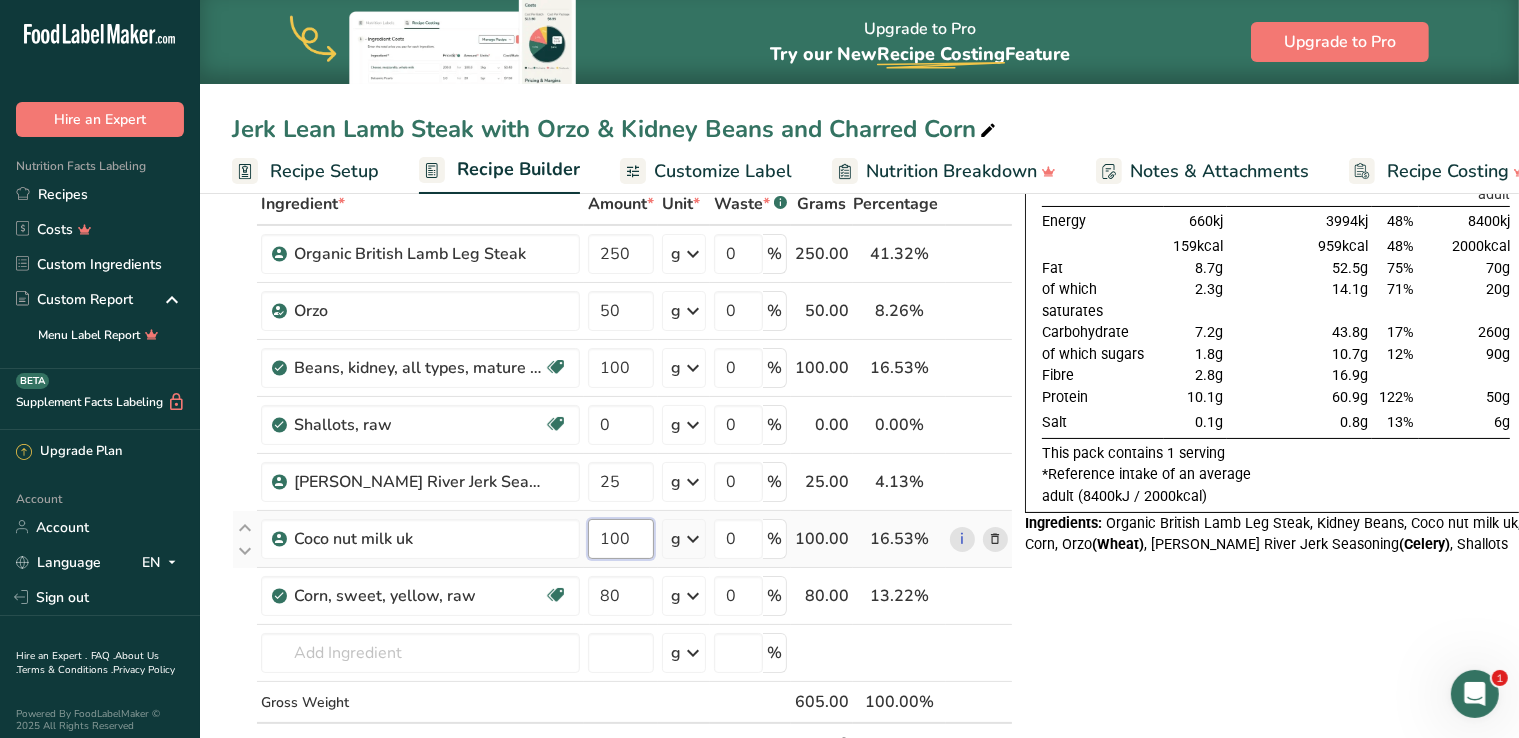 click on "100" at bounding box center (621, 539) 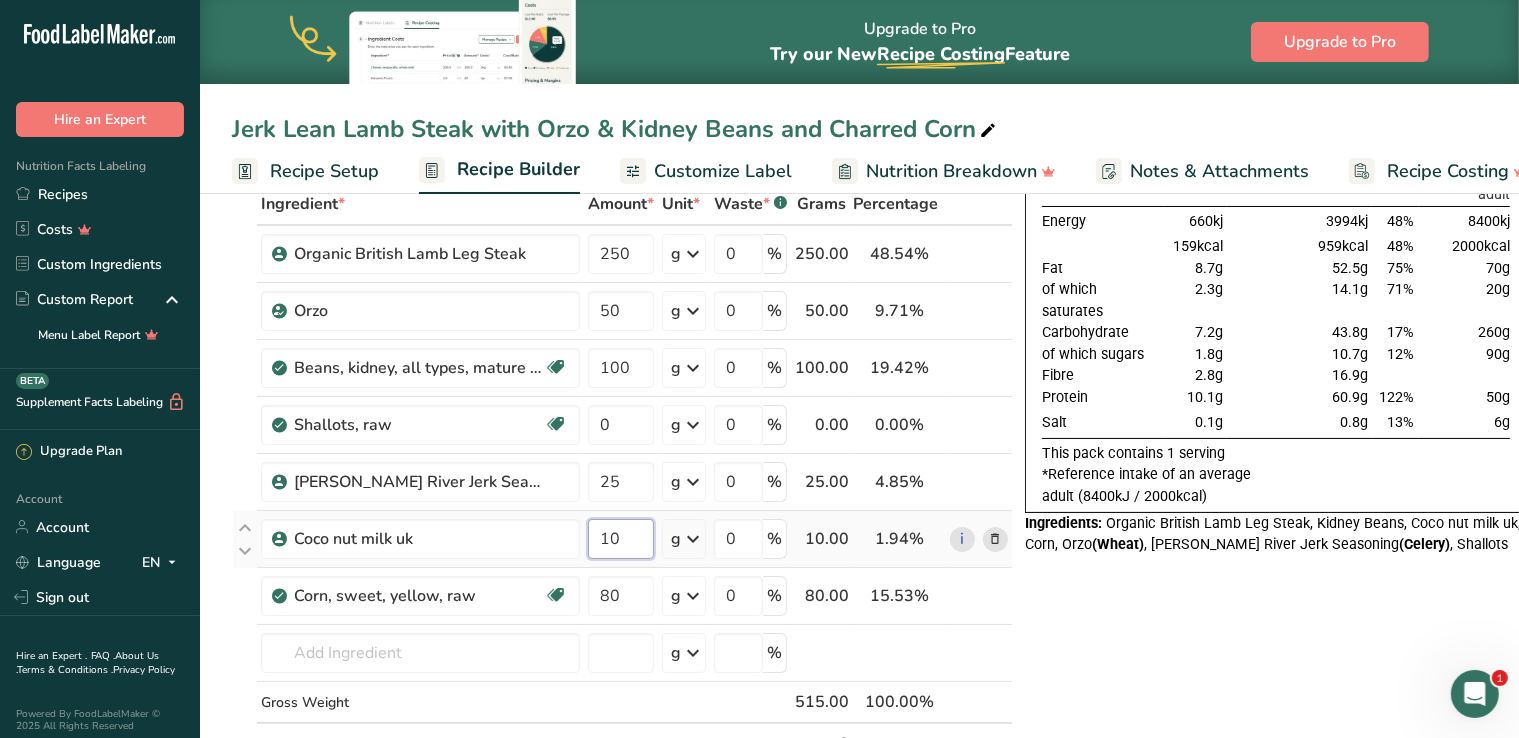 type on "1" 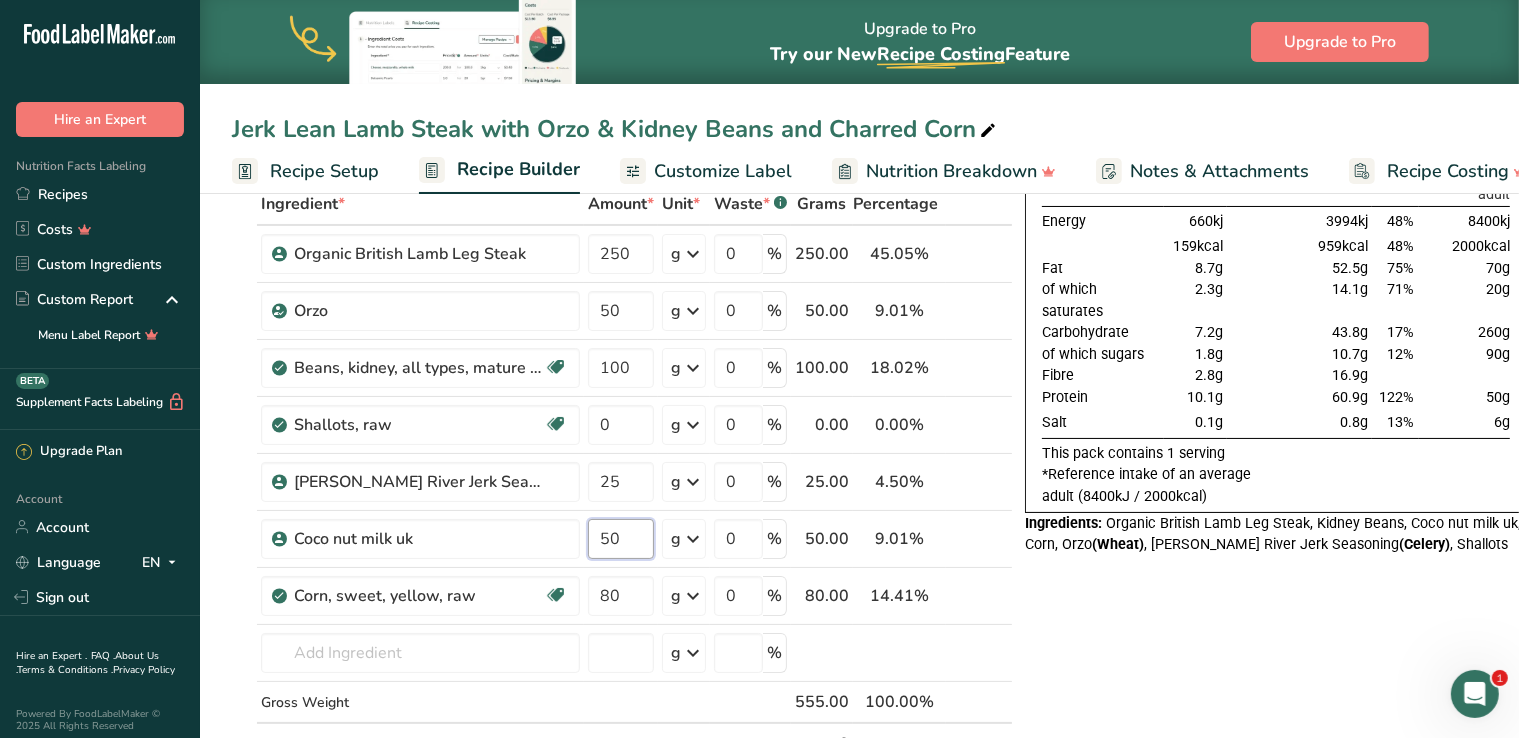 type on "50" 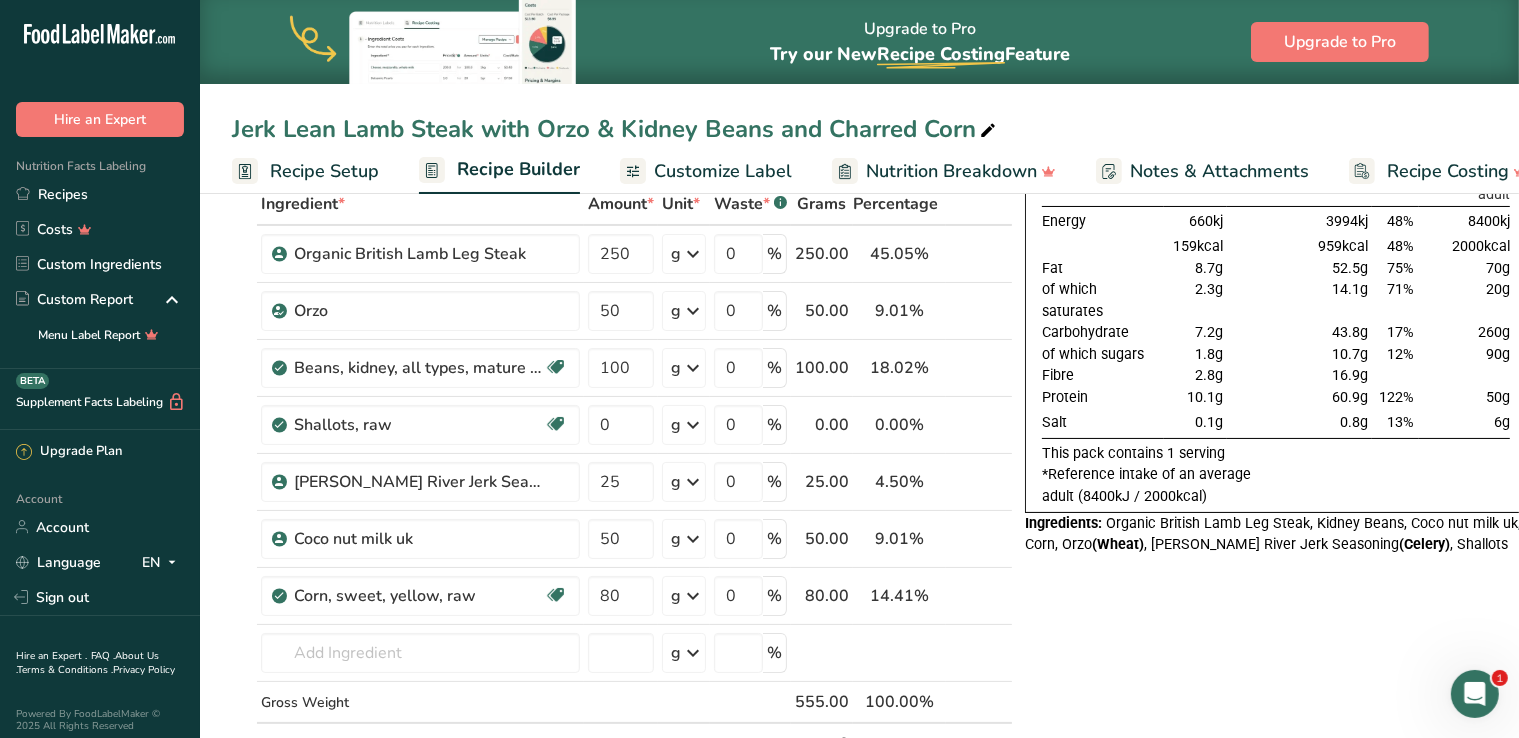 click on "Nutrition
Typical value
100g
contains
Each serving (typically
605g) contains
%
RI*   RI* for an
average adult
Energy
660kj
3994kj
48%
8400kj
159kcal
959kcal
48%
2000kcal
Fat
8.7g
52.5g
75%
70g
of which saturates
2.3g
14.1g
71%
20g" at bounding box center (1276, 785) 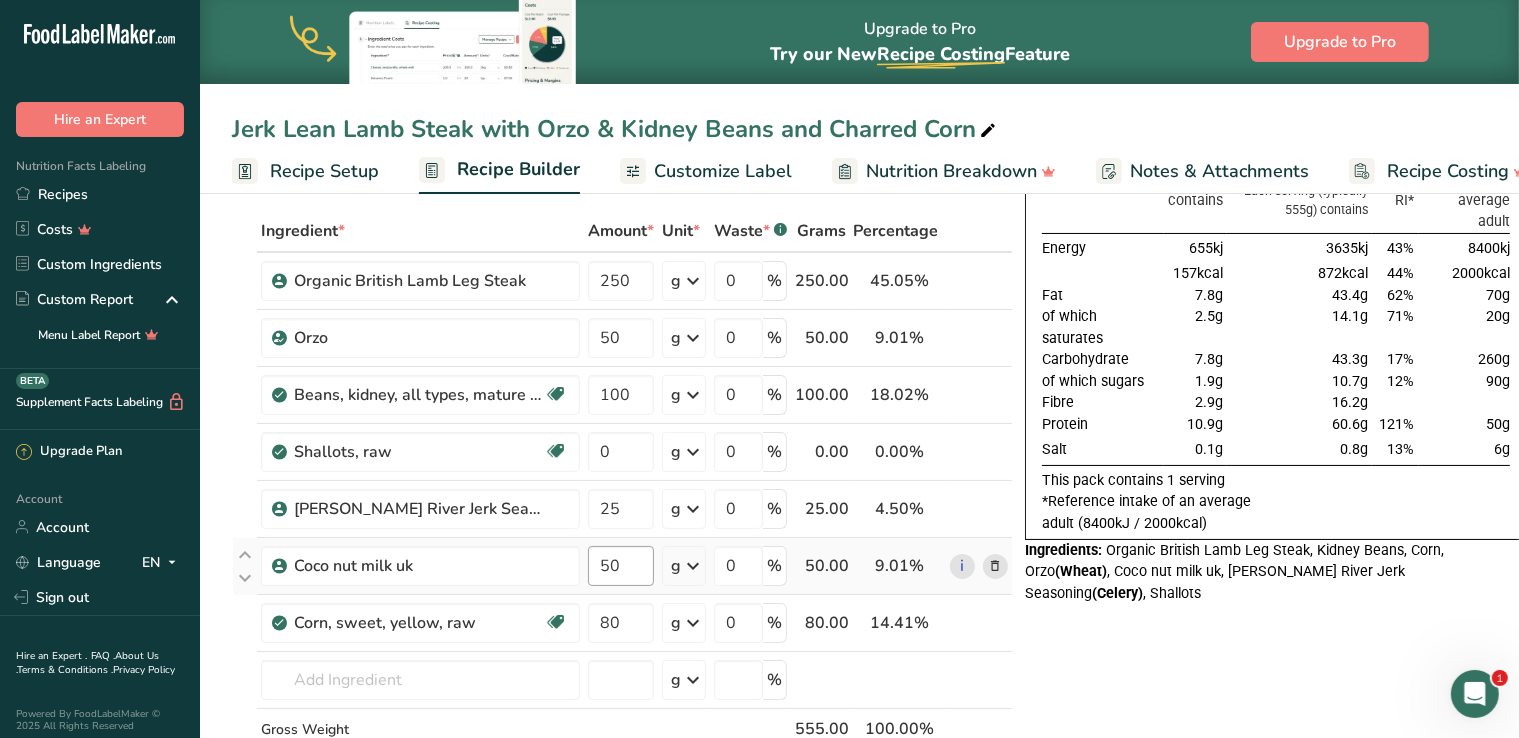 scroll, scrollTop: 100, scrollLeft: 0, axis: vertical 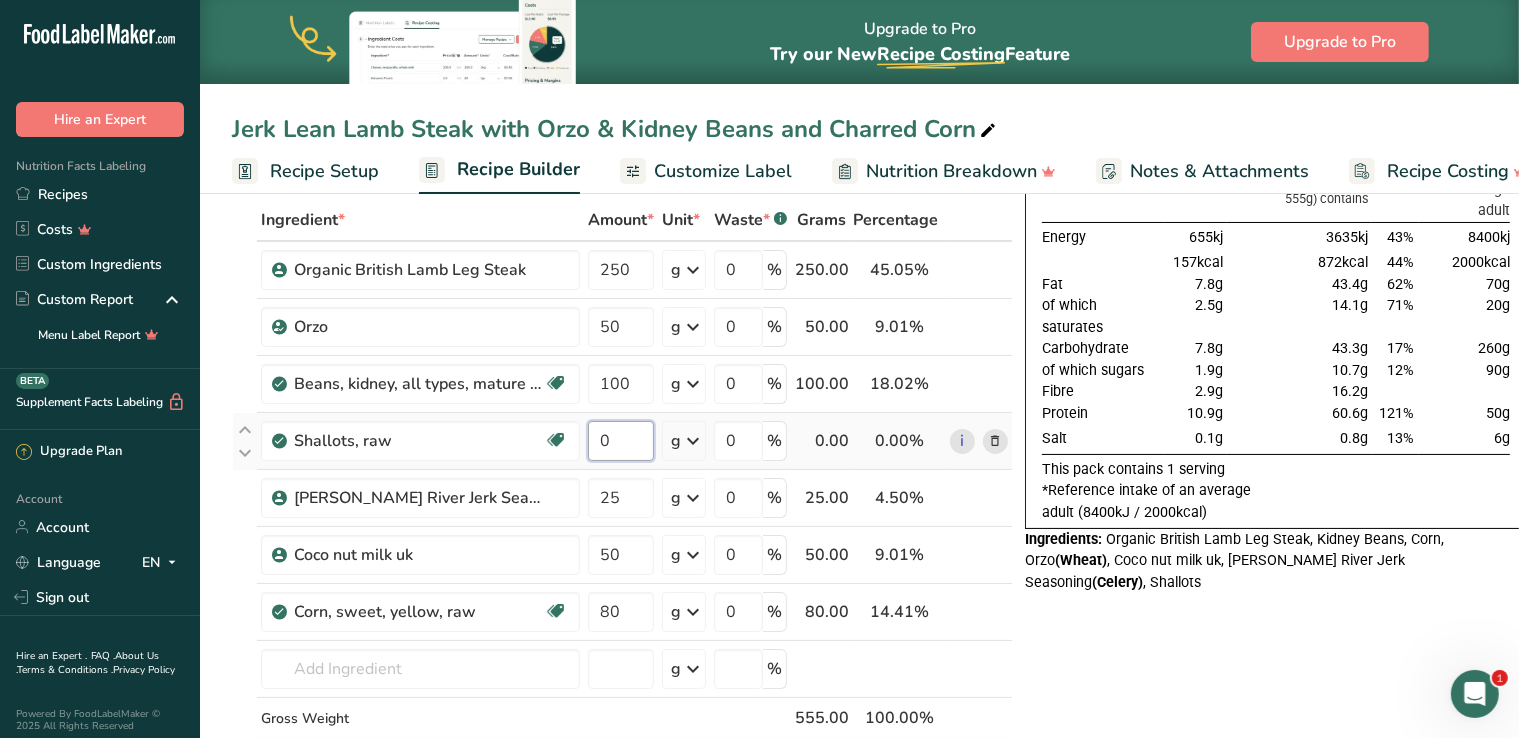 click on "0" at bounding box center [621, 441] 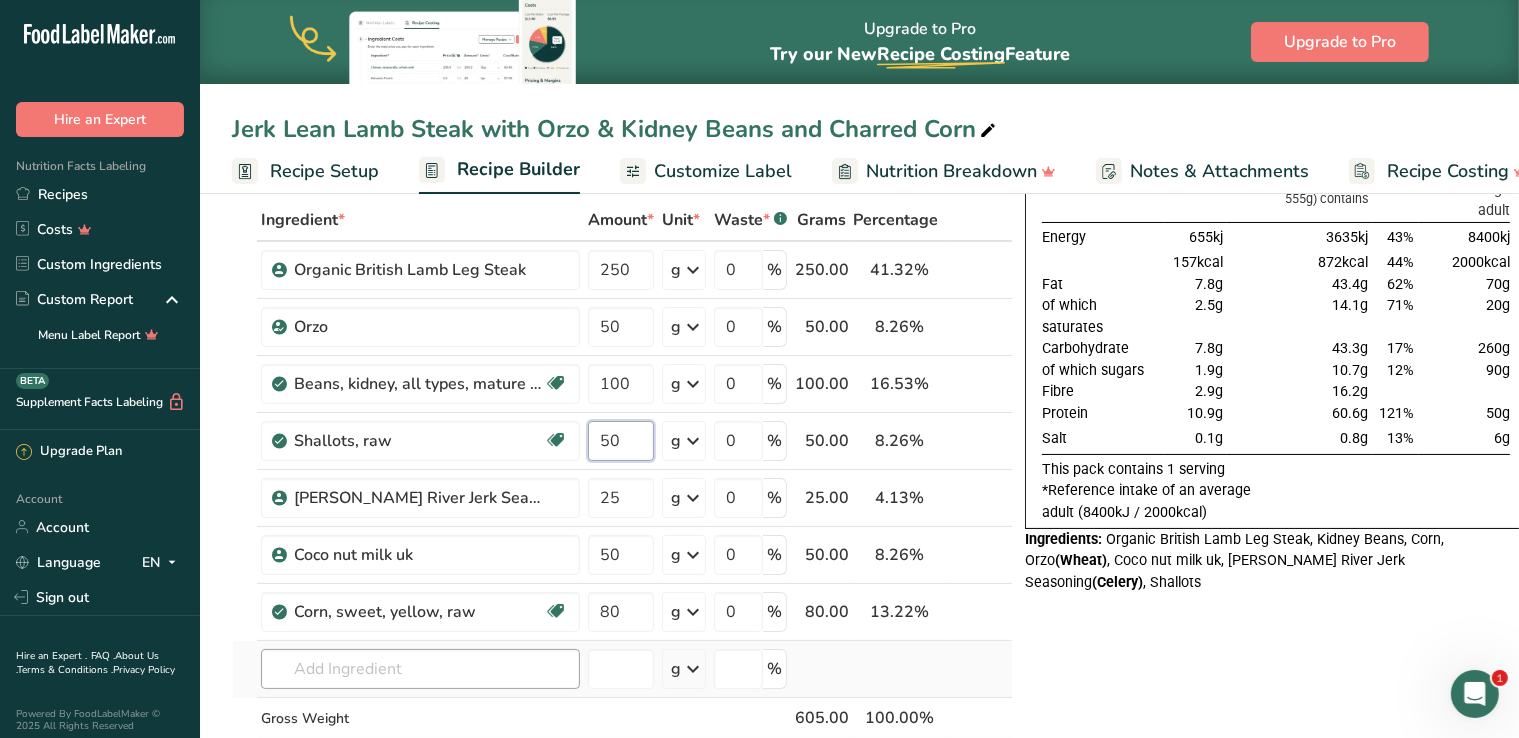 type on "50" 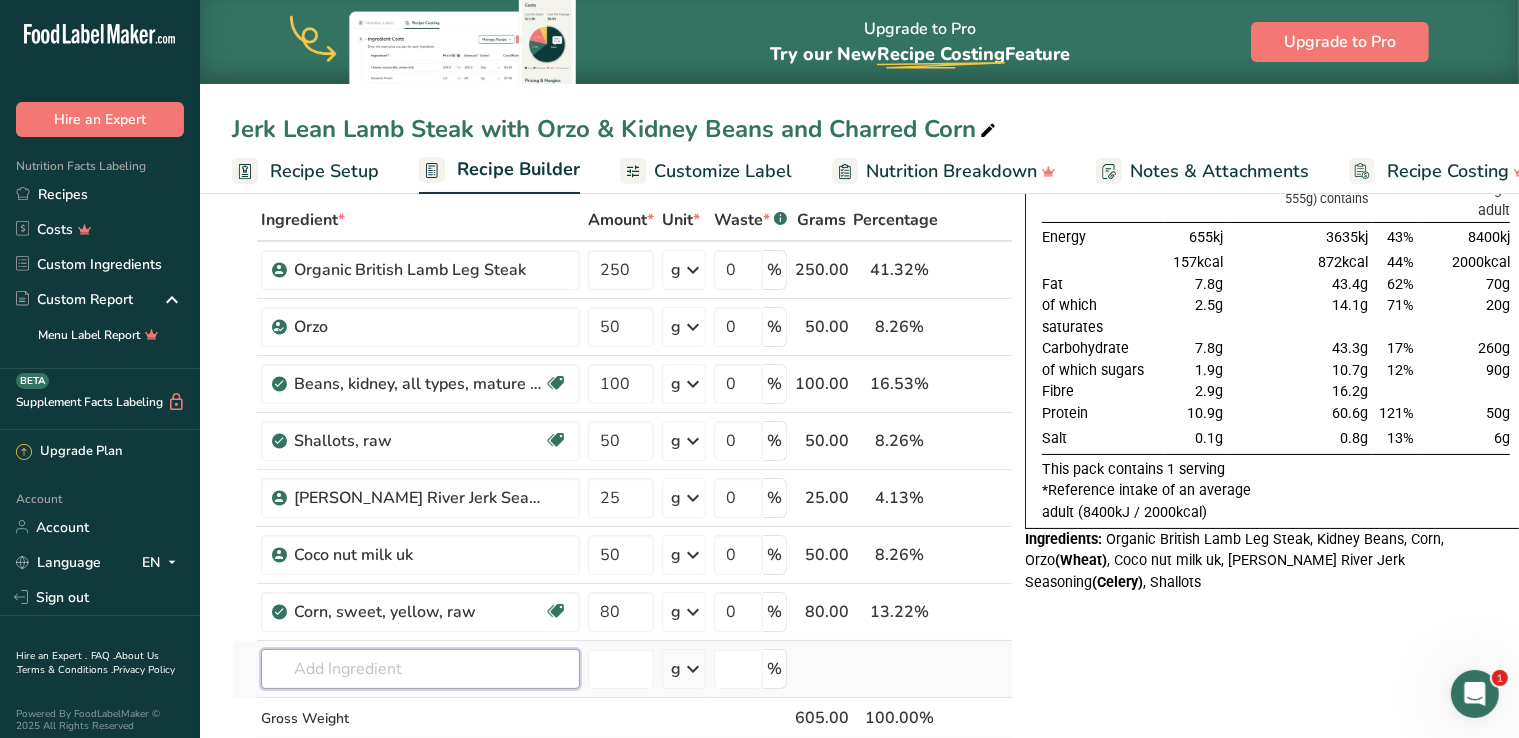 click on "Ingredient *
Amount *
Unit *
Waste *   .a-a{fill:#347362;}.b-a{fill:#fff;}          Grams
Percentage
Organic  British Lamb Leg Steak
250
g
Weight Units
g
kg
mg
See more
Volume Units
l
mL
fl oz
See more
0
%
250.00
41.32%
i
Orzo
50
g
Weight Units
g
kg
mg
See more
Volume Units
l
Volume units require a density conversion. If you know your ingredient's density enter it below. Otherwise, click on "RIA" our AI Regulatory bot - she will be able to help you" at bounding box center (622, 511) 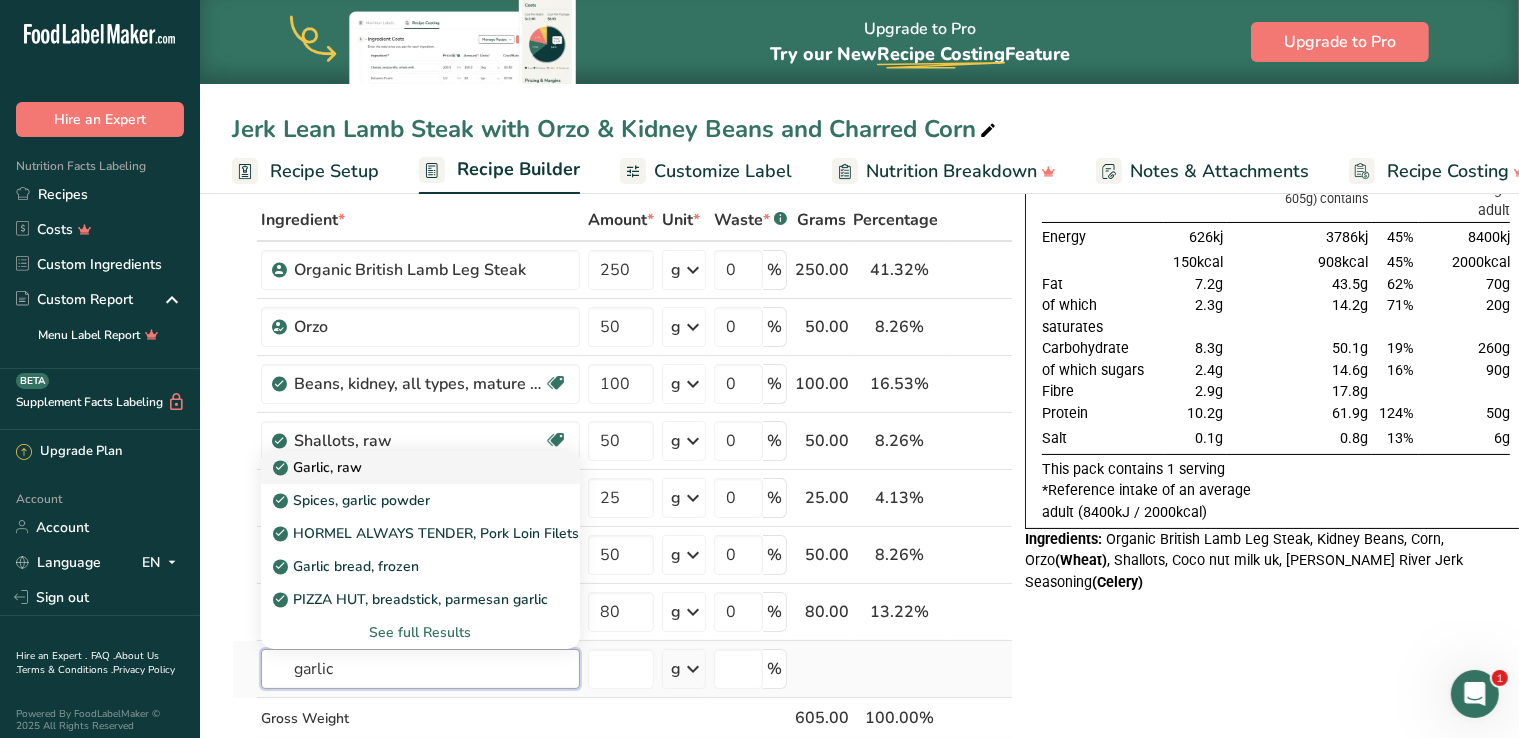 type on "garlic" 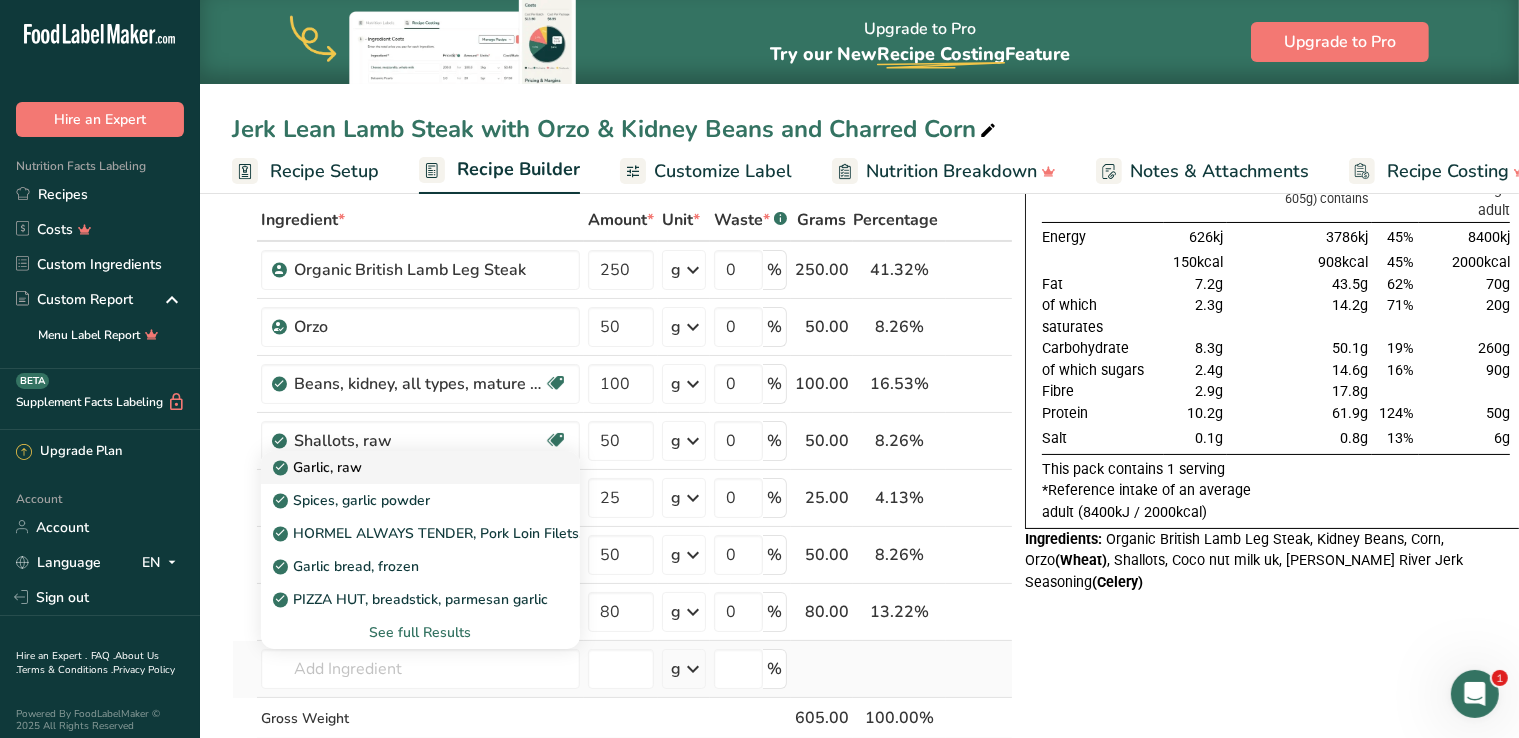 click on "Garlic, raw" at bounding box center [420, 467] 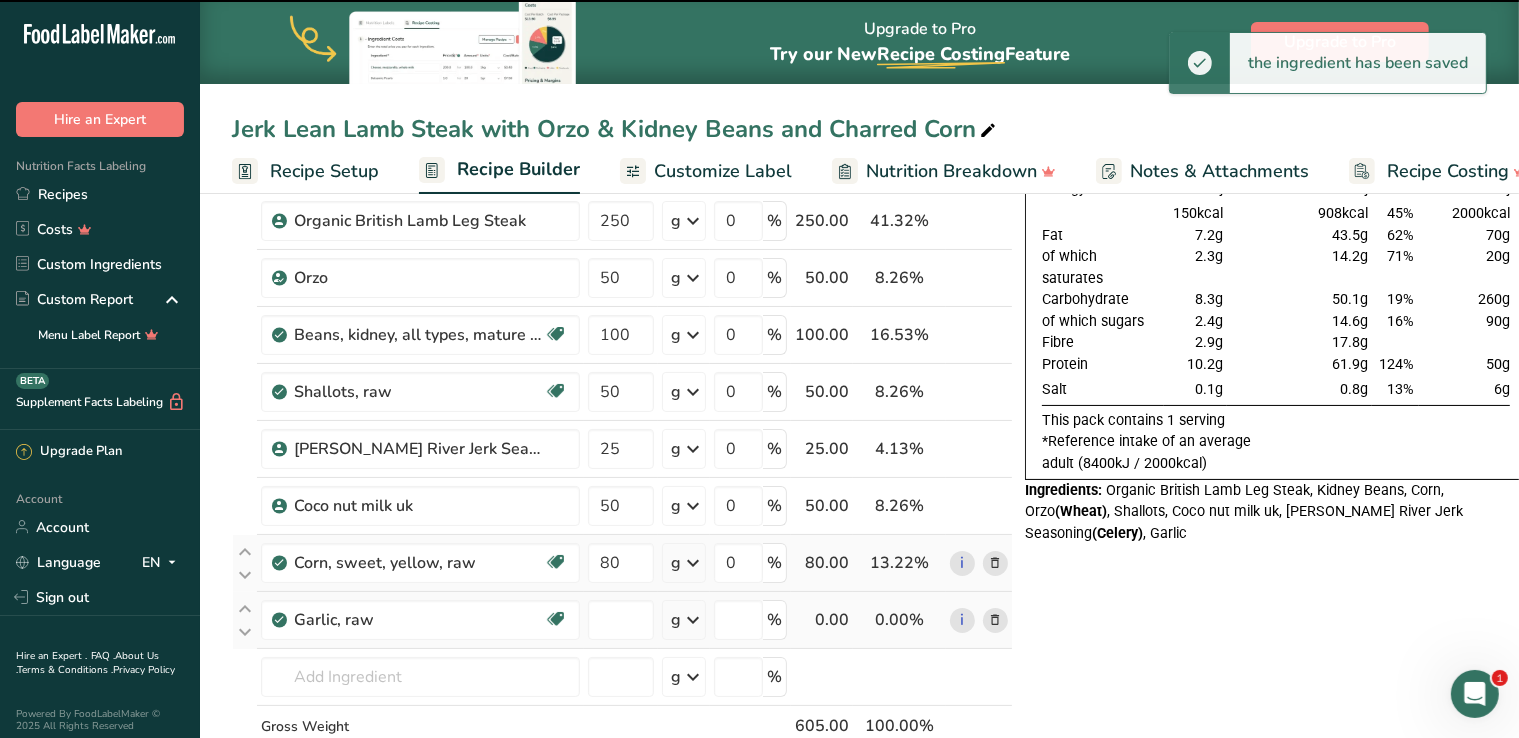 type on "0" 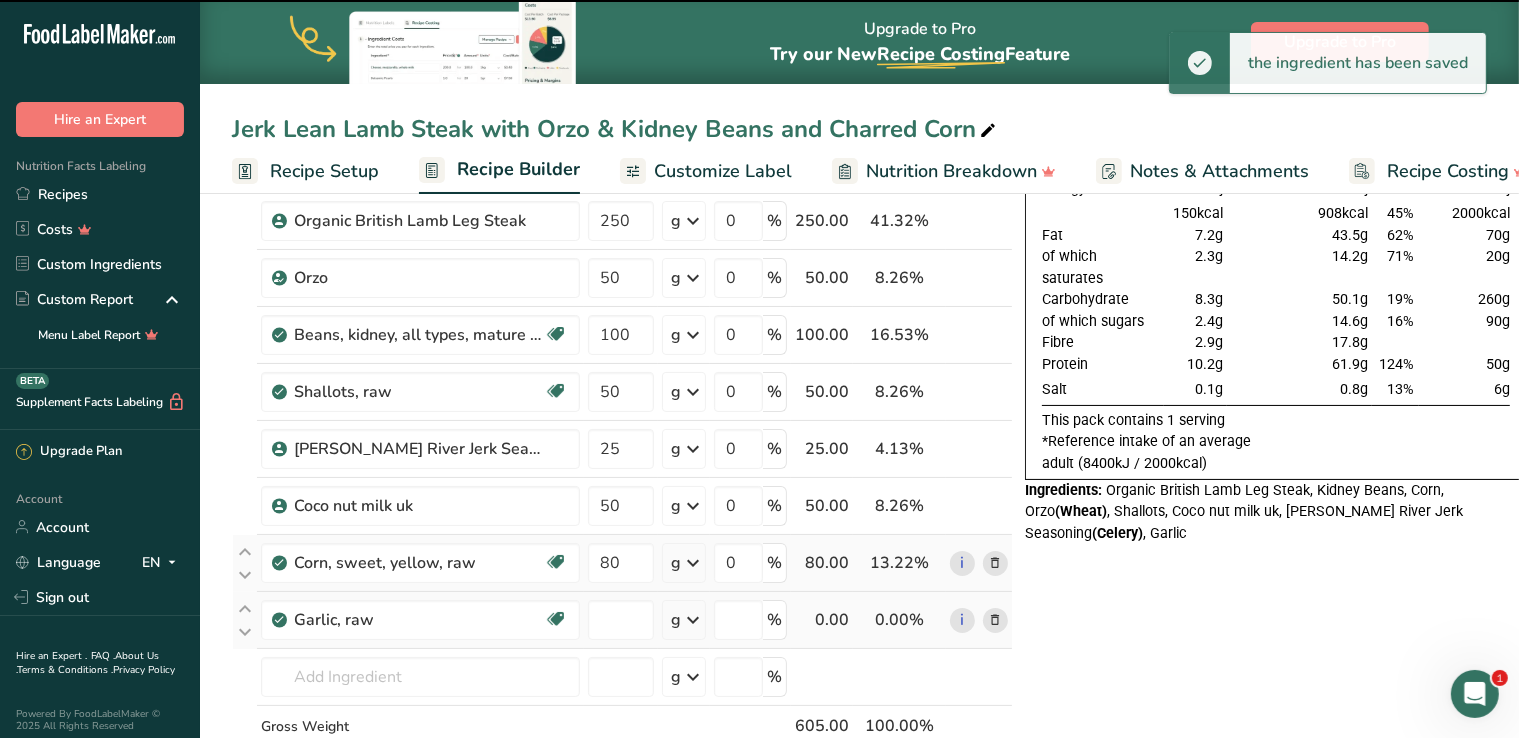 type on "0" 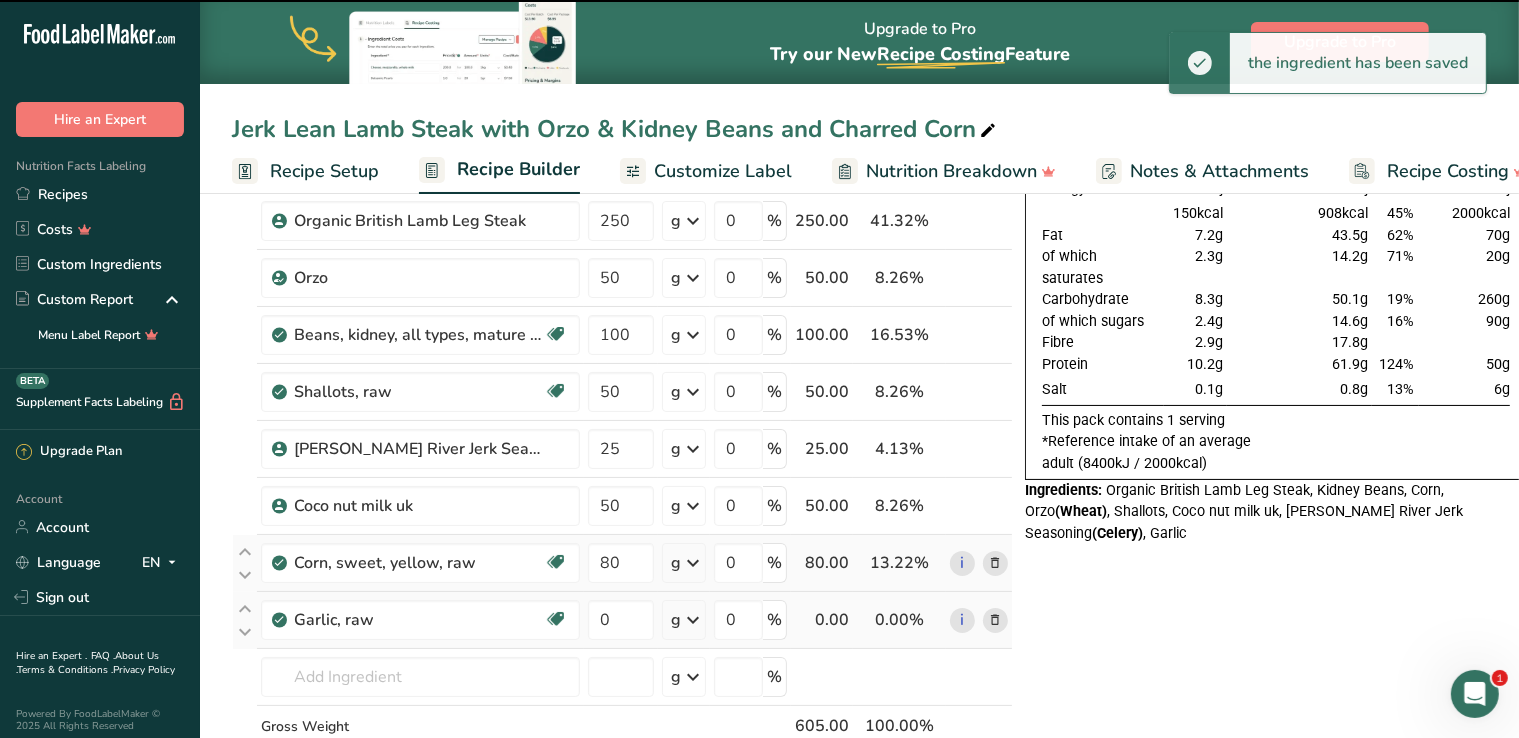 scroll, scrollTop: 266, scrollLeft: 0, axis: vertical 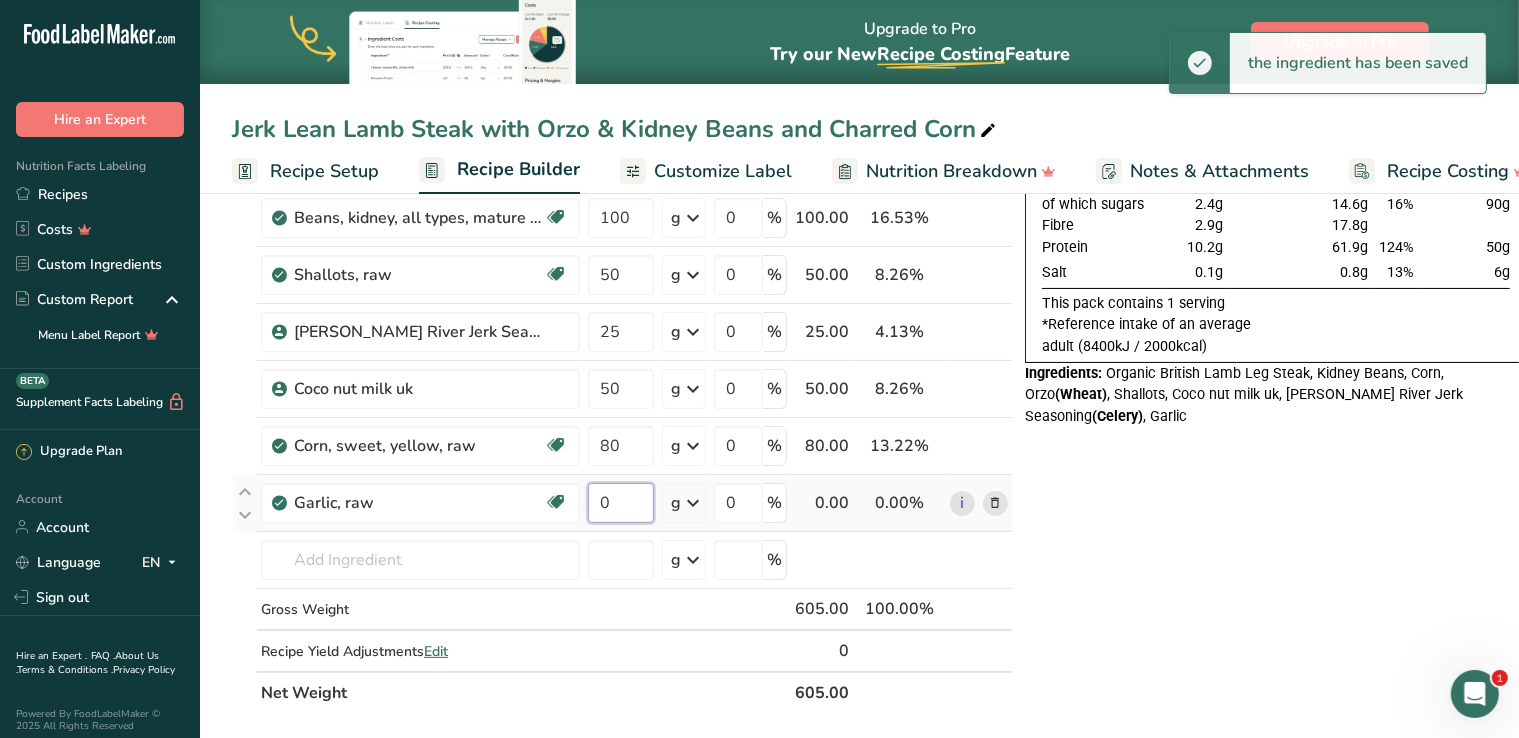 click on "0" at bounding box center [621, 503] 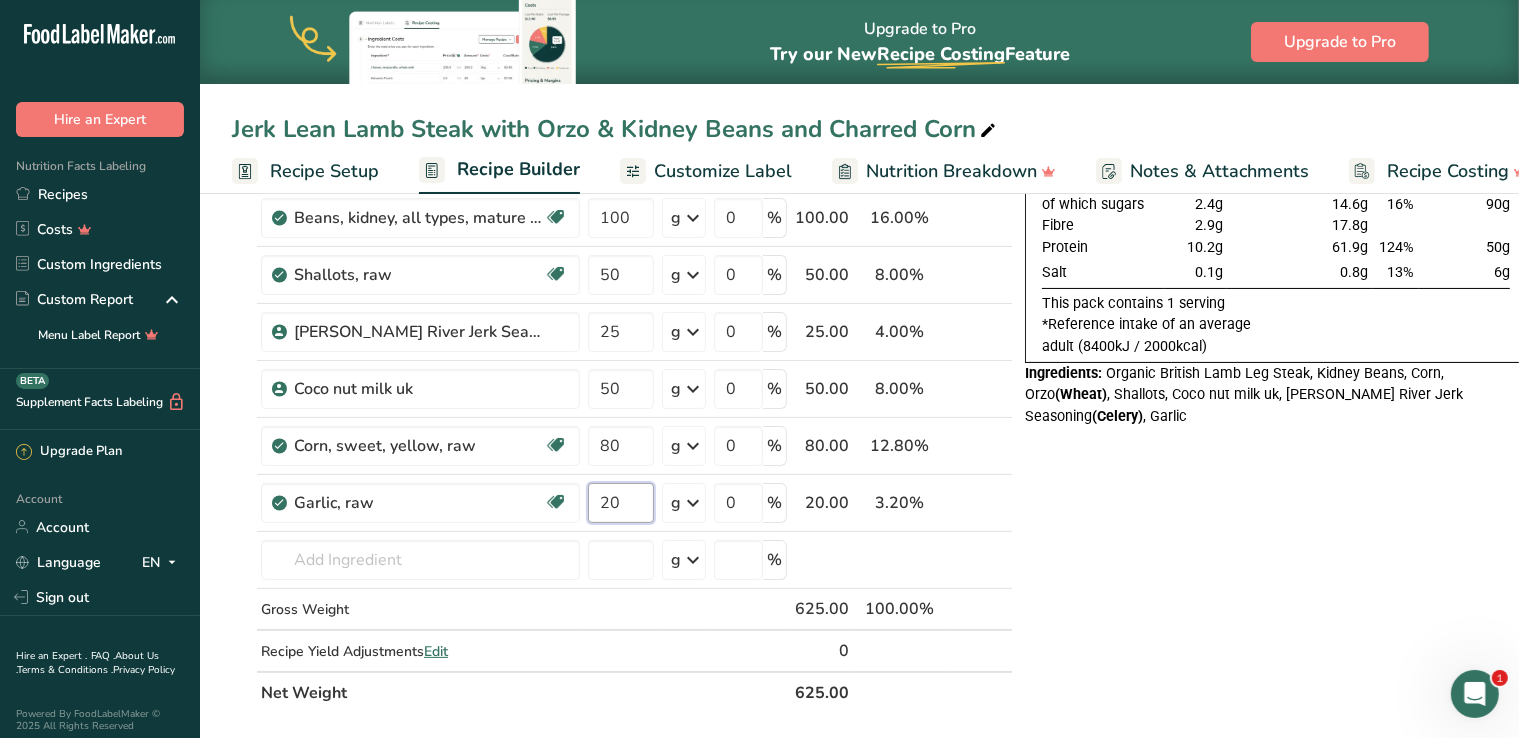 type on "20" 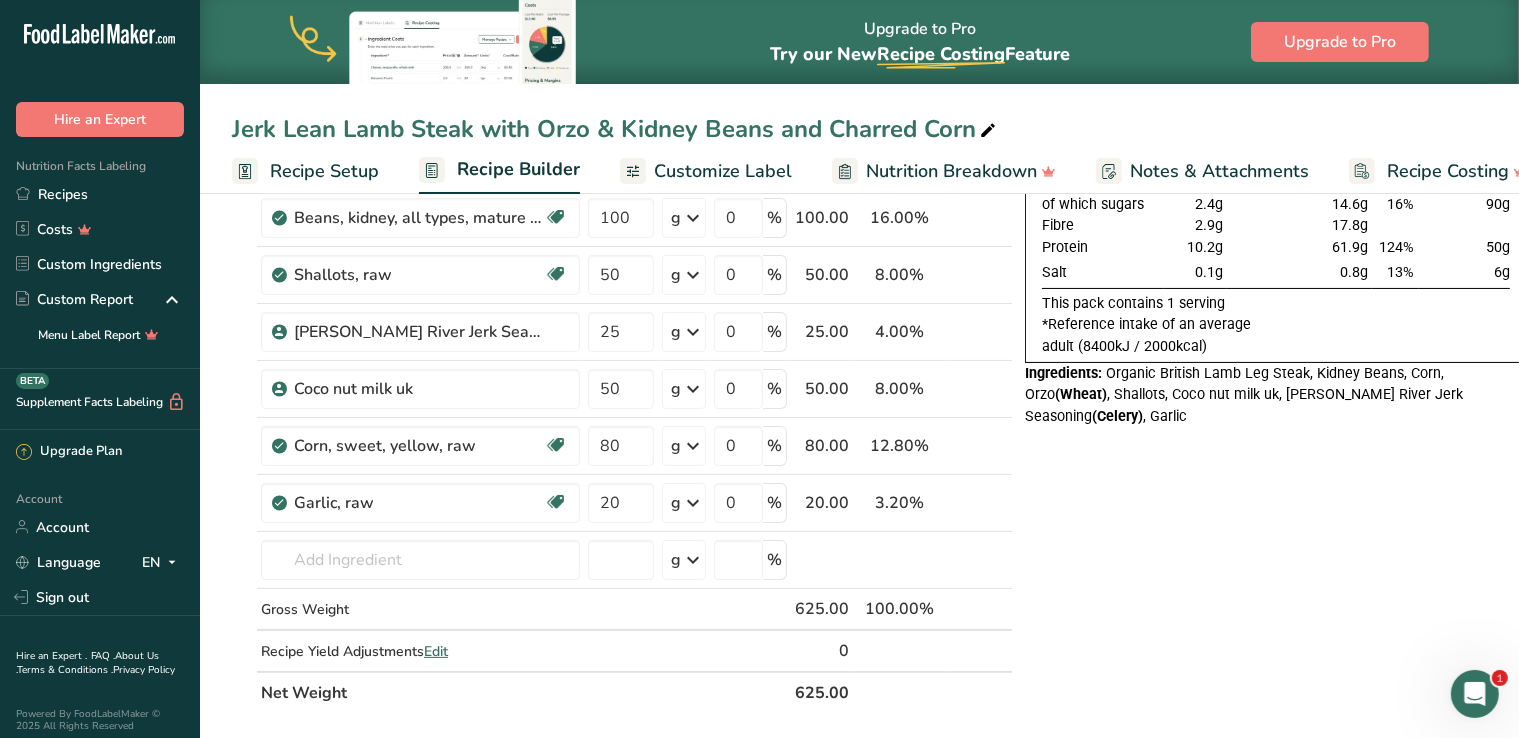click on "Nutrition
Typical value
100g
contains
Each serving (typically
605g) contains
%
RI*   RI* for an
average adult
Energy
626kj
3786kj
45%
8400kj
150kcal
908kcal
45%
2000kcal
Fat
7.2g
43.5g
62%
70g
of which saturates
2.3g
14.2g
71%
20g" at bounding box center (1276, 663) 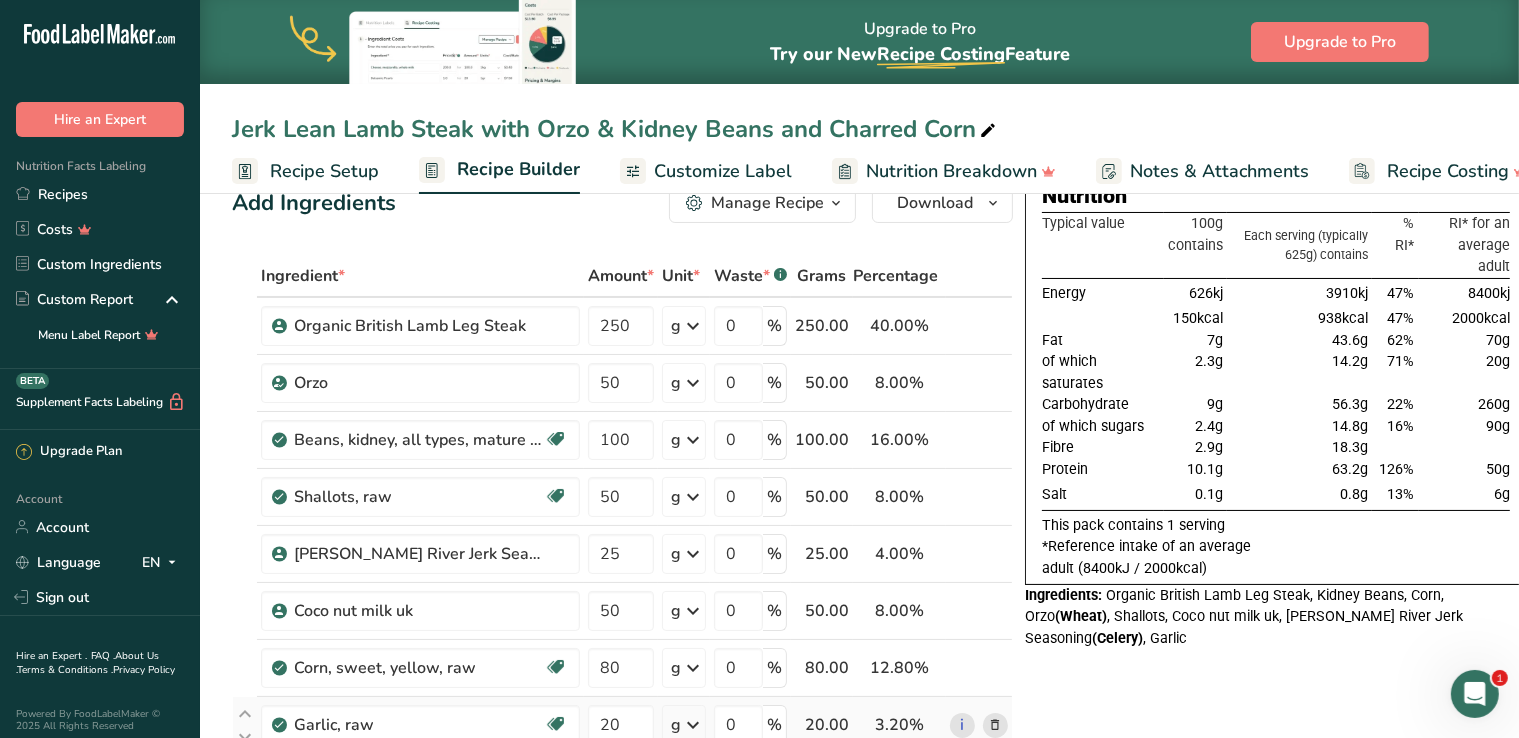 scroll, scrollTop: 49, scrollLeft: 0, axis: vertical 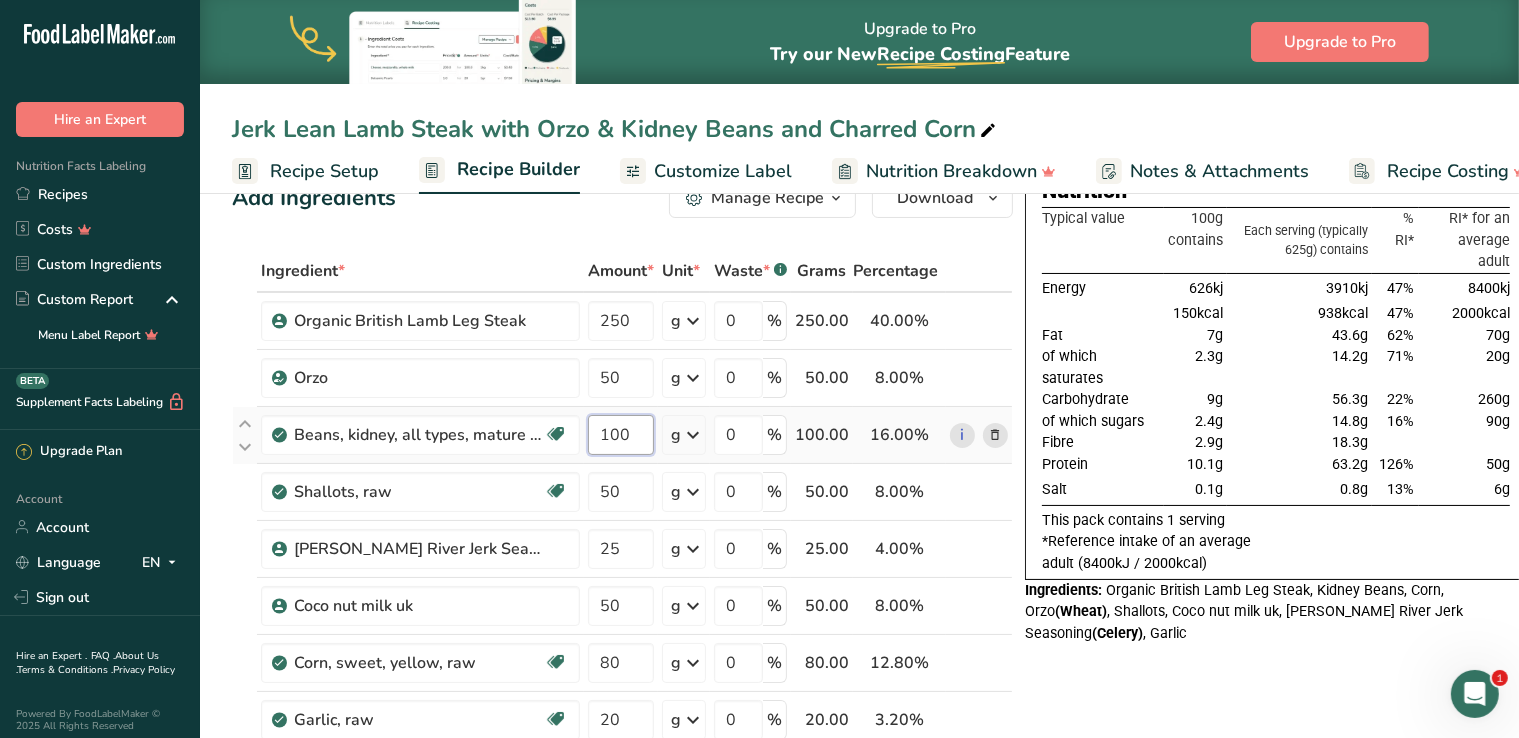 click on "100" at bounding box center (621, 435) 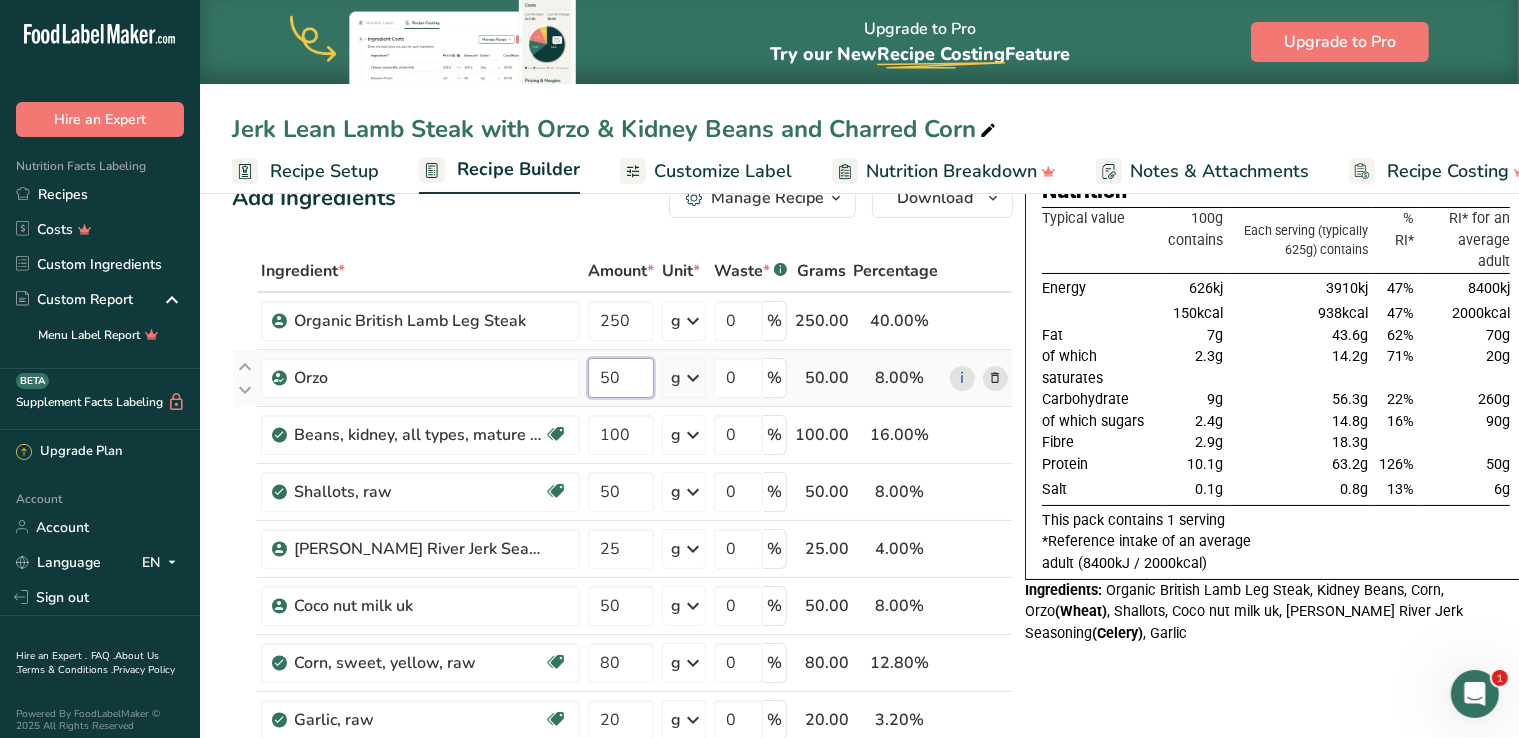 click on "Ingredient *
Amount *
Unit *
Waste *   .a-a{fill:#347362;}.b-a{fill:#fff;}          Grams
Percentage
Organic  British Lamb Leg Steak
250
g
Weight Units
g
kg
mg
See more
Volume Units
l
mL
fl oz
See more
0
%
250.00
40.00%
i
Orzo
50
g
Weight Units
g
kg
mg
See more
Volume Units
l
Volume units require a density conversion. If you know your ingredient's density enter it below. Otherwise, click on "RIA" our AI Regulatory bot - she will be able to help you" at bounding box center (622, 590) 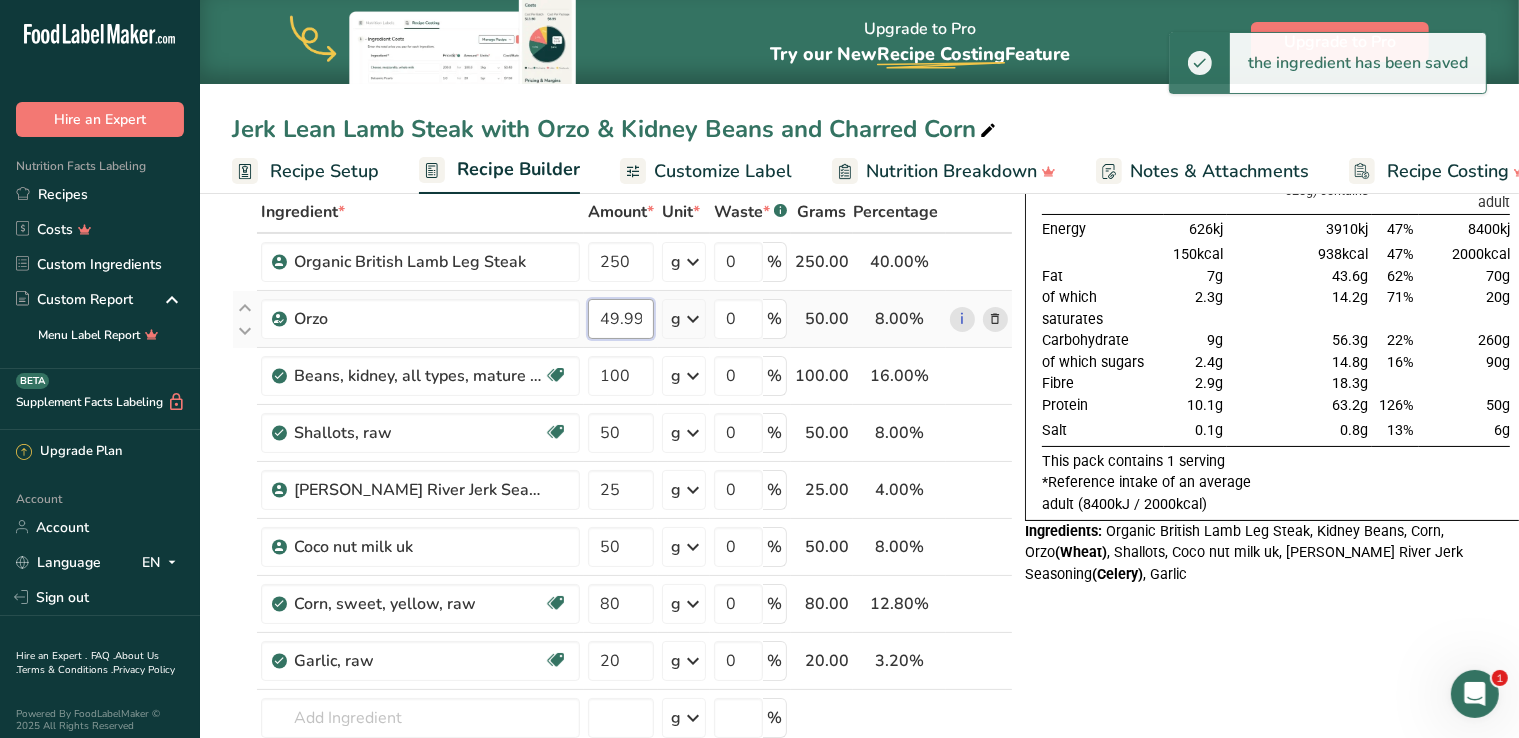 scroll, scrollTop: 0, scrollLeft: 0, axis: both 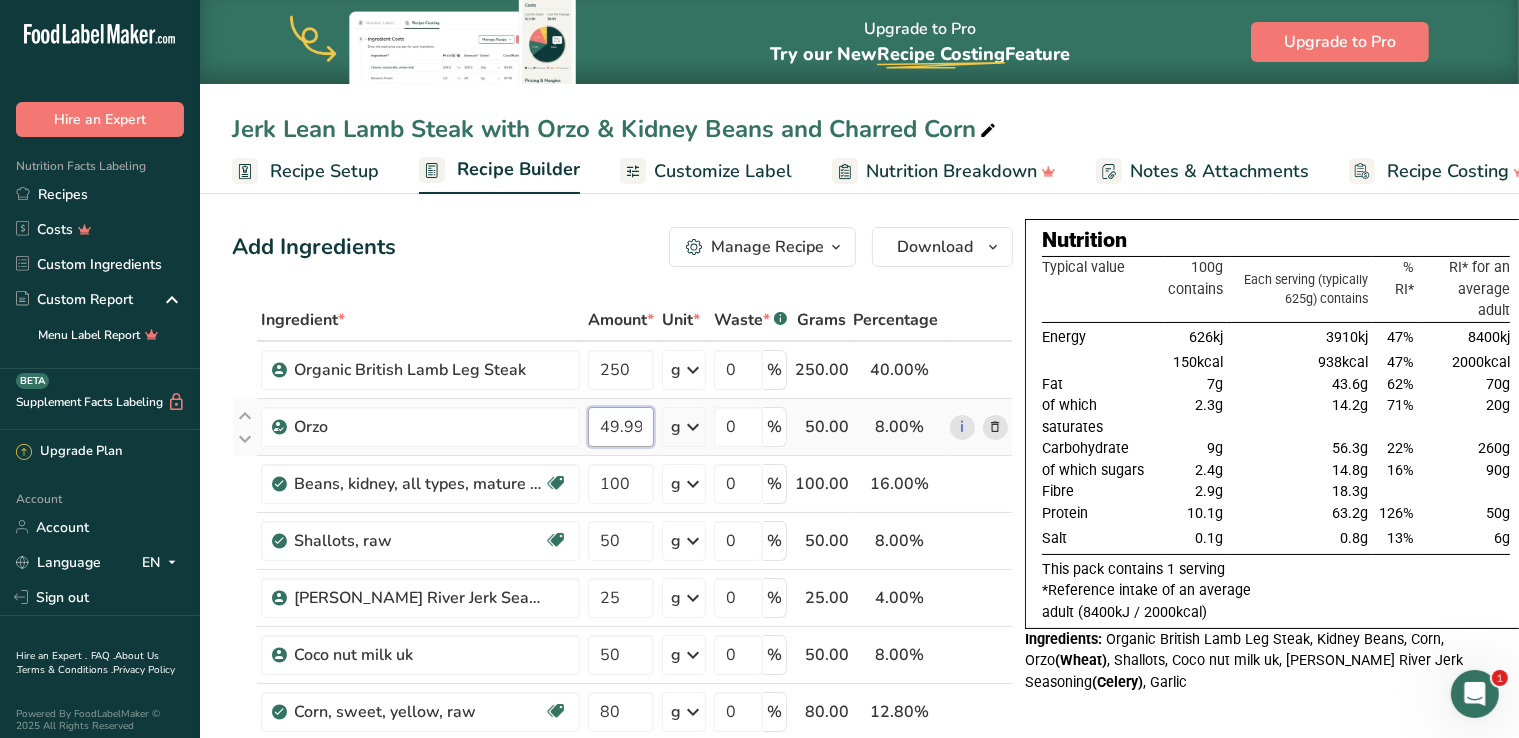 click on "49.999998" at bounding box center (621, 427) 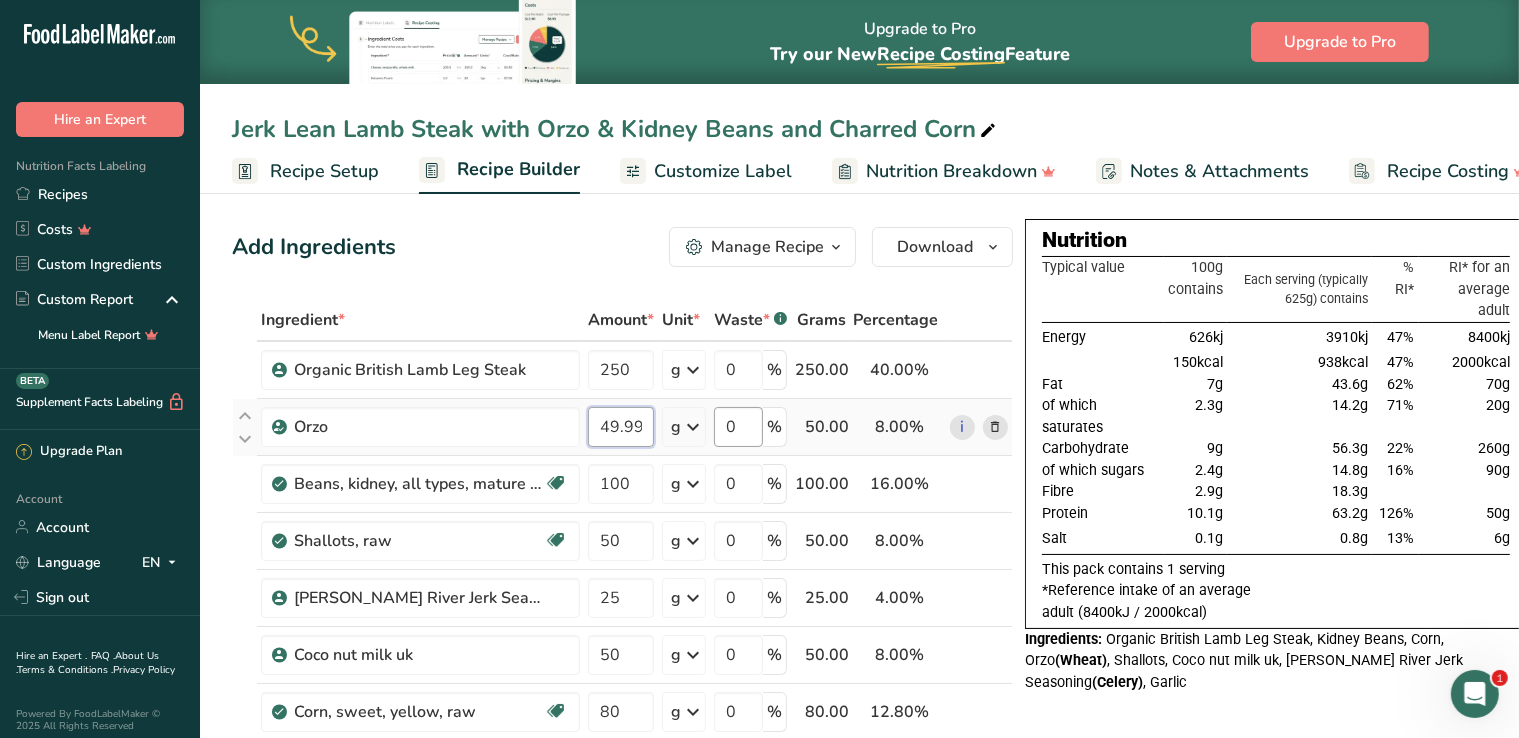 scroll, scrollTop: 0, scrollLeft: 36, axis: horizontal 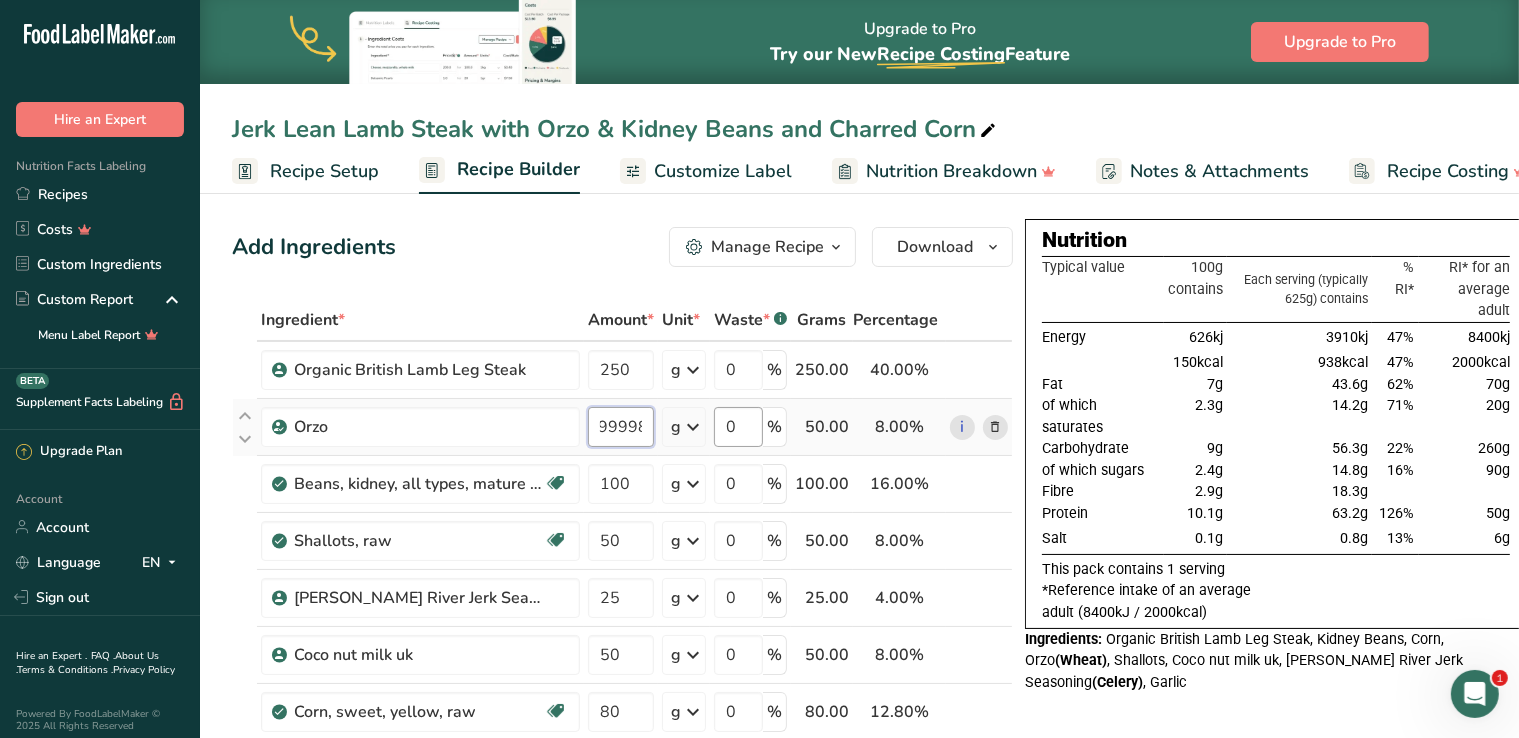 drag, startPoint x: 600, startPoint y: 427, endPoint x: 733, endPoint y: 435, distance: 133.24039 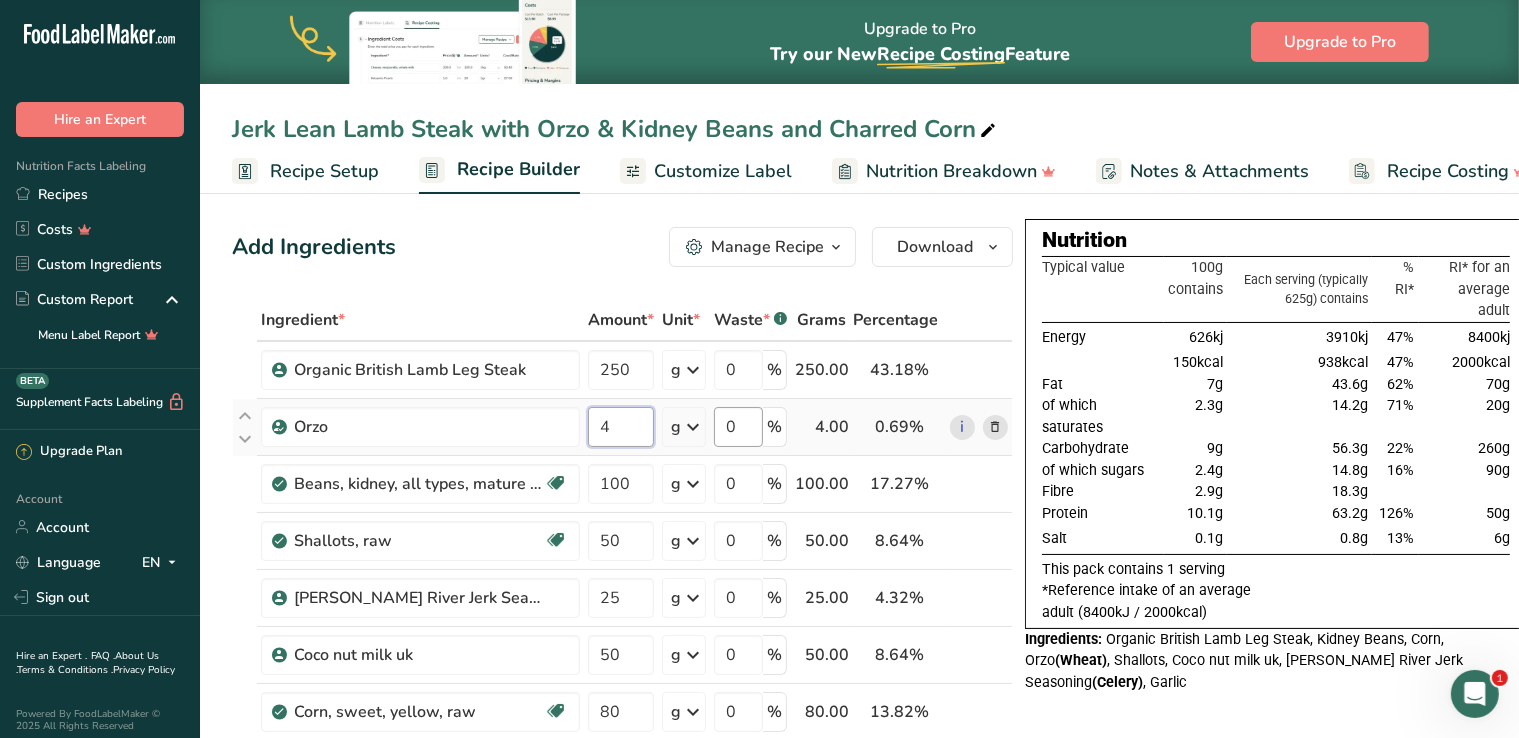 scroll, scrollTop: 0, scrollLeft: 0, axis: both 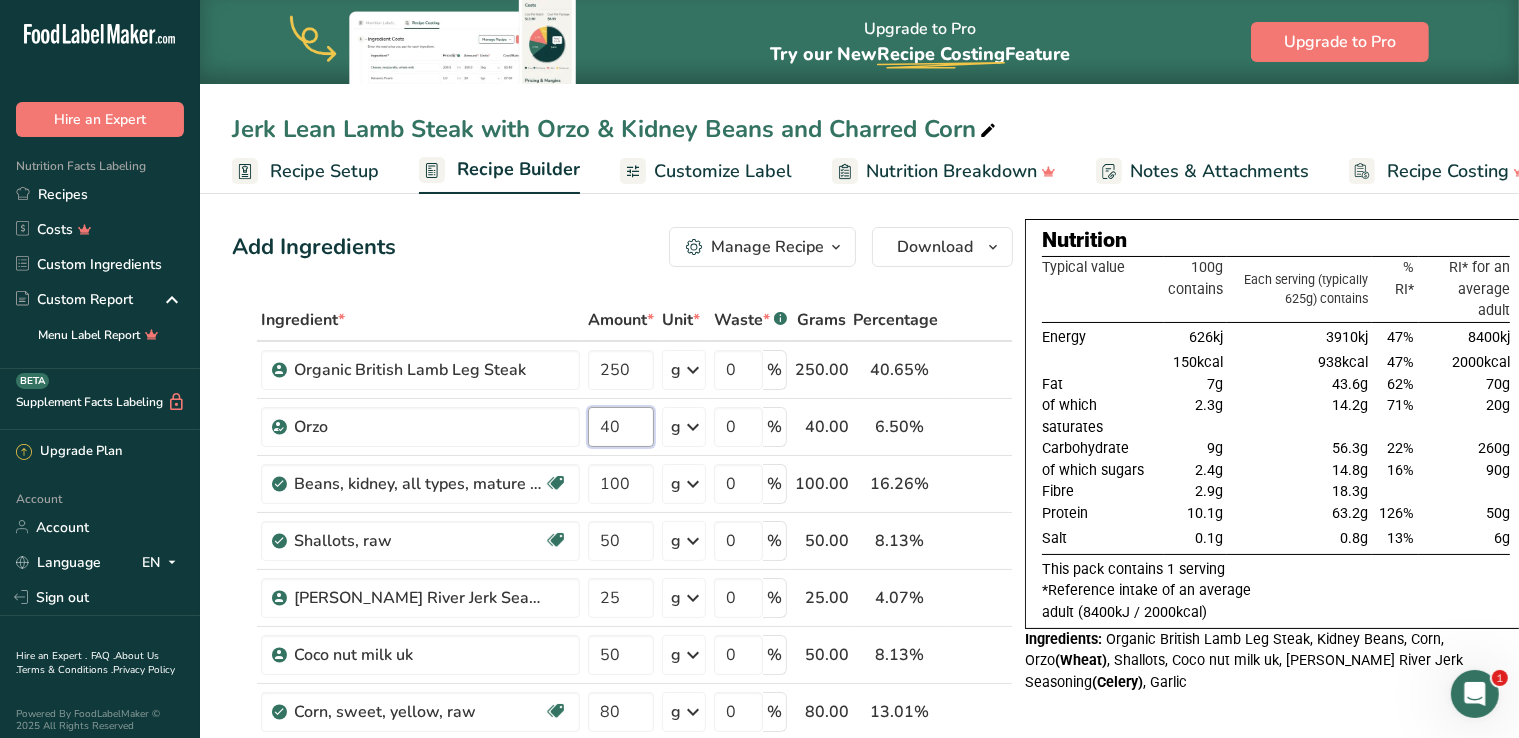 type on "40" 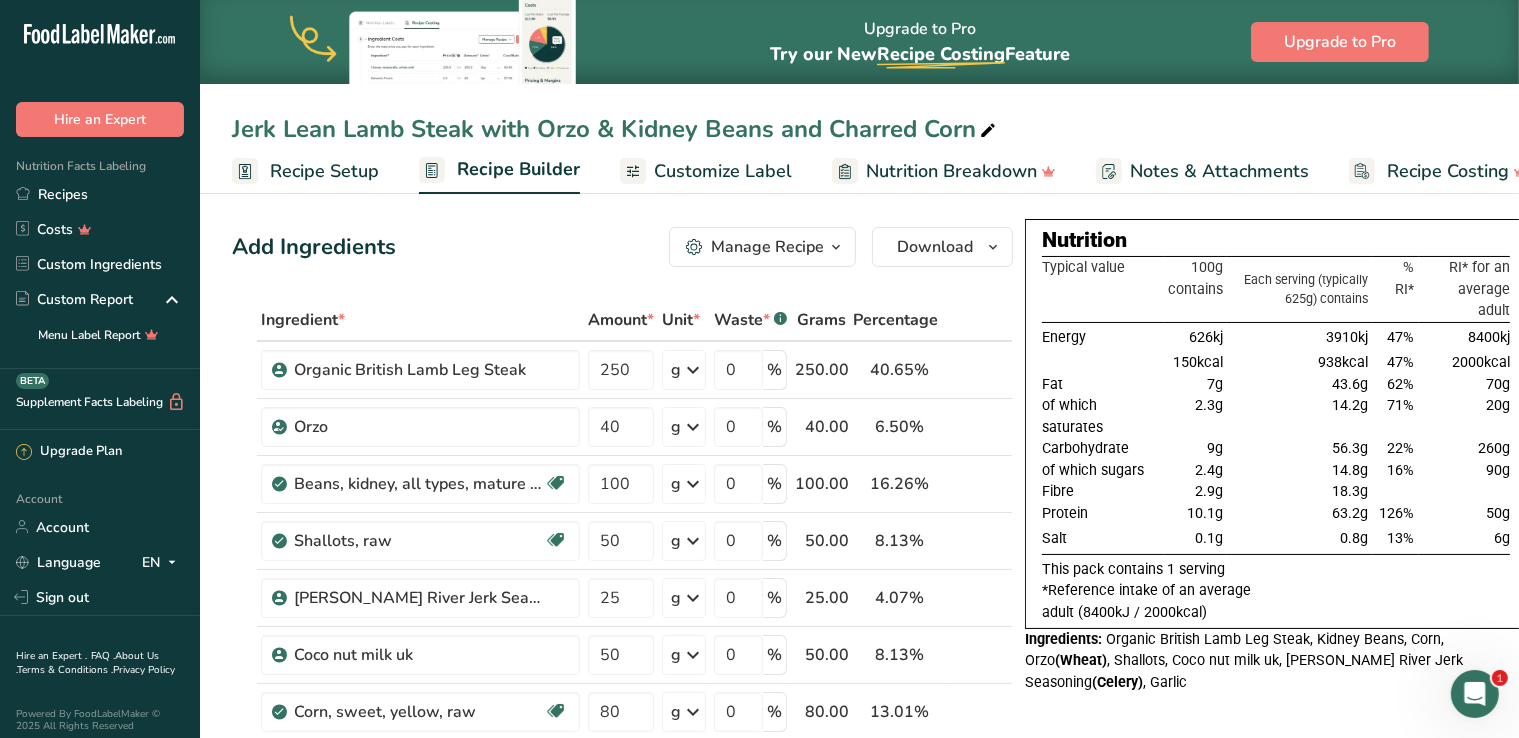 click on "Add Ingredients
Manage Recipe         Delete Recipe           Duplicate Recipe             Scale Recipe             Save as Sub-Recipe   .a-a{fill:#347362;}.b-a{fill:#fff;}                               Nutrition Breakdown                   Recipe Card
NEW
[MEDICAL_DATA] Pattern Report             Activity History
Download
Choose your preferred label style
Standard FDA label
Standard FDA label
The most common format for nutrition facts labels in compliance with the FDA's typeface, style and requirements
Tabular FDA label
A label format compliant with the FDA regulations presented in a tabular (horizontal) display.
Linear FDA label
A simple linear display for small sized packages.
Simplified FDA label" at bounding box center (622, 247) 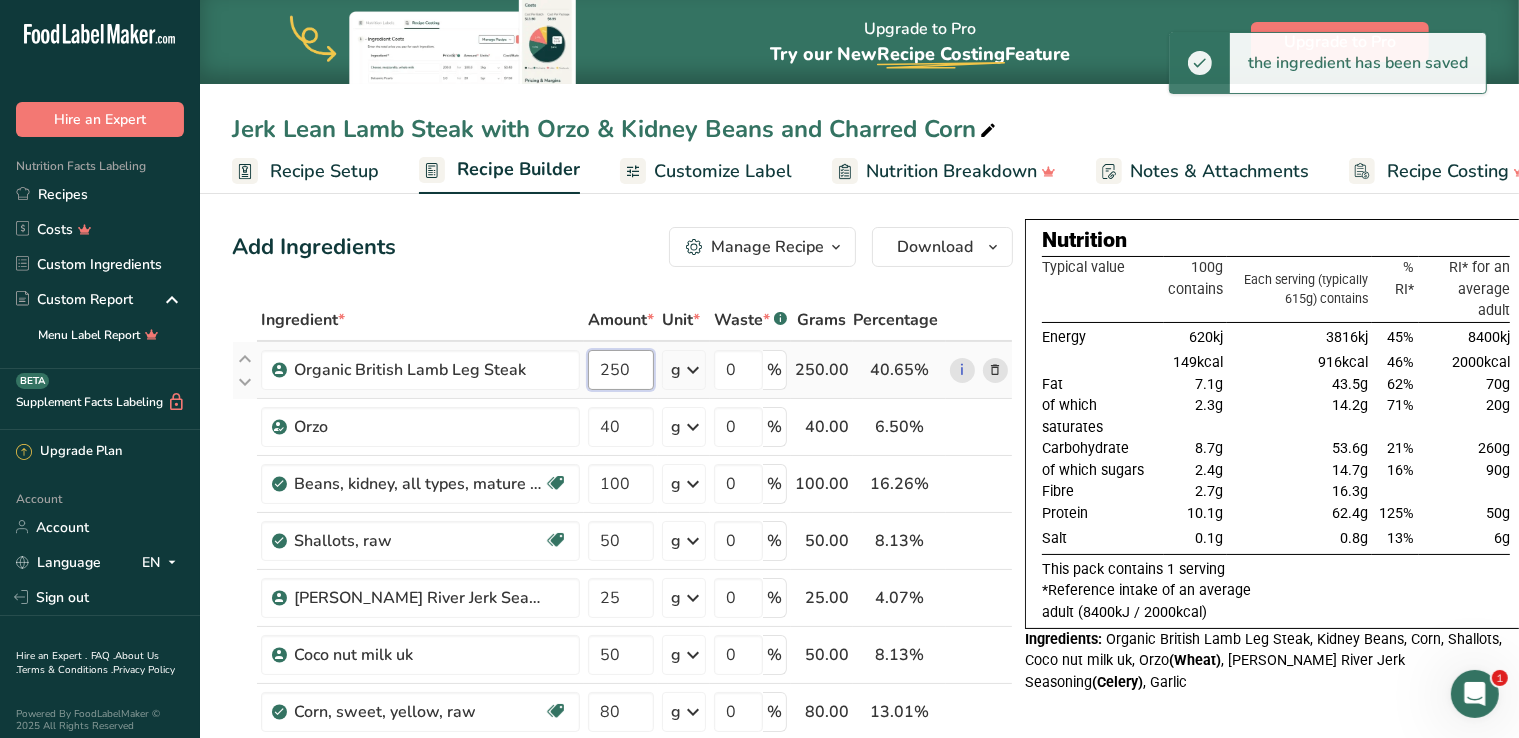 click on "250" at bounding box center (621, 370) 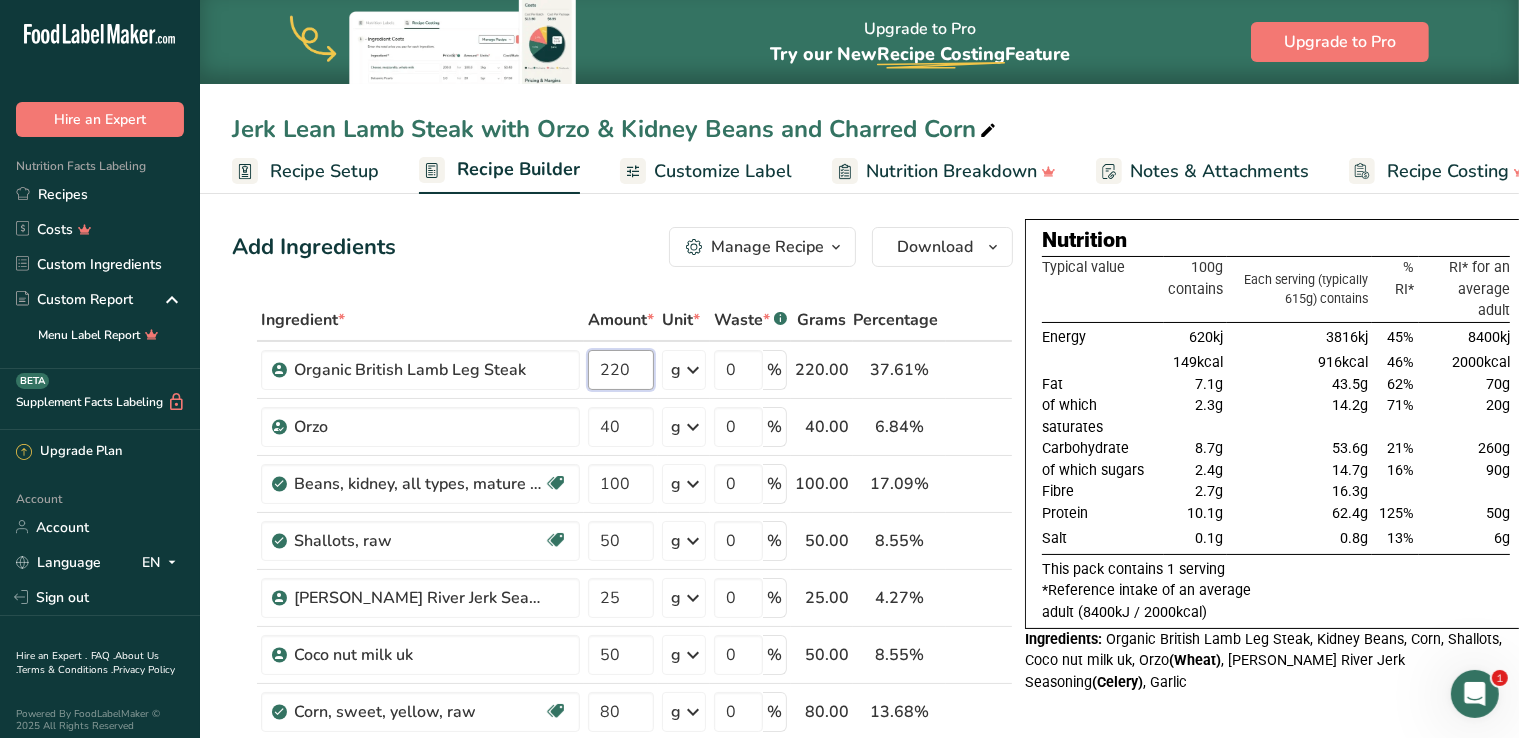 type on "220" 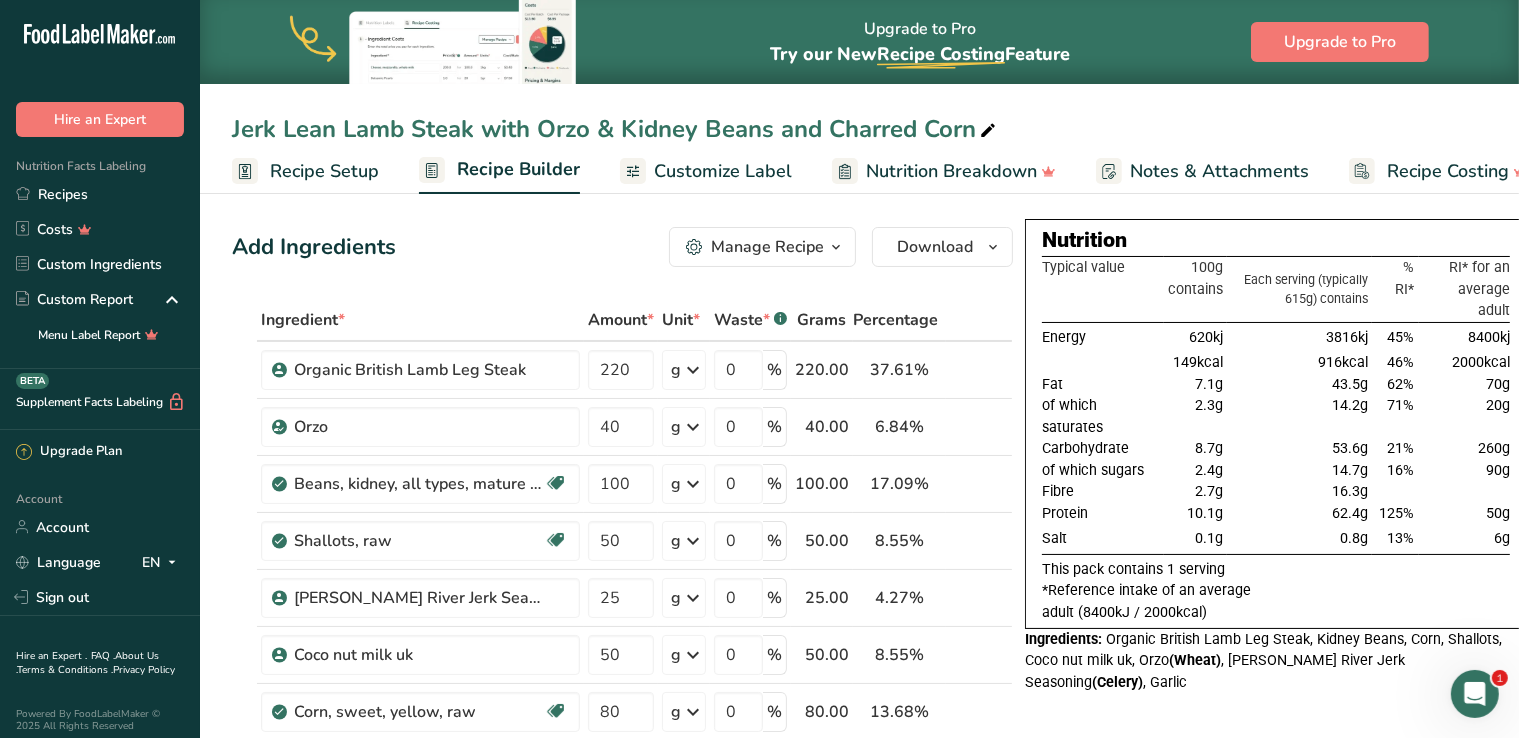click on "Add Ingredients
Manage Recipe         Delete Recipe           Duplicate Recipe             Scale Recipe             Save as Sub-Recipe   .a-a{fill:#347362;}.b-a{fill:#fff;}                               Nutrition Breakdown                   Recipe Card
NEW
[MEDICAL_DATA] Pattern Report             Activity History
Download
Choose your preferred label style
Standard FDA label
Standard FDA label
The most common format for nutrition facts labels in compliance with the FDA's typeface, style and requirements
Tabular FDA label
A label format compliant with the FDA regulations presented in a tabular (horizontal) display.
Linear FDA label
A simple linear display for small sized packages.
Simplified FDA label" at bounding box center (622, 247) 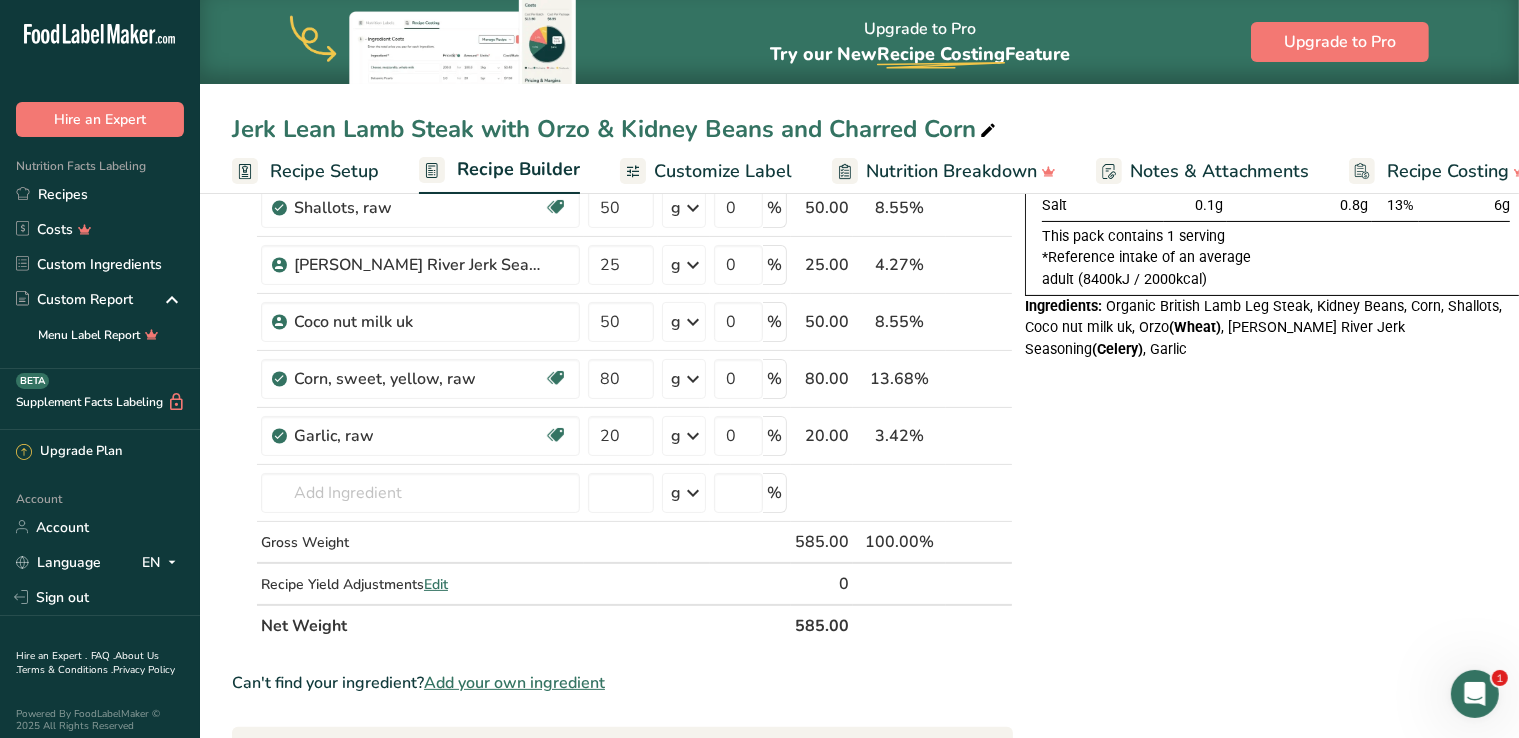 scroll, scrollTop: 0, scrollLeft: 0, axis: both 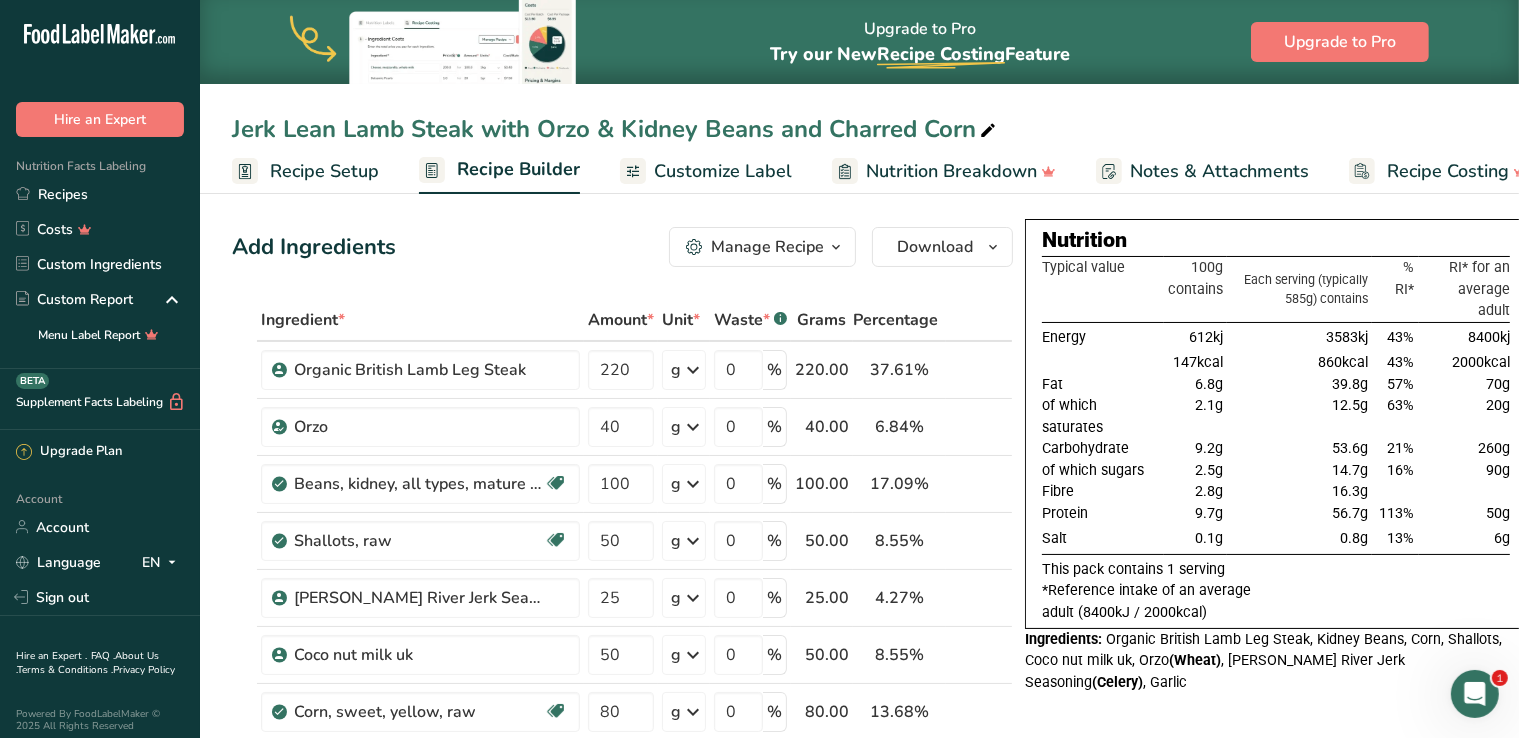 drag, startPoint x: 973, startPoint y: 125, endPoint x: 225, endPoint y: 109, distance: 748.1711 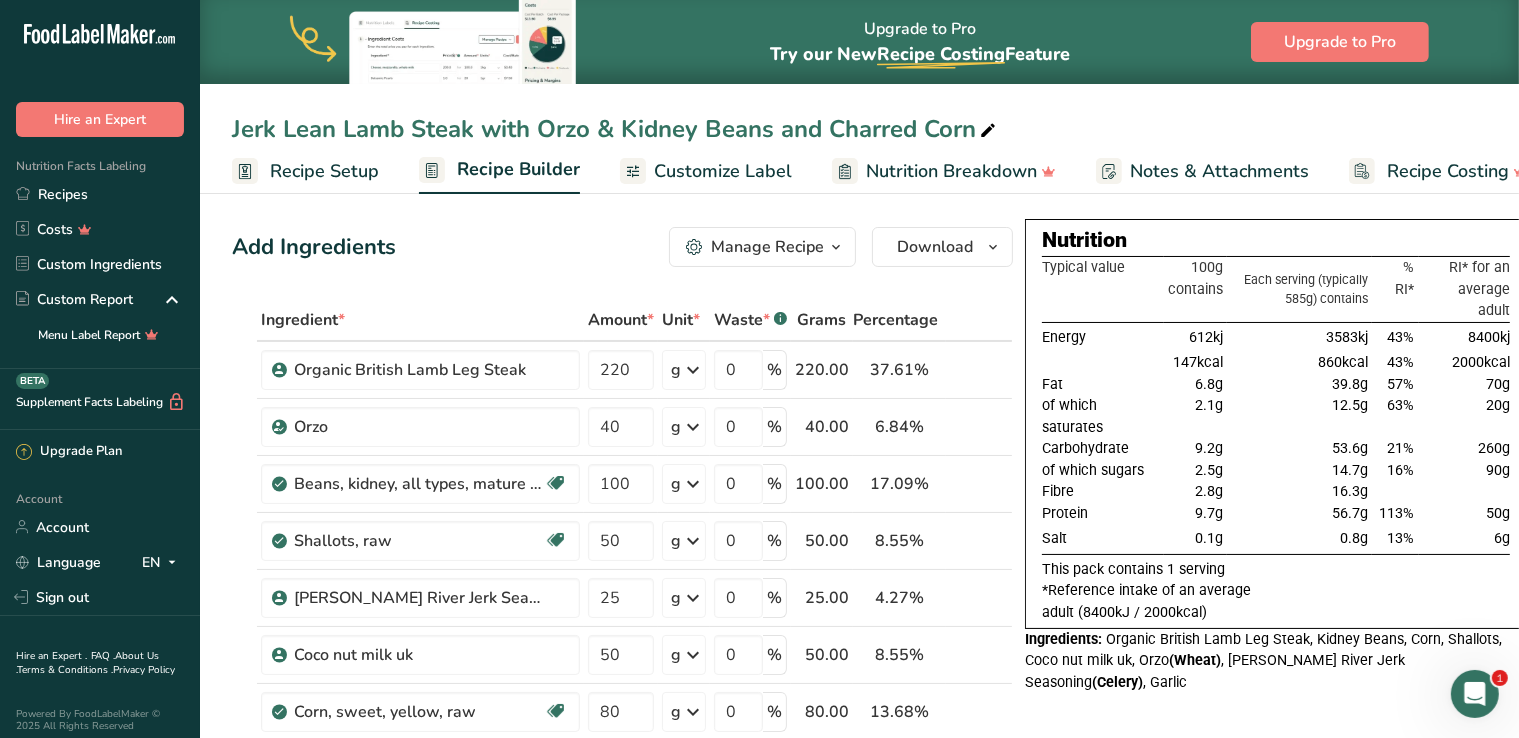 click on "Jerk Lean Lamb Steak with Orzo & Kidney Beans and Charred Corn
Recipe Setup                       Recipe Builder   Customize Label               Nutrition Breakdown                 Notes & Attachments                 Recipe Costing" at bounding box center [859, 97] 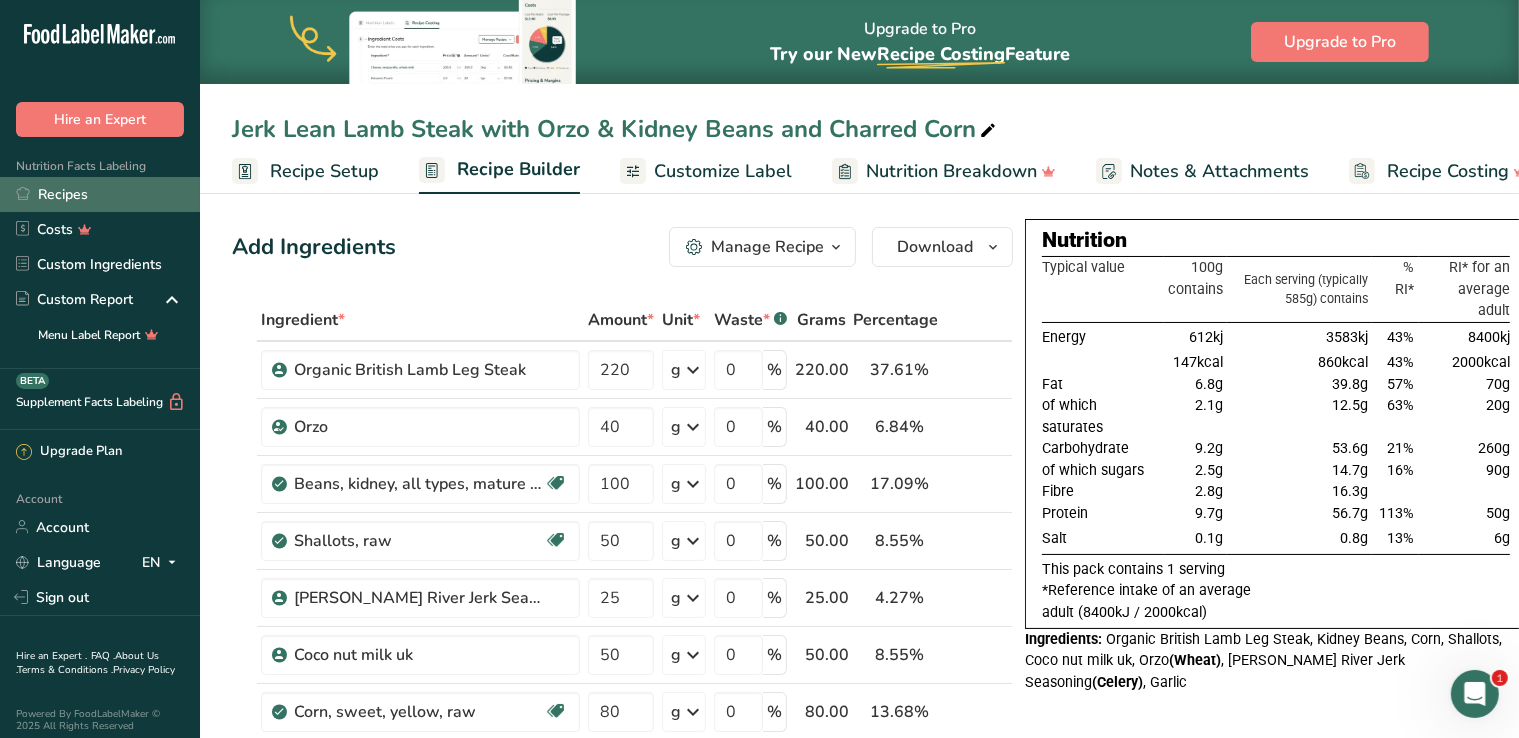 click on "Recipes" at bounding box center [100, 194] 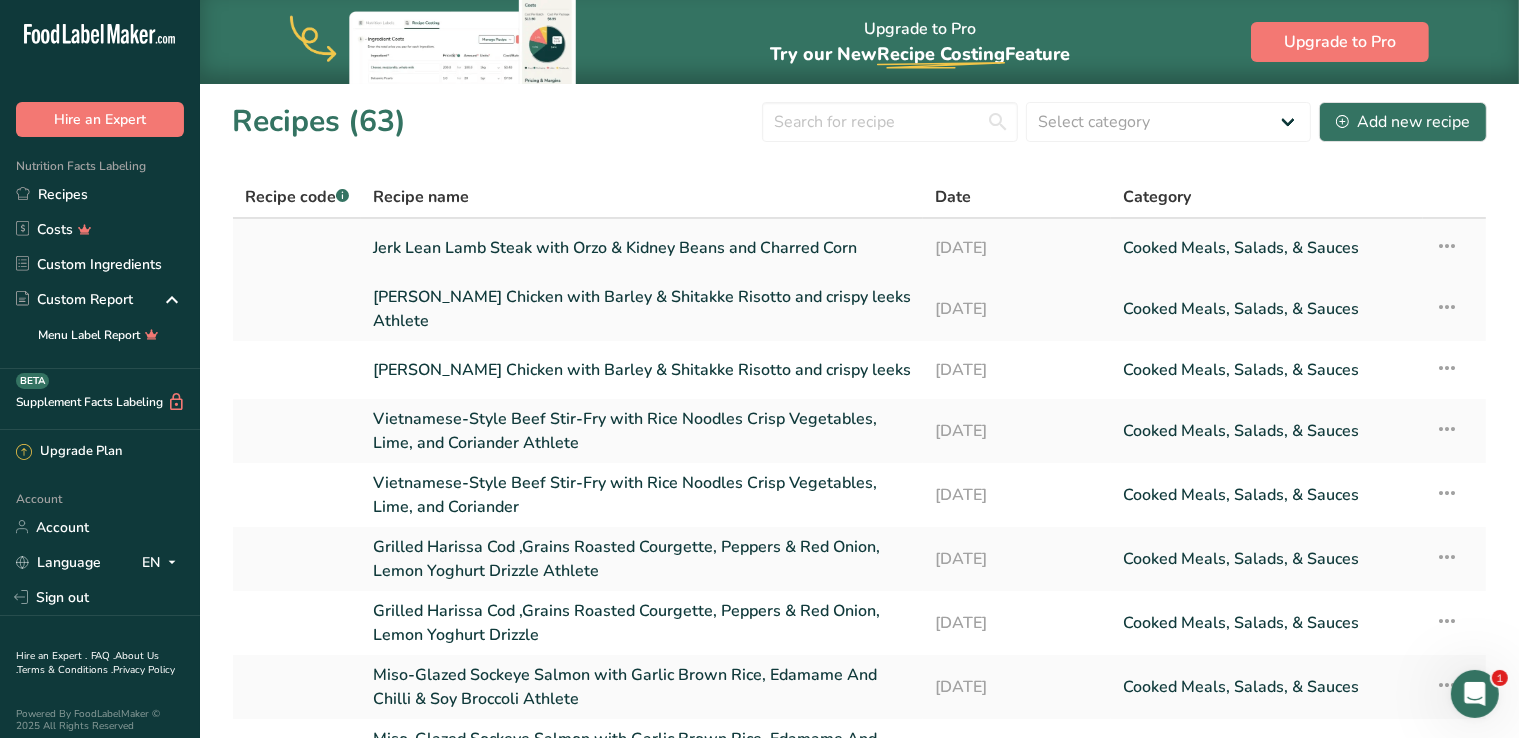 click on "Jerk Lean Lamb Steak with Orzo & Kidney Beans and Charred Corn" at bounding box center (642, 248) 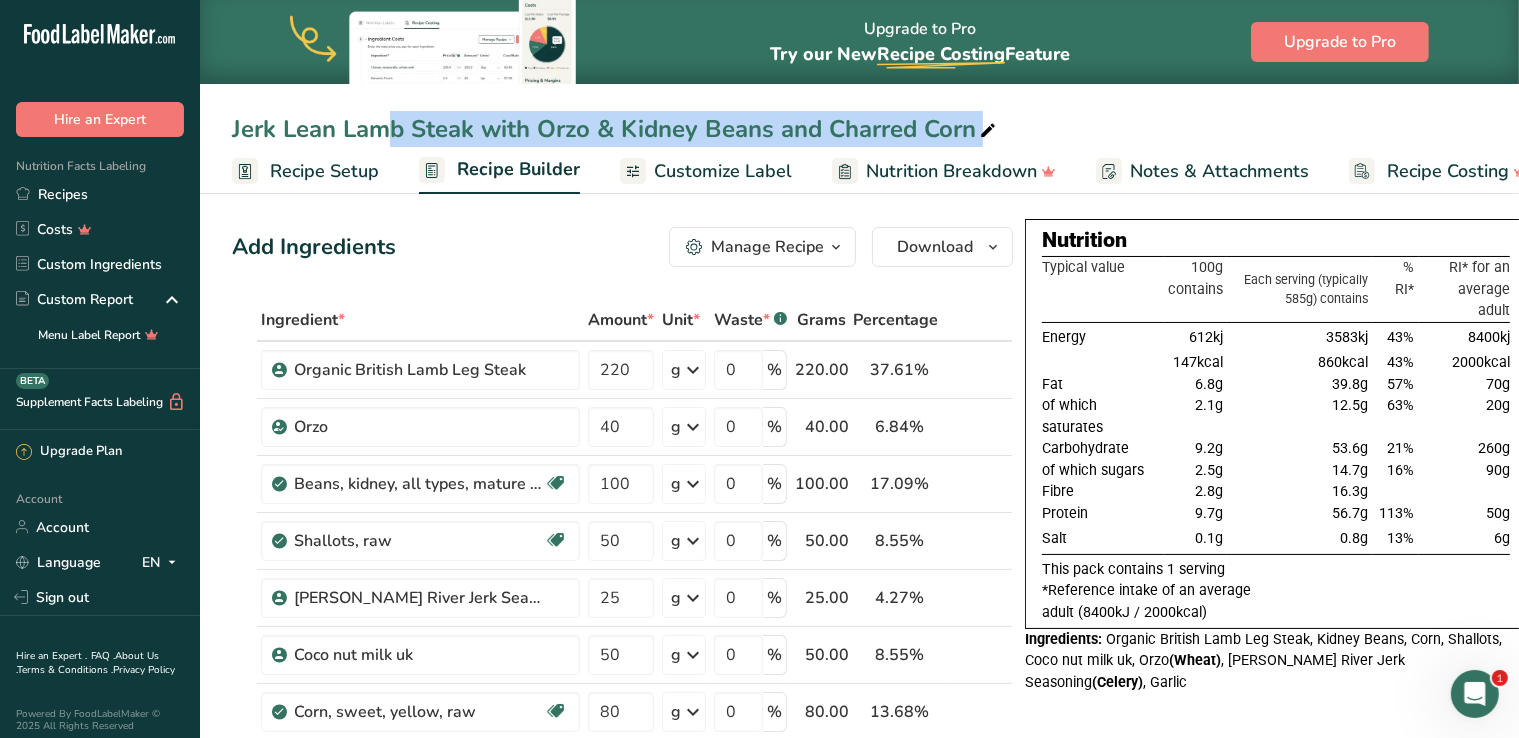 drag, startPoint x: 233, startPoint y: 122, endPoint x: 1036, endPoint y: 192, distance: 806.0453 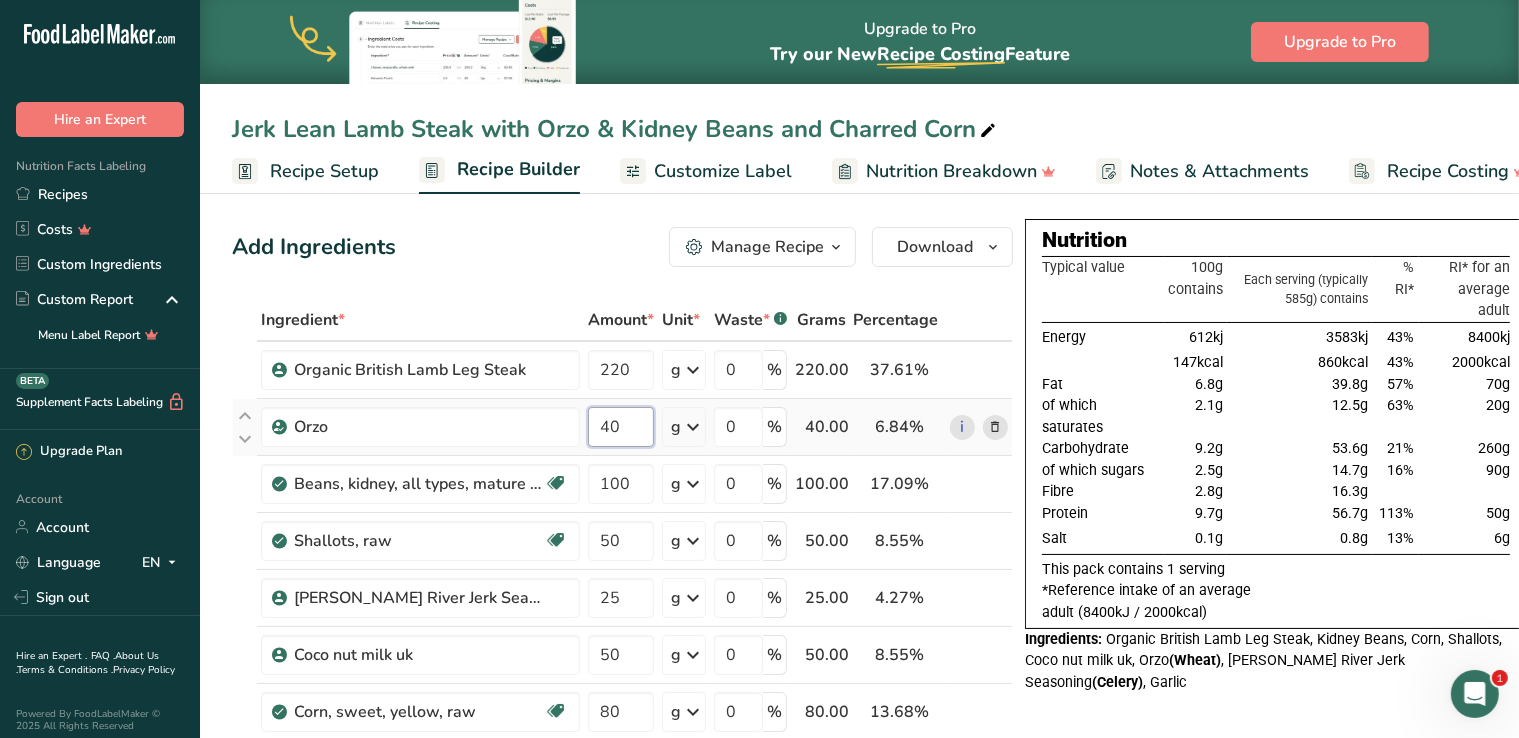 click on "40" at bounding box center (621, 427) 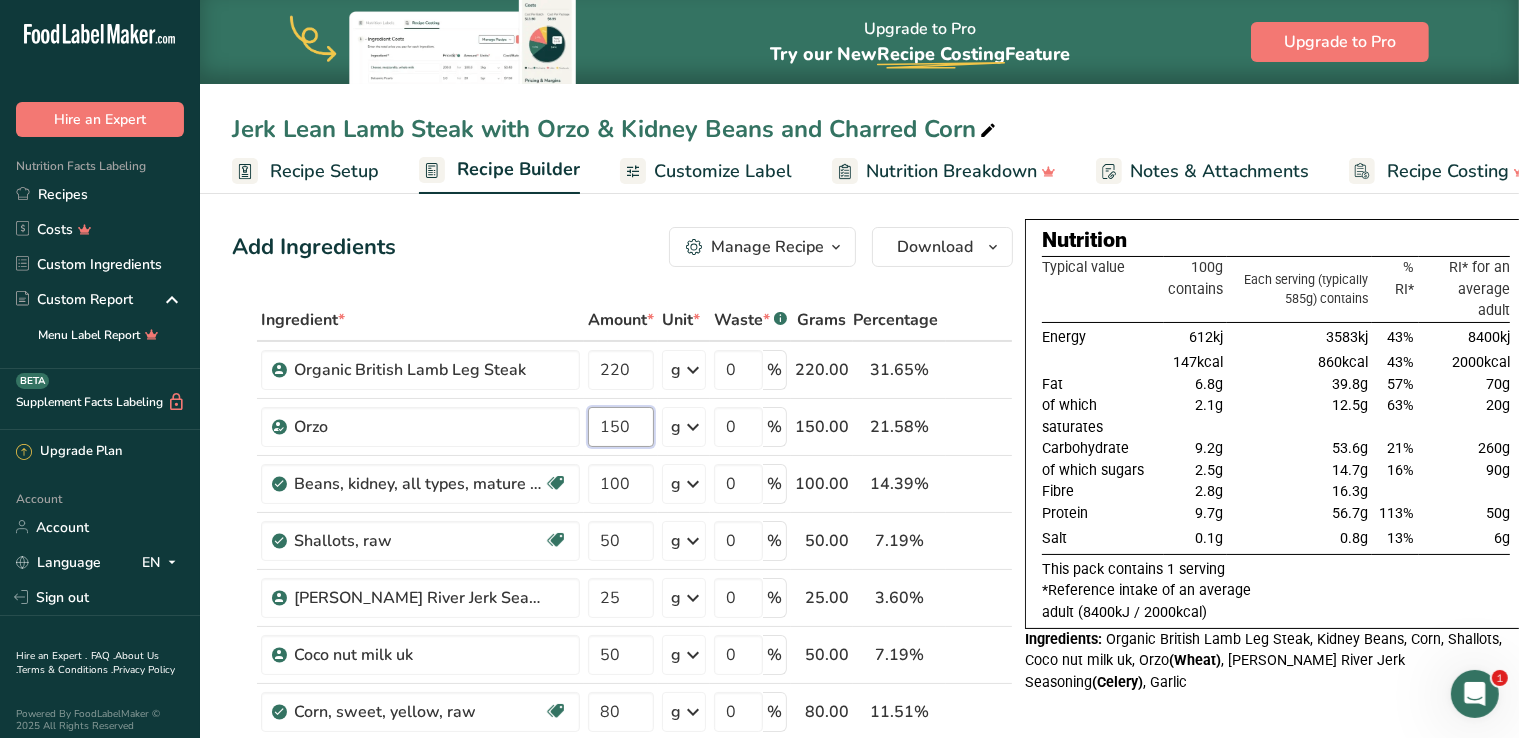 type on "150" 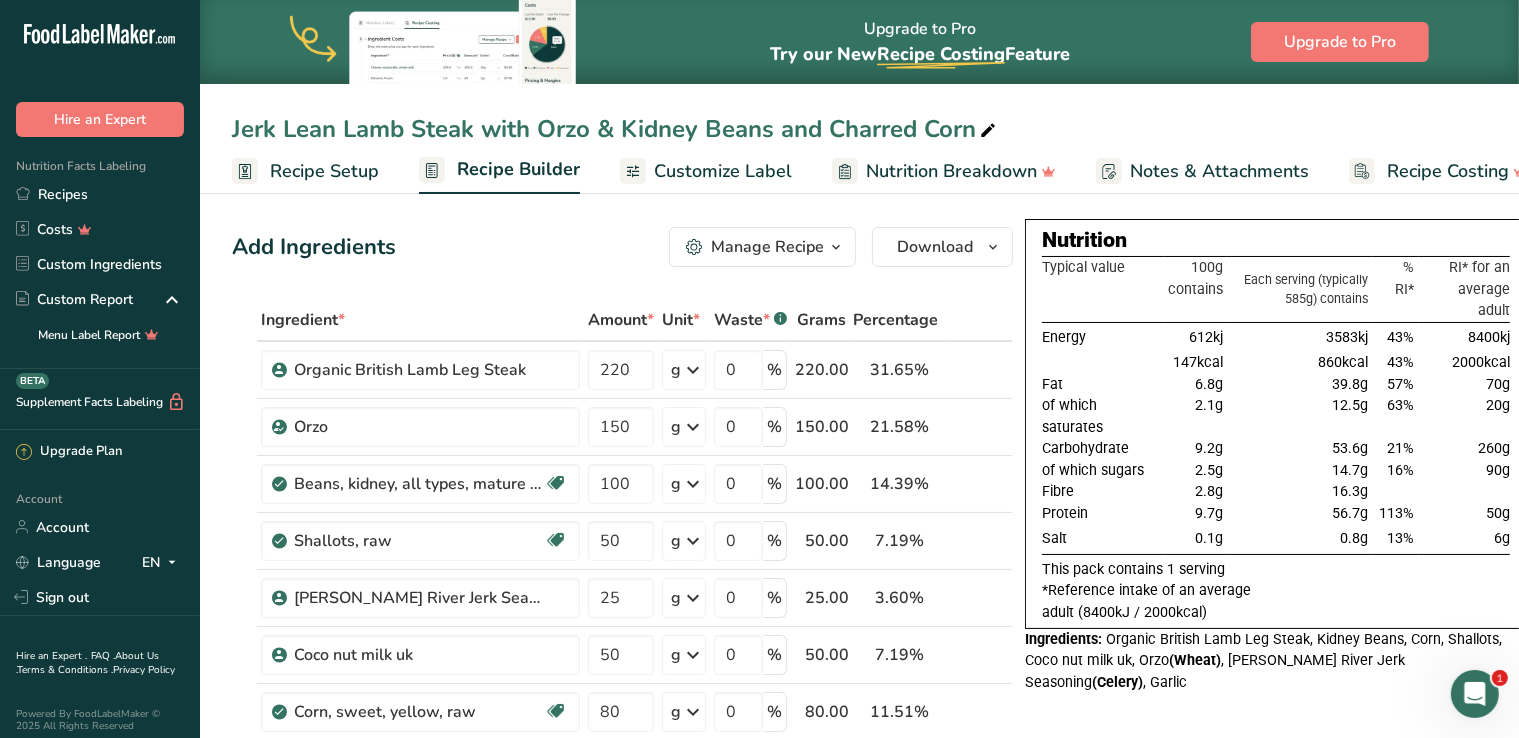 click on "Add Ingredients
Manage Recipe         Delete Recipe           Duplicate Recipe             Scale Recipe             Save as Sub-Recipe   .a-a{fill:#347362;}.b-a{fill:#fff;}                               Nutrition Breakdown                   Recipe Card
NEW
[MEDICAL_DATA] Pattern Report             Activity History
Download
Choose your preferred label style
Standard FDA label
Standard FDA label
The most common format for nutrition facts labels in compliance with the FDA's typeface, style and requirements
Tabular FDA label
A label format compliant with the FDA regulations presented in a tabular (horizontal) display.
Linear FDA label
A simple linear display for small sized packages.
Simplified FDA label" at bounding box center [622, 247] 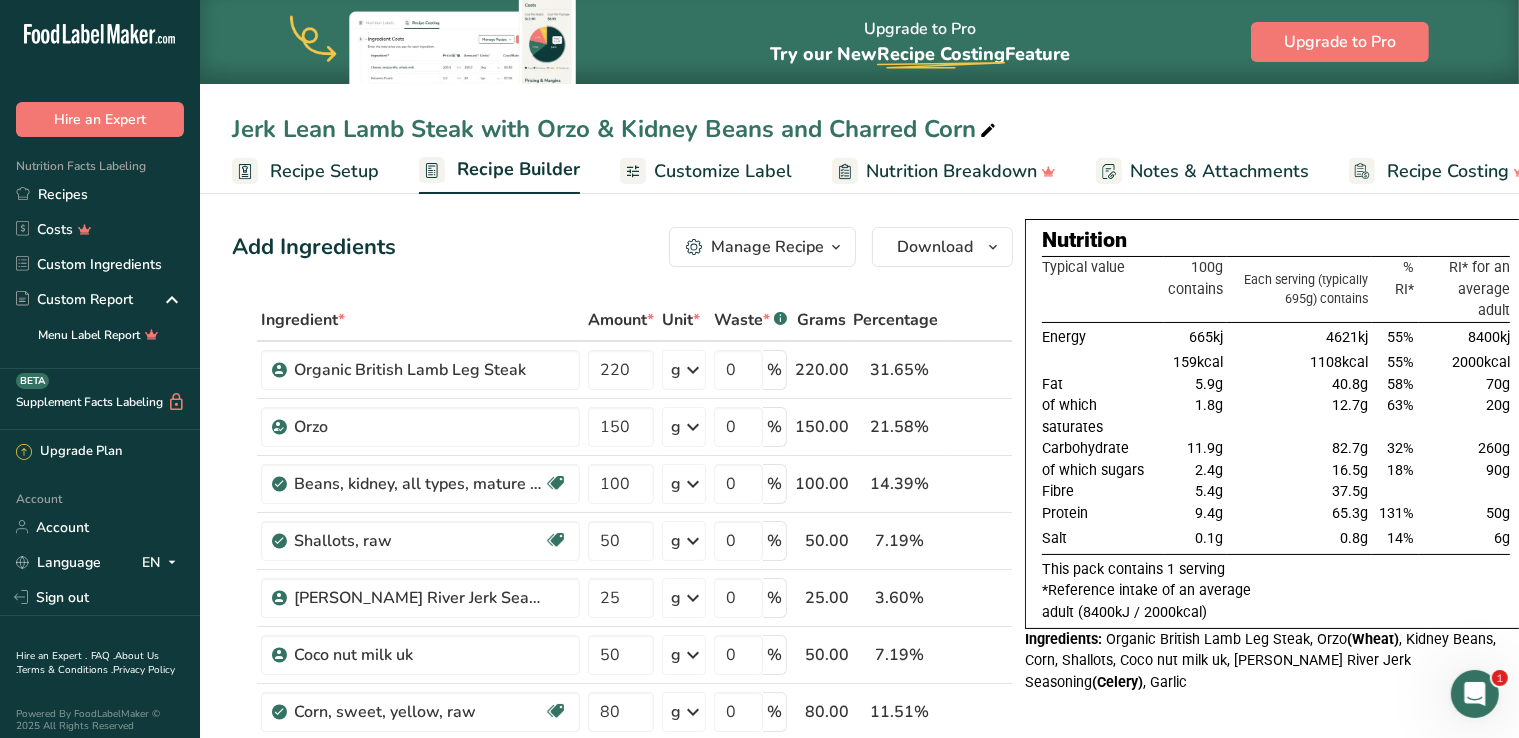 click on "Add Ingredients
Manage Recipe         Delete Recipe           Duplicate Recipe             Scale Recipe             Save as Sub-Recipe   .a-a{fill:#347362;}.b-a{fill:#fff;}                               Nutrition Breakdown                   Recipe Card
NEW
[MEDICAL_DATA] Pattern Report             Activity History
Download
Choose your preferred label style
Standard FDA label
Standard FDA label
The most common format for nutrition facts labels in compliance with the FDA's typeface, style and requirements
Tabular FDA label
A label format compliant with the FDA regulations presented in a tabular (horizontal) display.
Linear FDA label
A simple linear display for small sized packages.
Simplified FDA label" at bounding box center [628, 929] 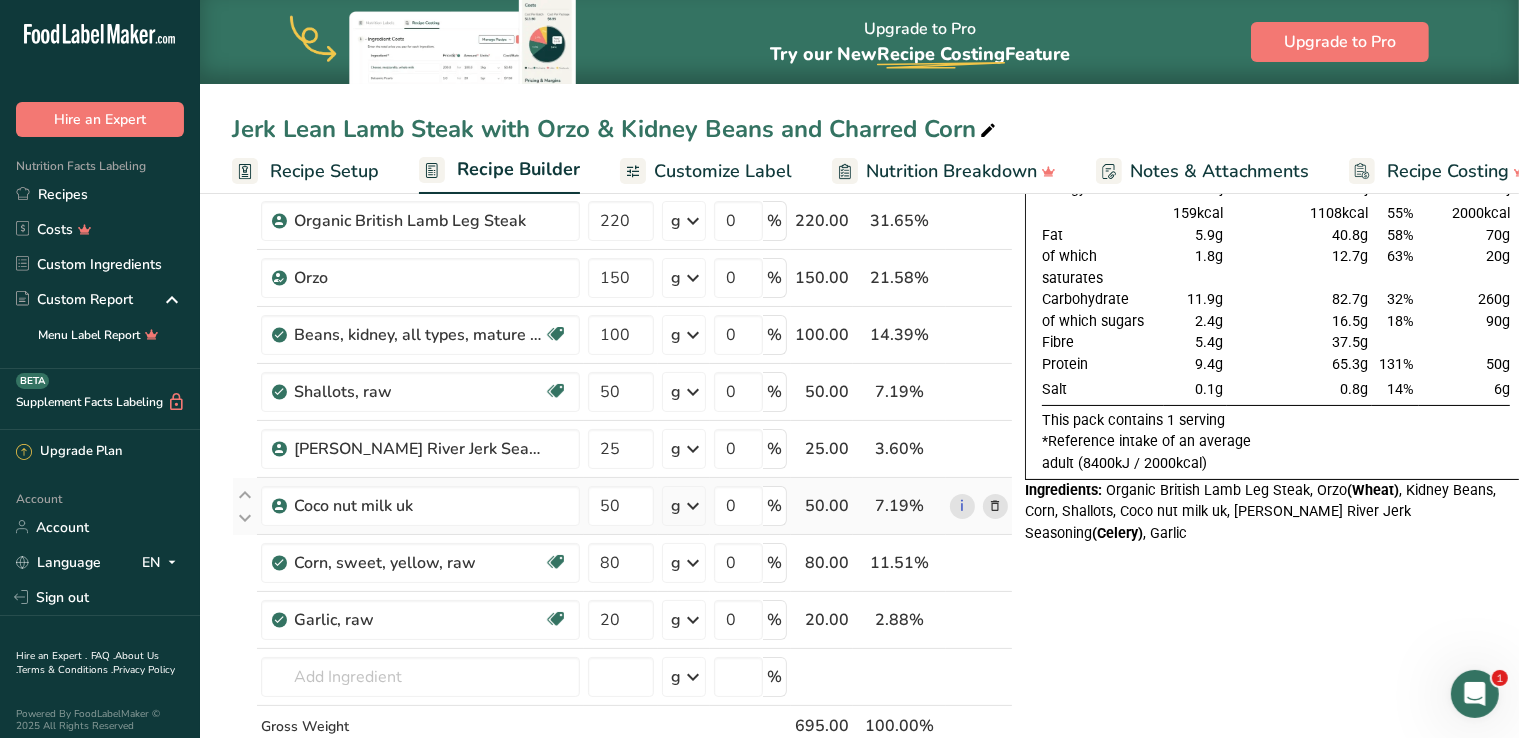scroll, scrollTop: 166, scrollLeft: 0, axis: vertical 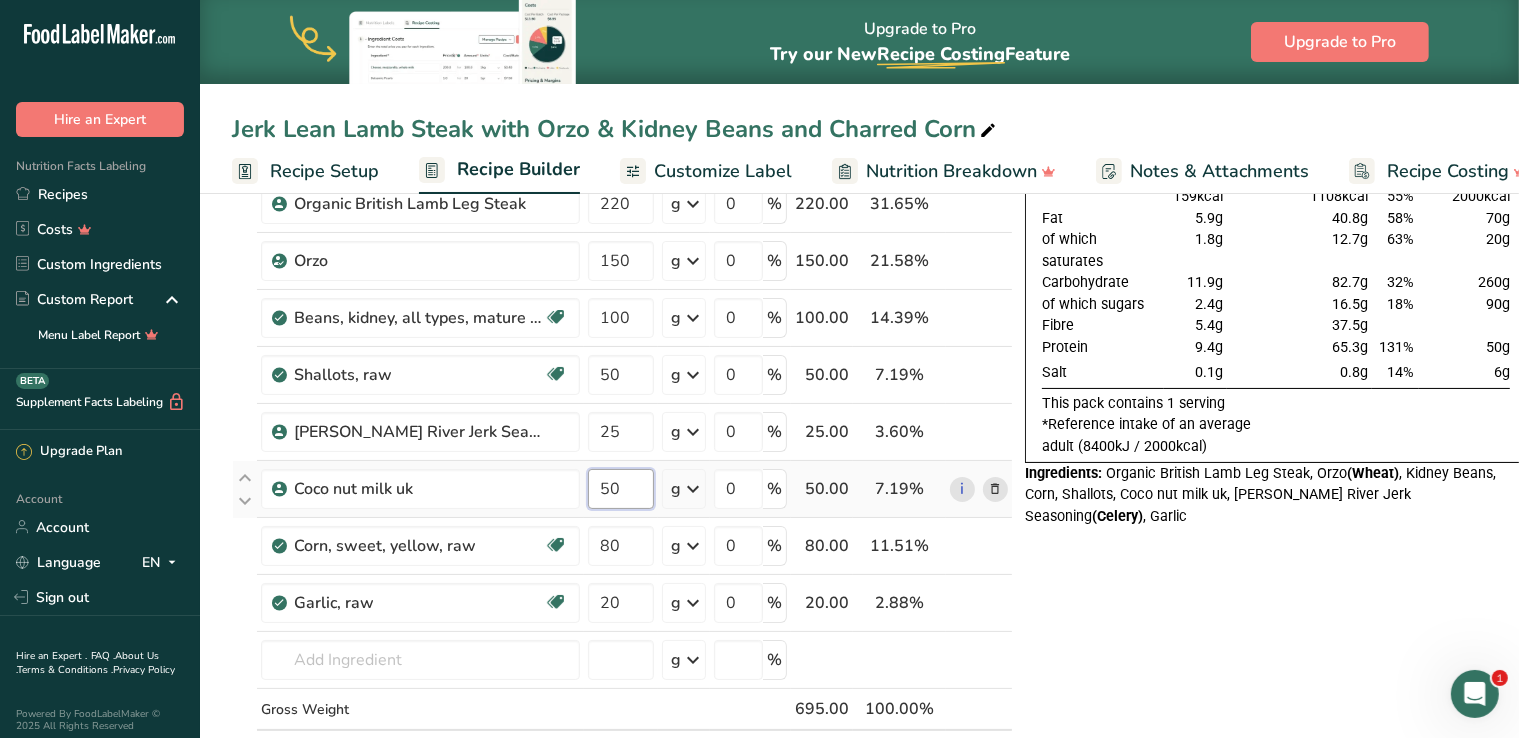 click on "50" at bounding box center [621, 489] 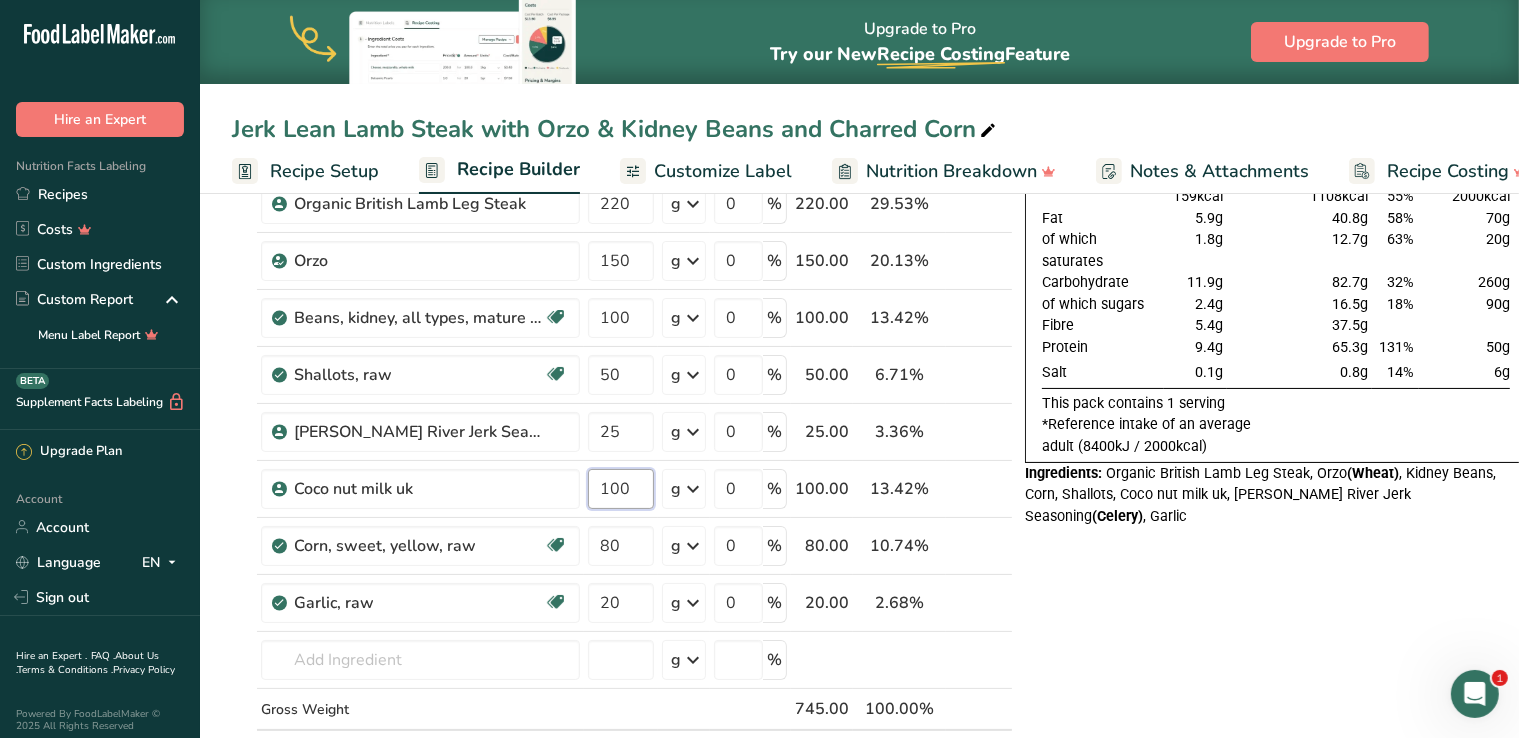 type on "100" 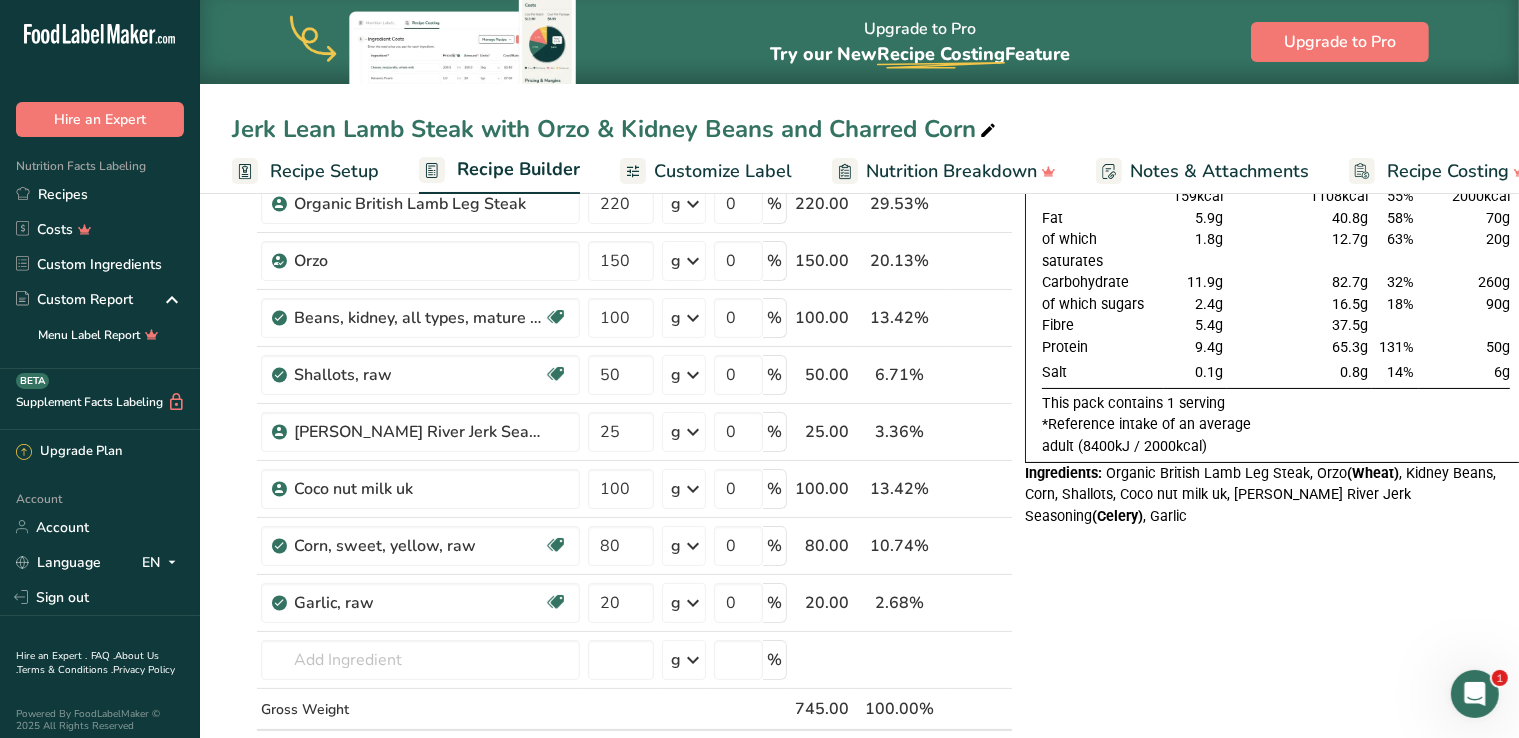click on "Nutrition
Typical value
100g
contains
Each serving (typically
695g) contains
%
RI*   RI* for an
average adult
Energy
665kj
4621kj
55%
8400kj
159kcal
1108kcal
55%
2000kcal
Fat
5.9g
40.8g
58%
70g
of which saturates
1.8g
12.7g
63%
20g" at bounding box center [1276, 763] 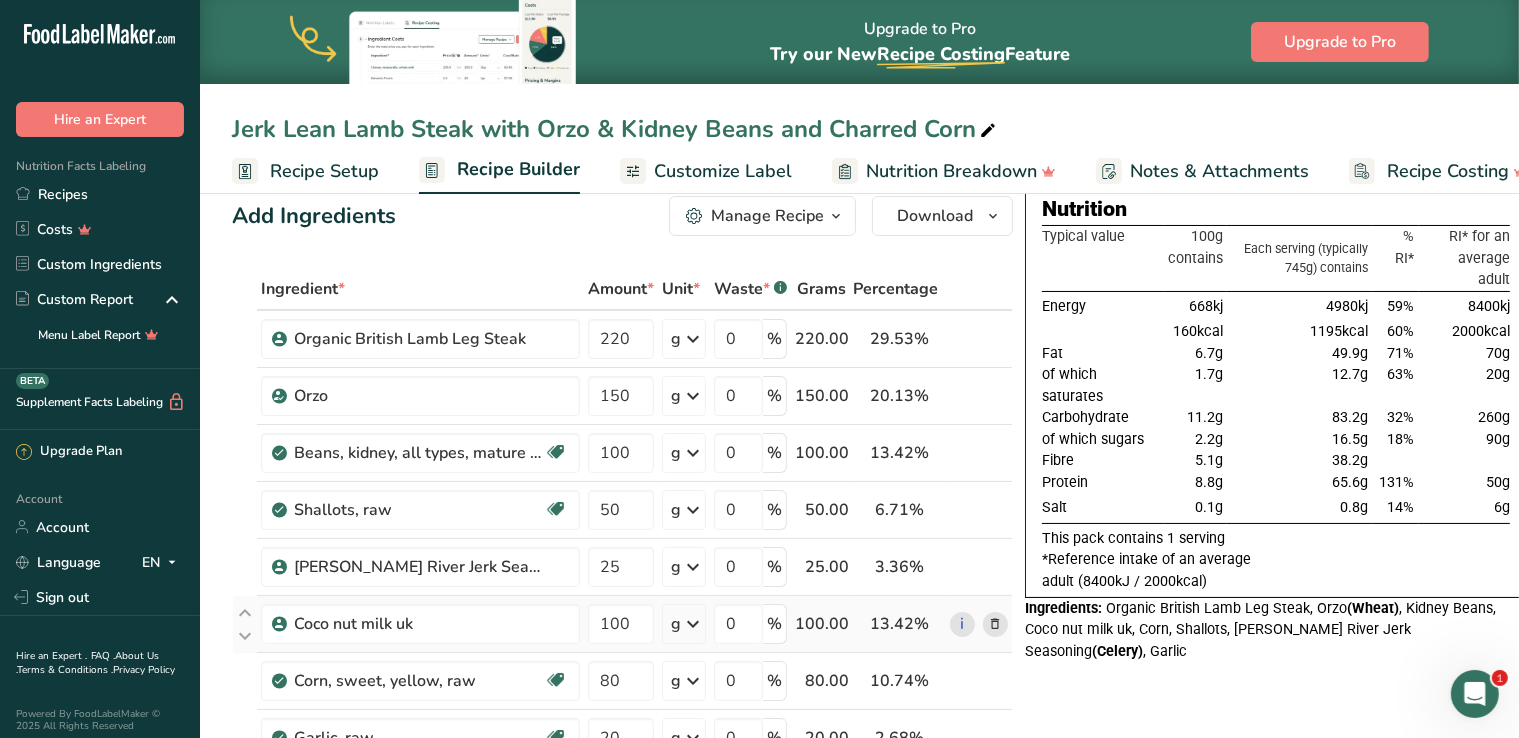 scroll, scrollTop: 0, scrollLeft: 0, axis: both 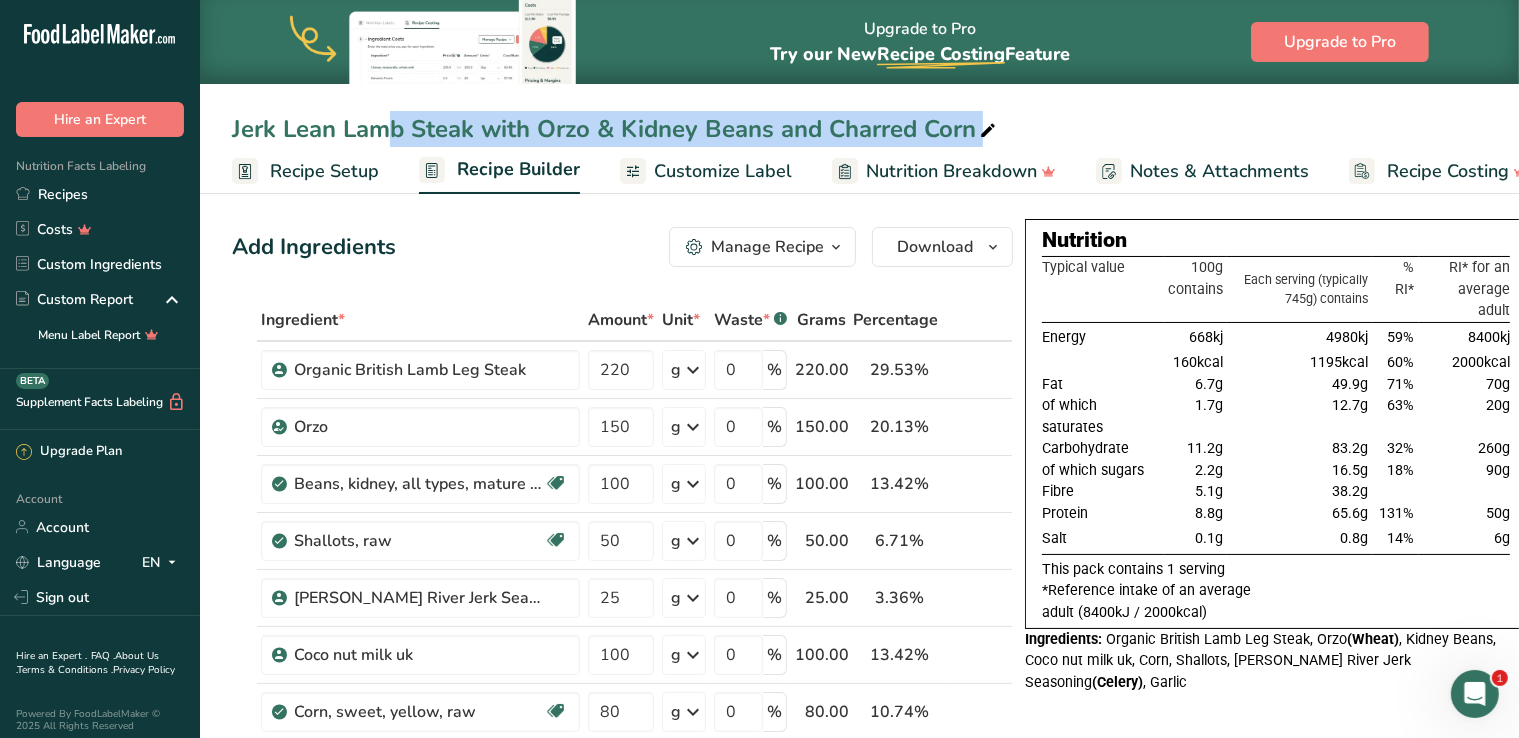drag, startPoint x: 236, startPoint y: 124, endPoint x: 976, endPoint y: 101, distance: 740.35736 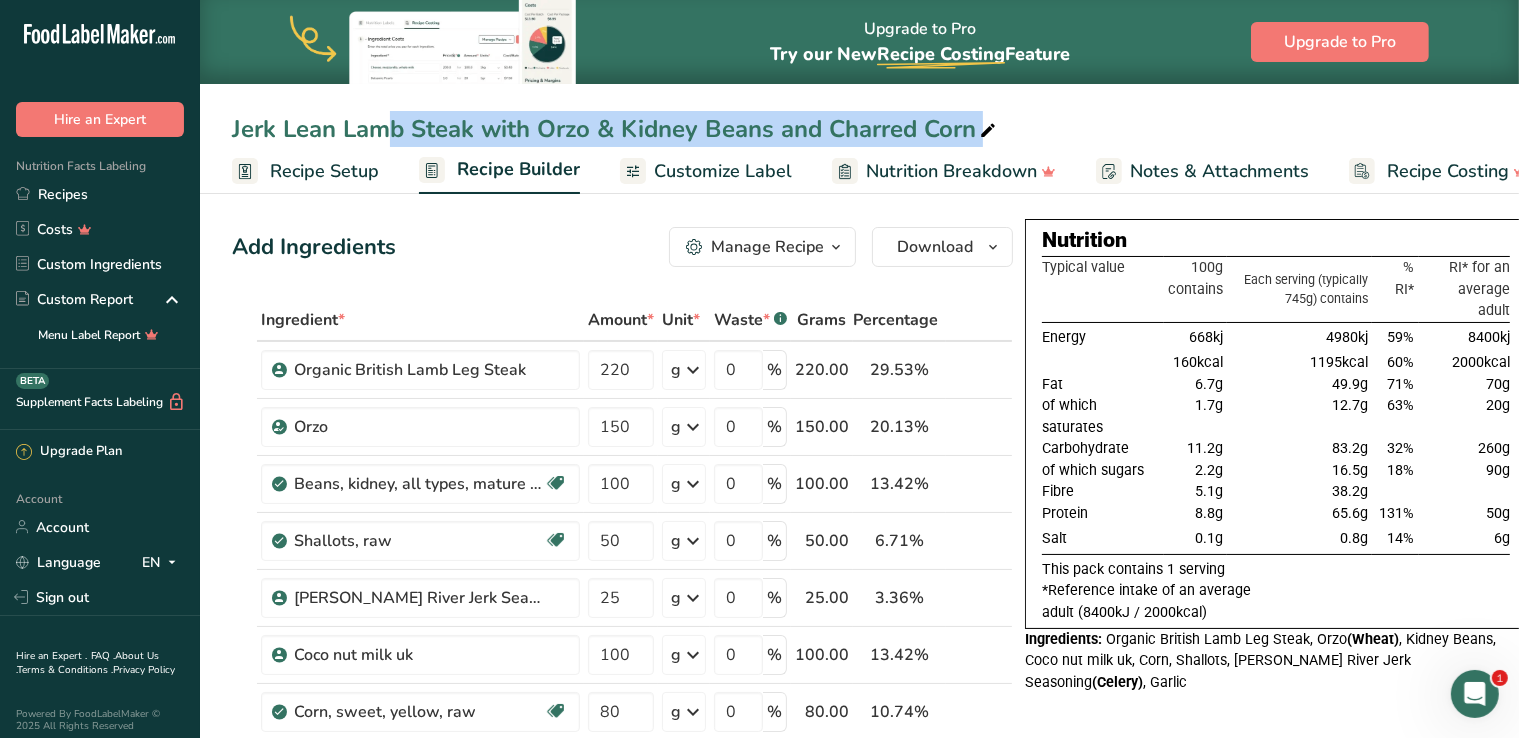 click on "Jerk Lean Lamb Steak with Orzo & Kidney Beans and Charred Corn
Recipe Setup                       Recipe Builder   Customize Label               Nutrition Breakdown                 Notes & Attachments                 Recipe Costing" at bounding box center (859, 97) 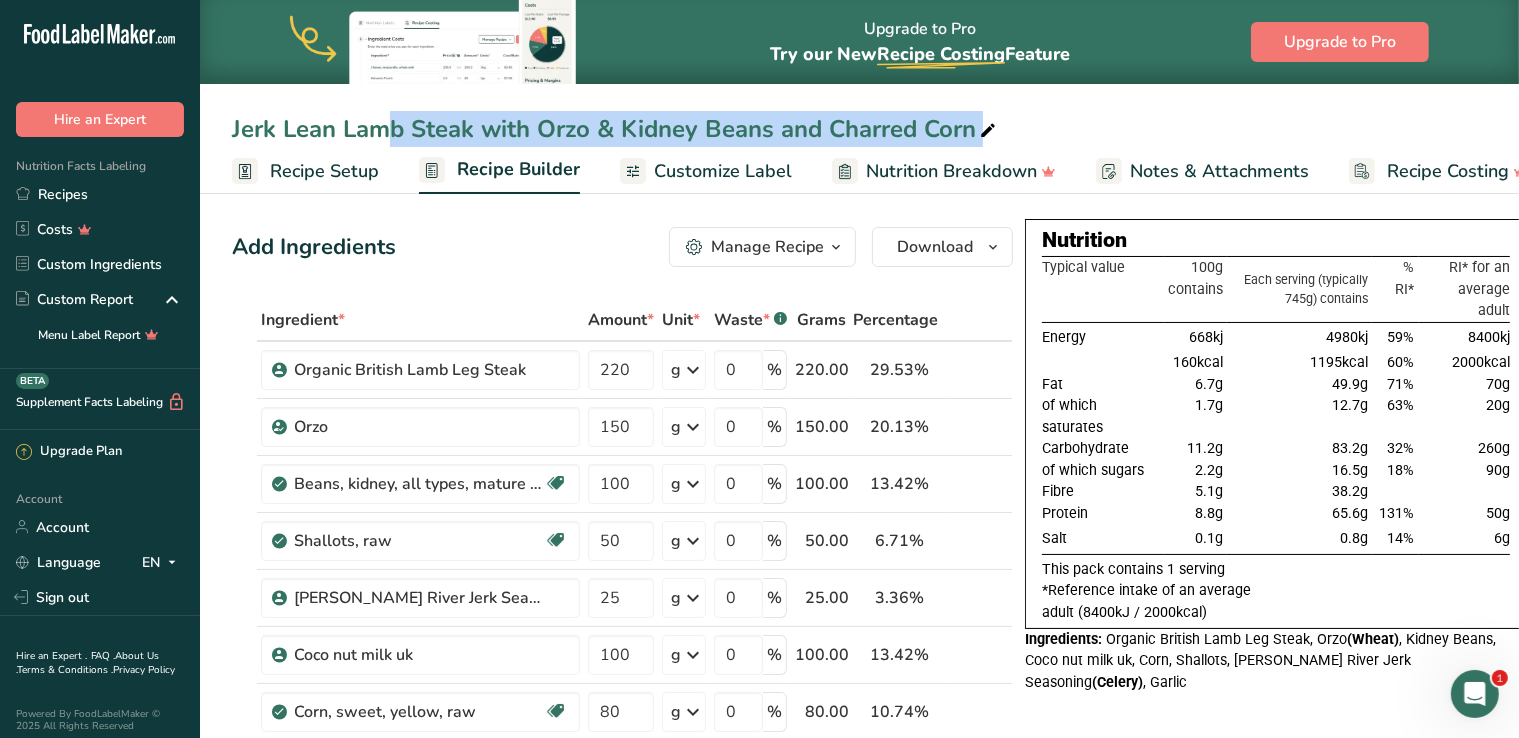 copy on "Jerk Lean Lamb Steak with Orzo & Kidney Beans and Charred Corn
Recipe Setup                       Recipe Builder   Customize Label               Nutrition Breakdown                 Notes & Attachments                 Recipe Costing" 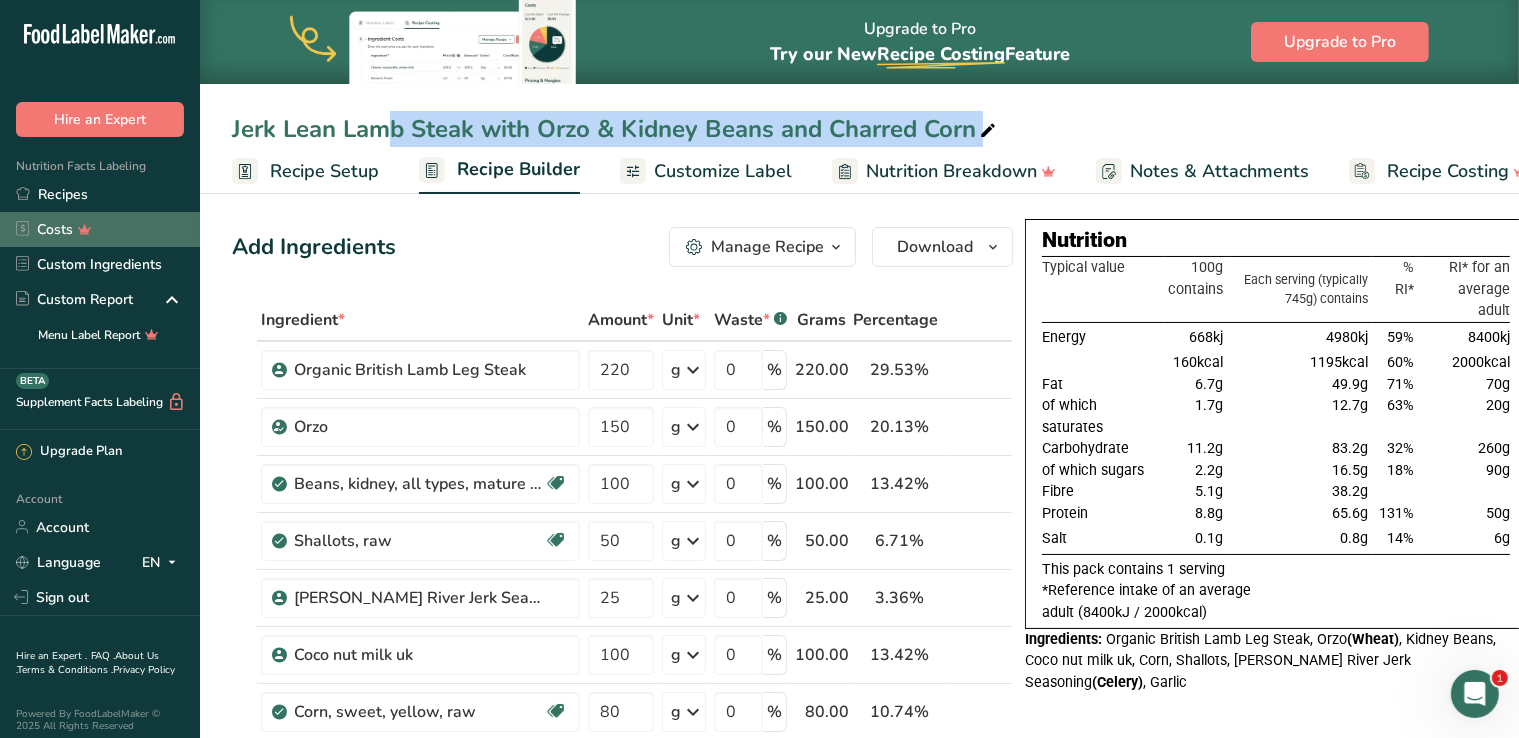 click on "Costs" at bounding box center (100, 229) 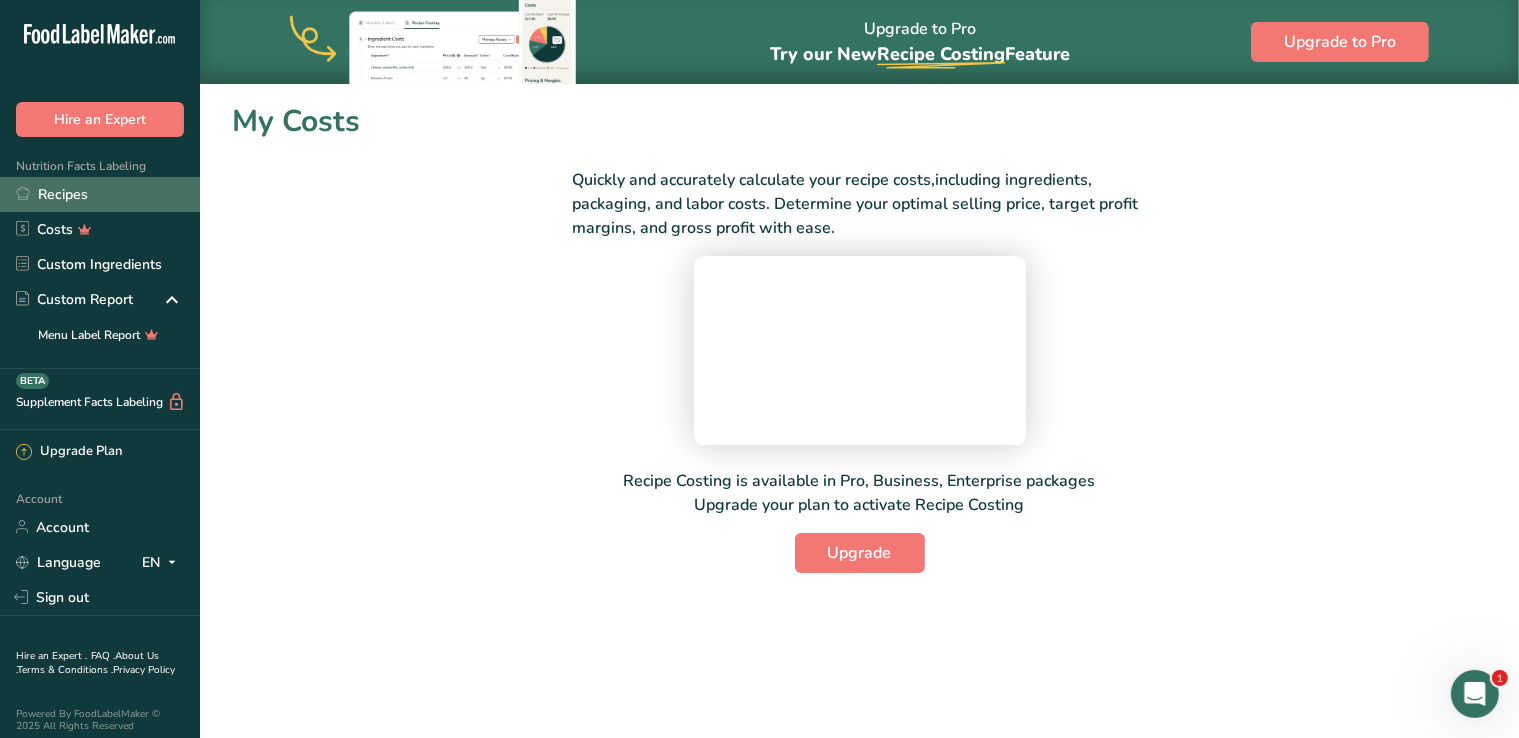 click on "Recipes" at bounding box center [100, 194] 